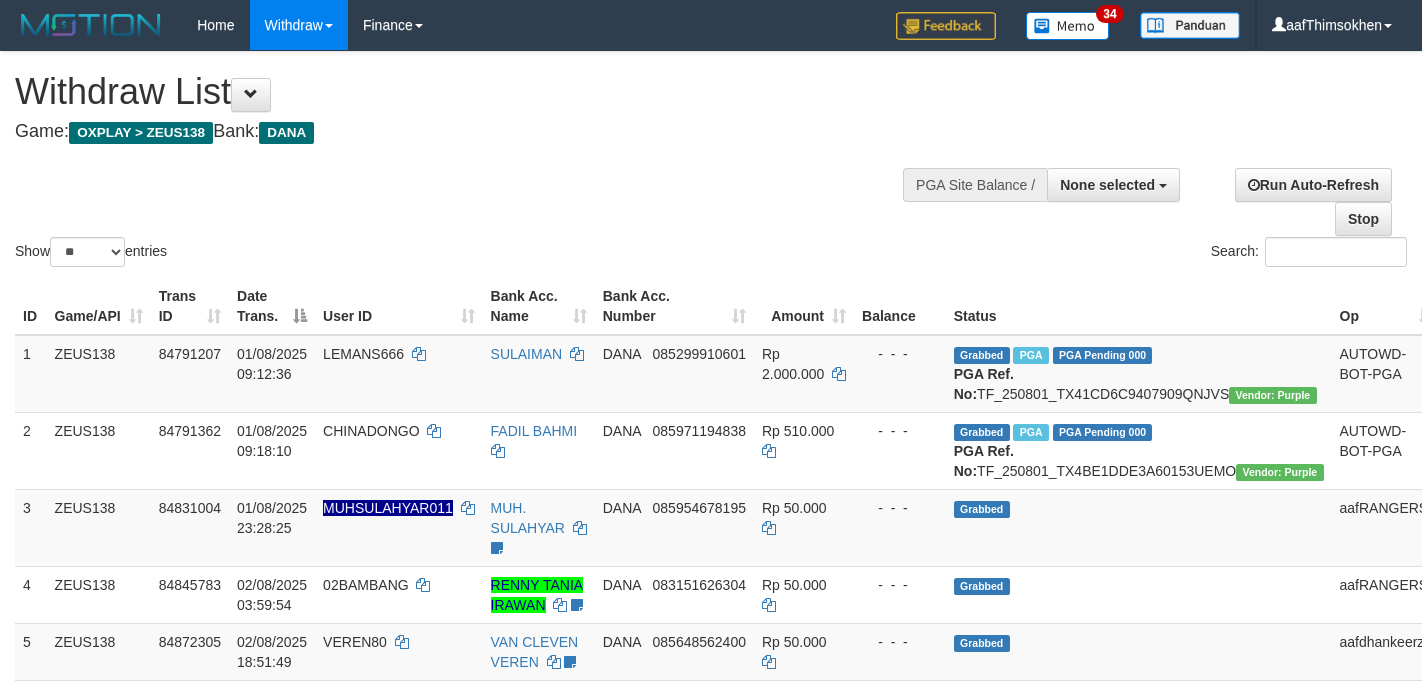 select 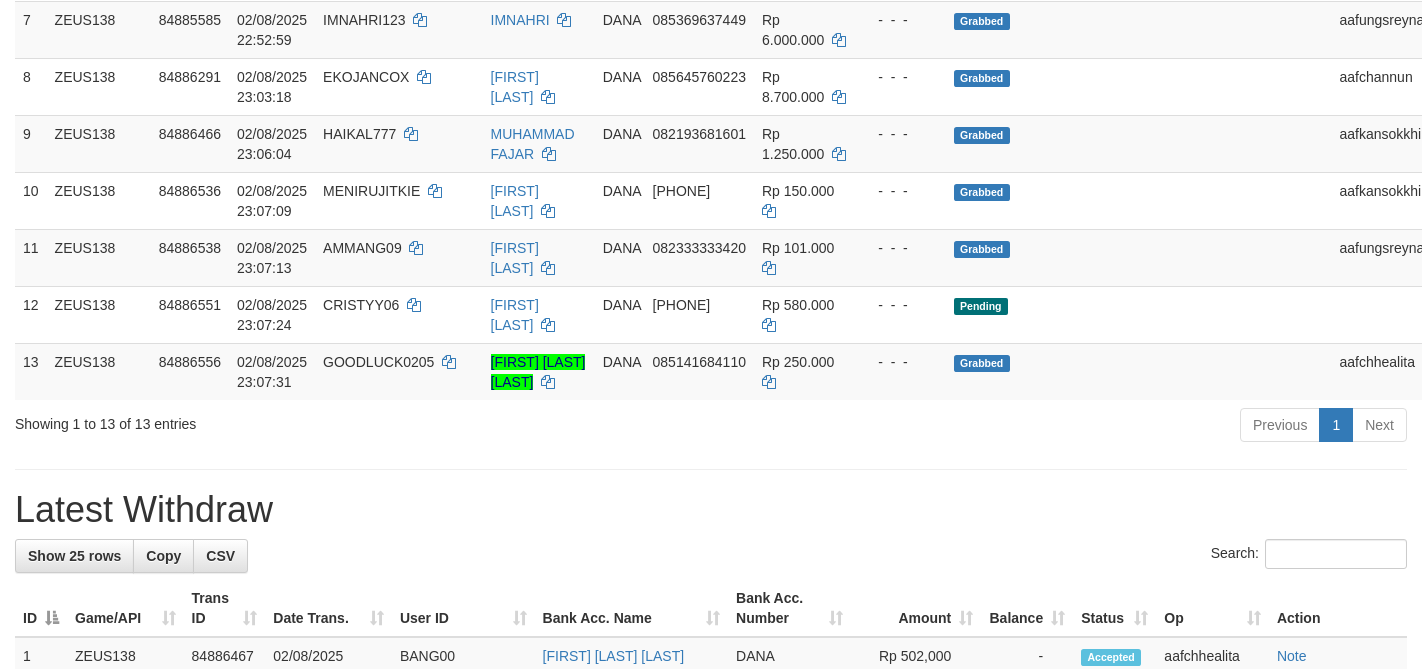 scroll, scrollTop: 700, scrollLeft: 0, axis: vertical 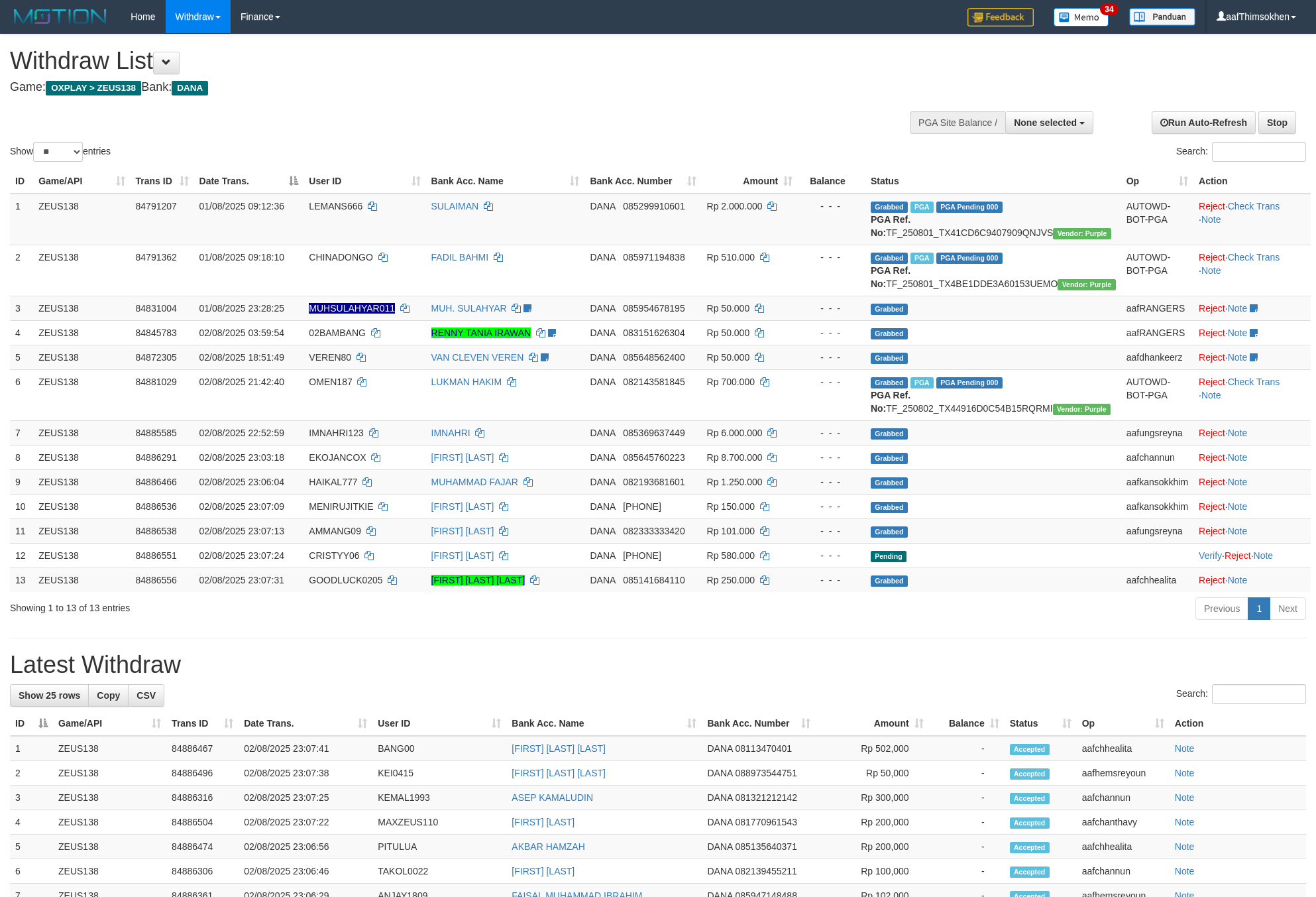 select 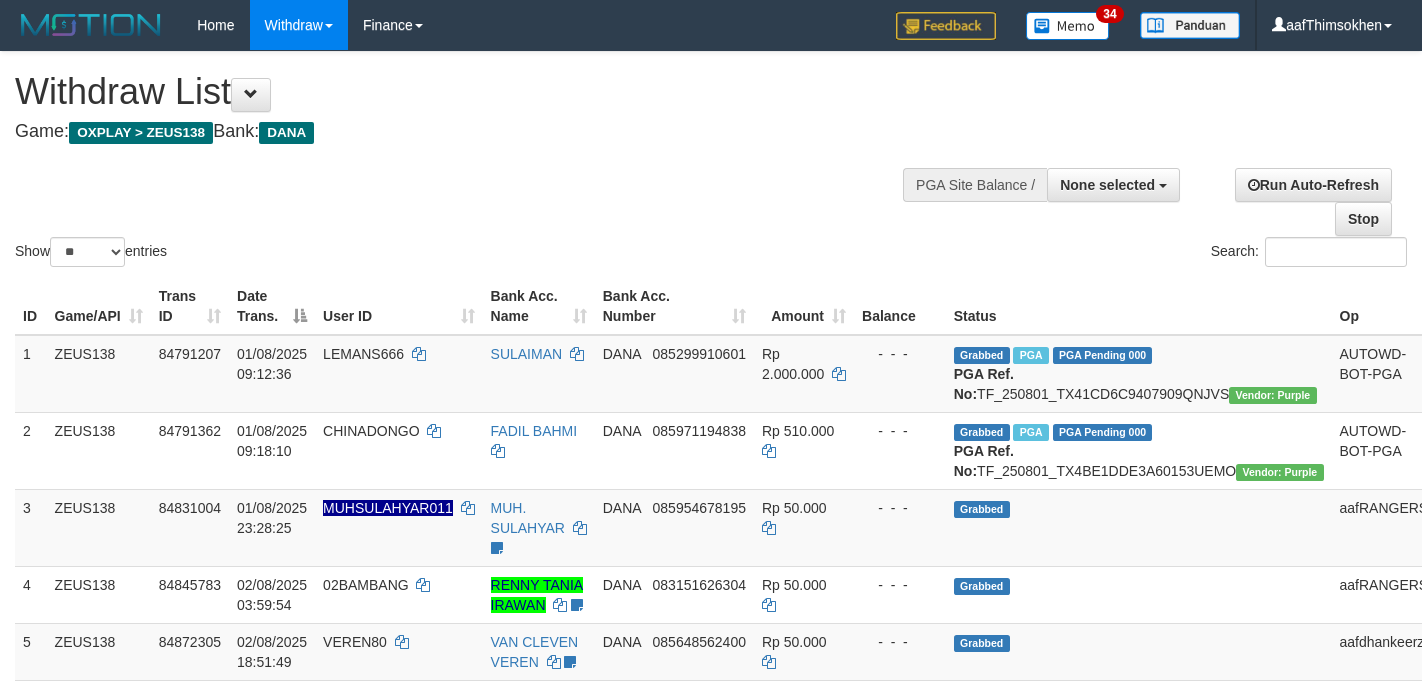 select 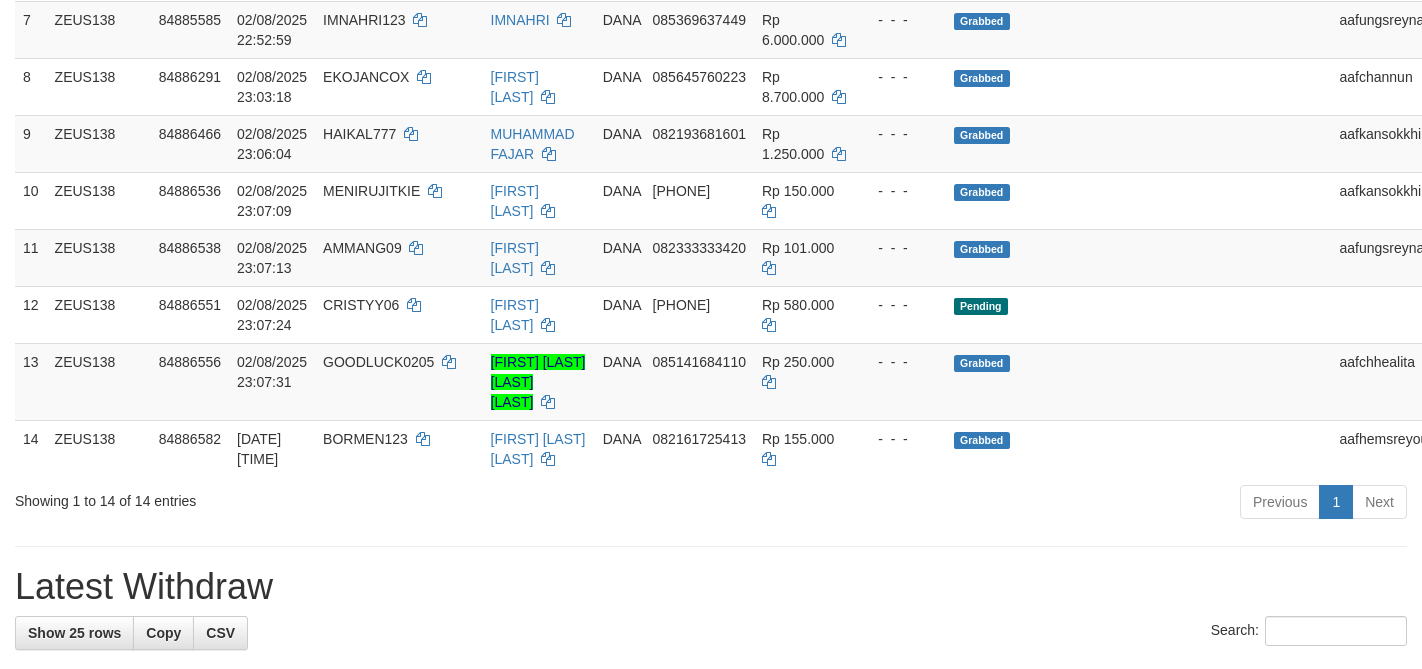 scroll, scrollTop: 700, scrollLeft: 0, axis: vertical 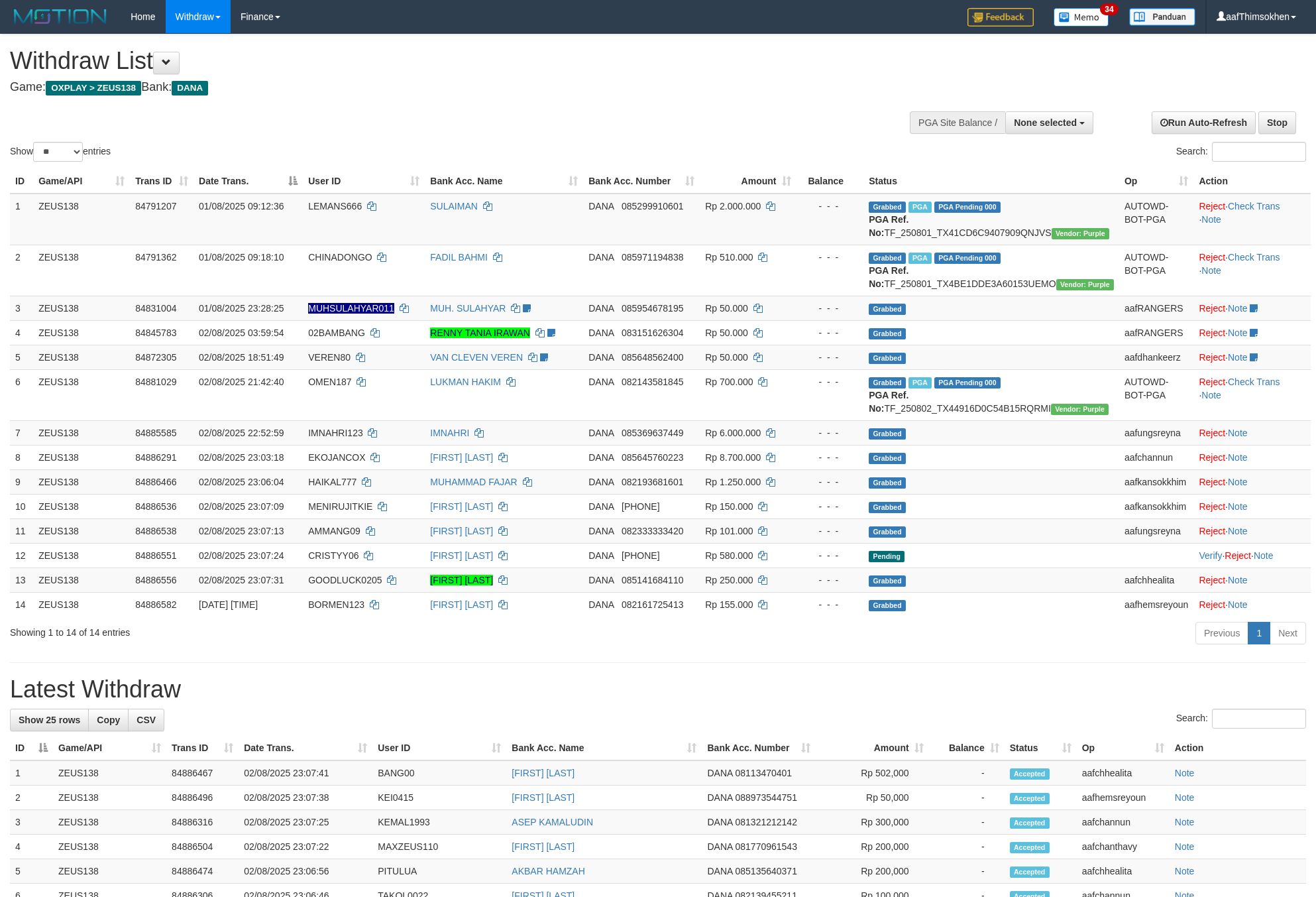 select 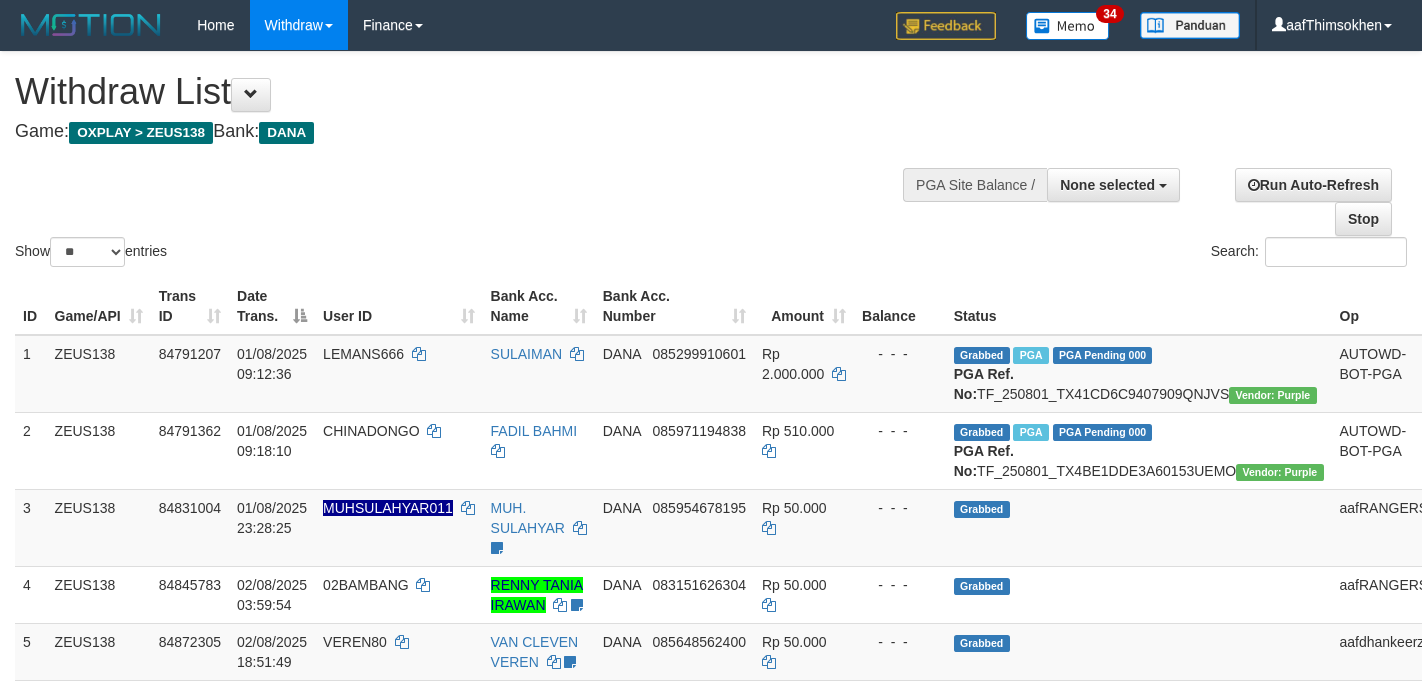select 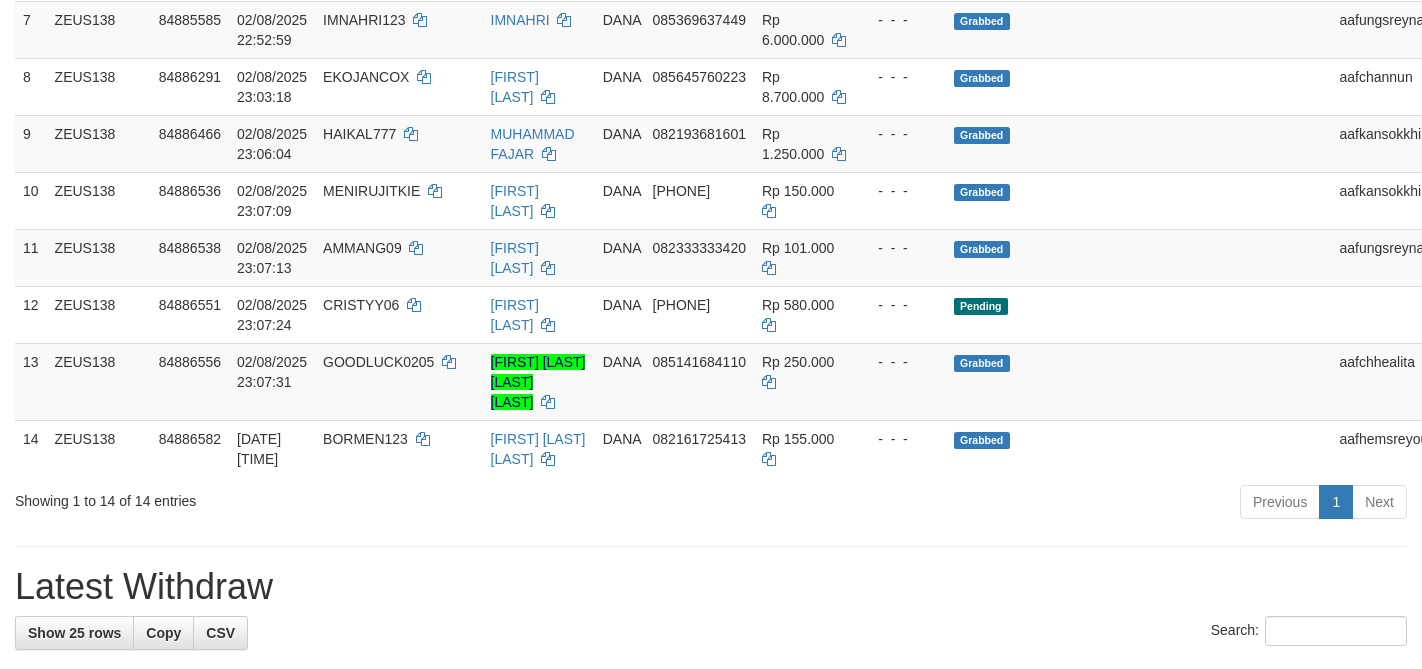 scroll, scrollTop: 700, scrollLeft: 0, axis: vertical 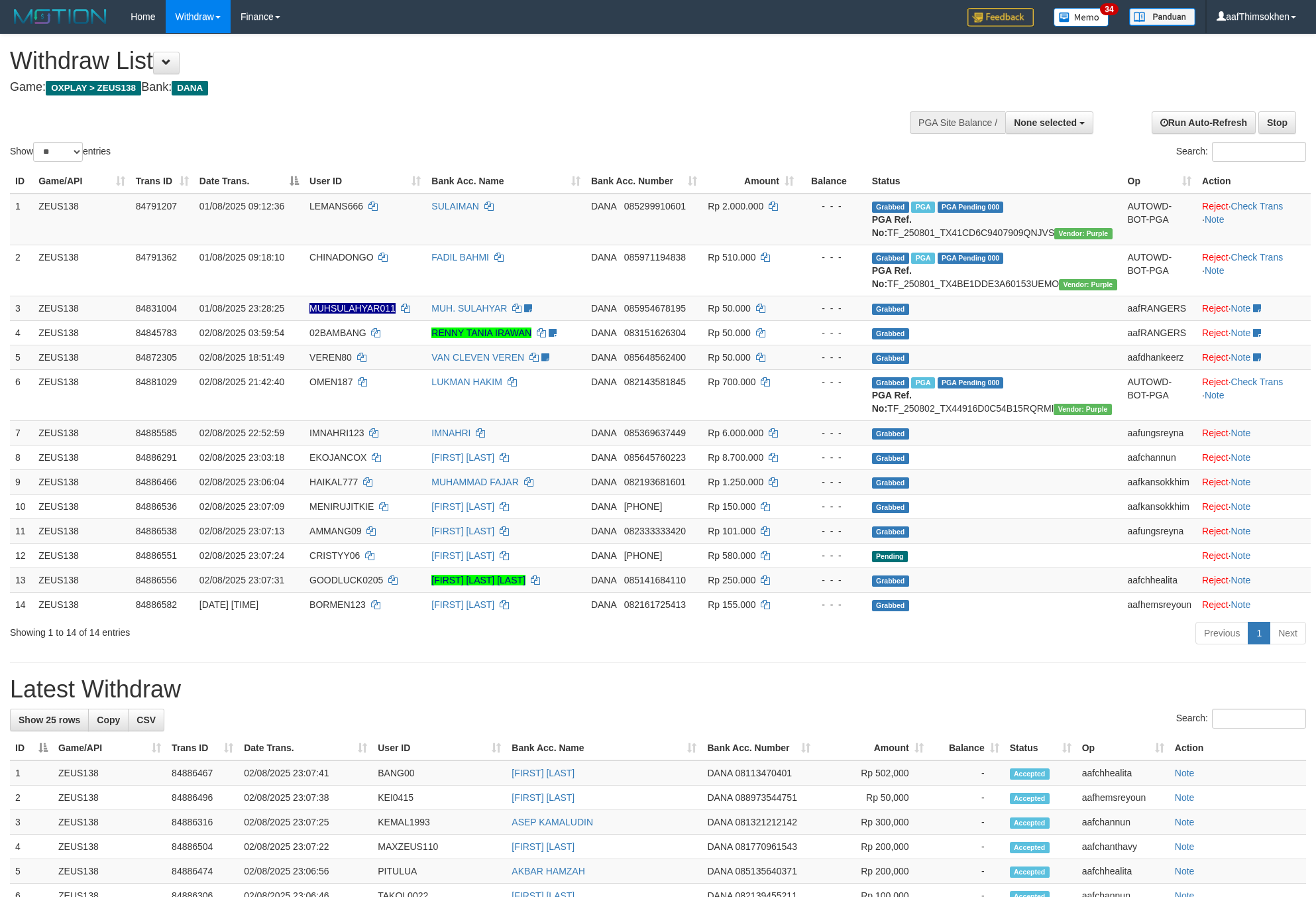 select 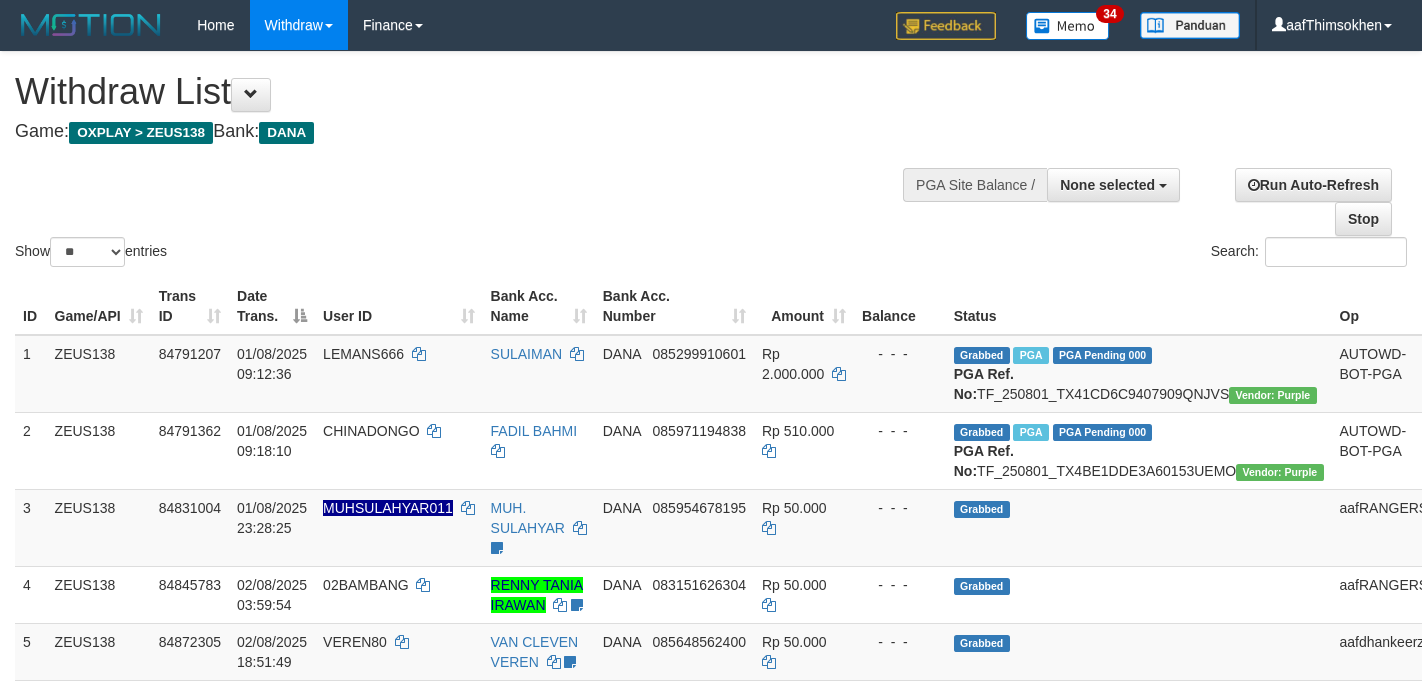 select 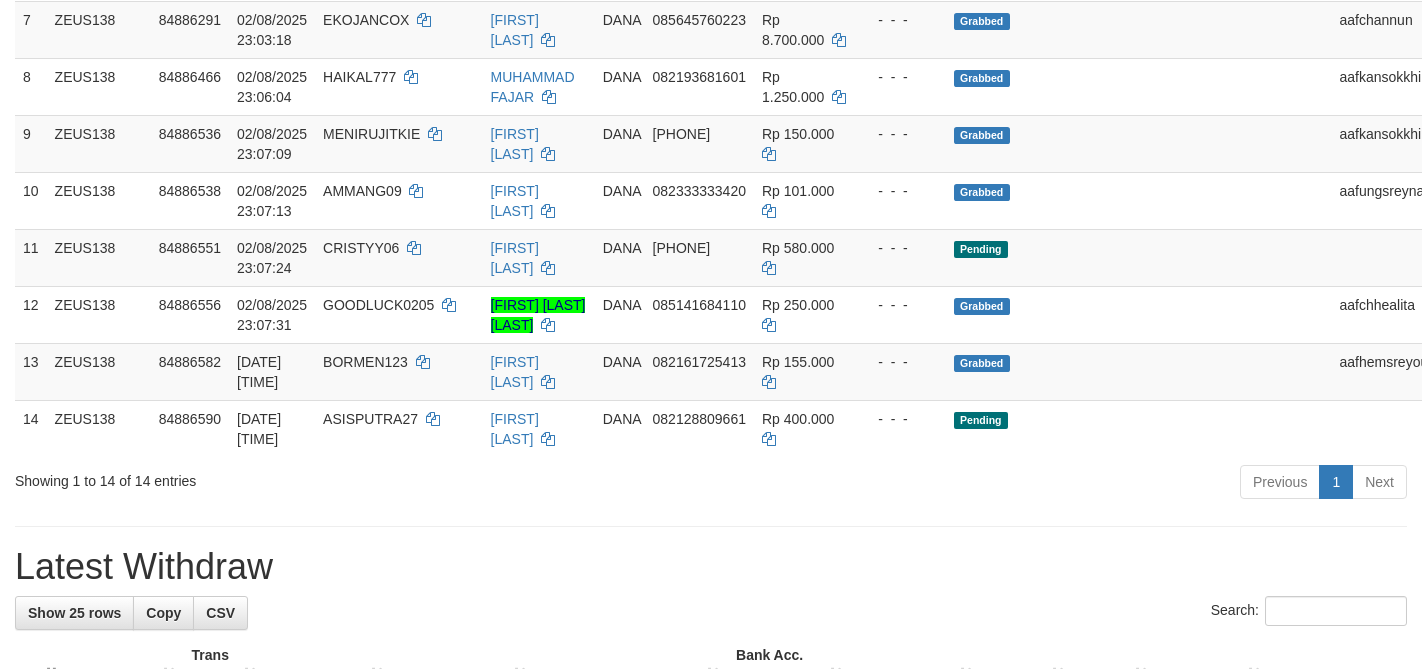 scroll, scrollTop: 700, scrollLeft: 0, axis: vertical 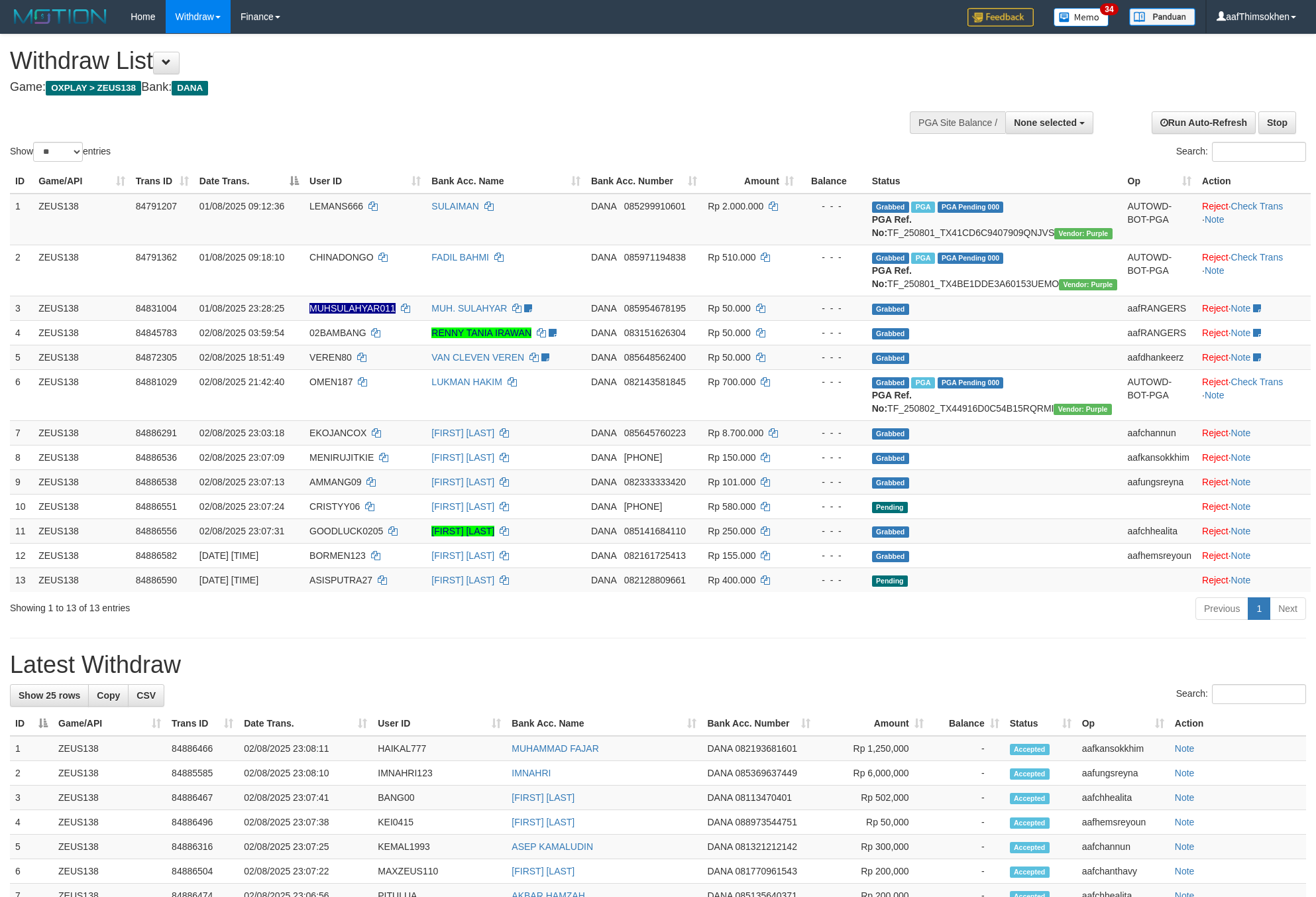select 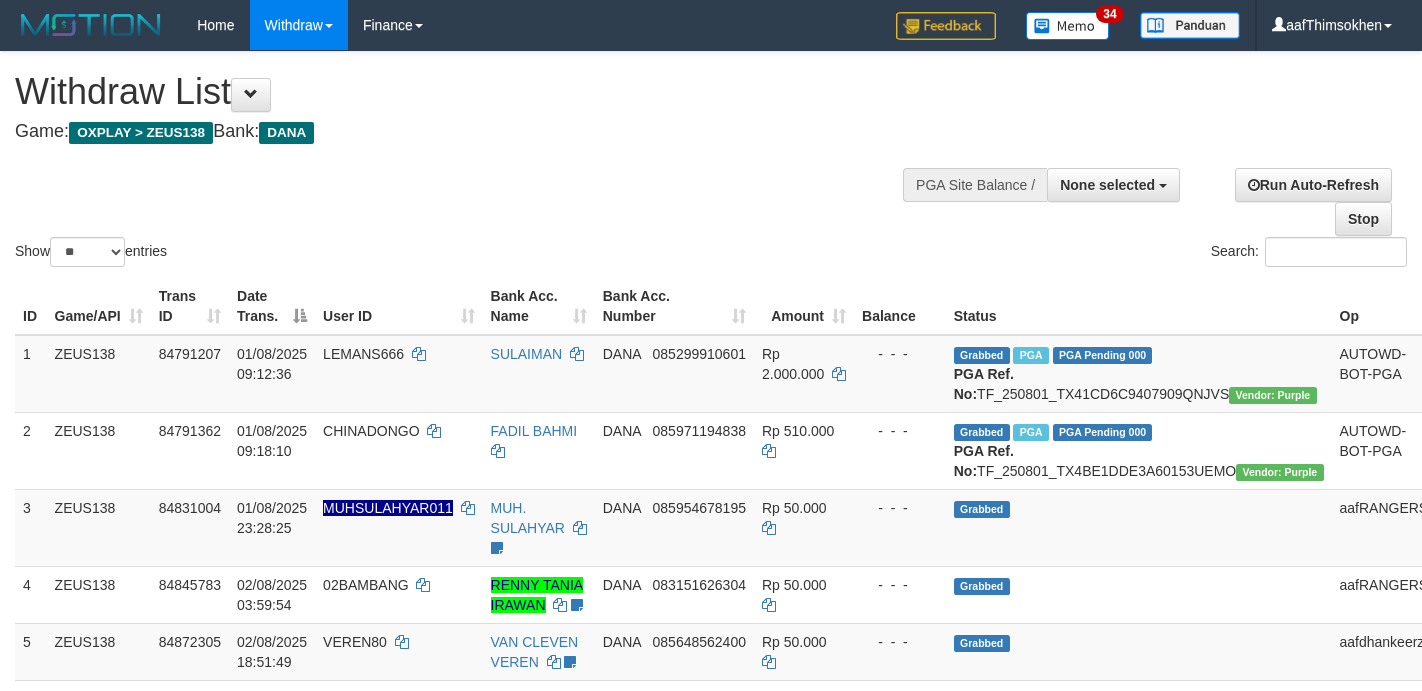 select 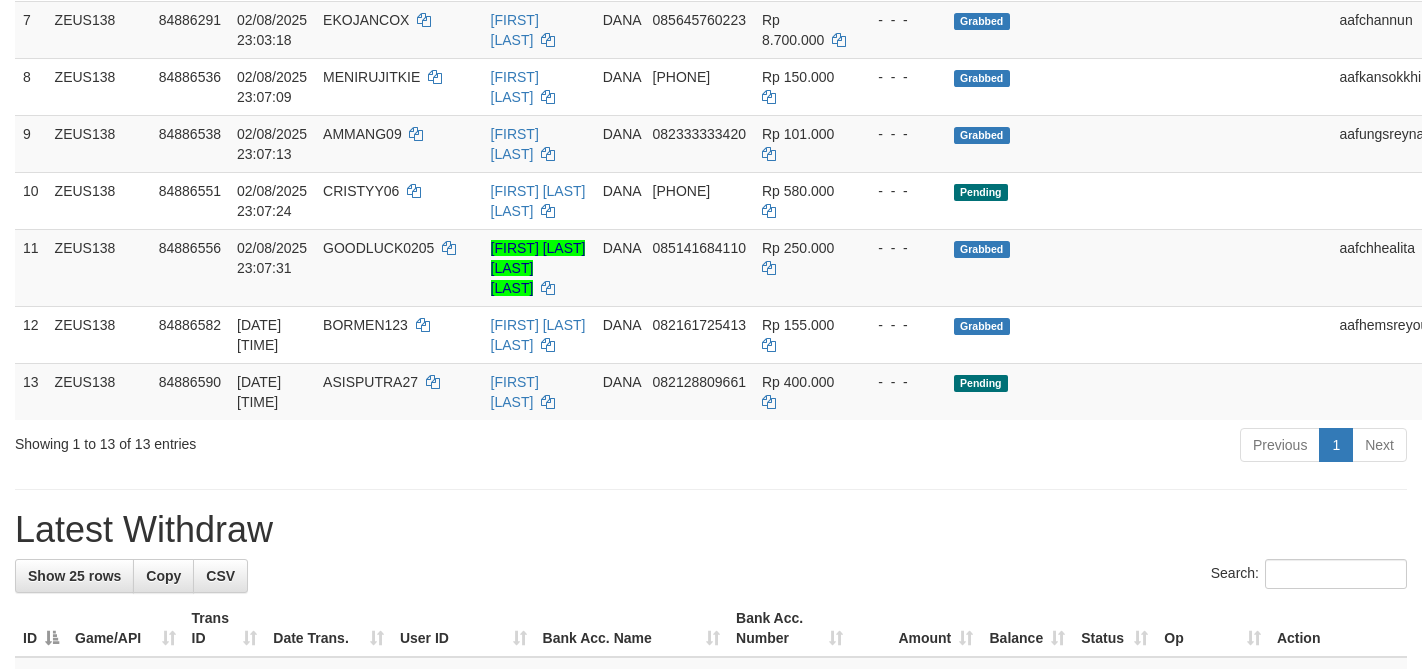 scroll, scrollTop: 700, scrollLeft: 0, axis: vertical 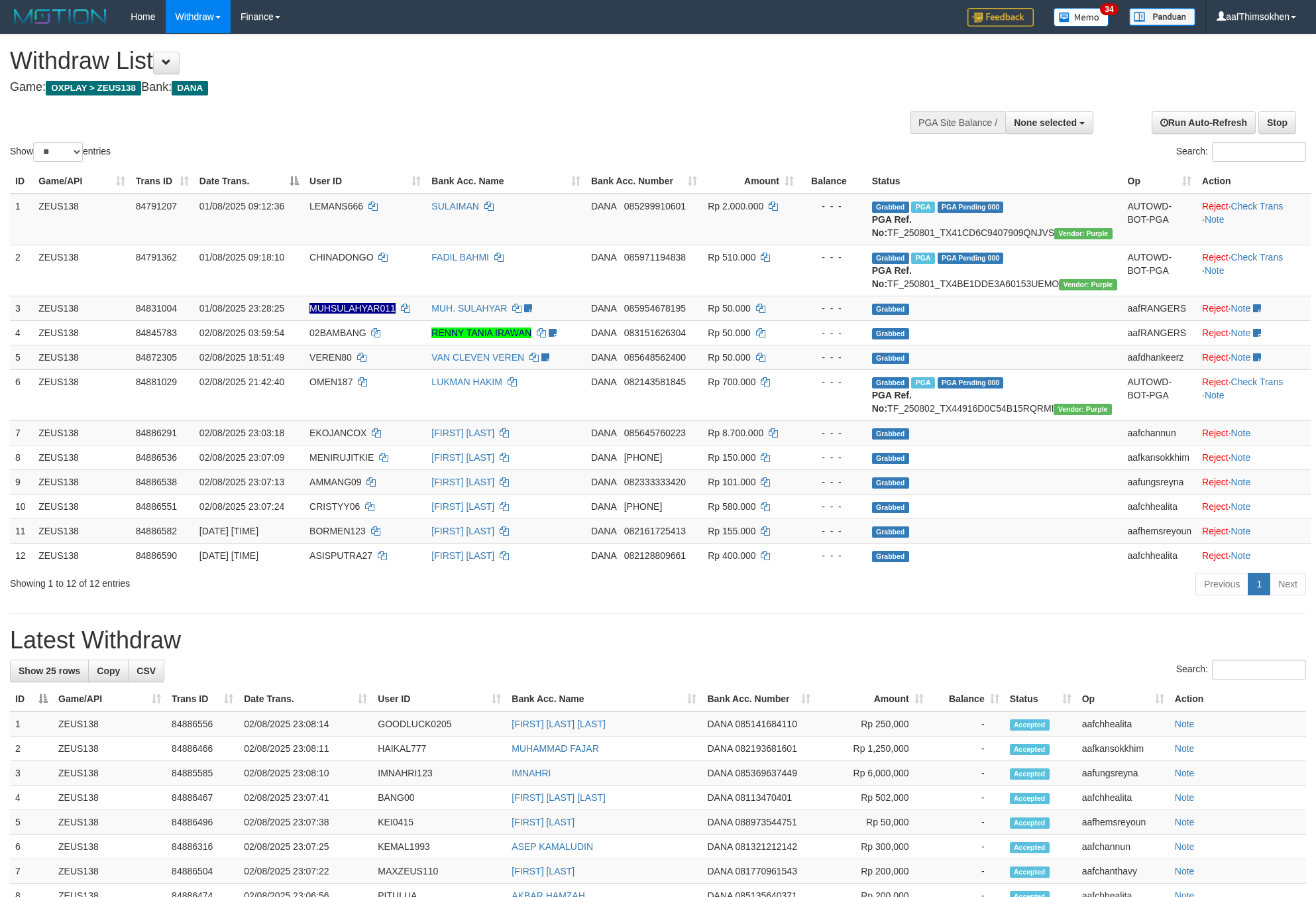 select 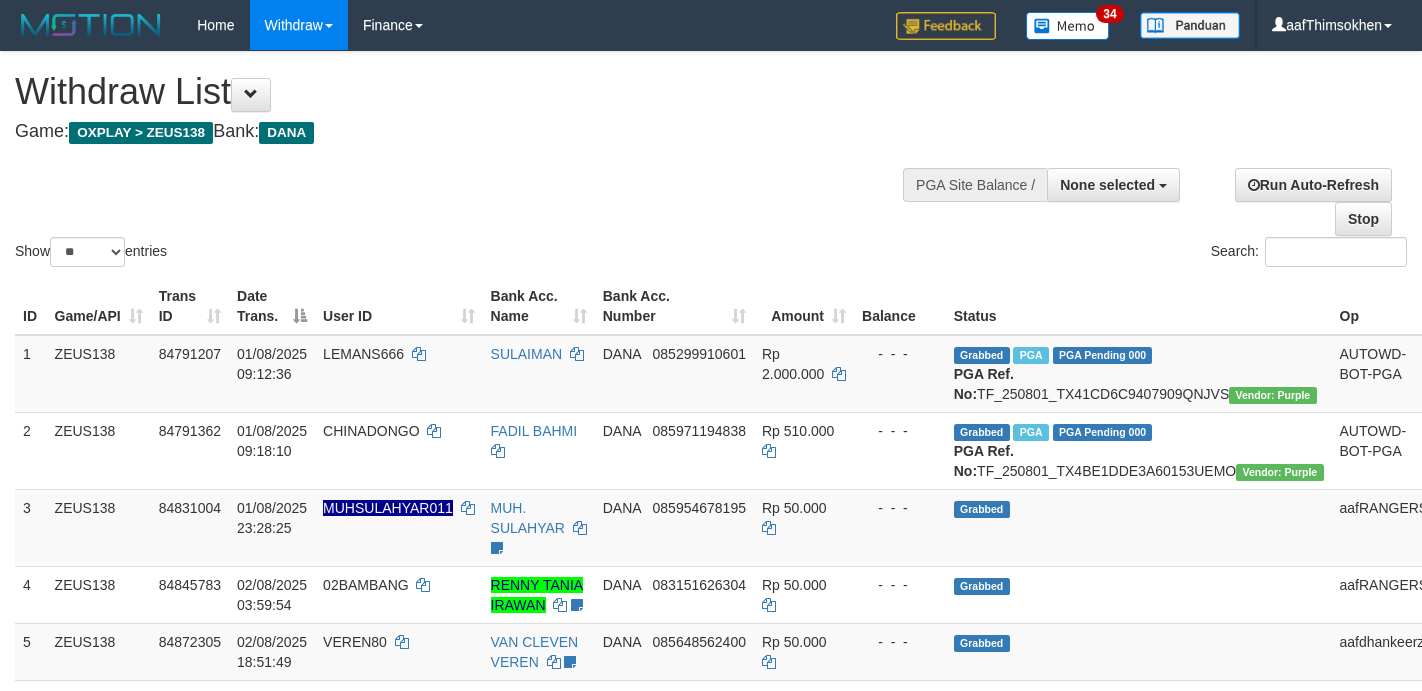 select 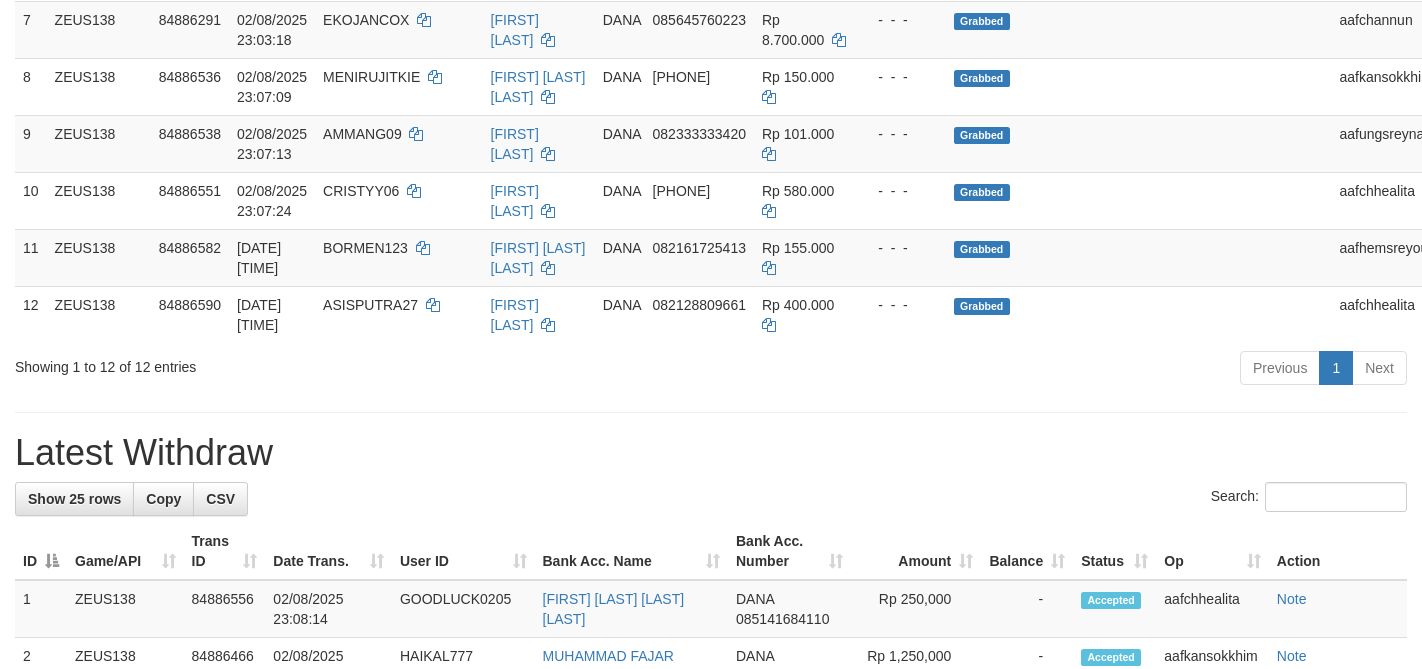 scroll, scrollTop: 700, scrollLeft: 0, axis: vertical 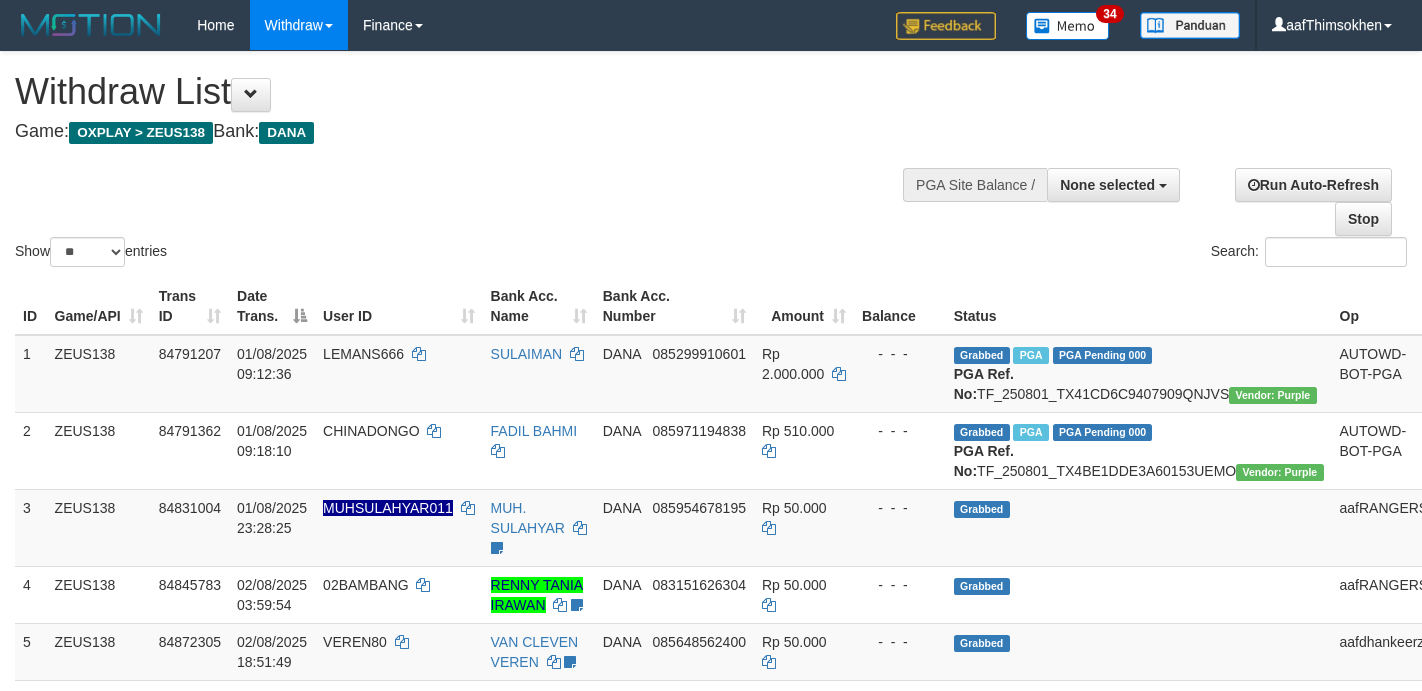 select 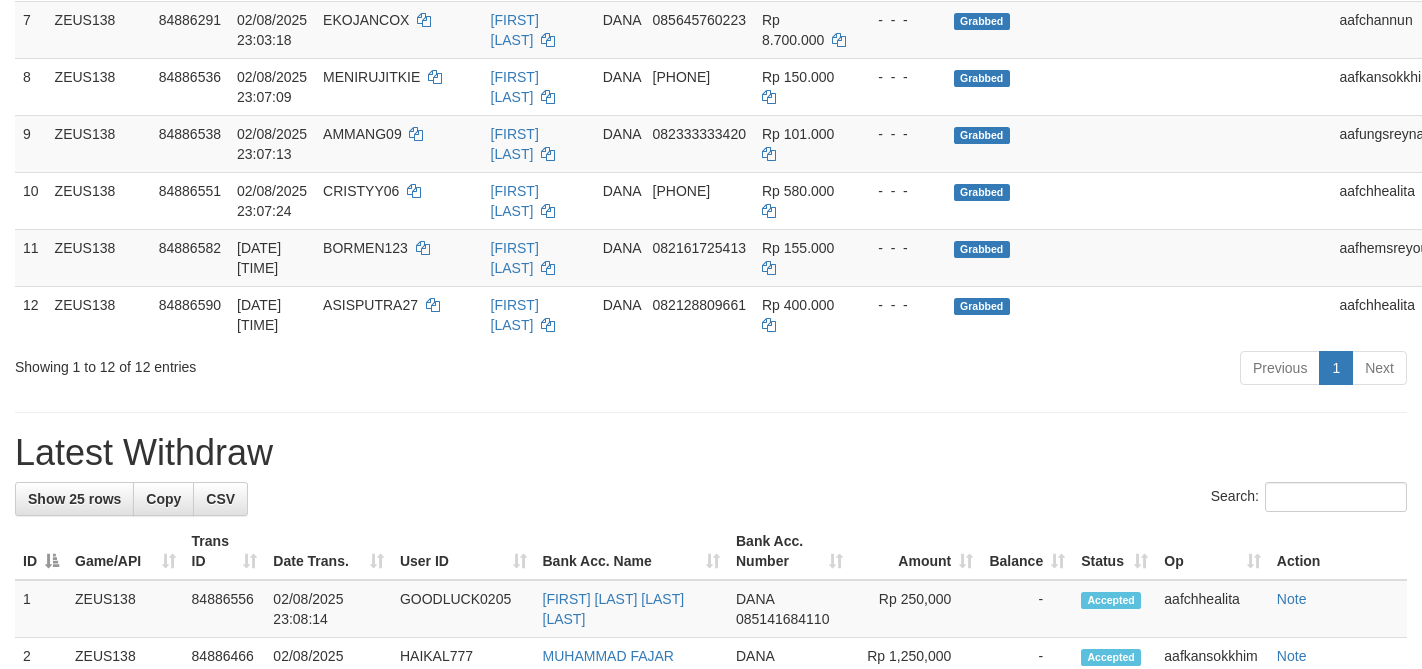scroll, scrollTop: 700, scrollLeft: 0, axis: vertical 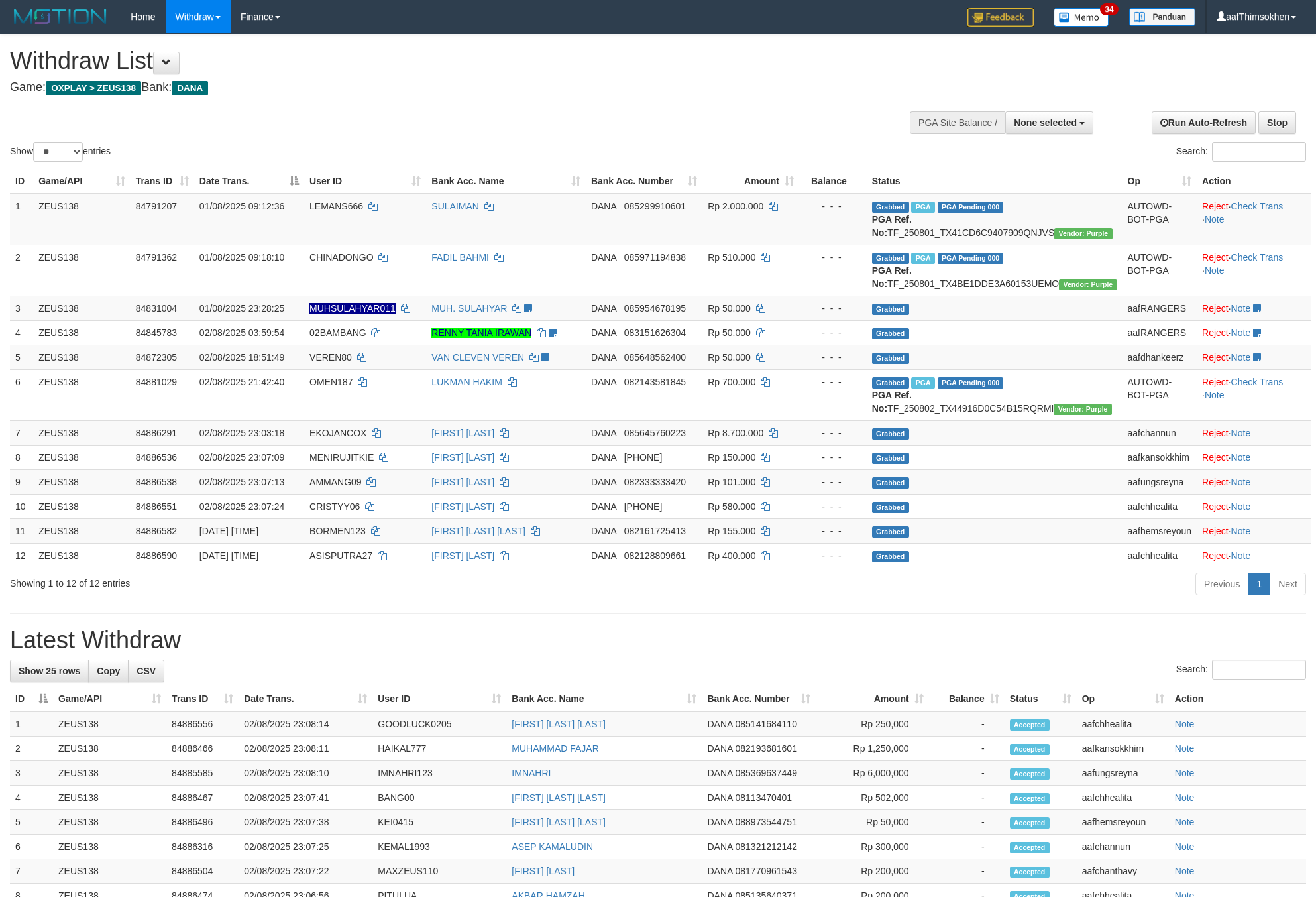 select 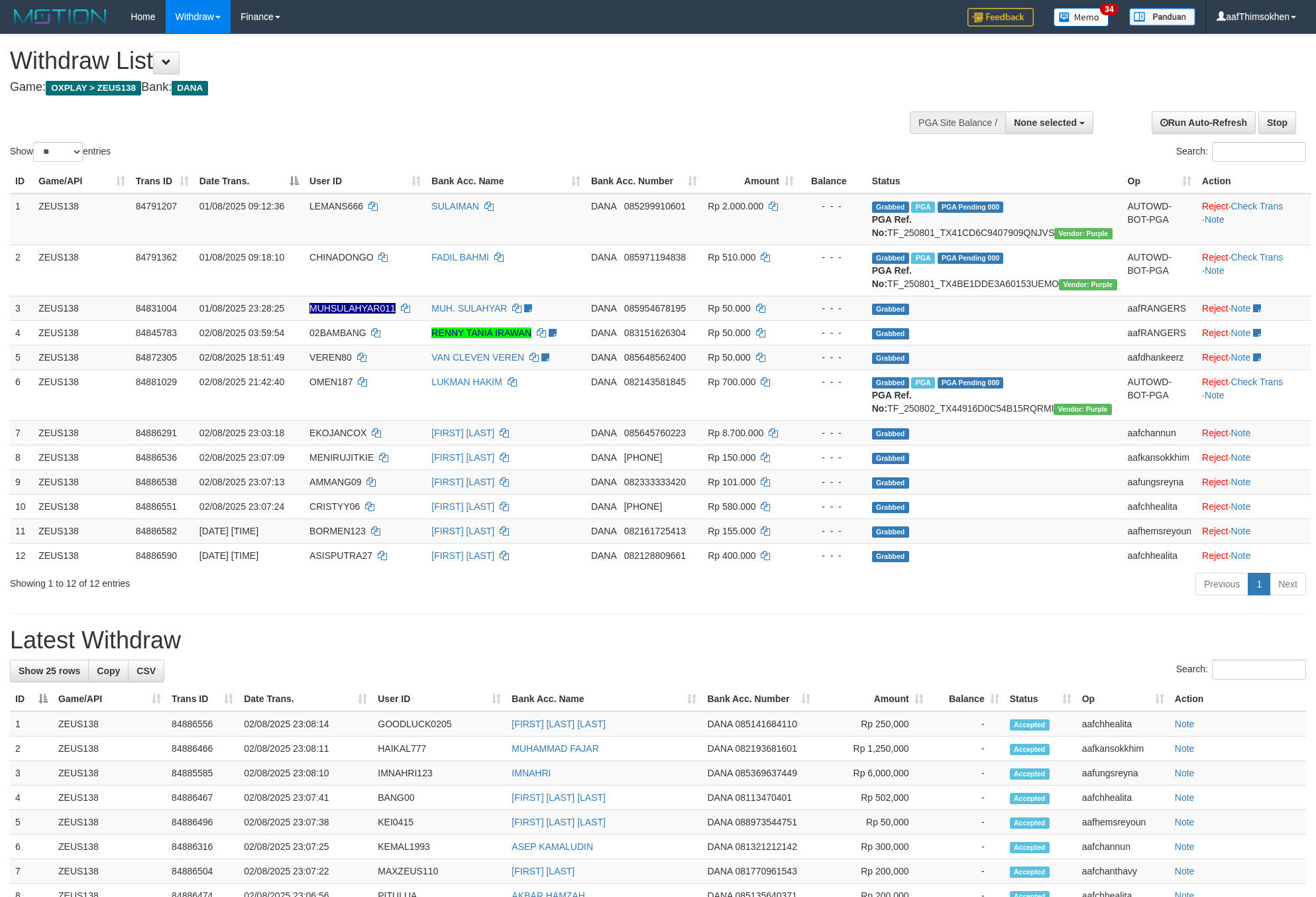 select 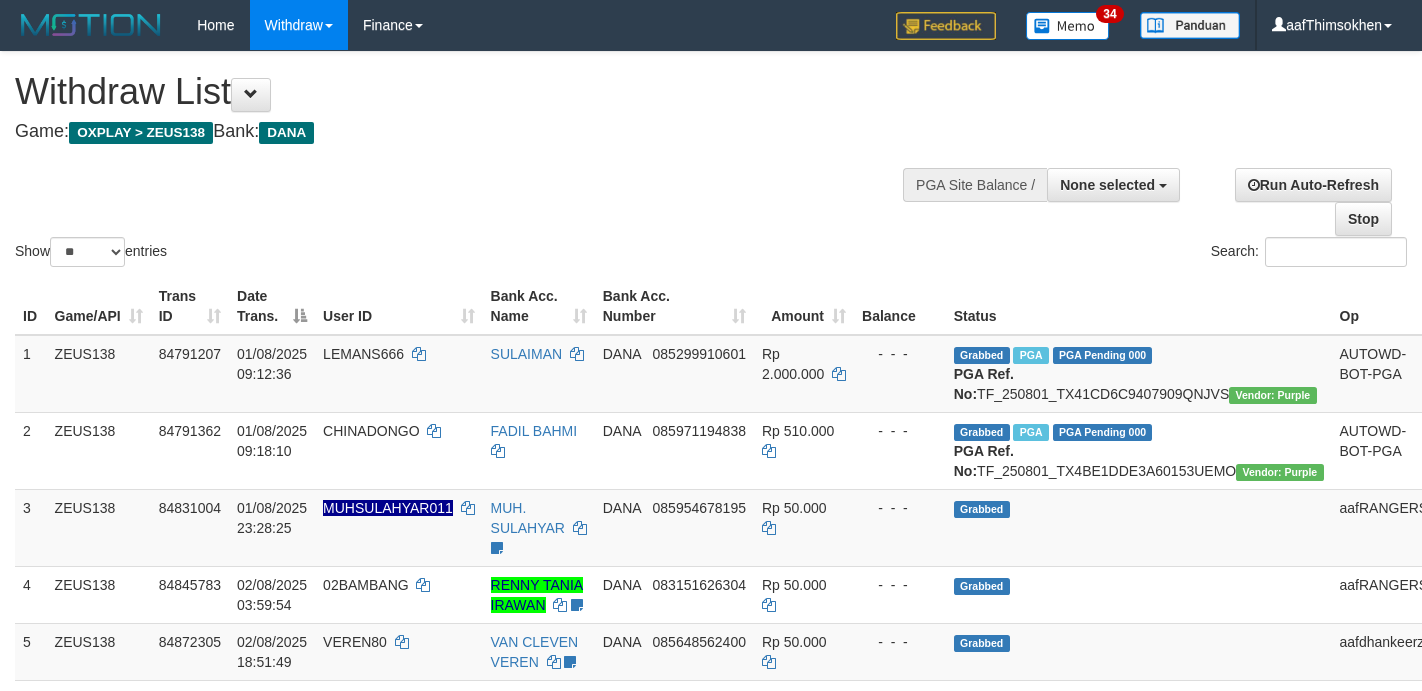 select 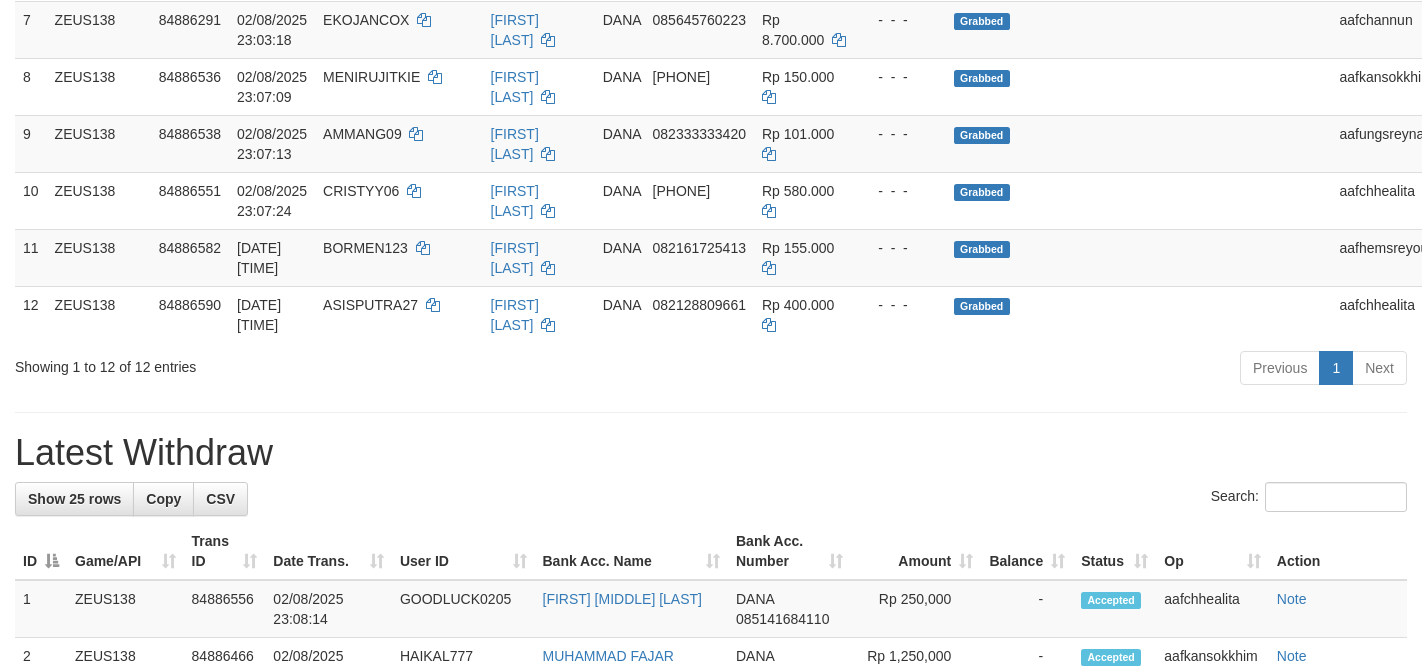 scroll, scrollTop: 700, scrollLeft: 0, axis: vertical 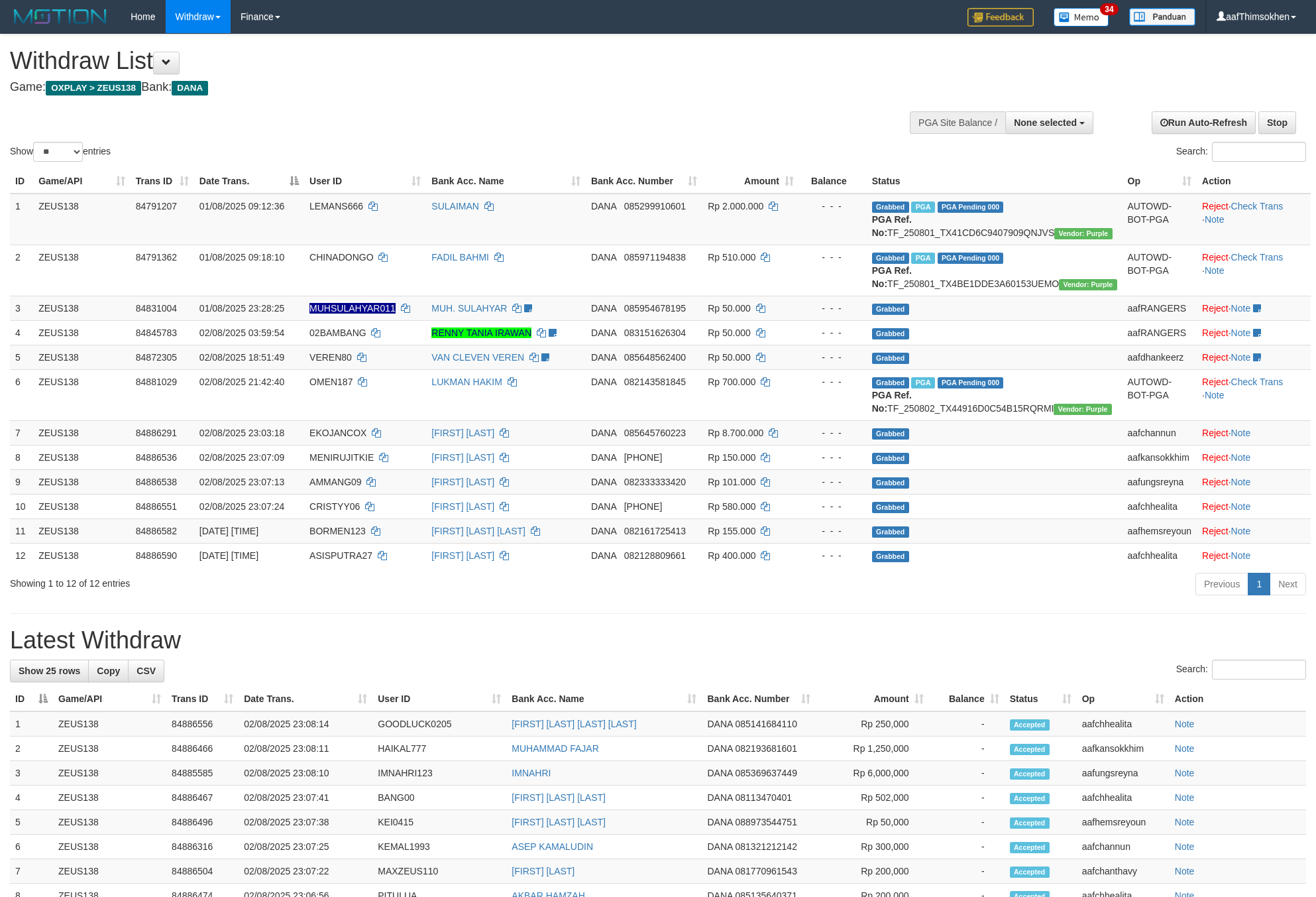 select 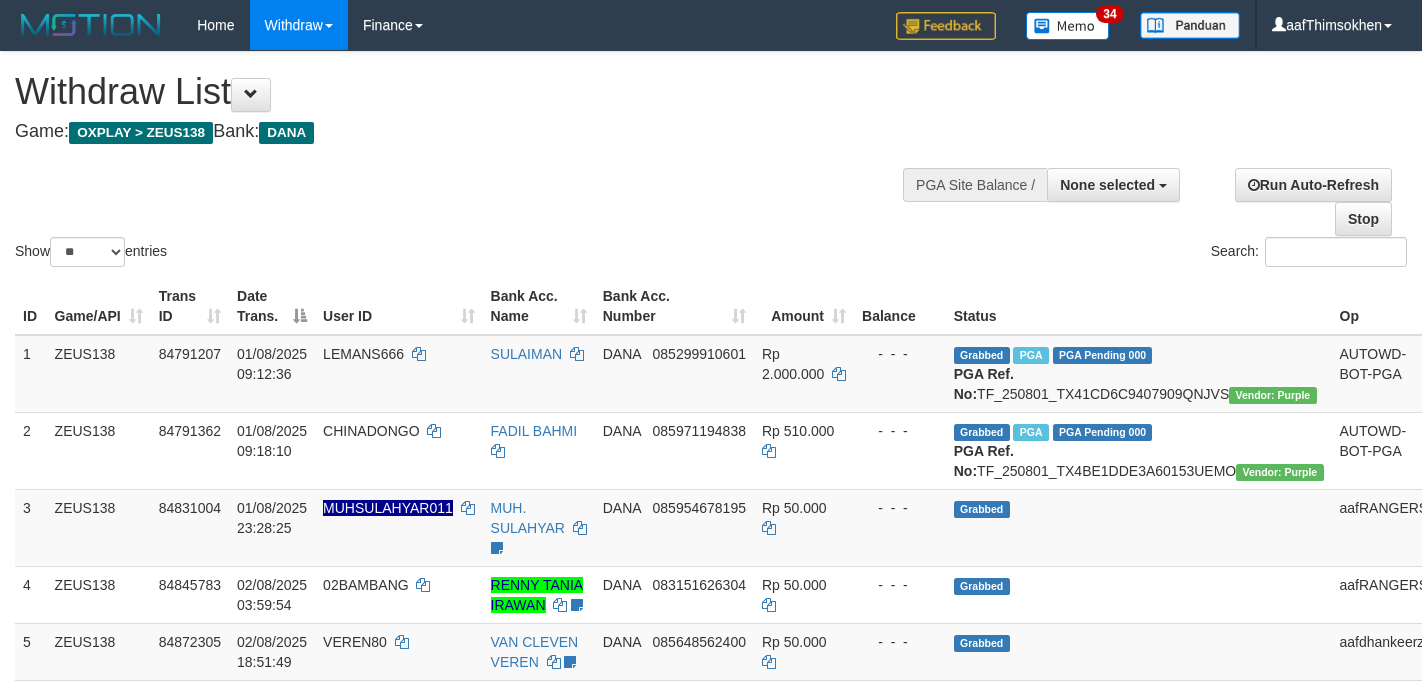 select 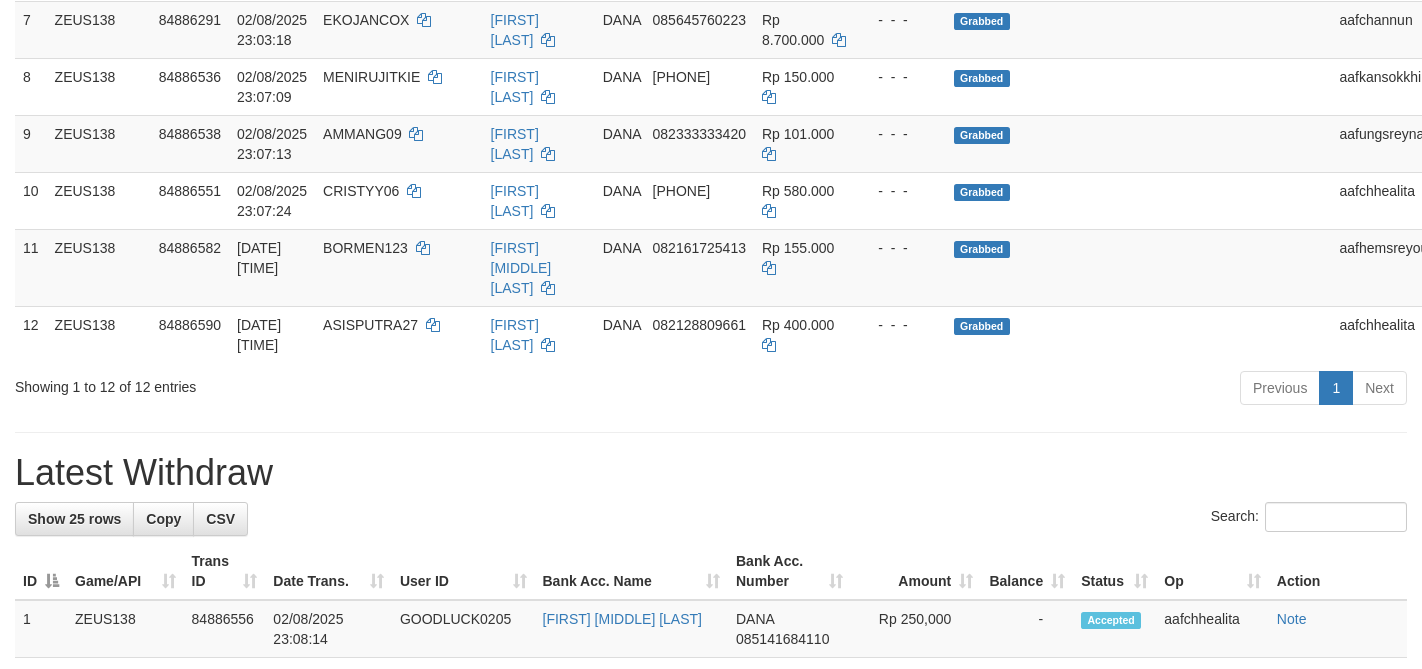 scroll, scrollTop: 700, scrollLeft: 0, axis: vertical 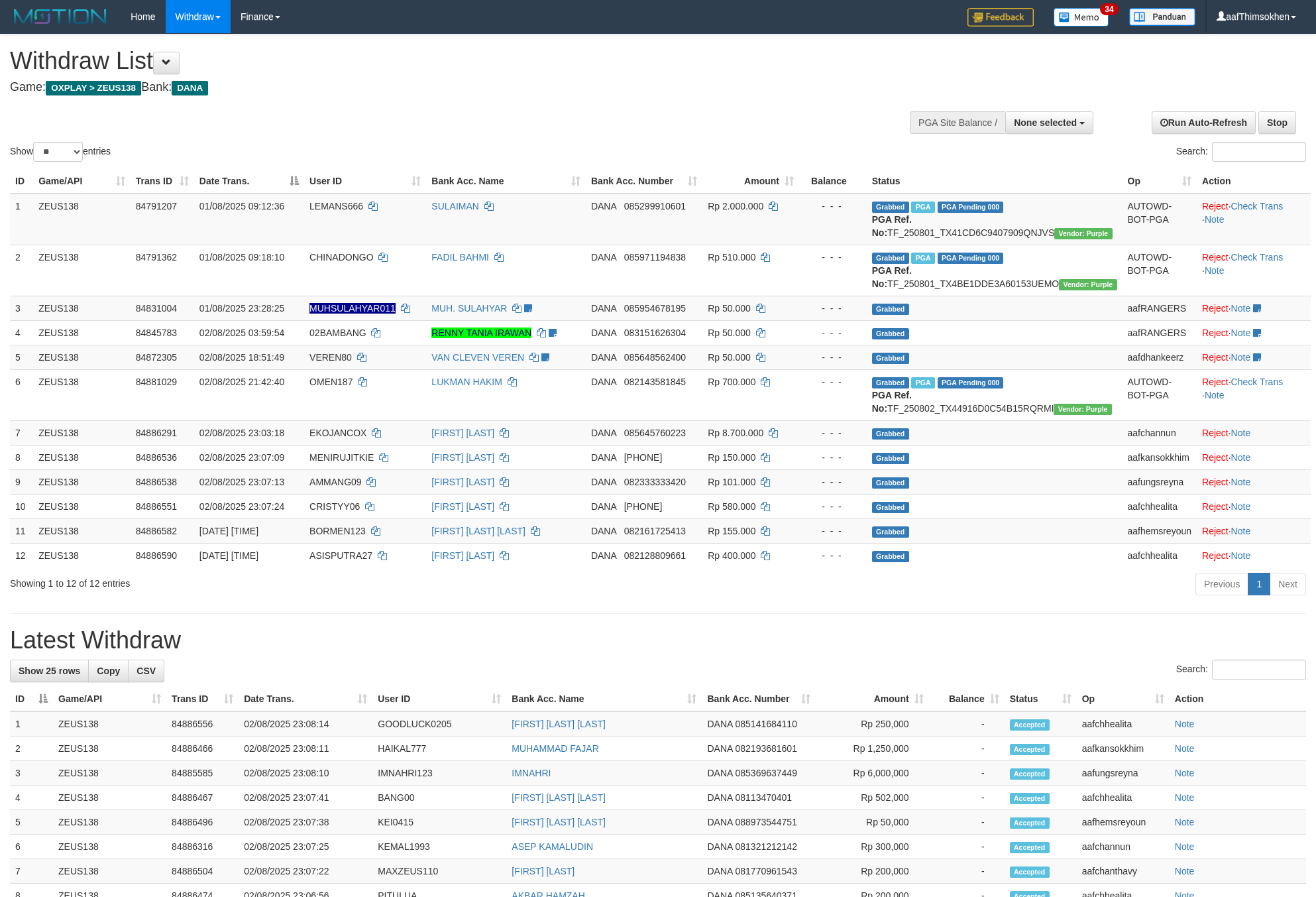 select 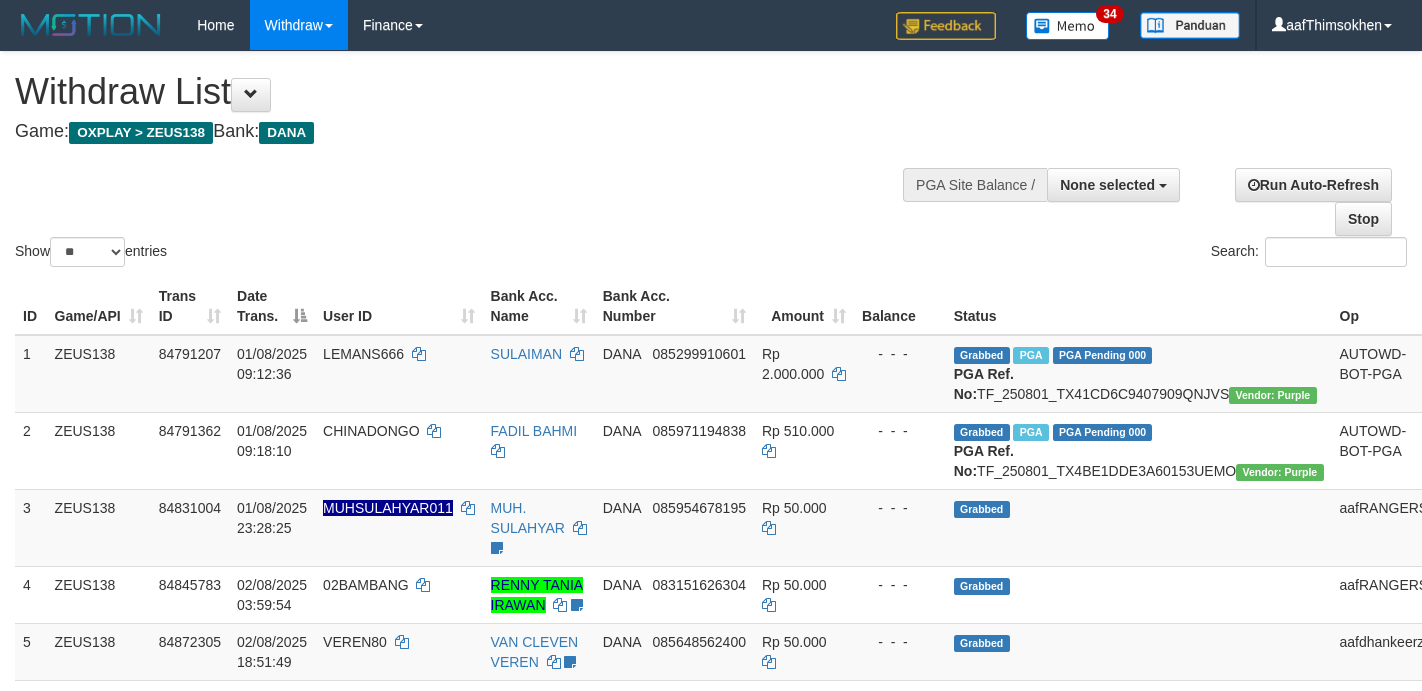 select 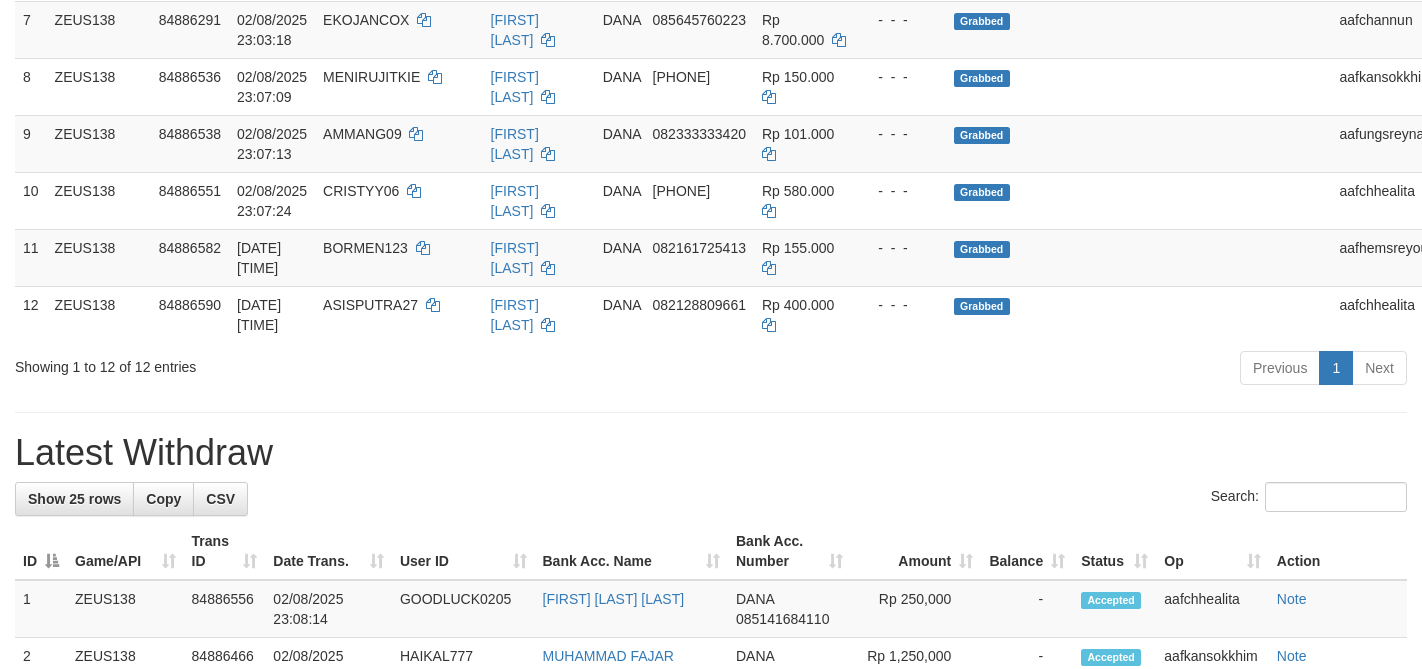 scroll, scrollTop: 700, scrollLeft: 0, axis: vertical 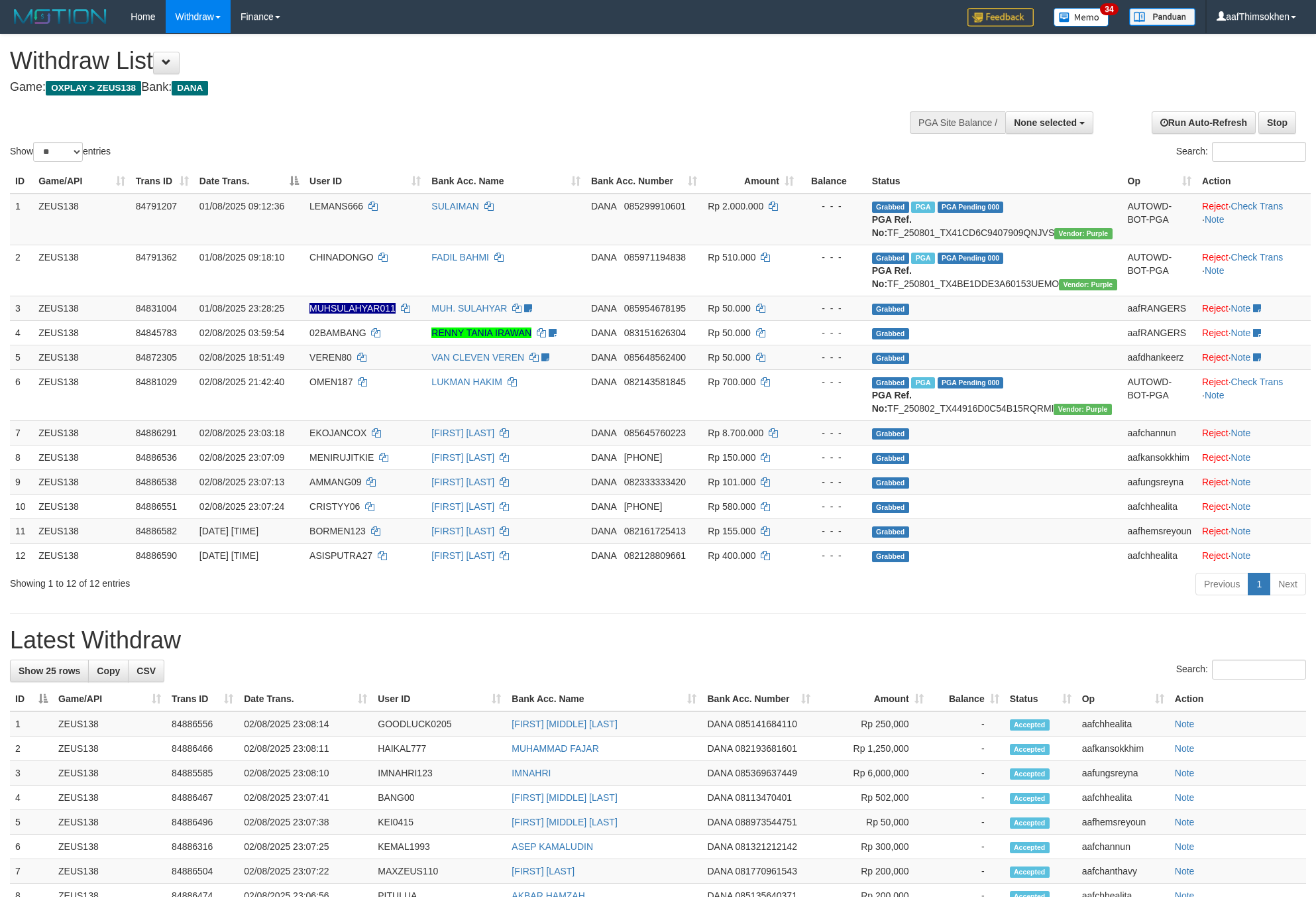 select 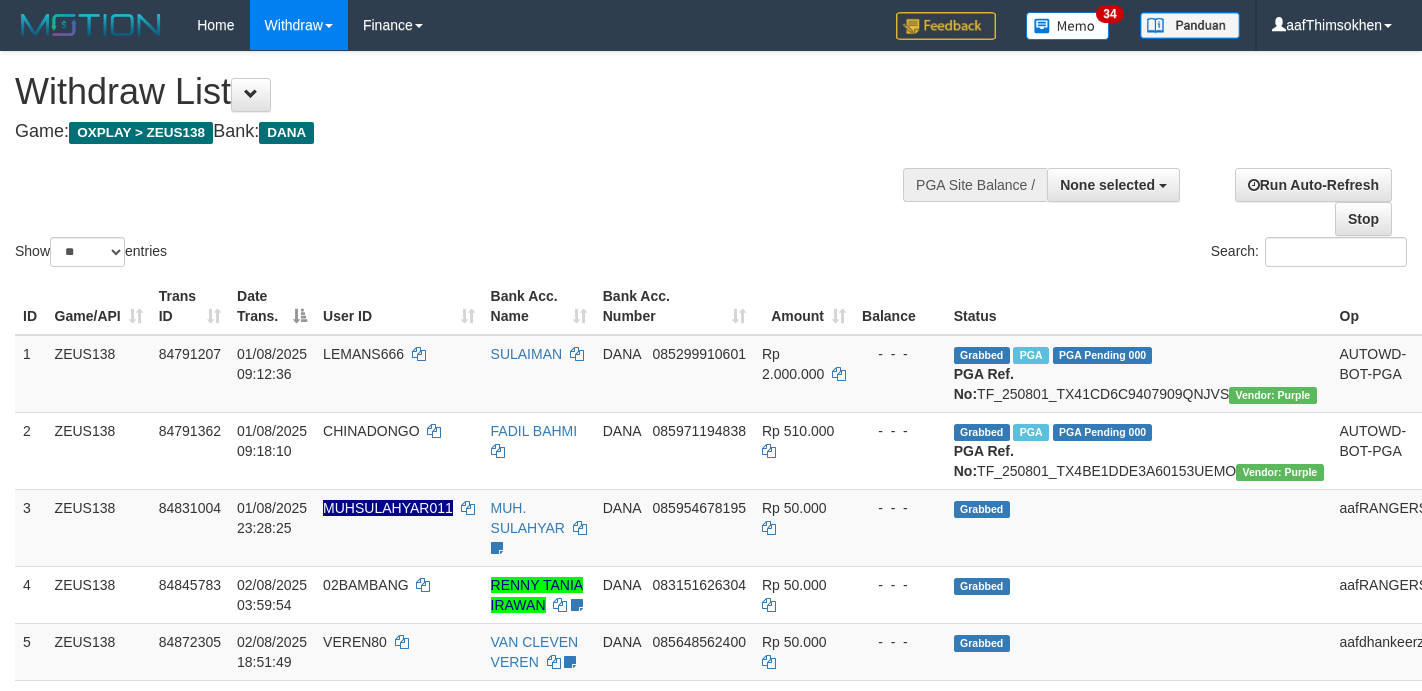 select 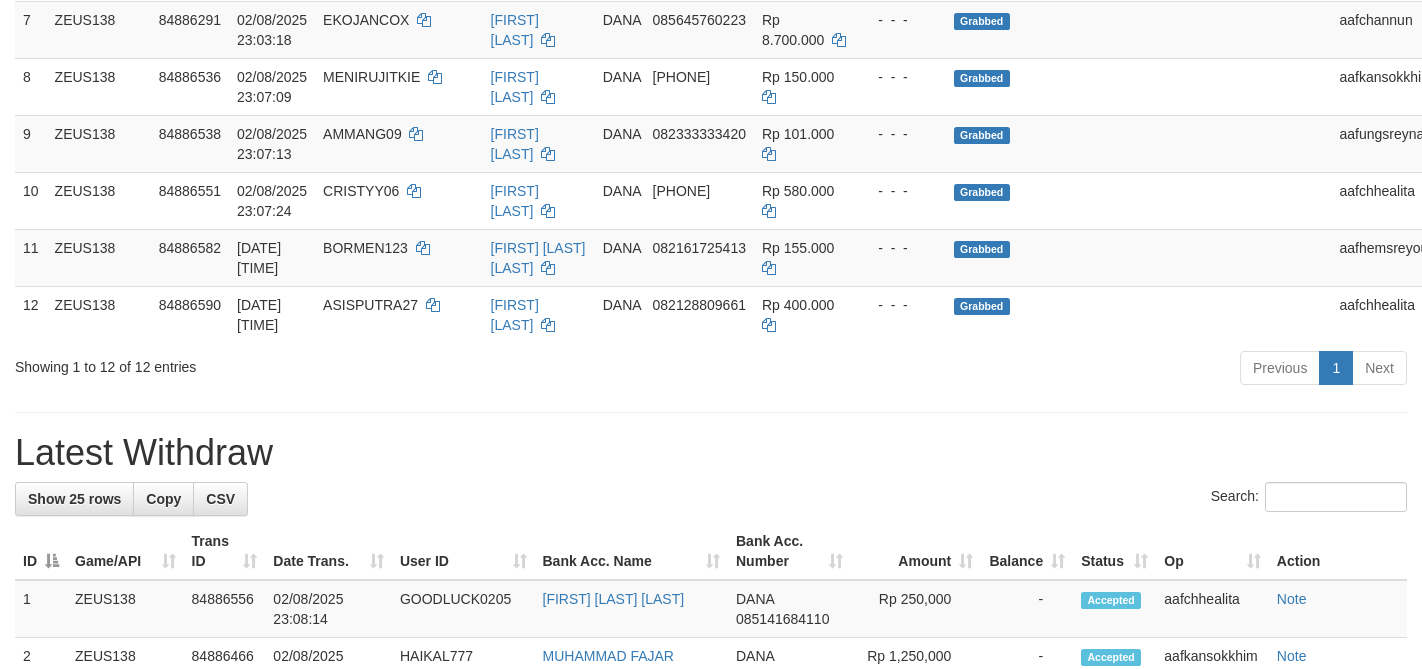 scroll, scrollTop: 700, scrollLeft: 0, axis: vertical 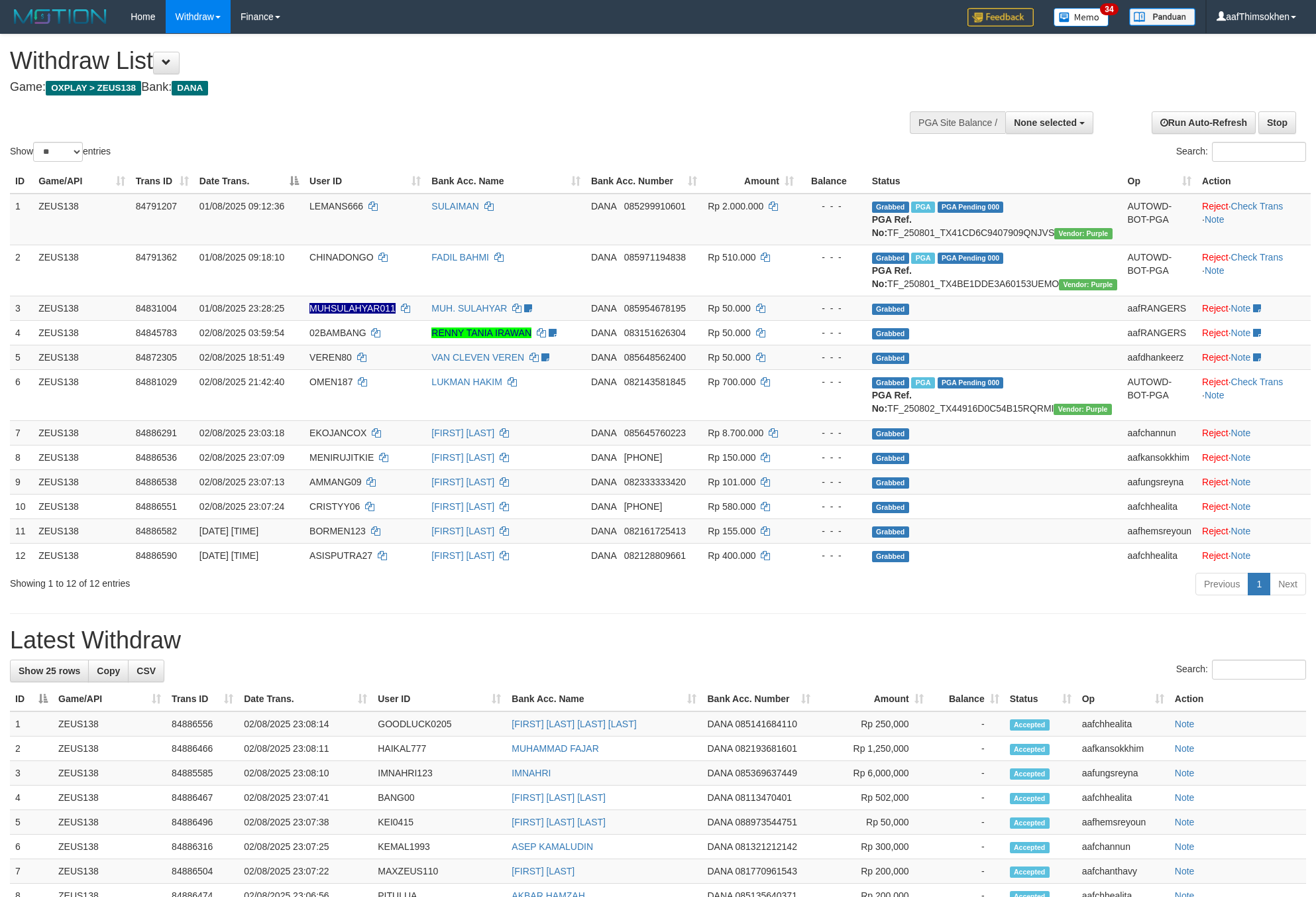 select 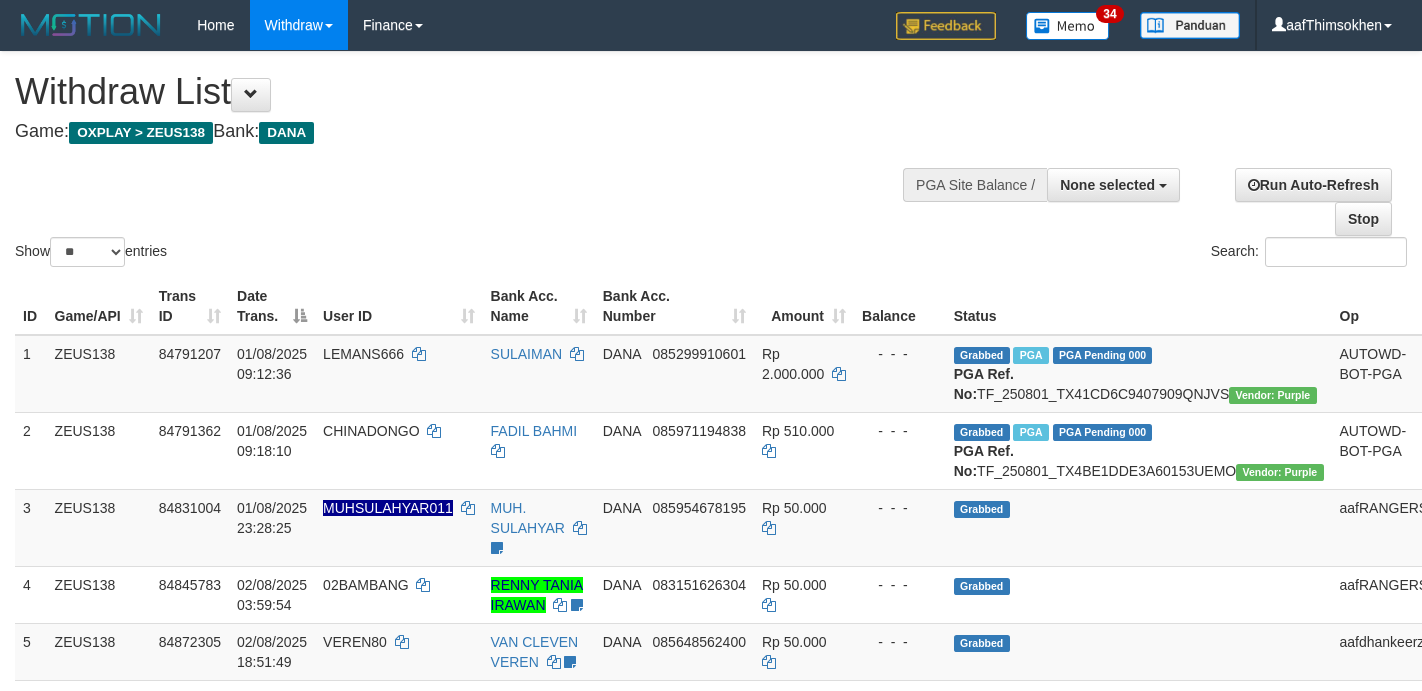 select 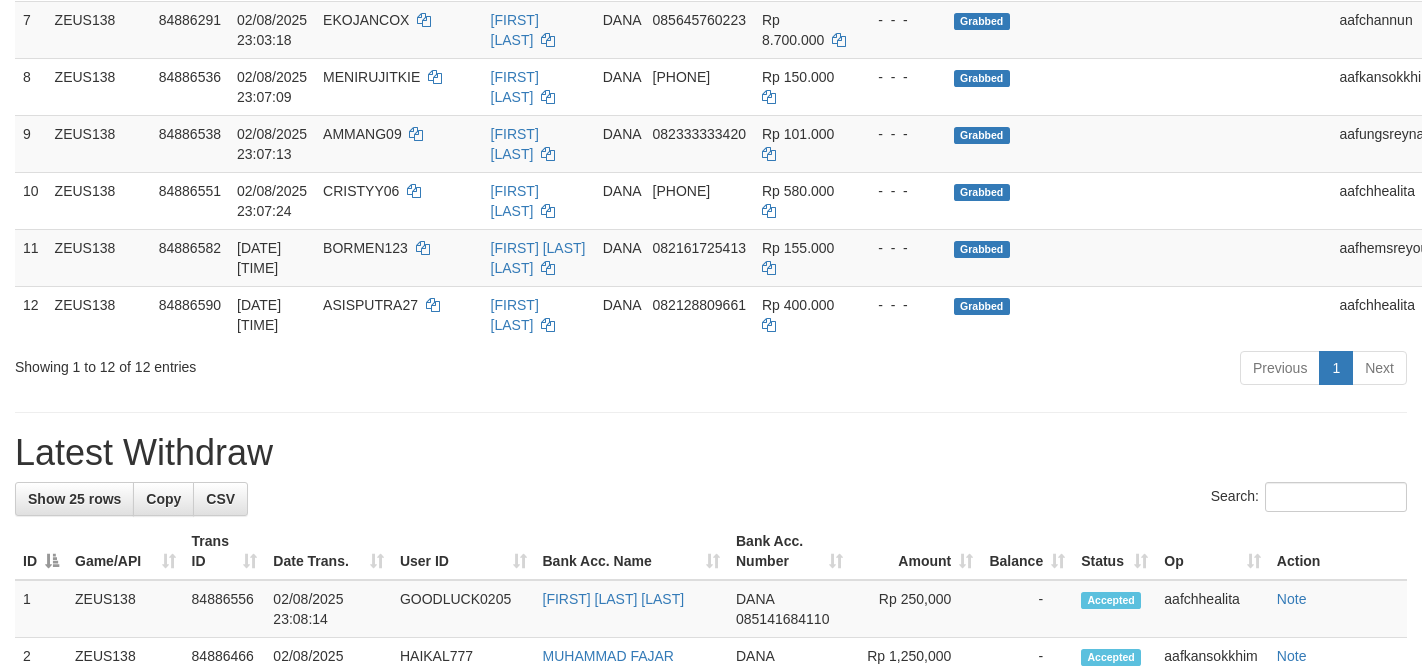 scroll, scrollTop: 700, scrollLeft: 0, axis: vertical 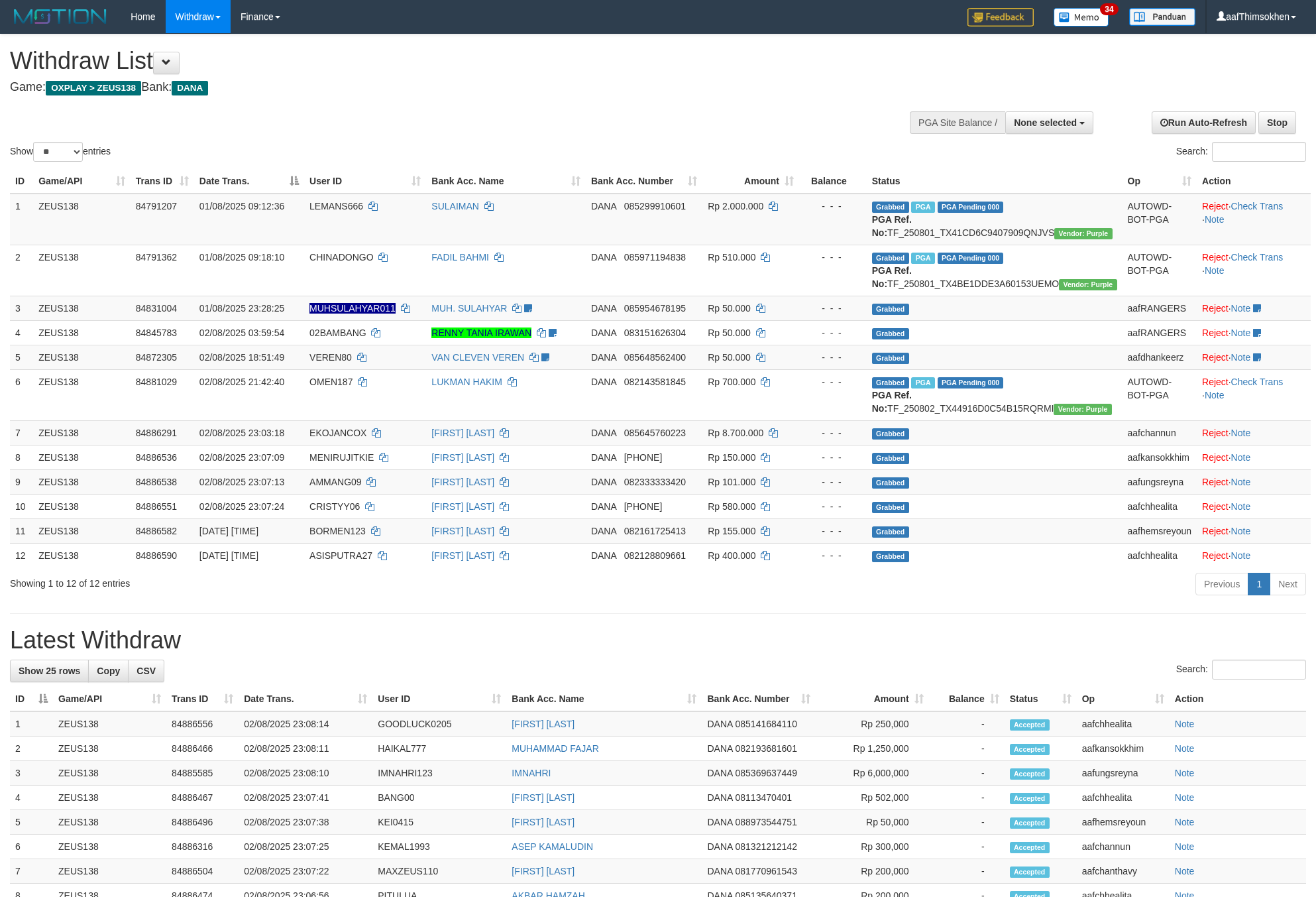 select 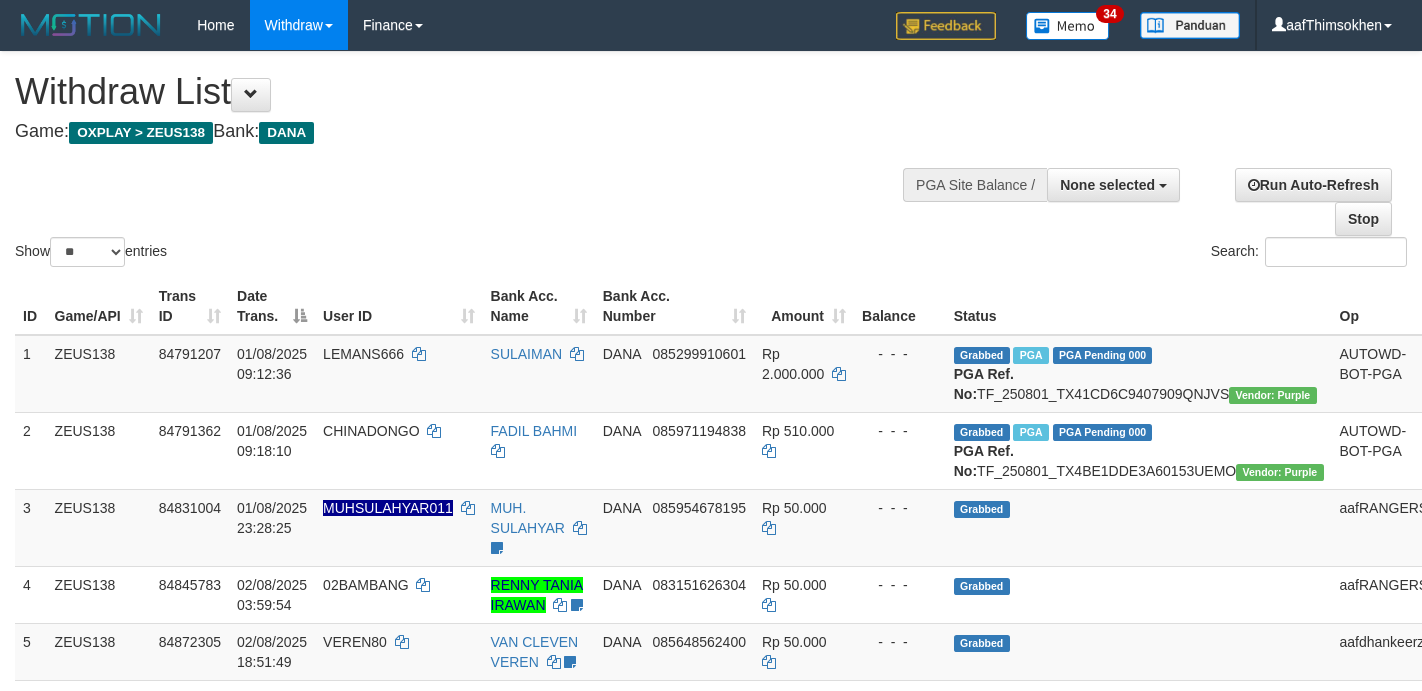 select 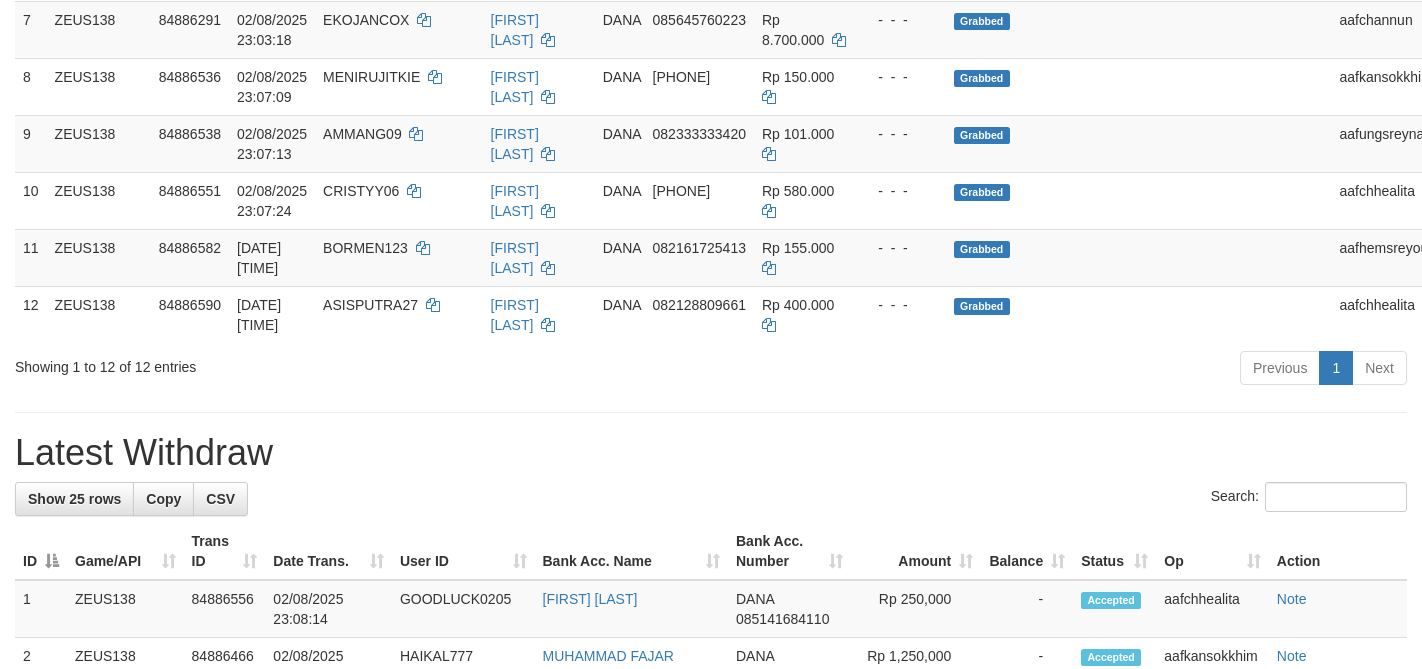scroll, scrollTop: 700, scrollLeft: 0, axis: vertical 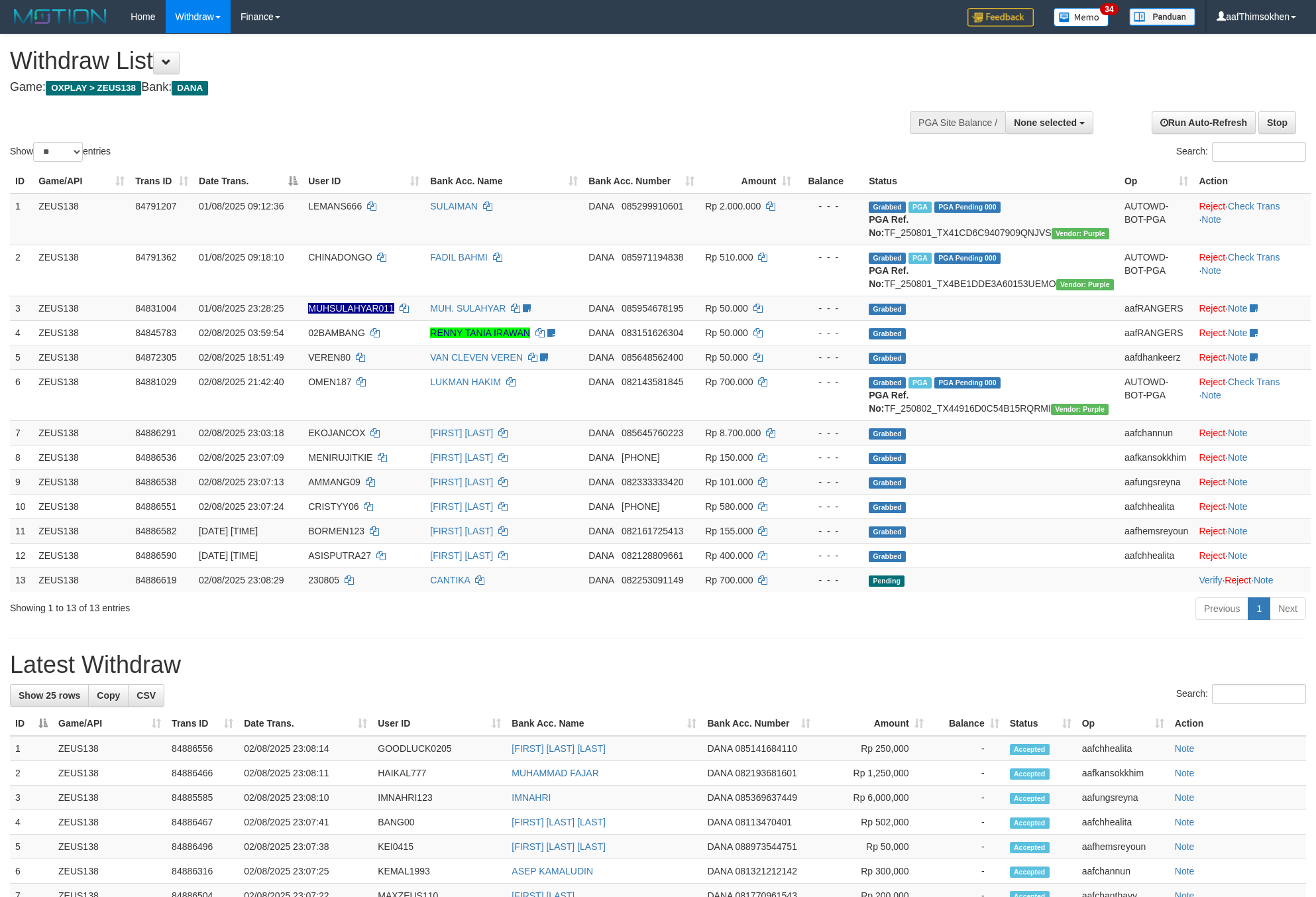 select 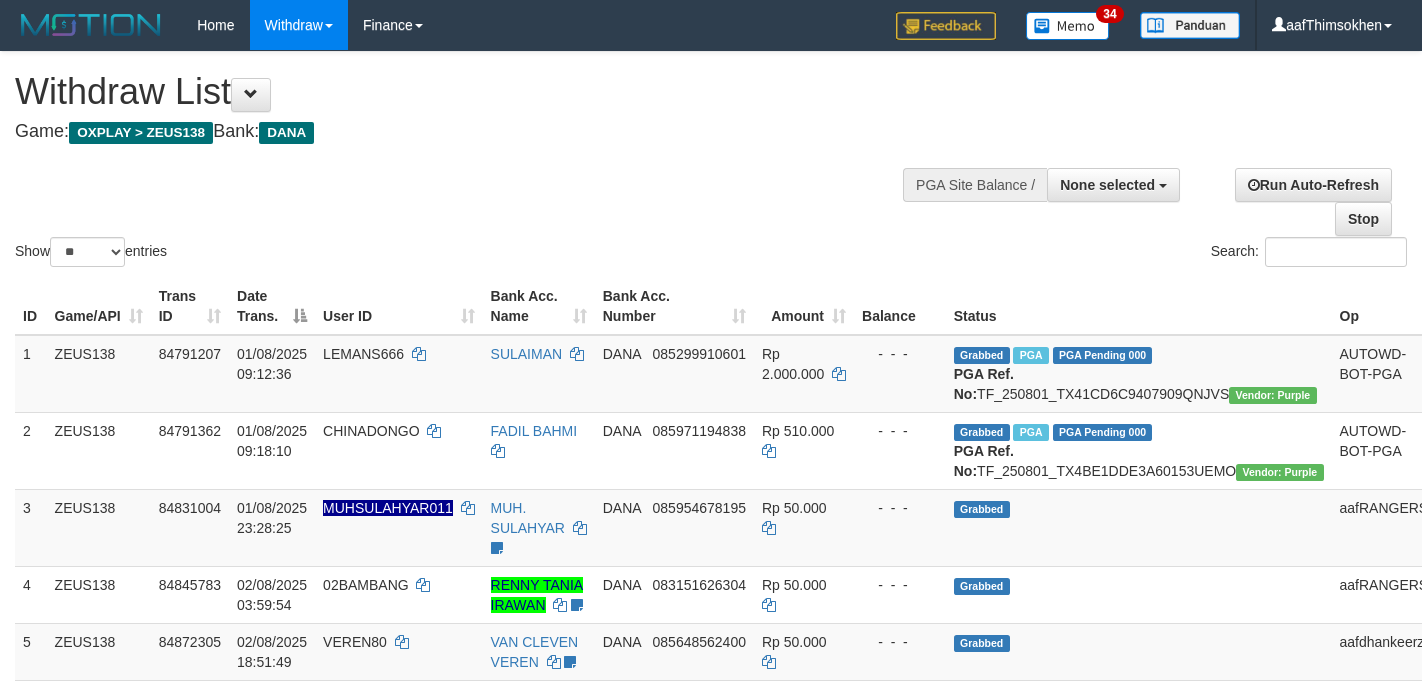 select 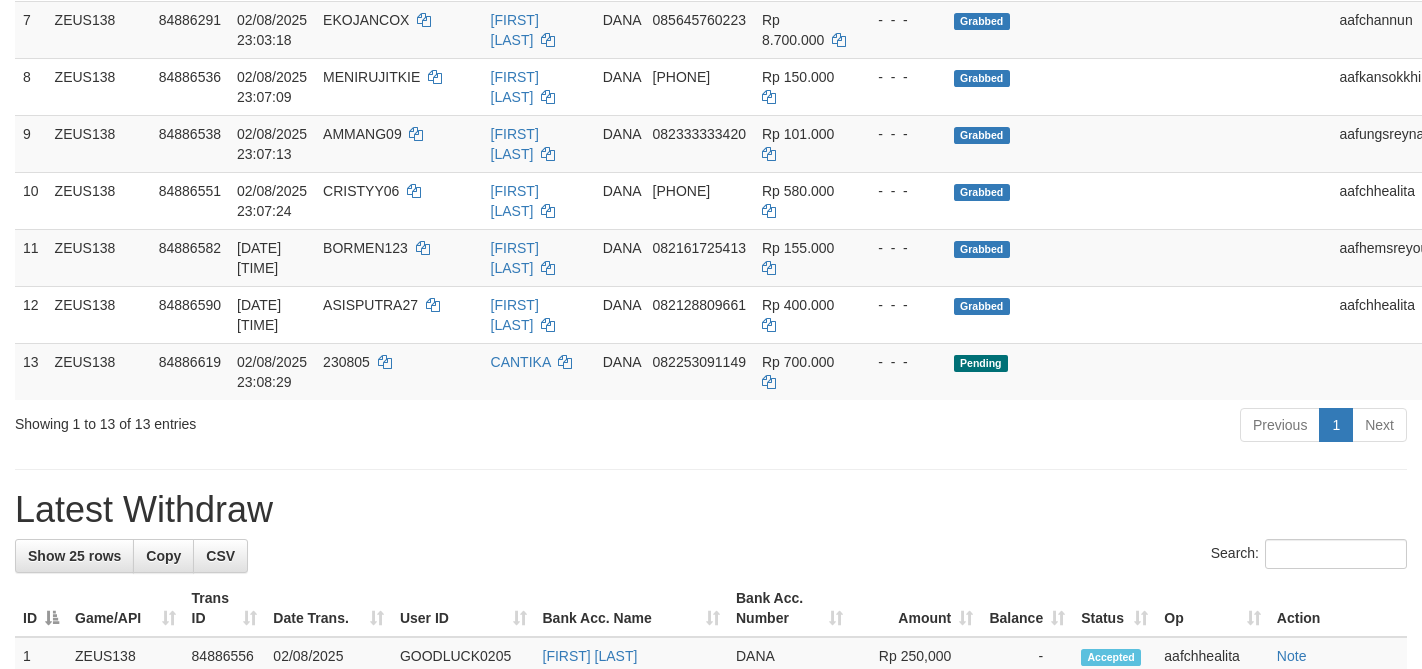 scroll, scrollTop: 700, scrollLeft: 0, axis: vertical 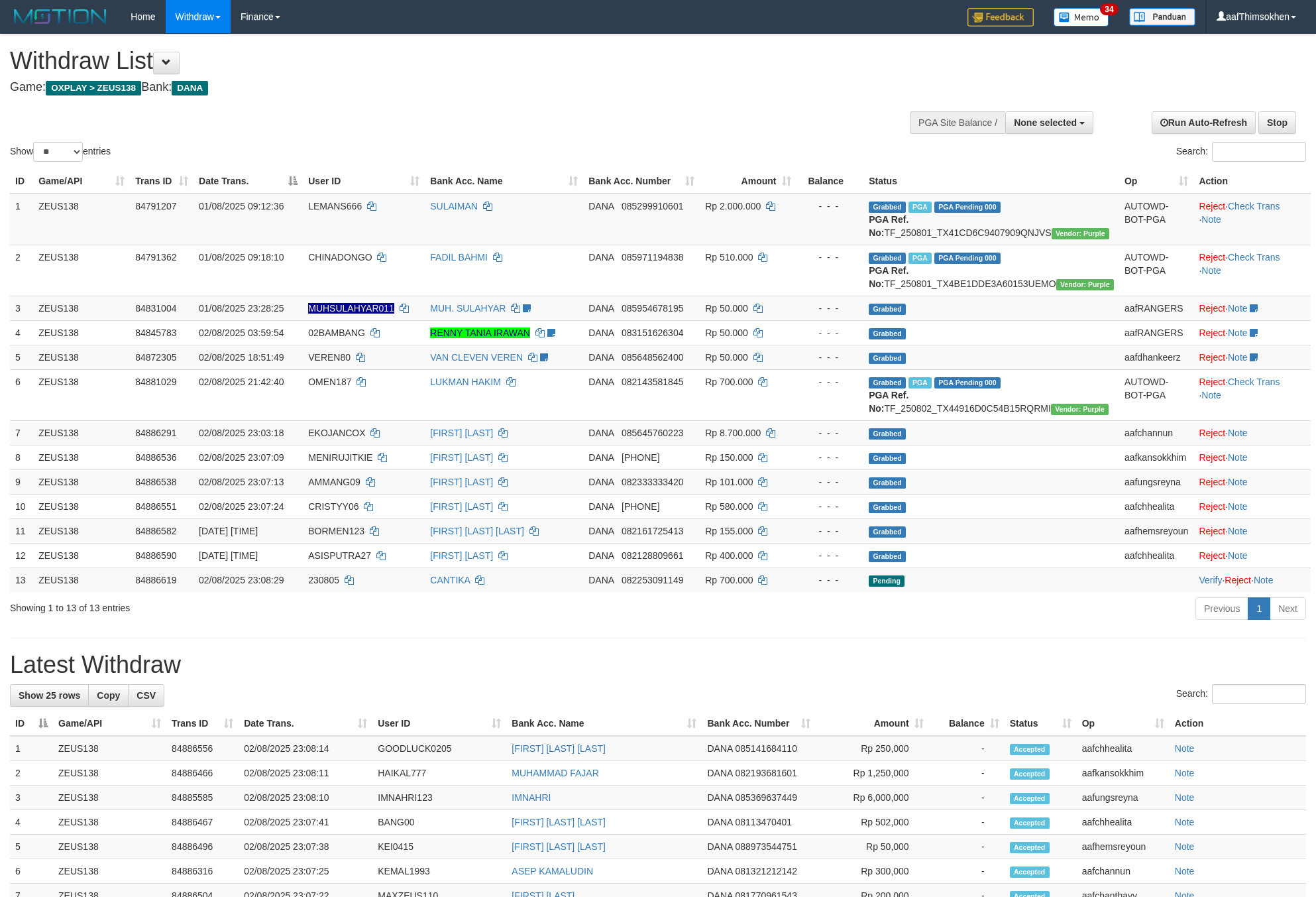 select 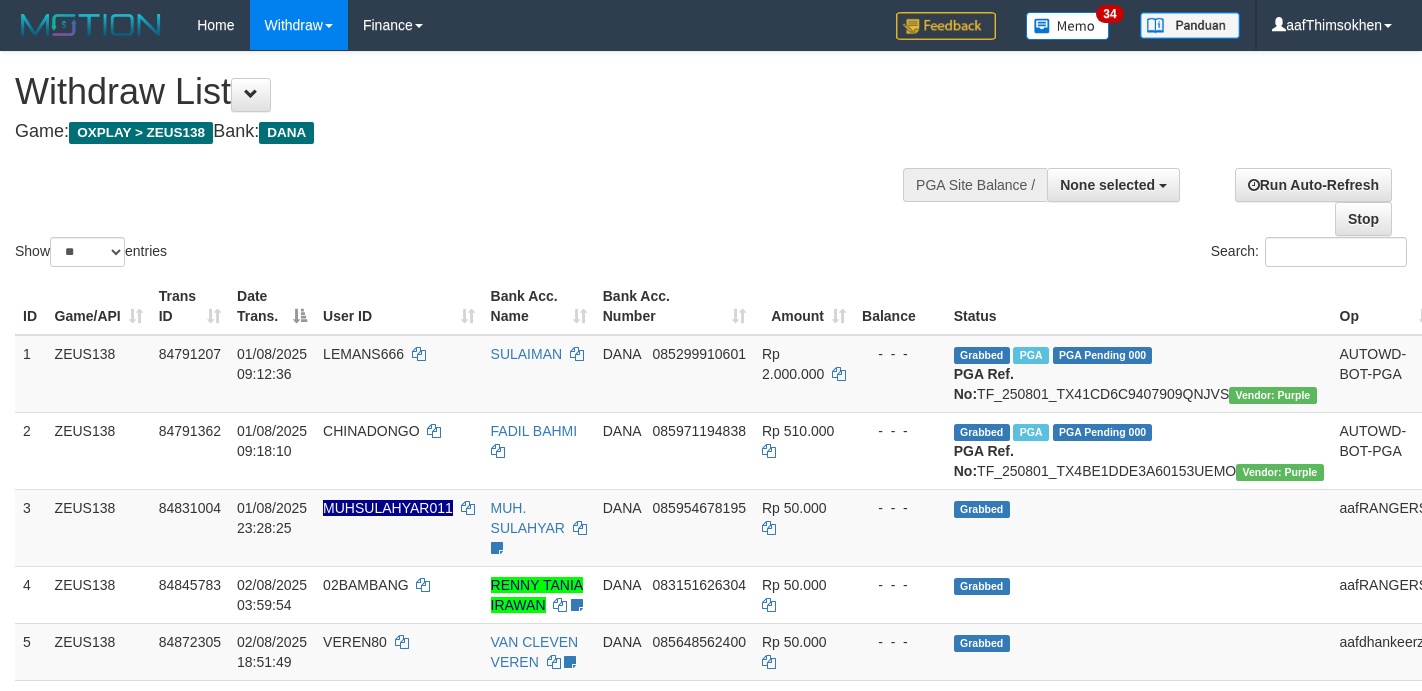 select 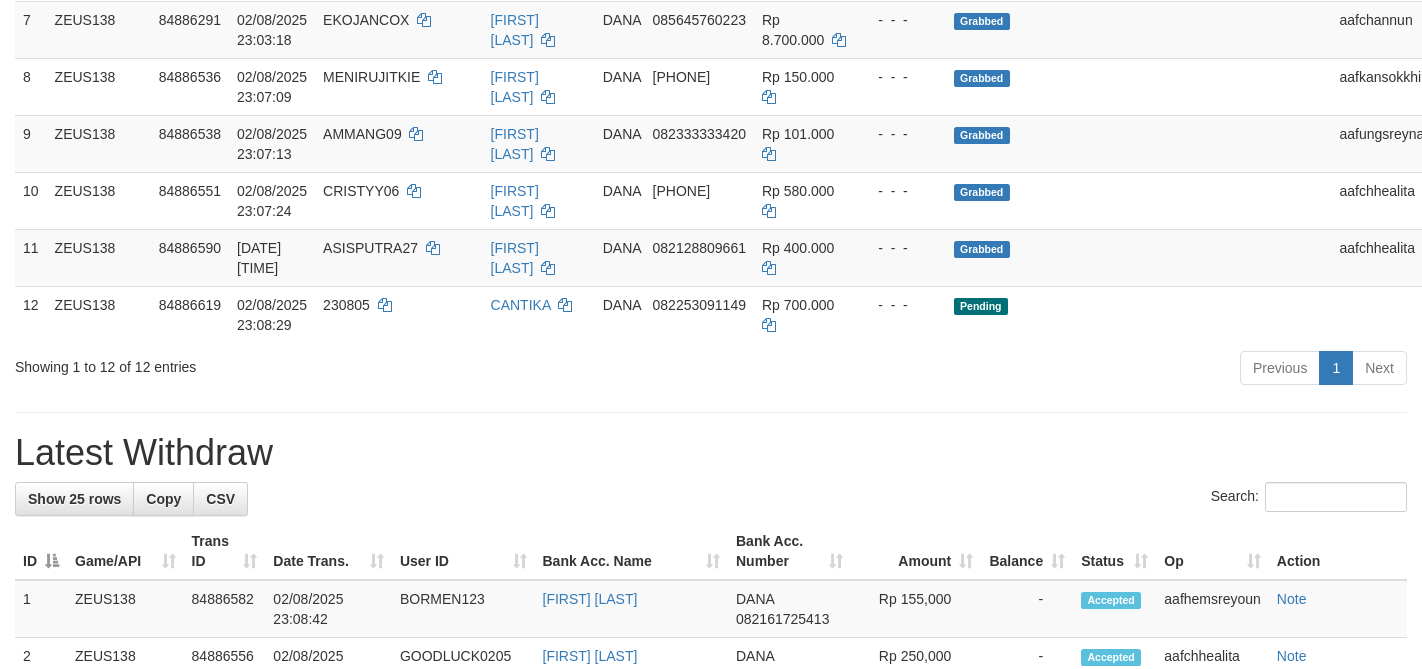 scroll, scrollTop: 700, scrollLeft: 0, axis: vertical 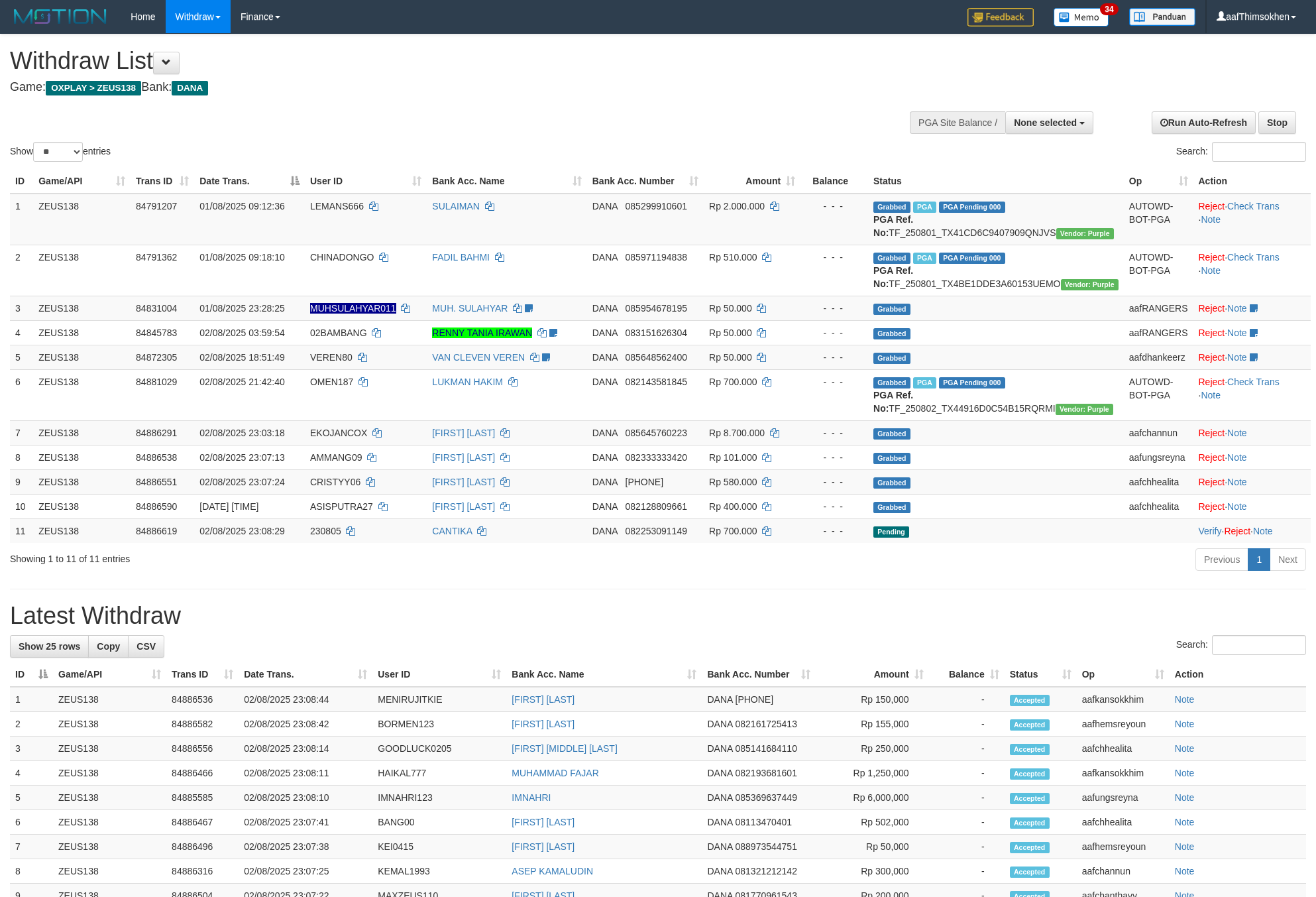 select 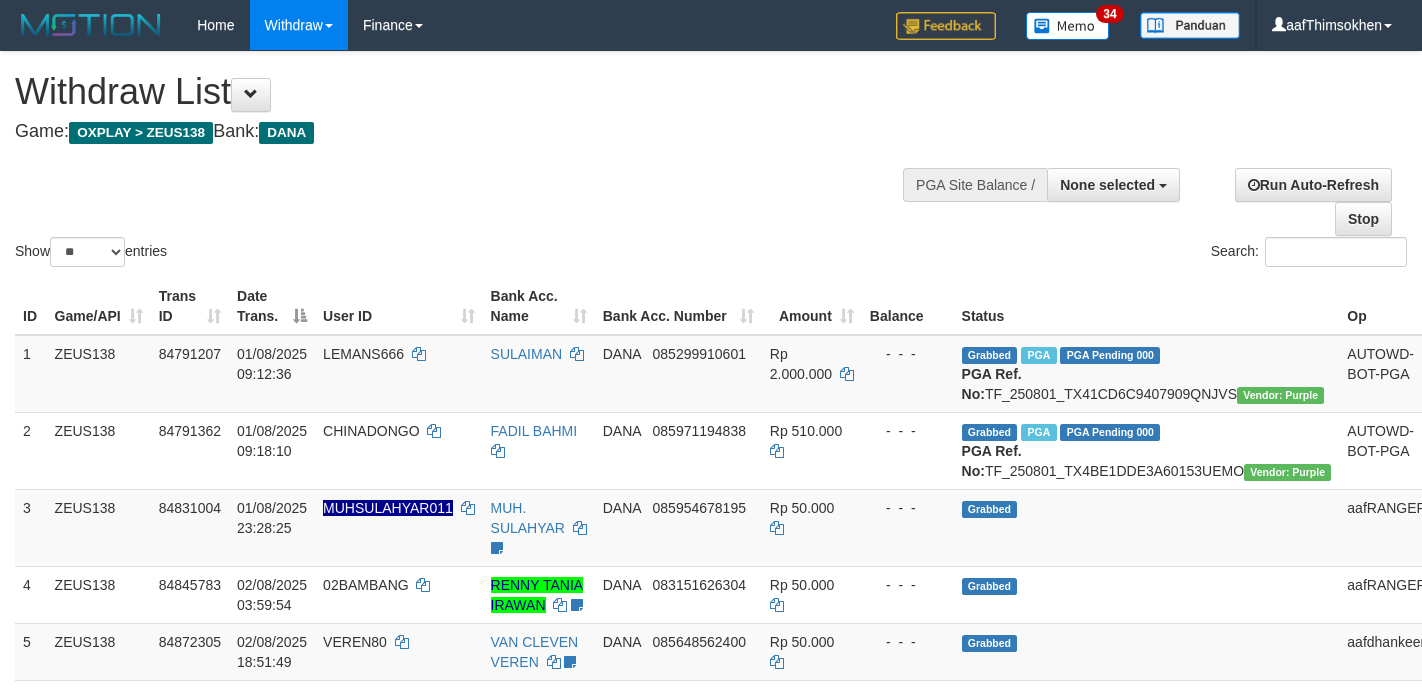select 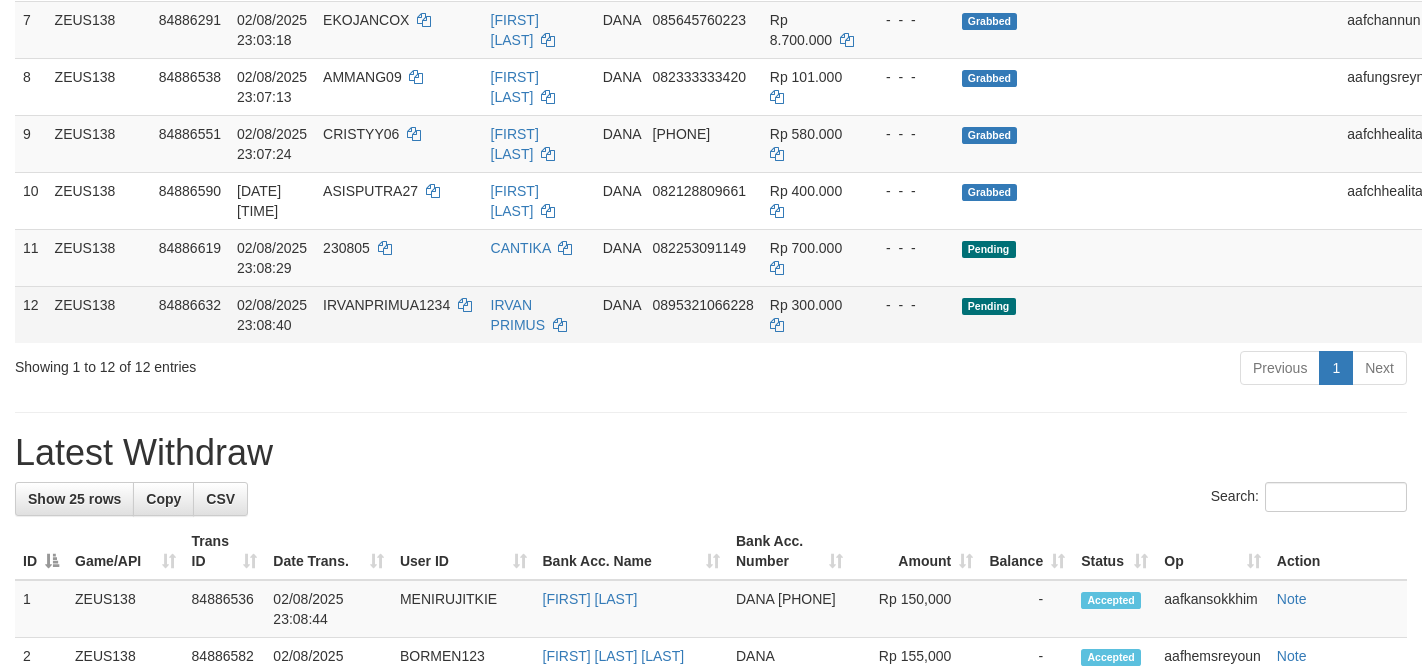 scroll, scrollTop: 700, scrollLeft: 0, axis: vertical 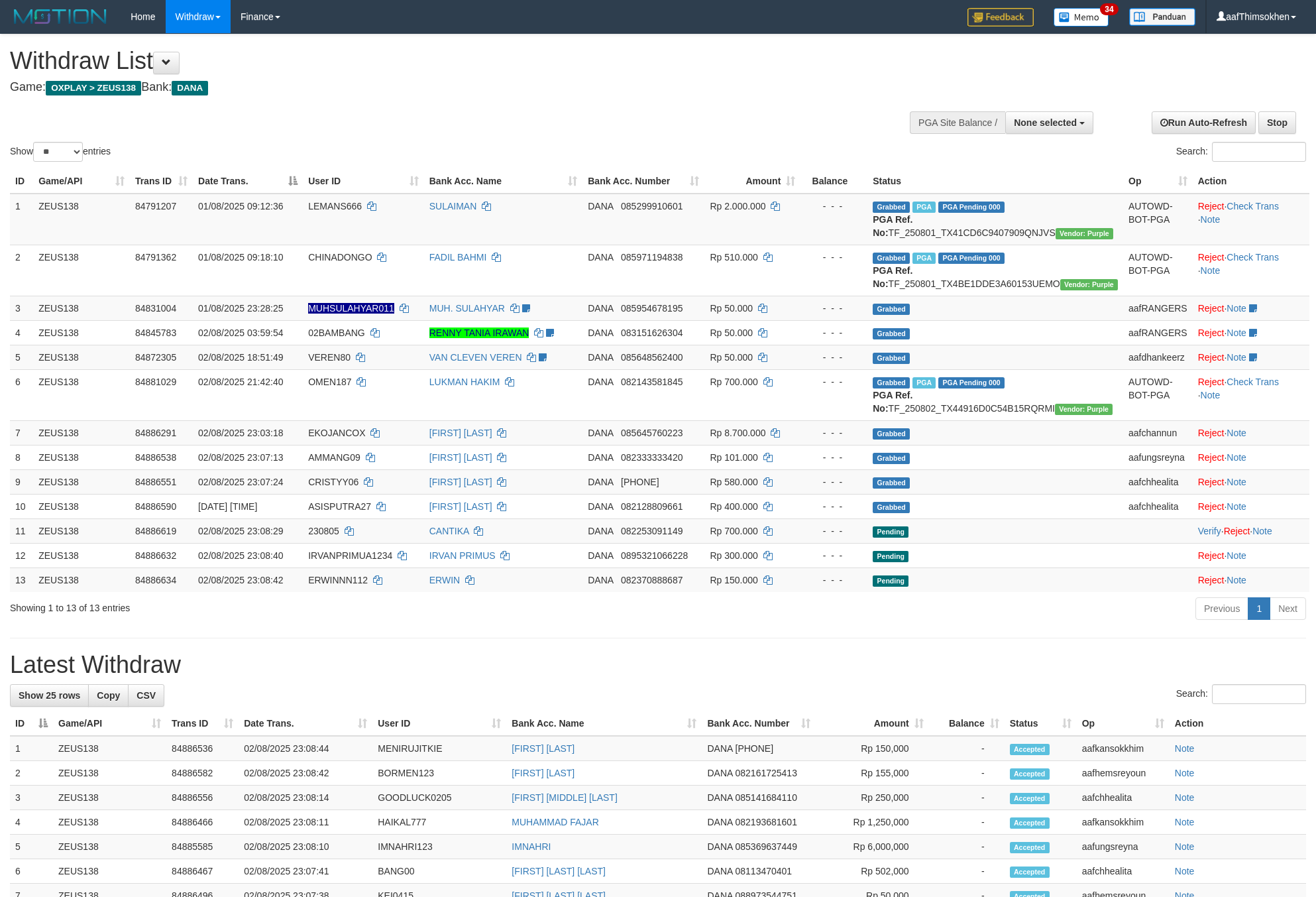 select 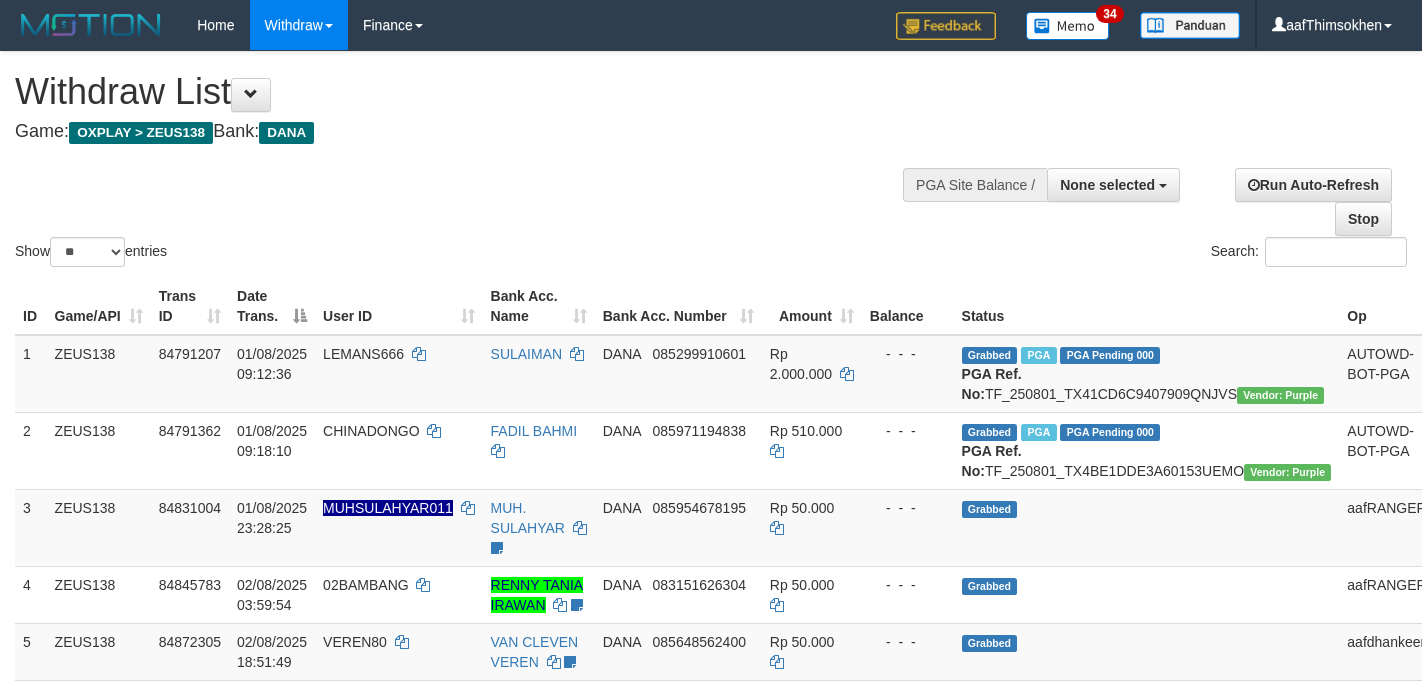 select 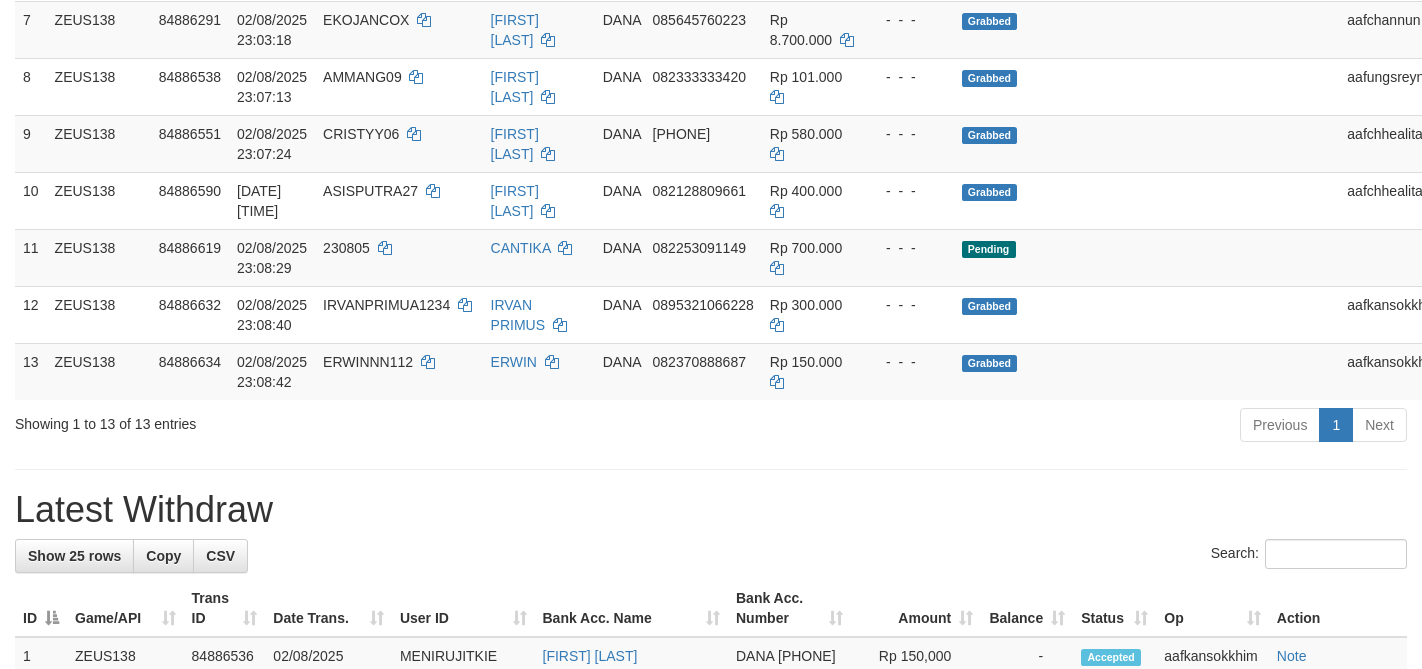 scroll, scrollTop: 700, scrollLeft: 0, axis: vertical 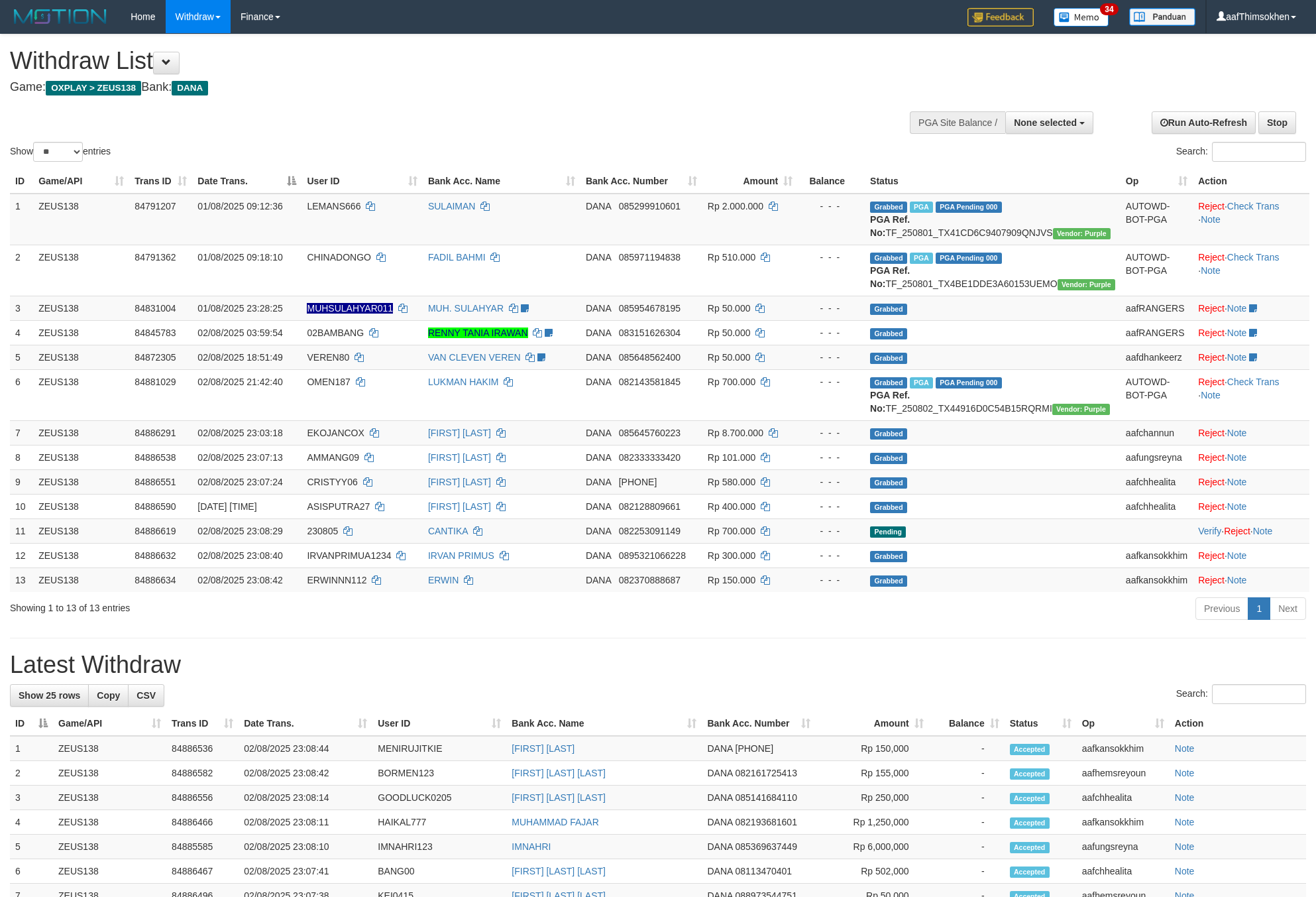 select 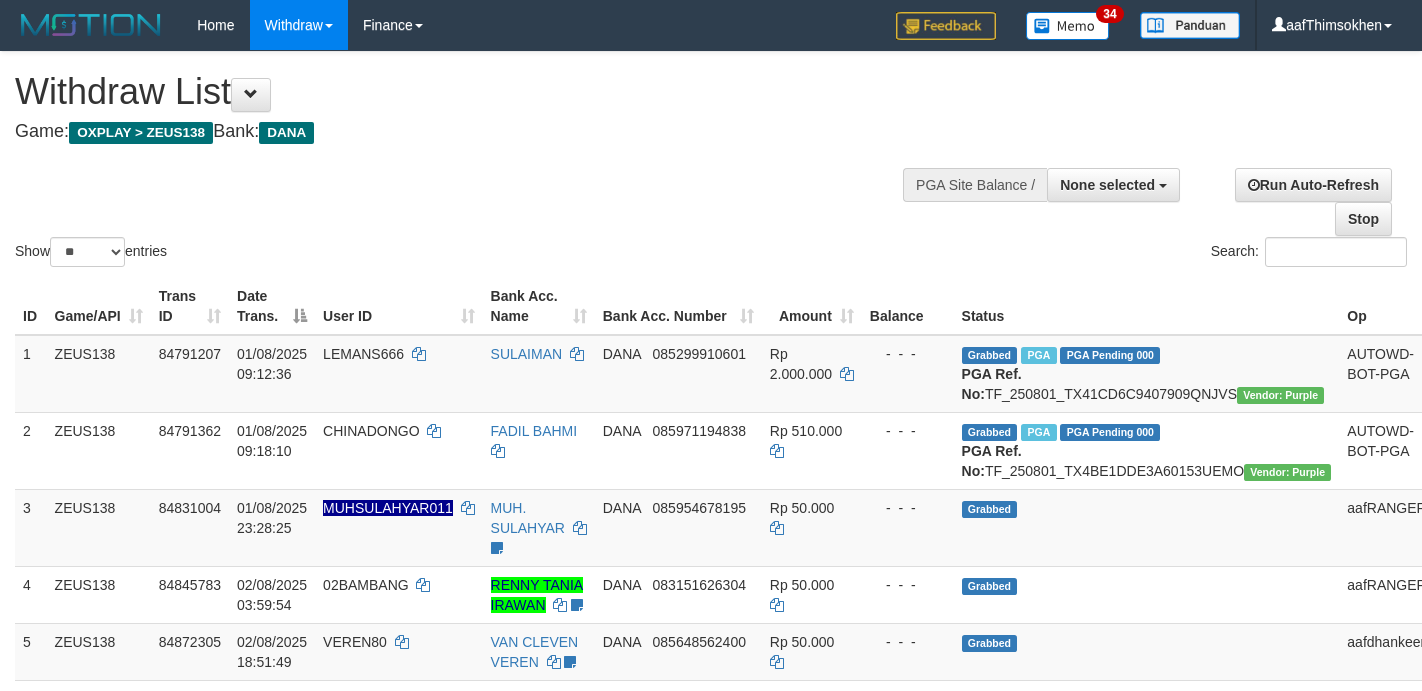 select 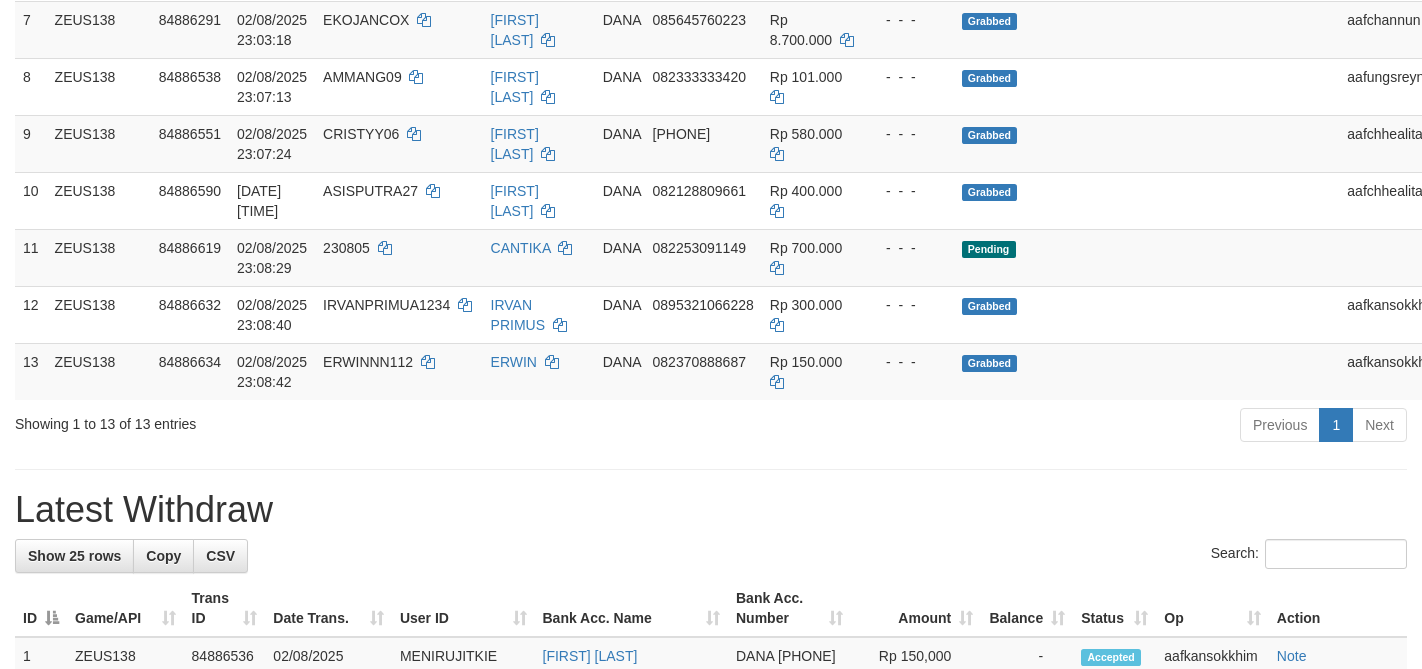 scroll, scrollTop: 700, scrollLeft: 0, axis: vertical 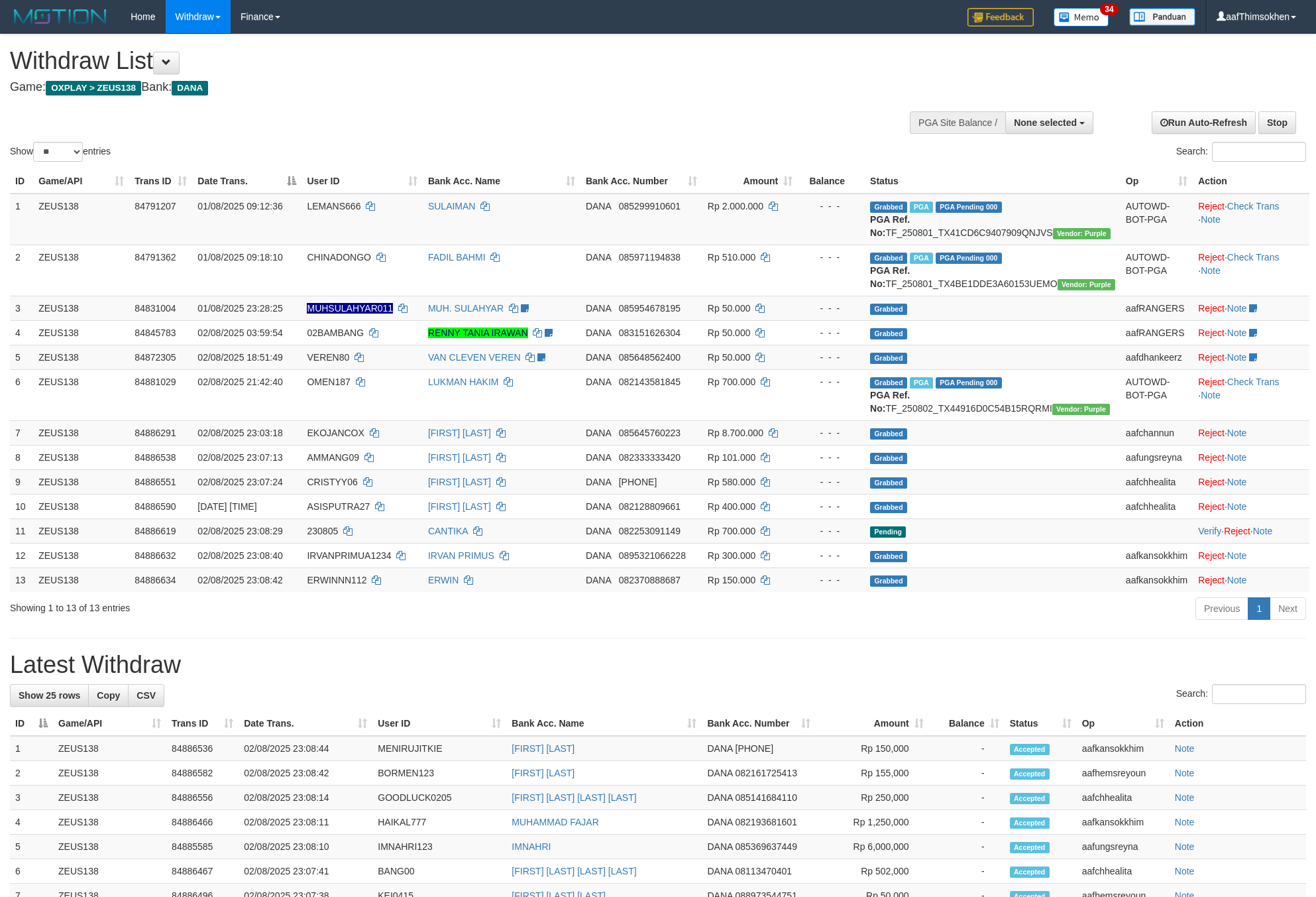 select 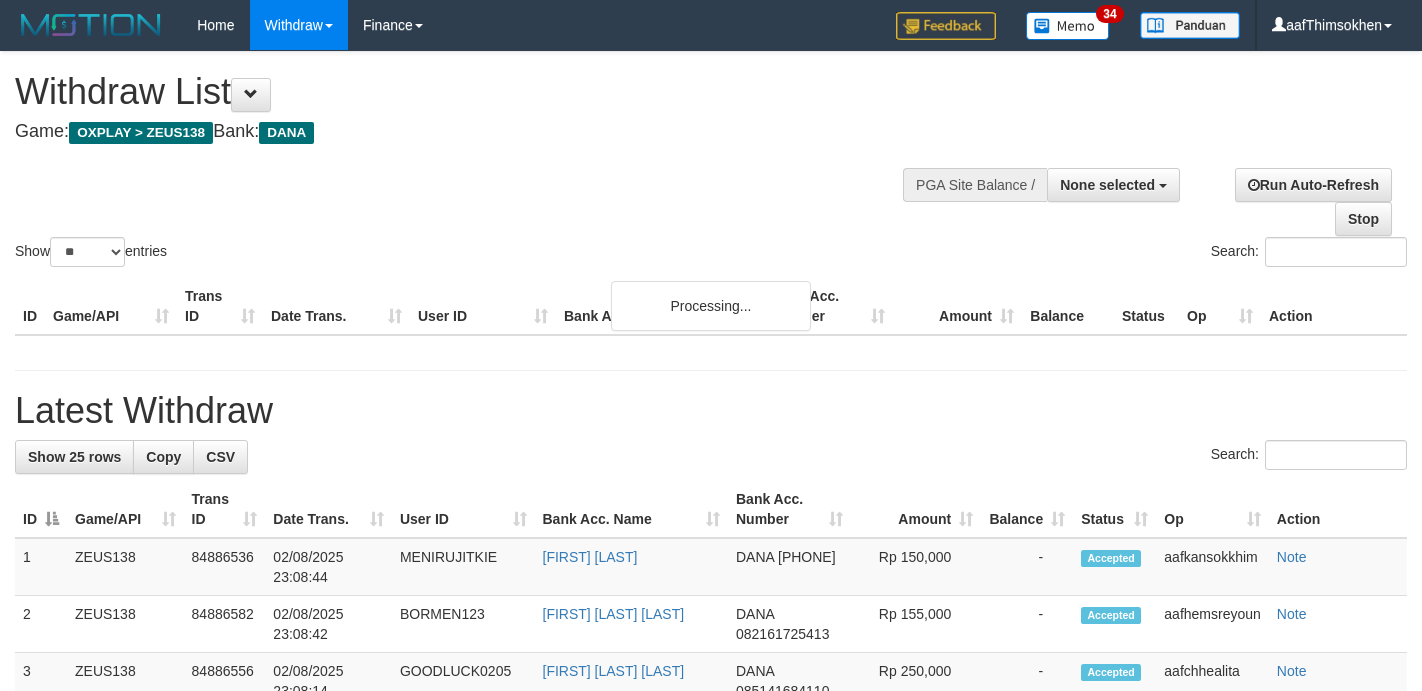 select 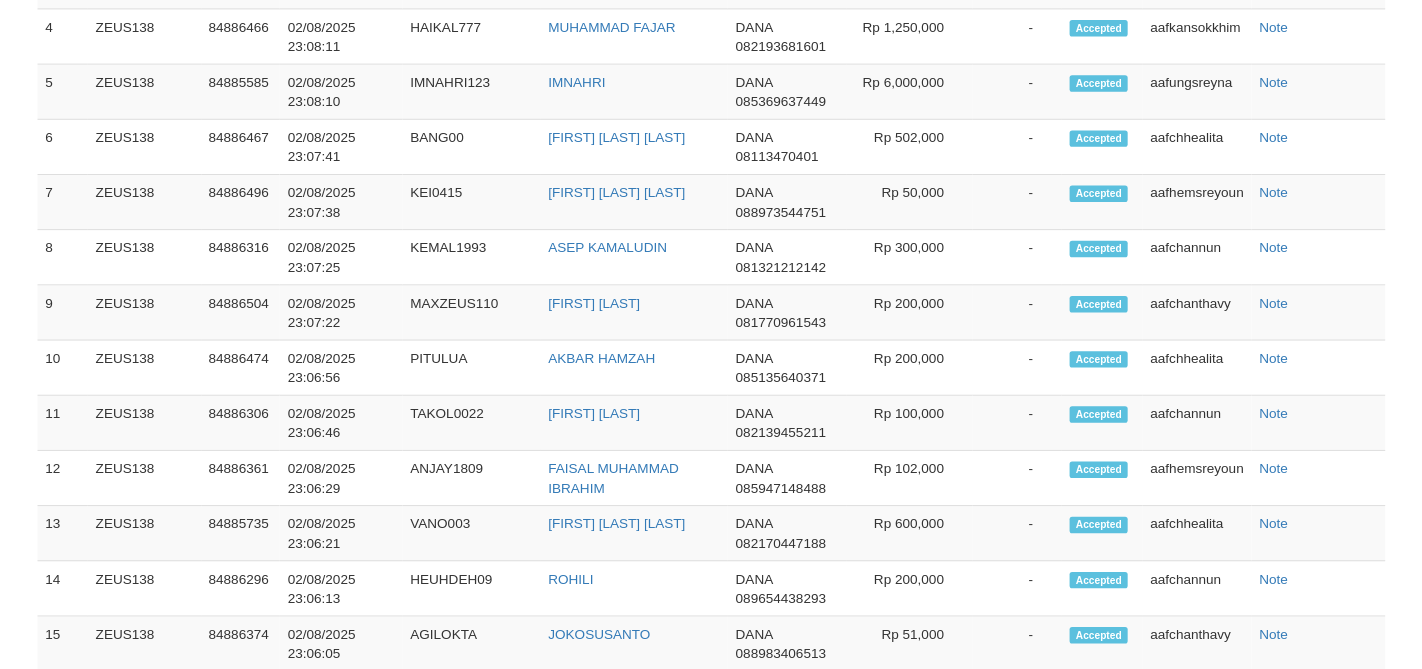 scroll, scrollTop: 1623, scrollLeft: 0, axis: vertical 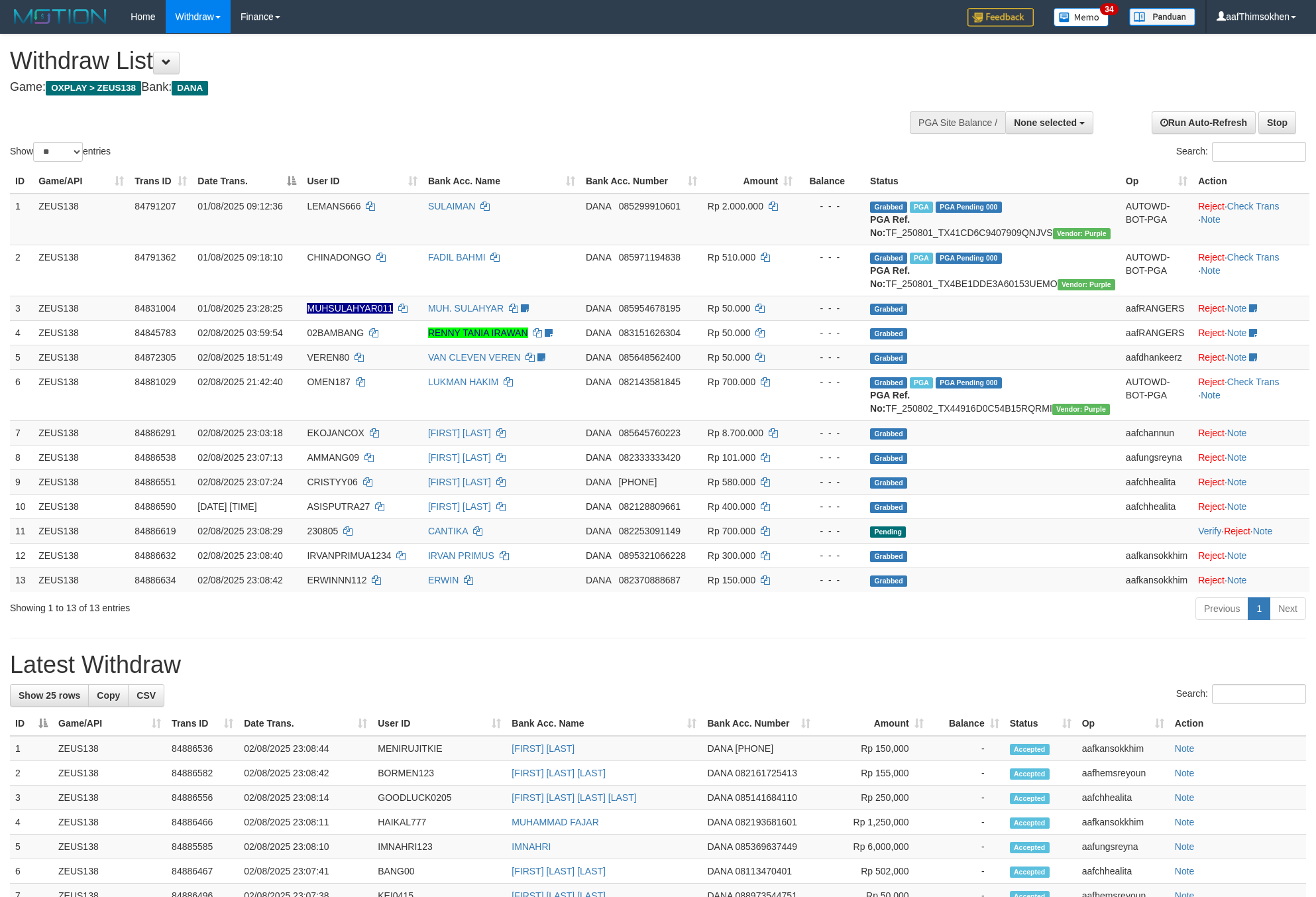 select 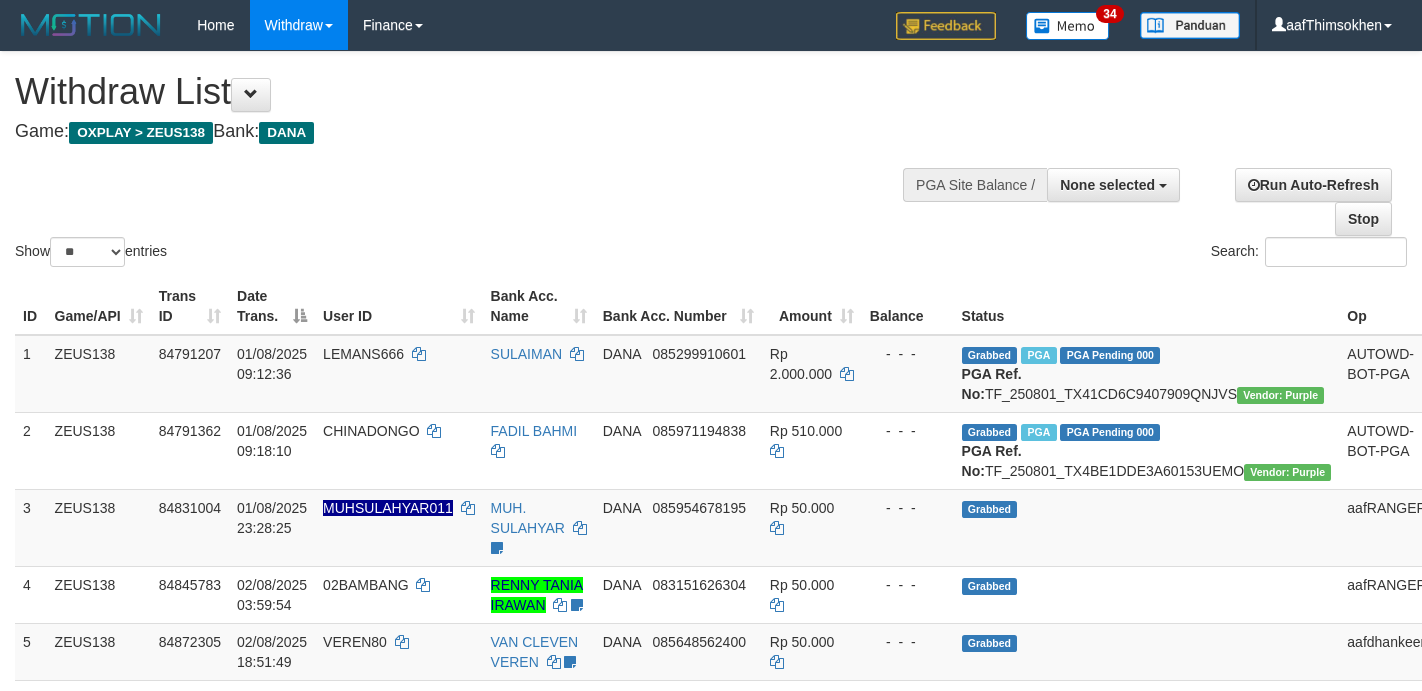select 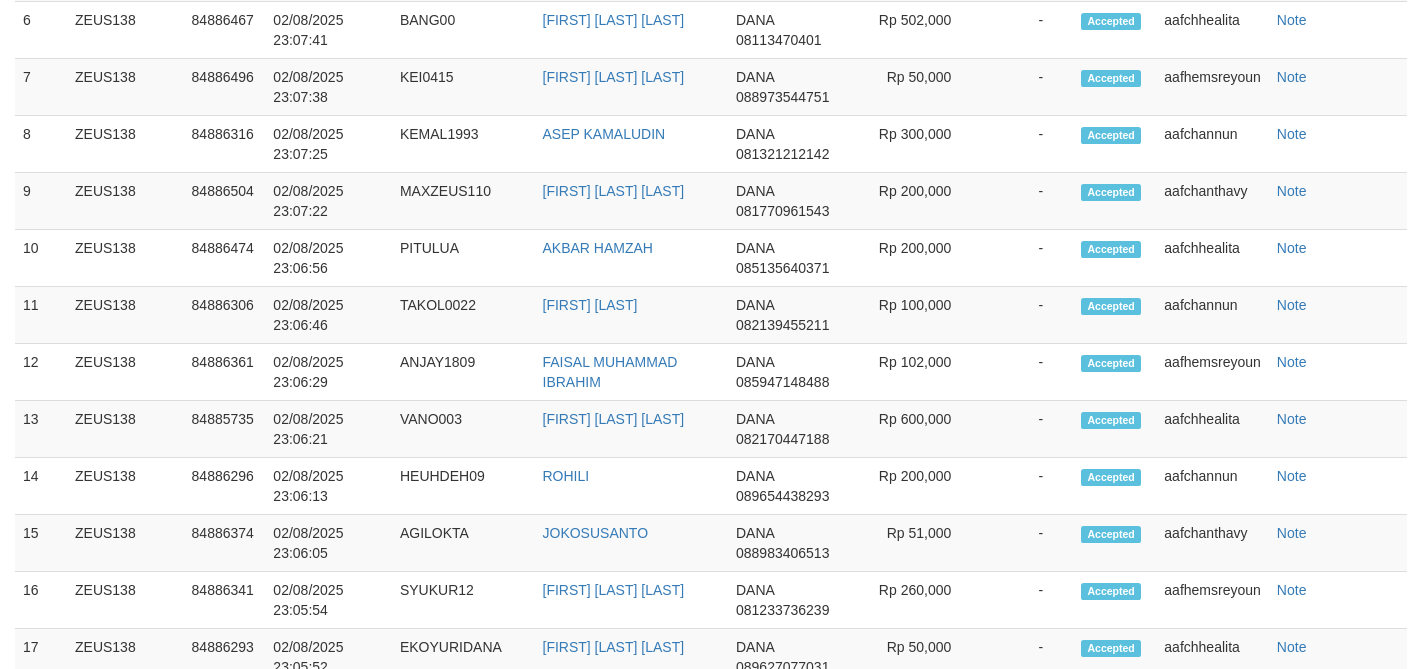 scroll, scrollTop: 1623, scrollLeft: 0, axis: vertical 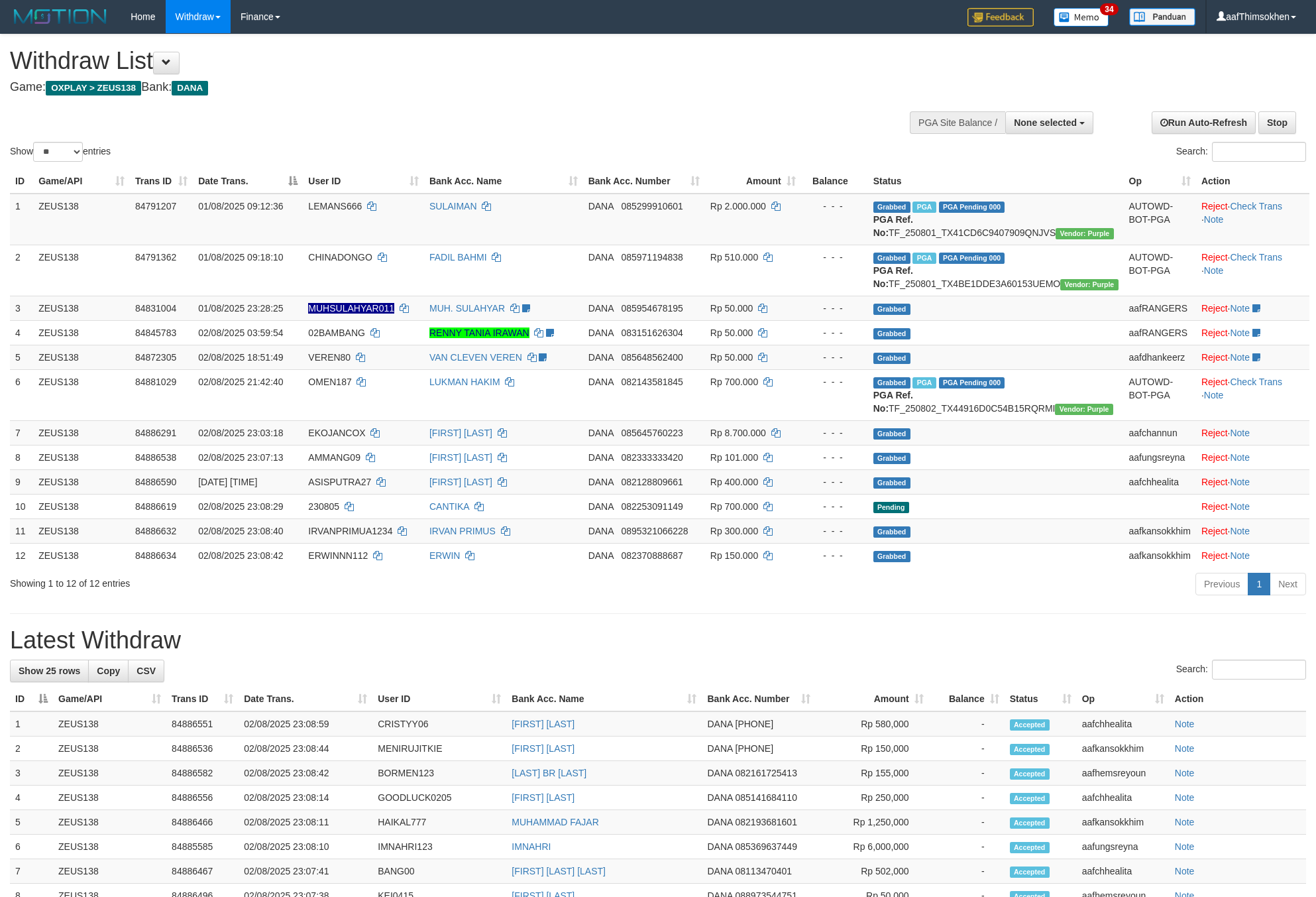 select 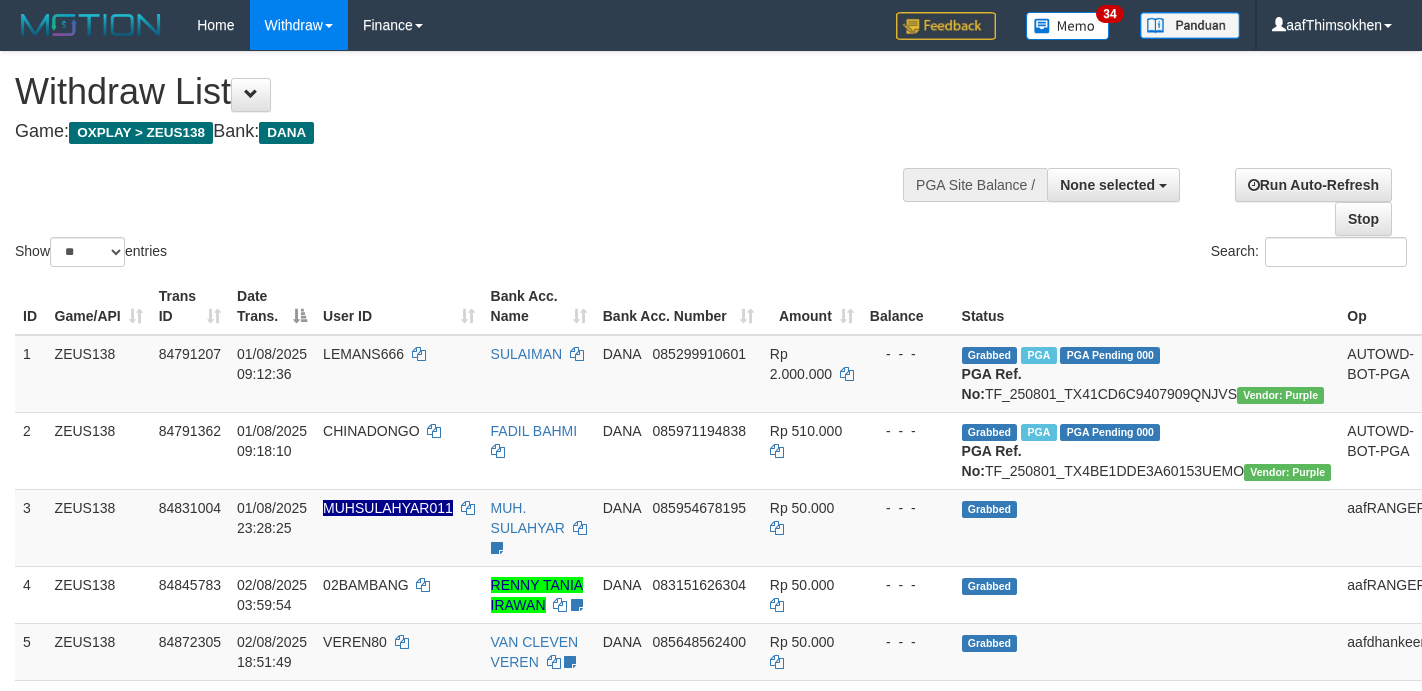 select 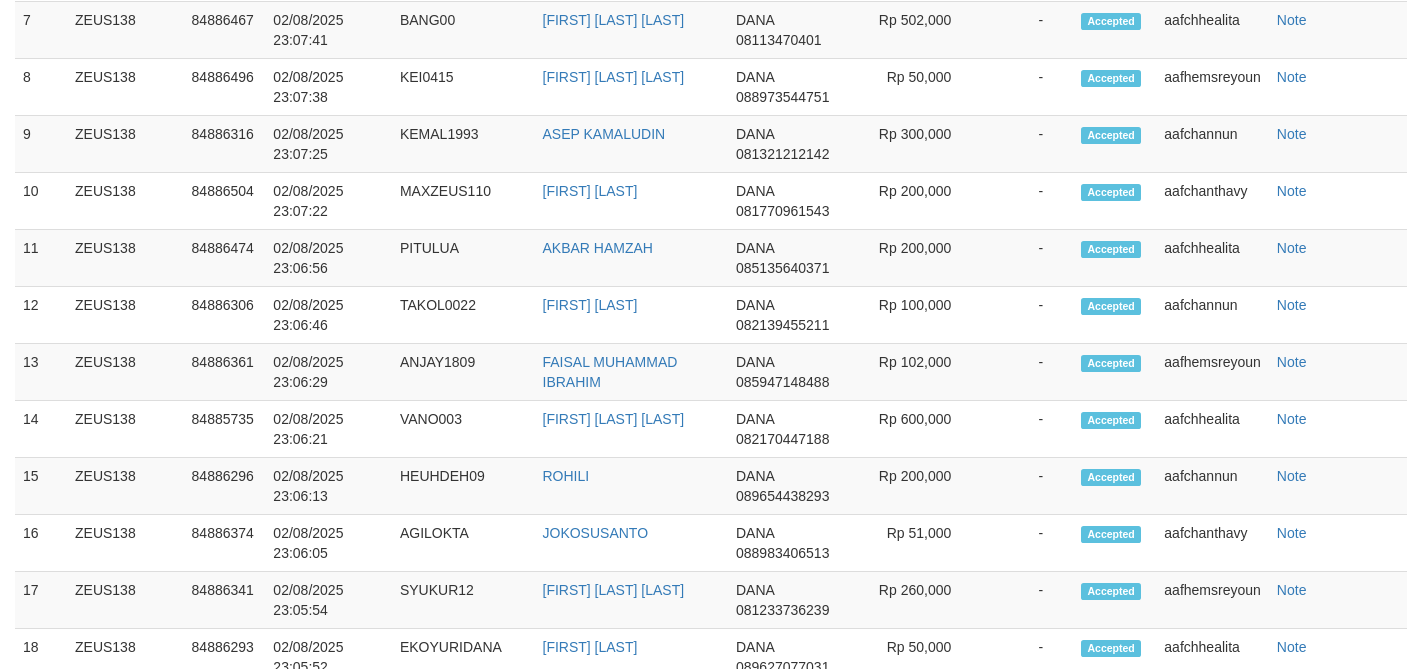 scroll, scrollTop: 1623, scrollLeft: 0, axis: vertical 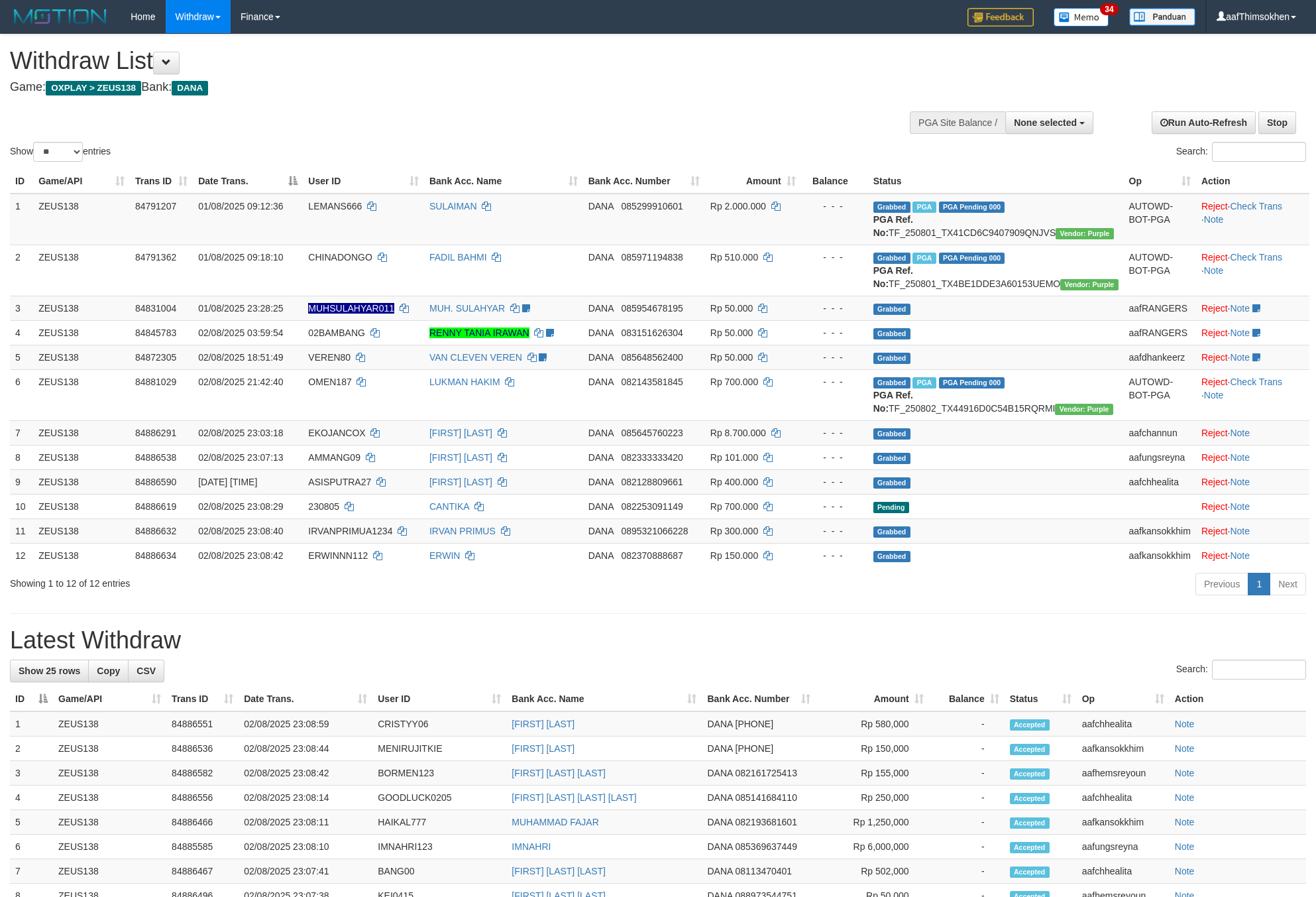 select 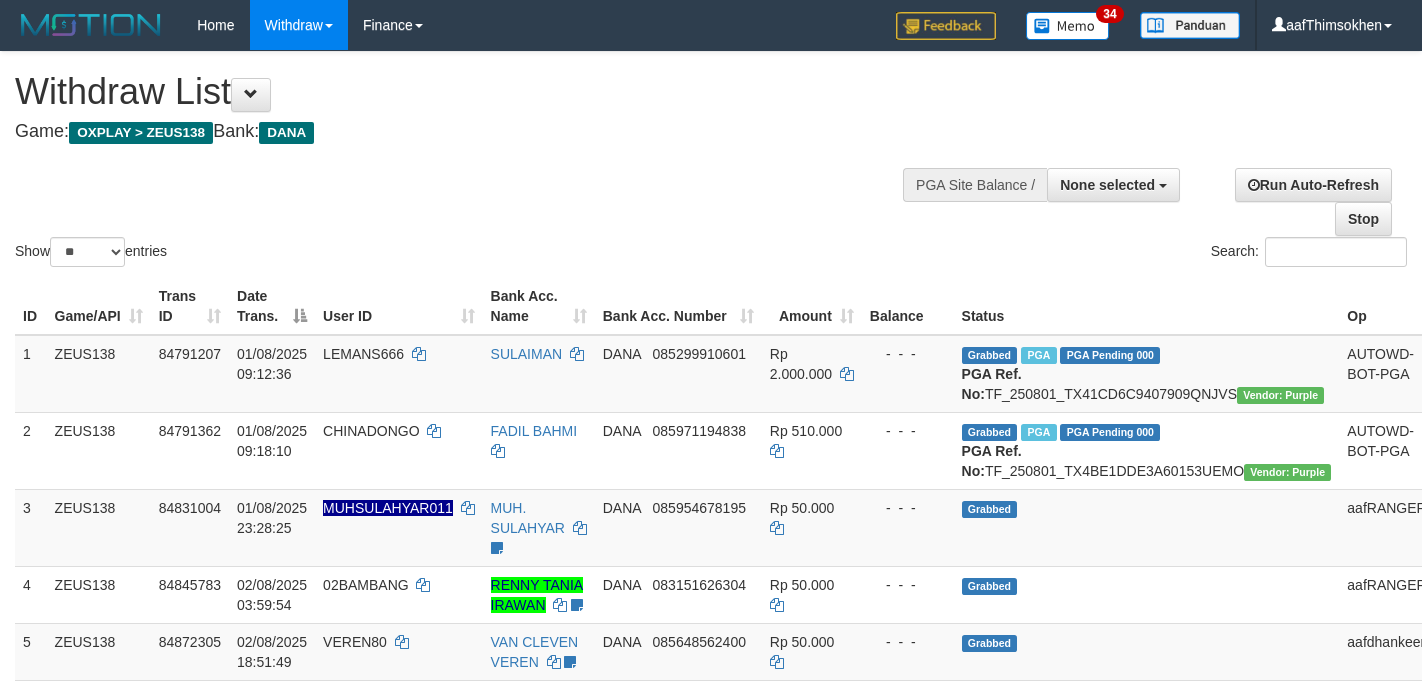 select 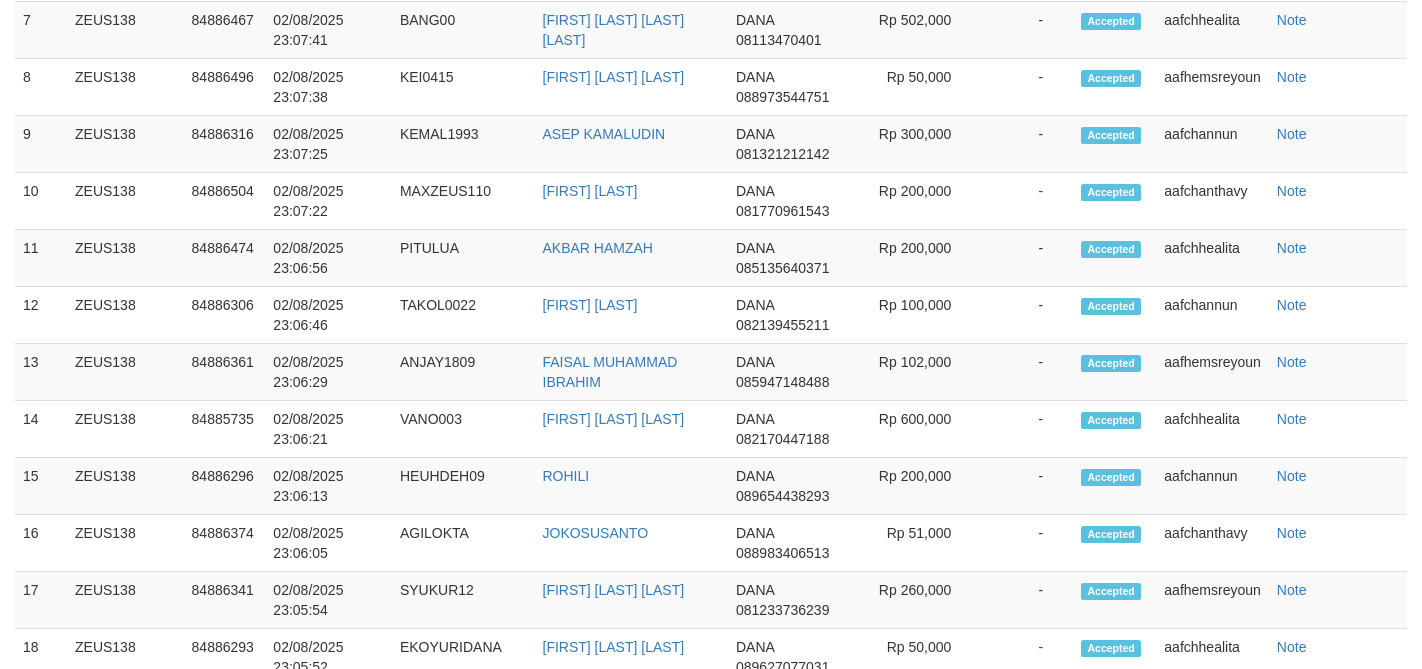 scroll, scrollTop: 1623, scrollLeft: 0, axis: vertical 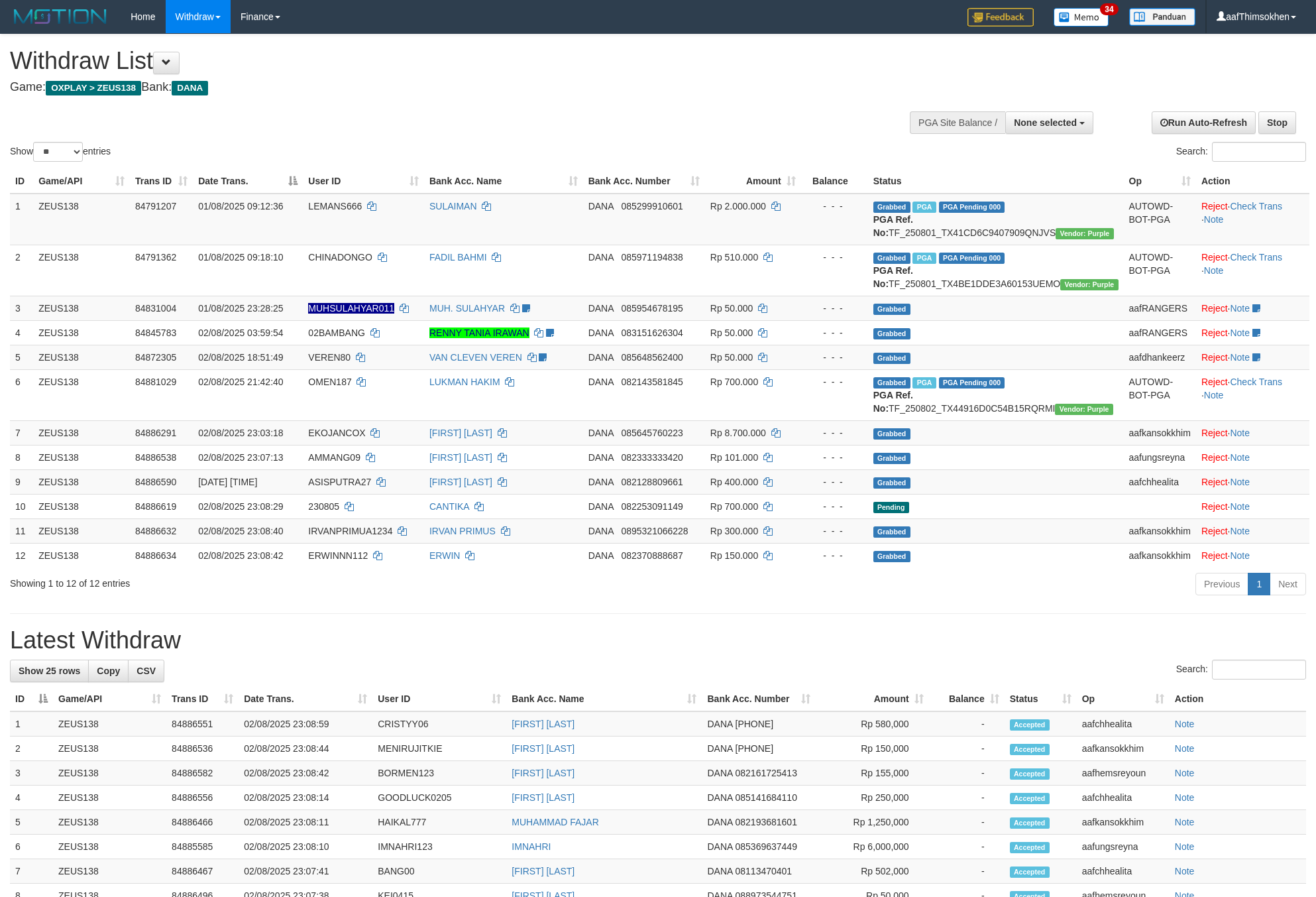 select 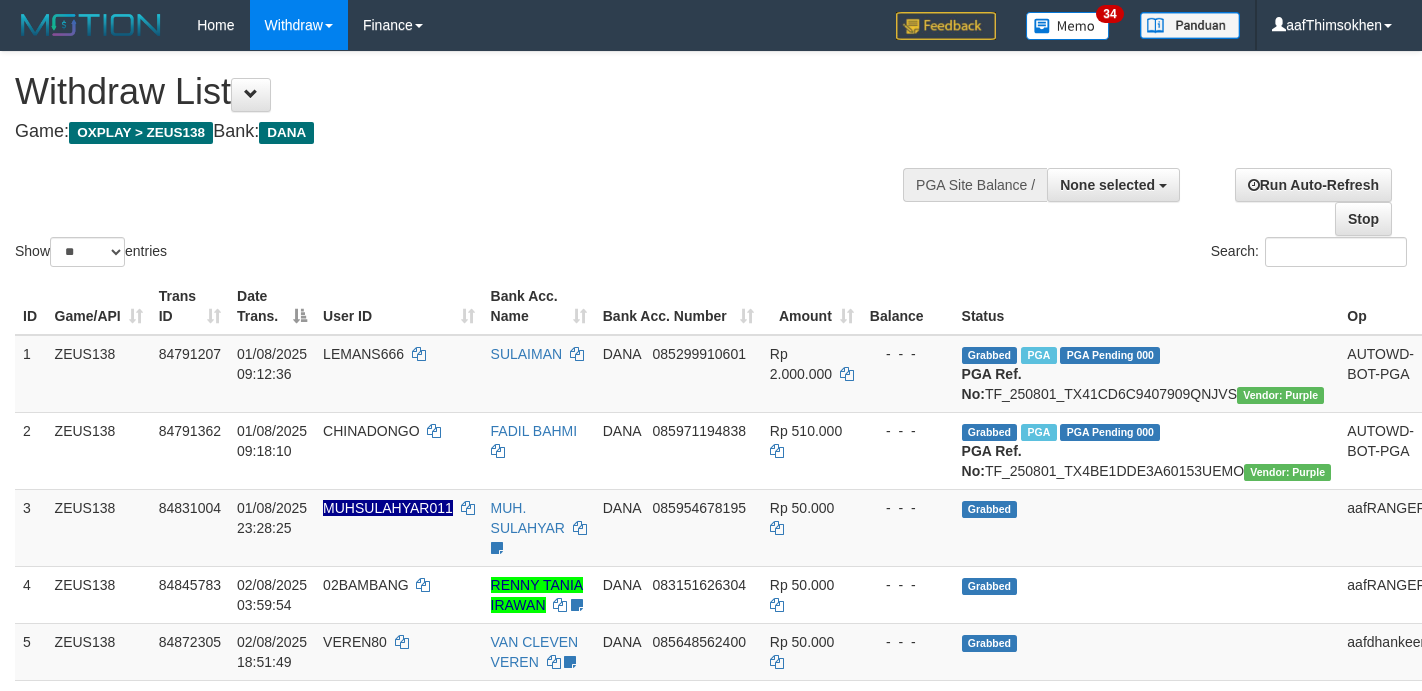 select 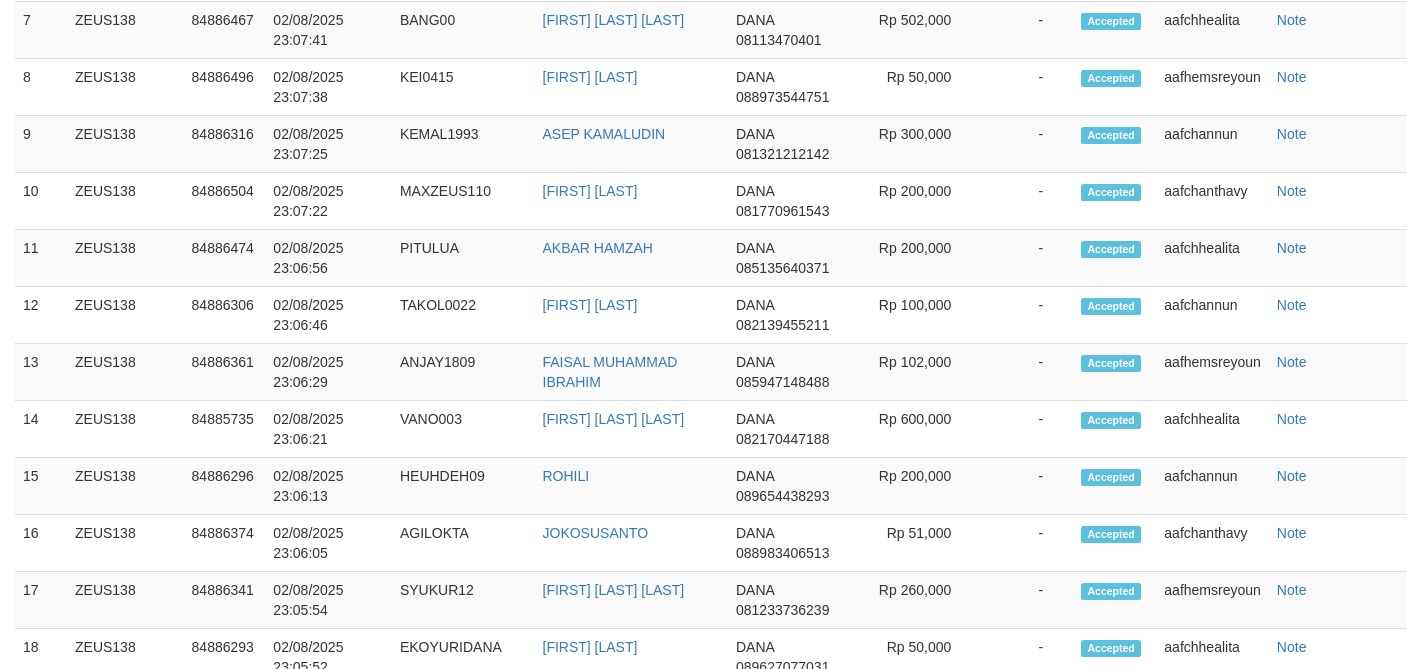 scroll, scrollTop: 1623, scrollLeft: 0, axis: vertical 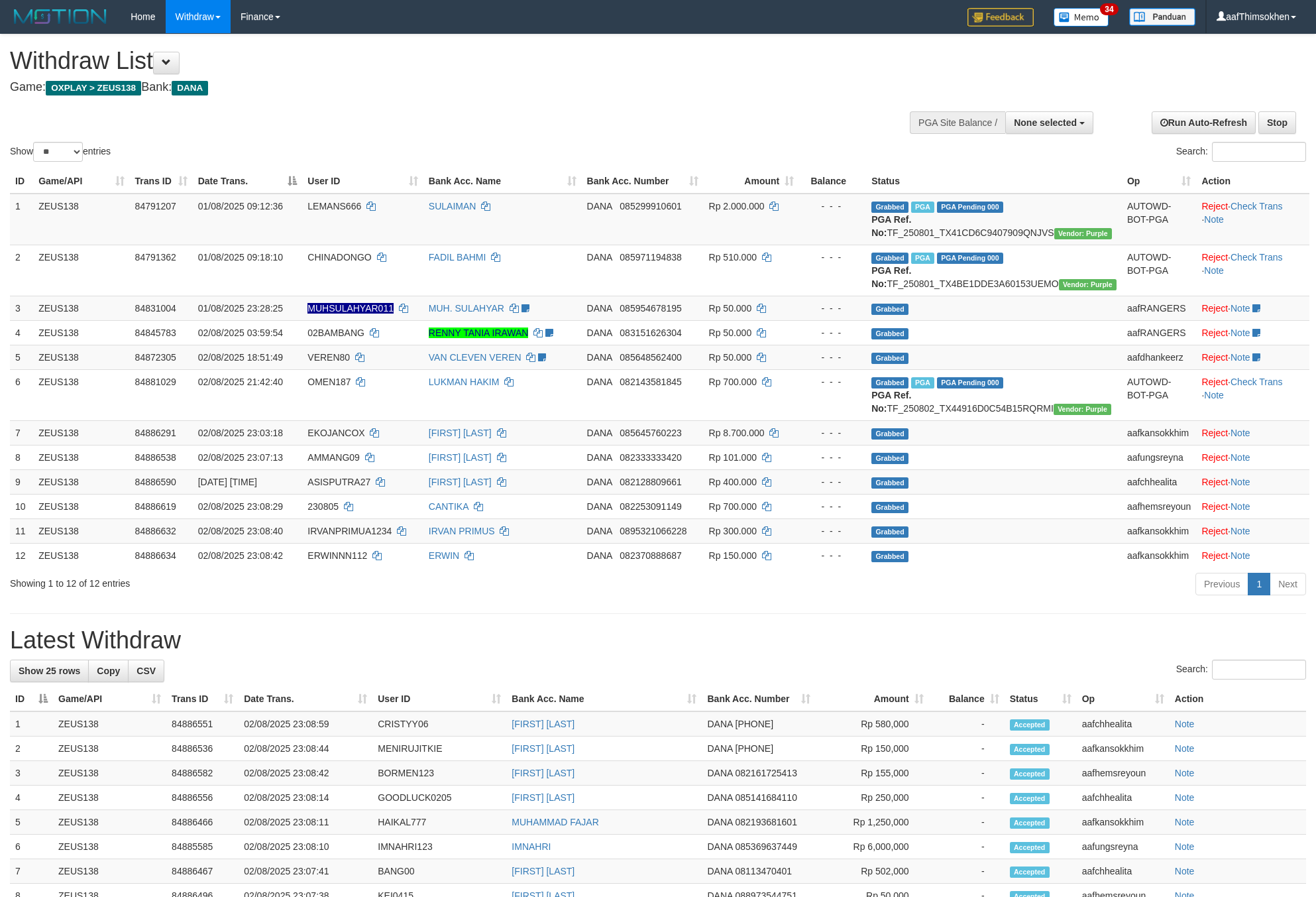 select 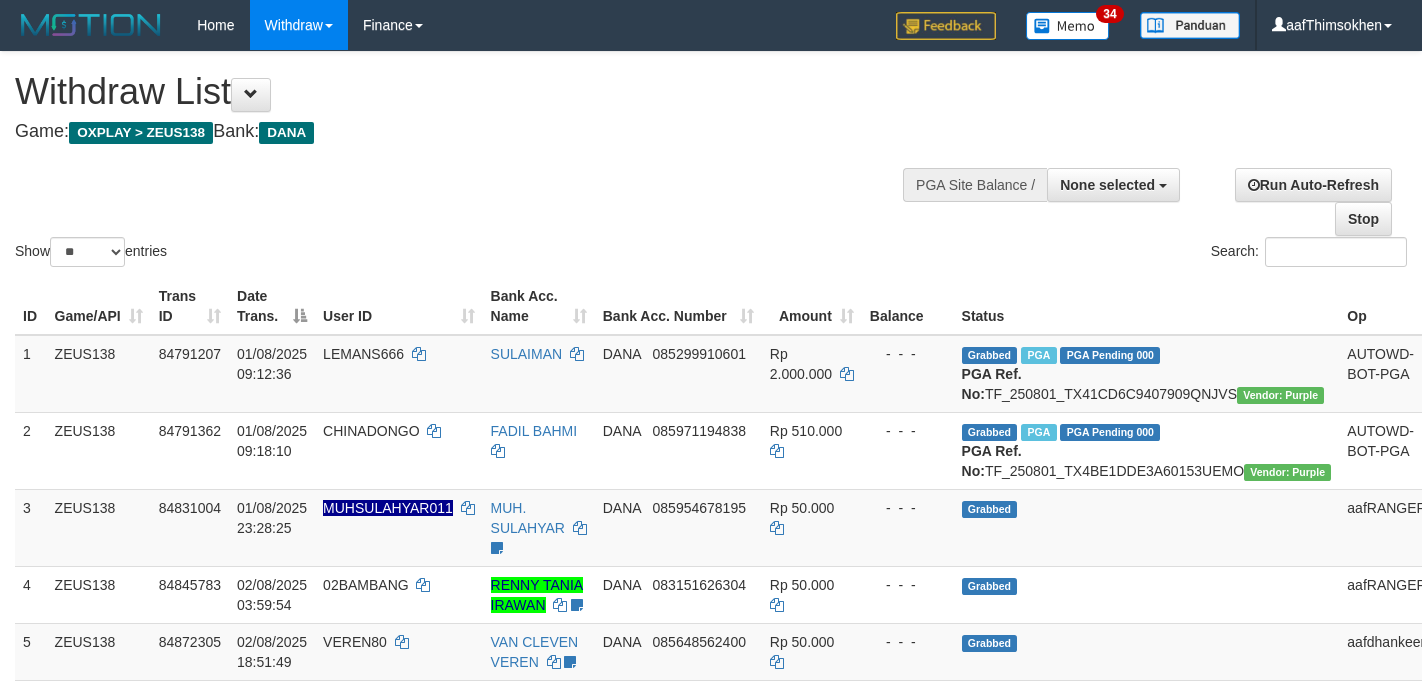 select 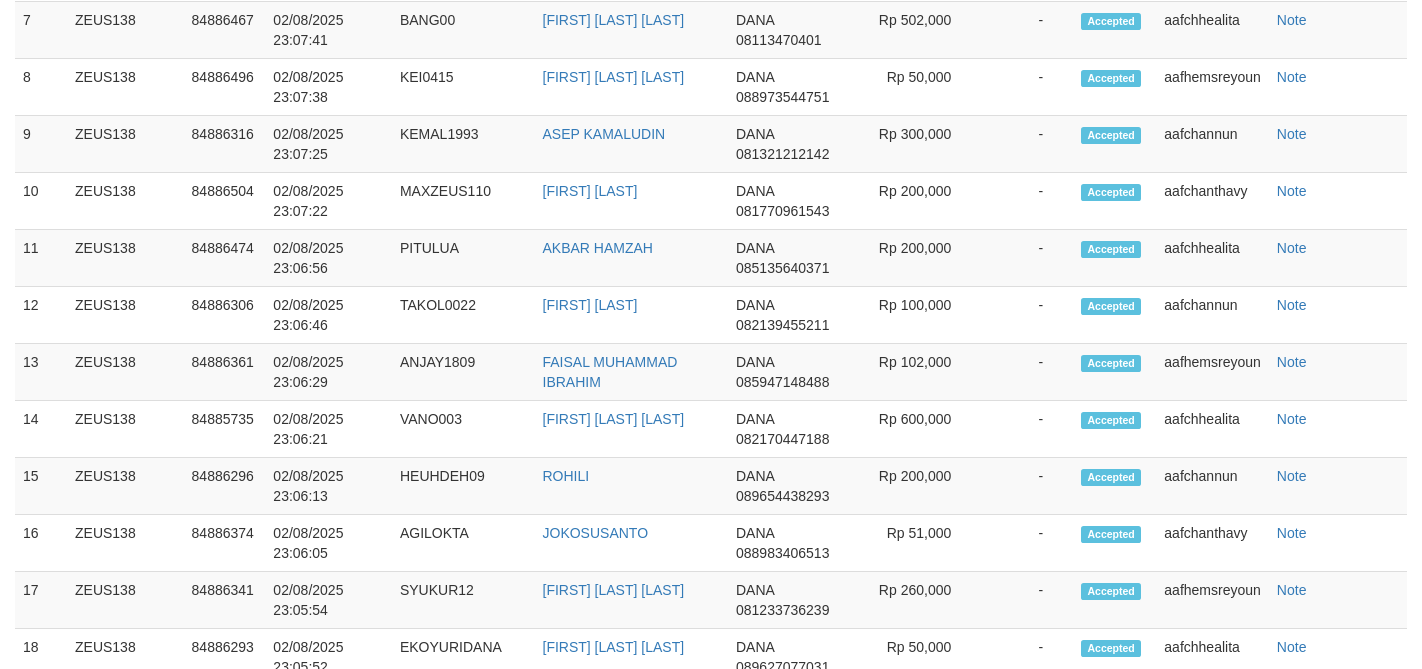 scroll, scrollTop: 1623, scrollLeft: 0, axis: vertical 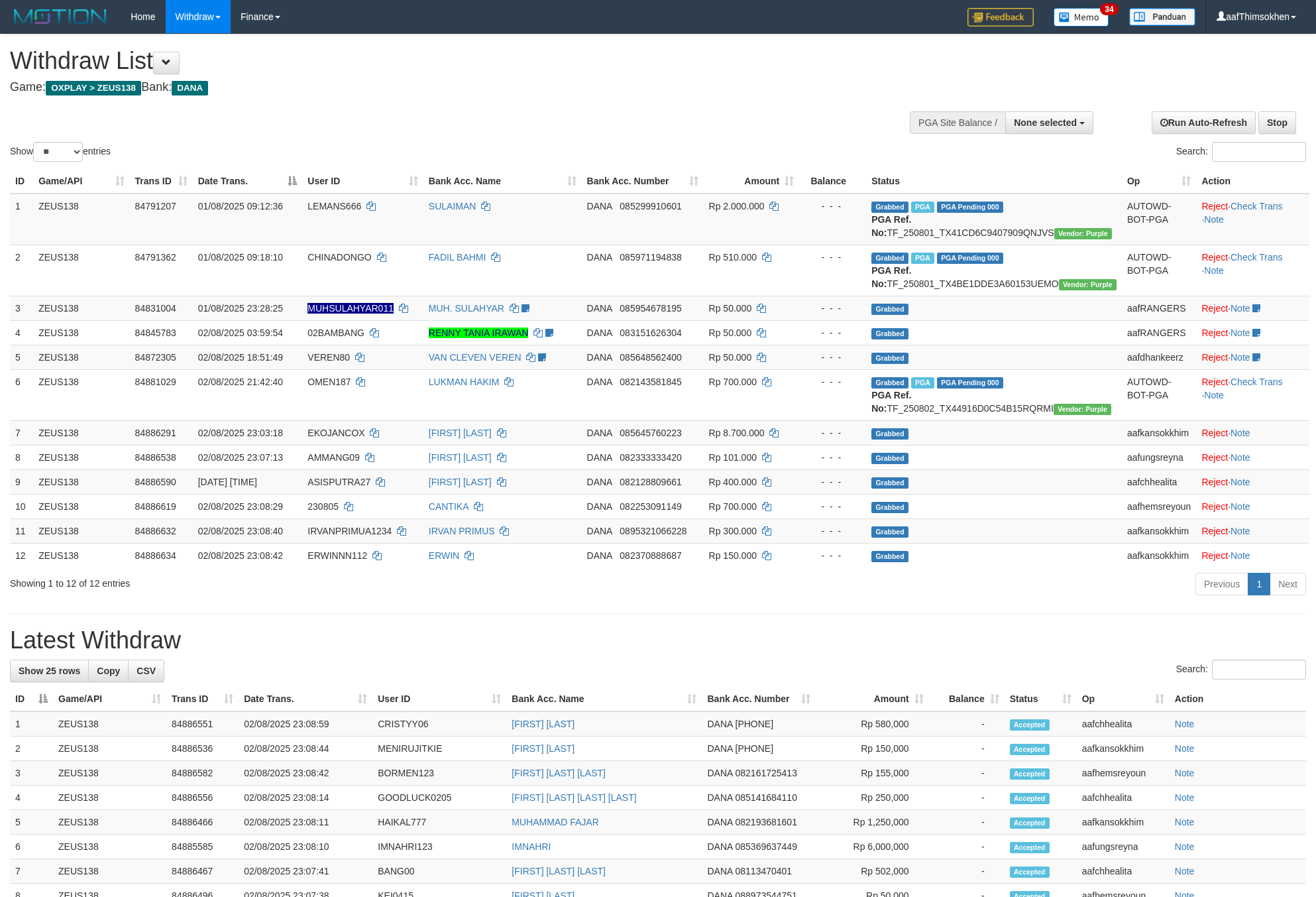 select 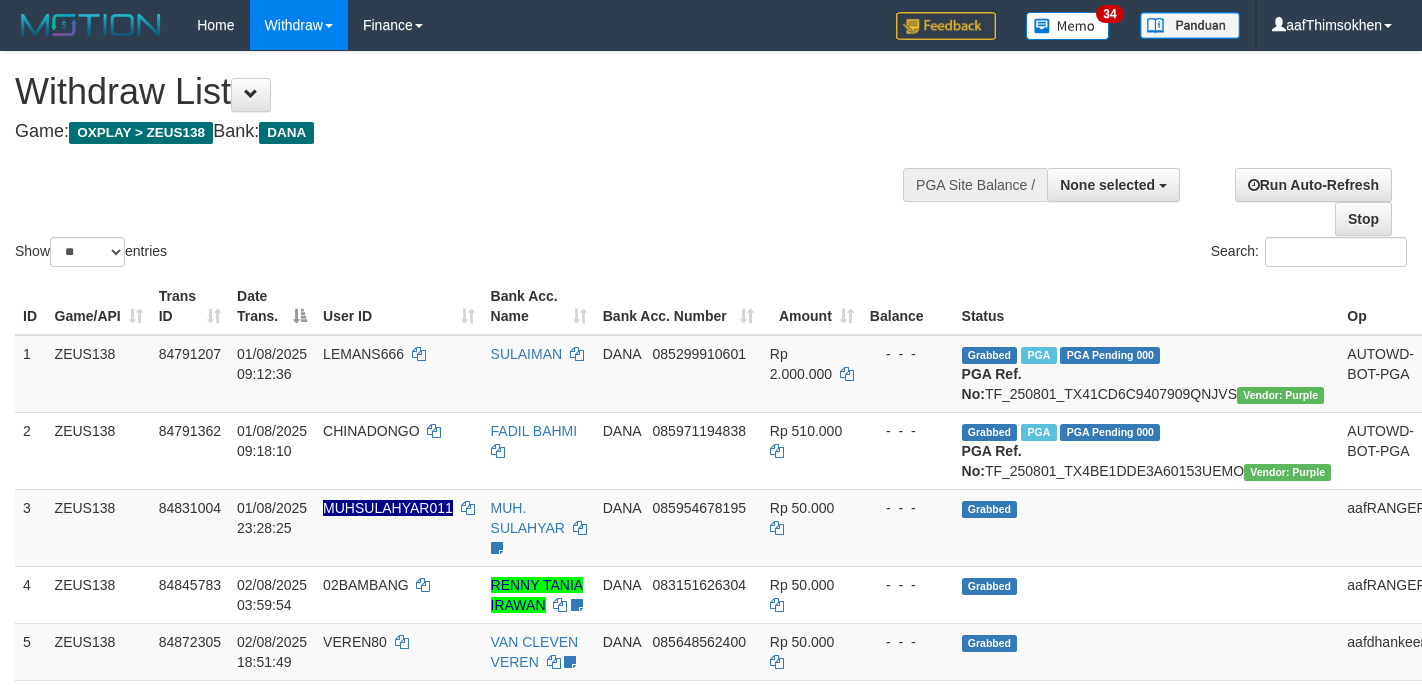 select 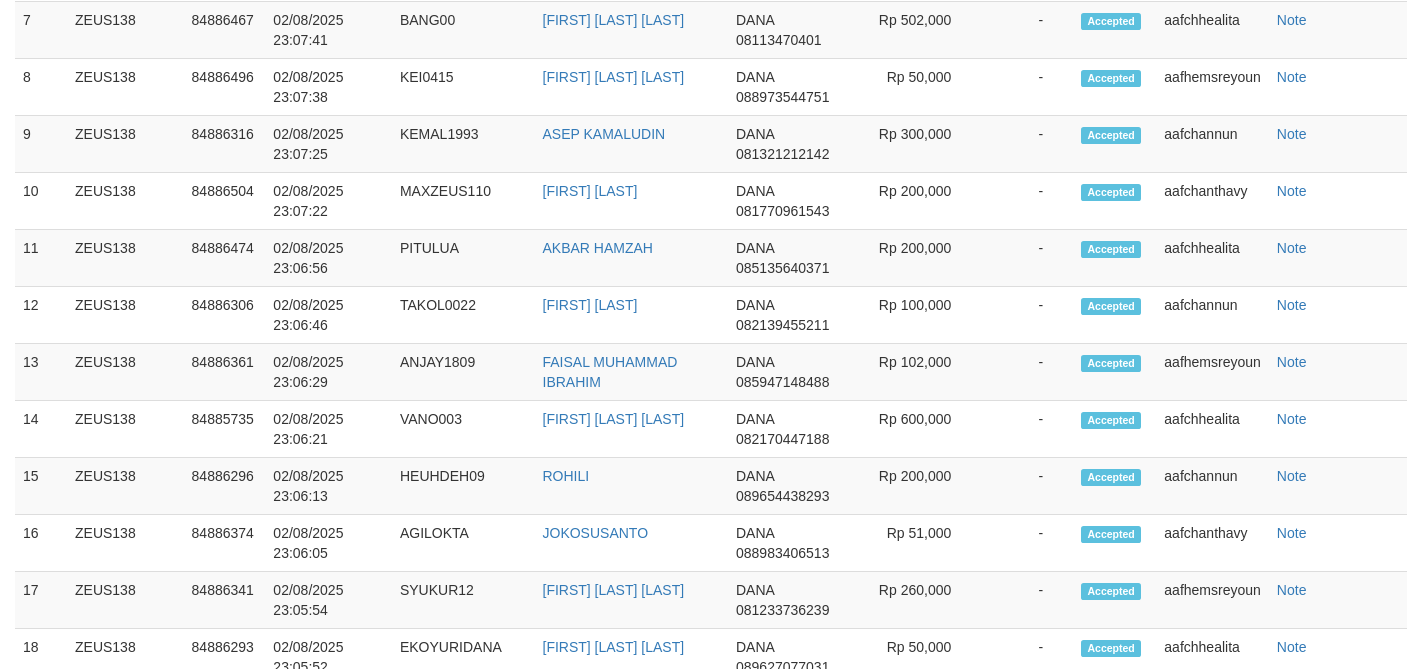 scroll, scrollTop: 1623, scrollLeft: 0, axis: vertical 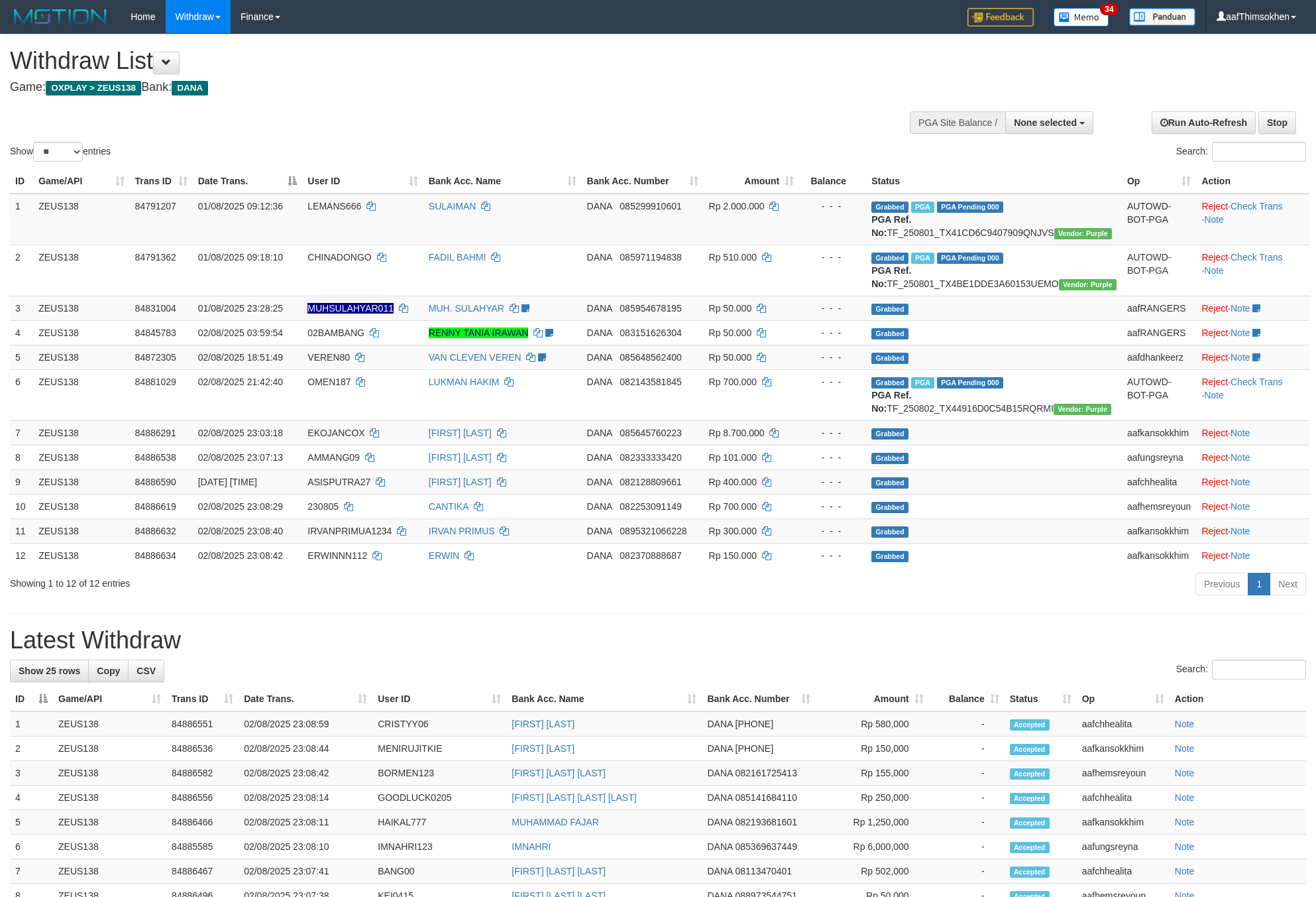 select 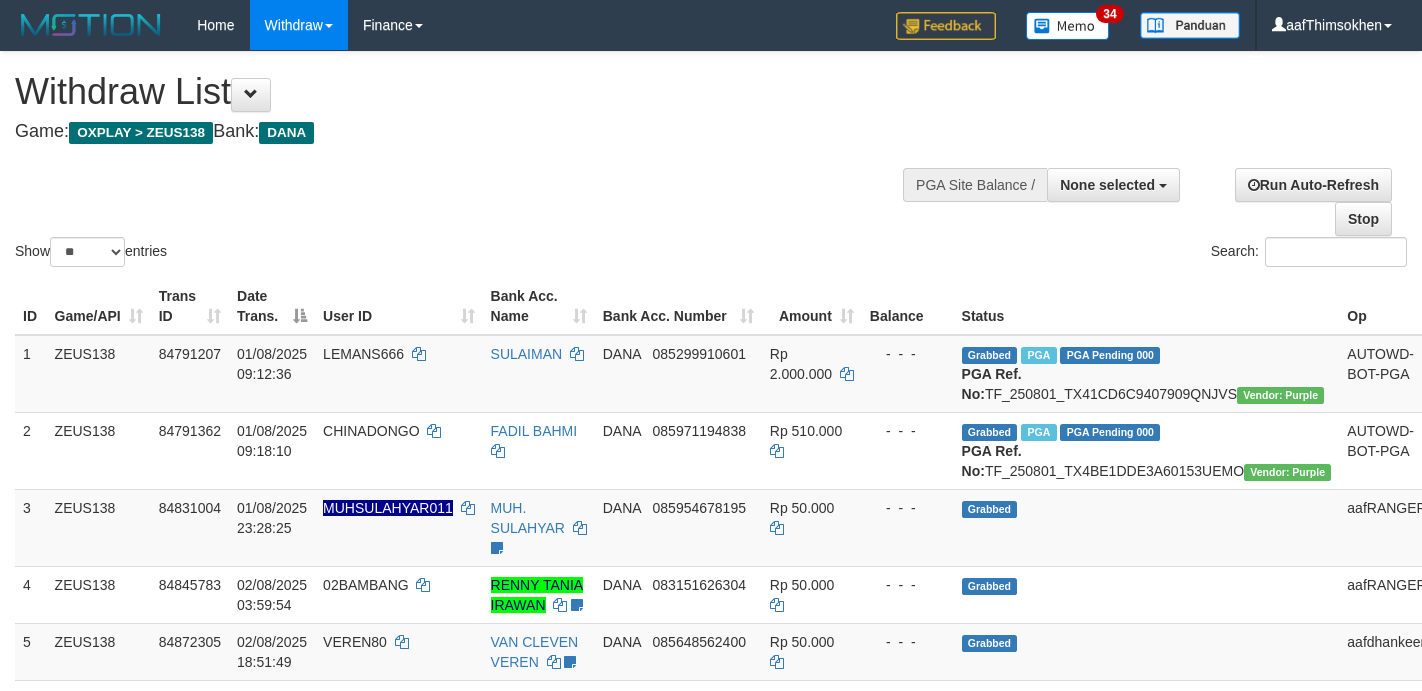 select 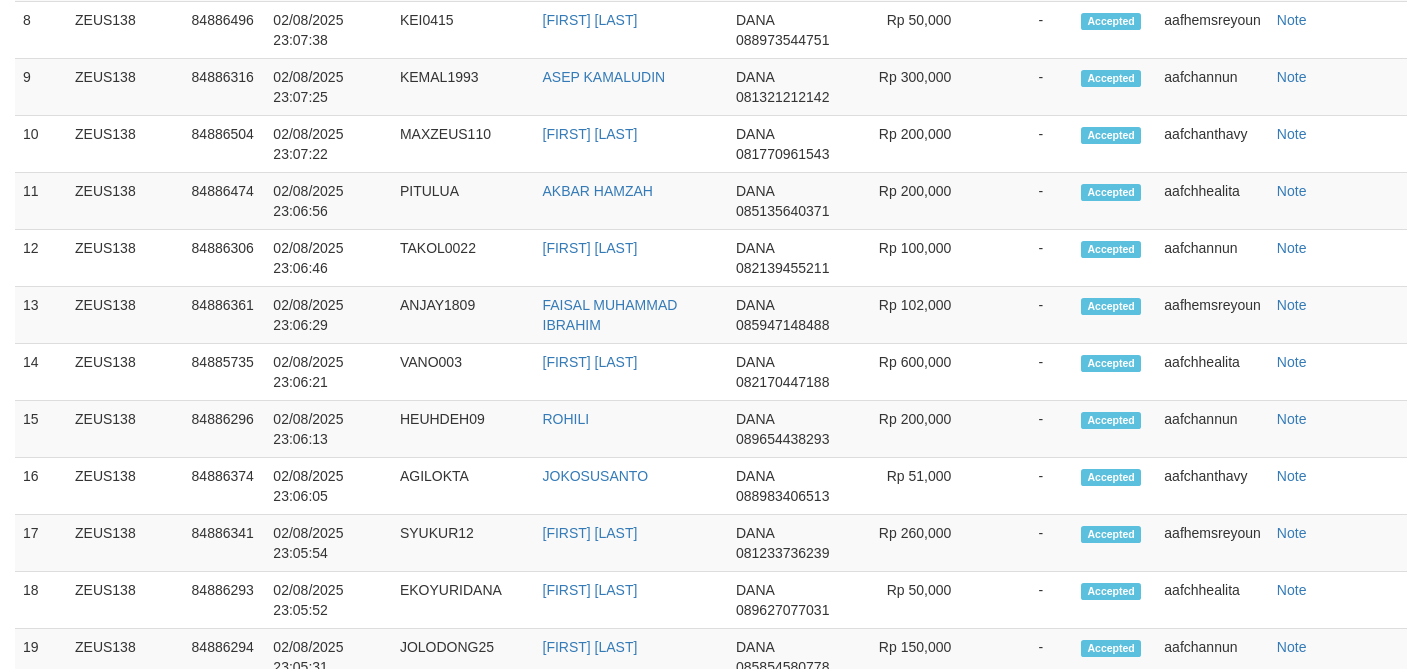scroll, scrollTop: 1623, scrollLeft: 0, axis: vertical 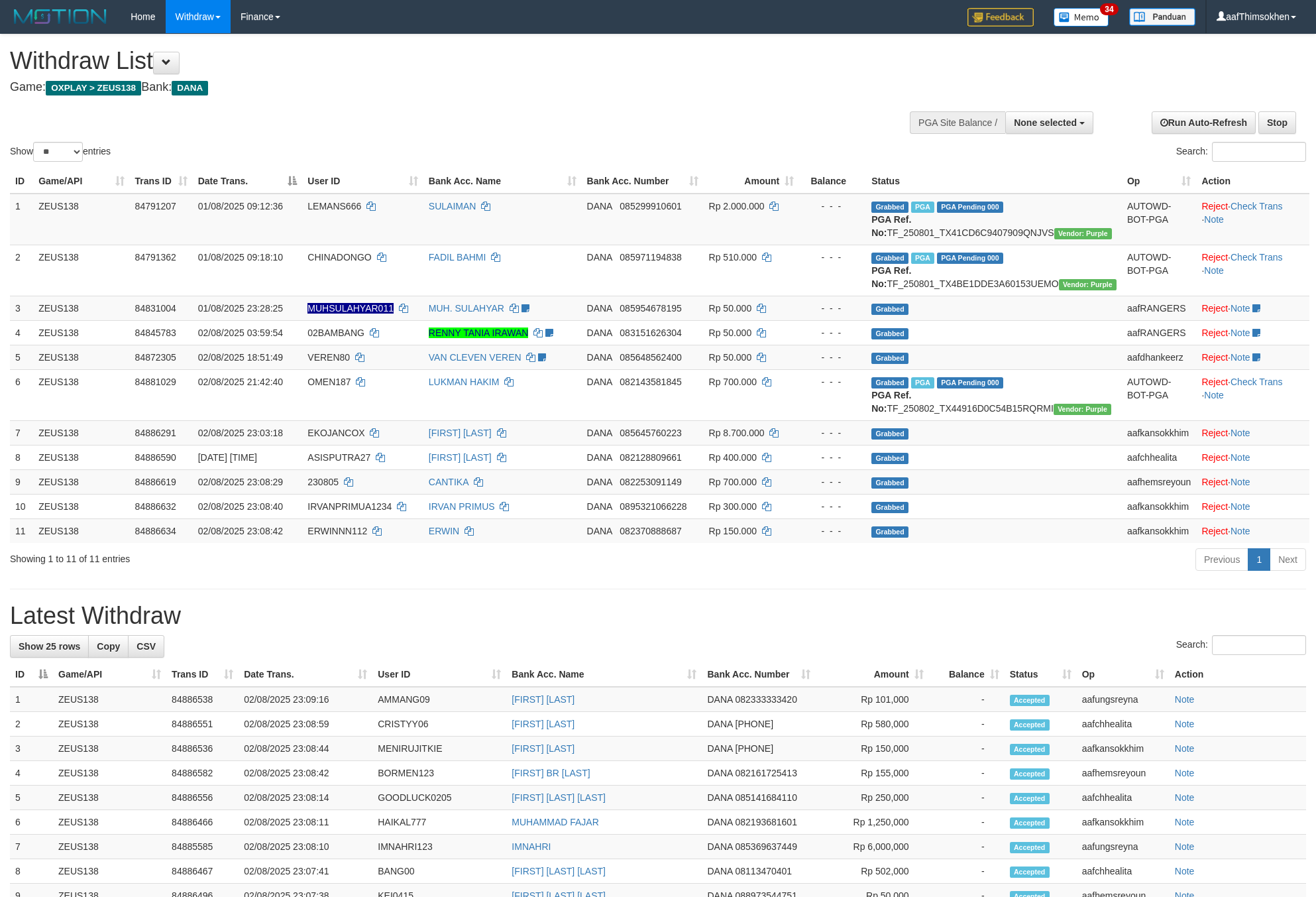 select 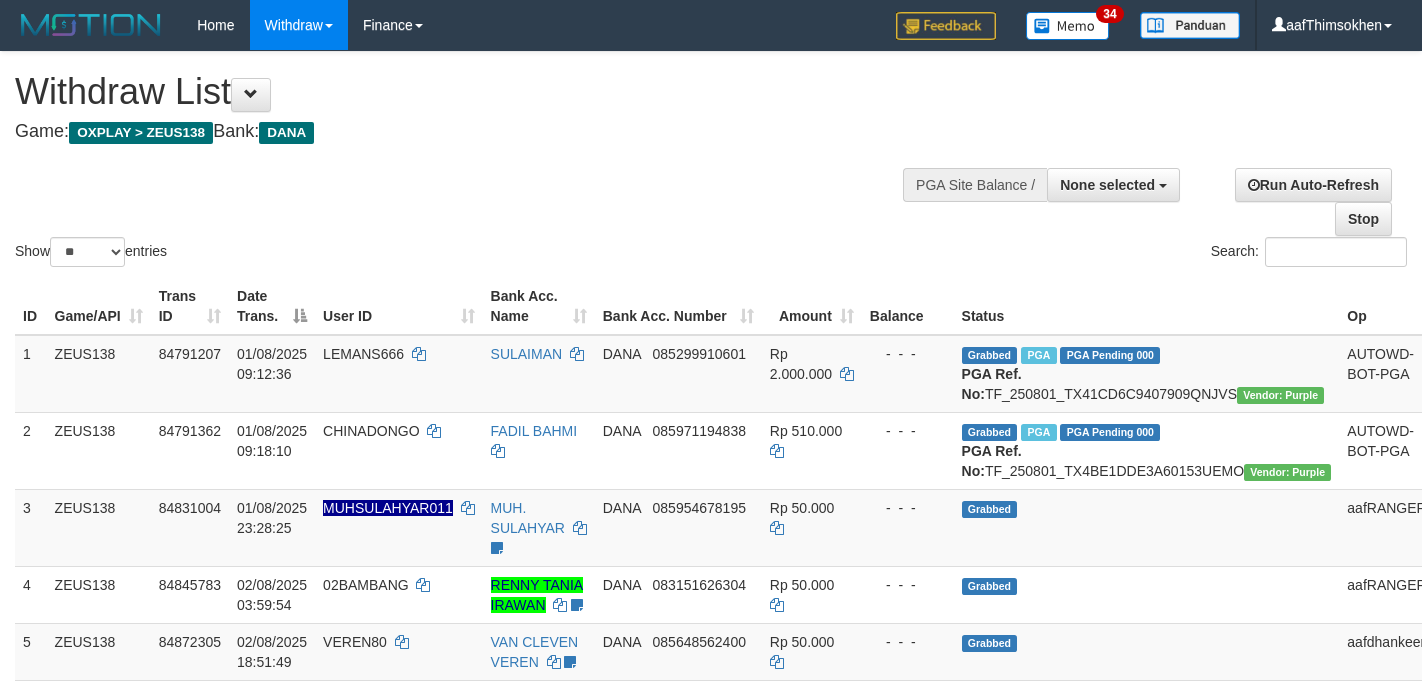 select 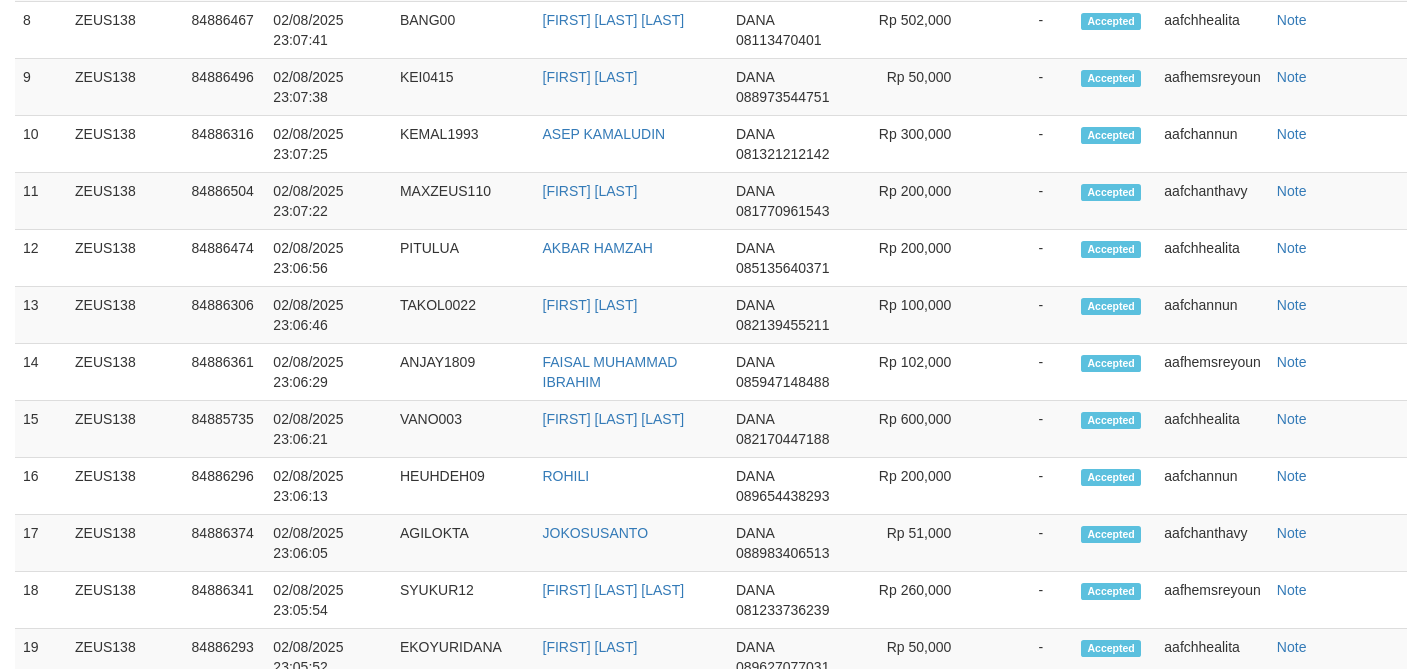 scroll, scrollTop: 1623, scrollLeft: 0, axis: vertical 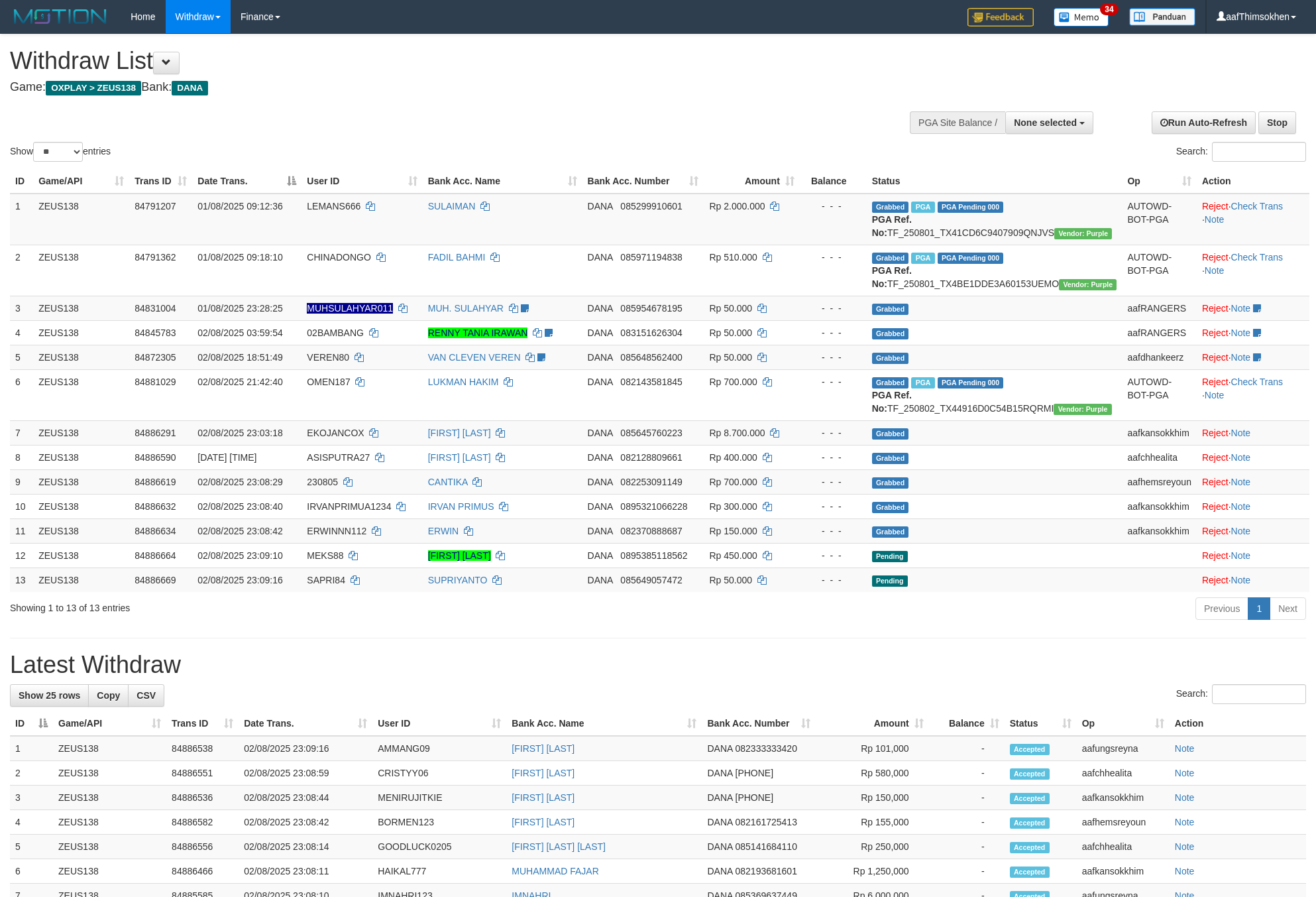 select 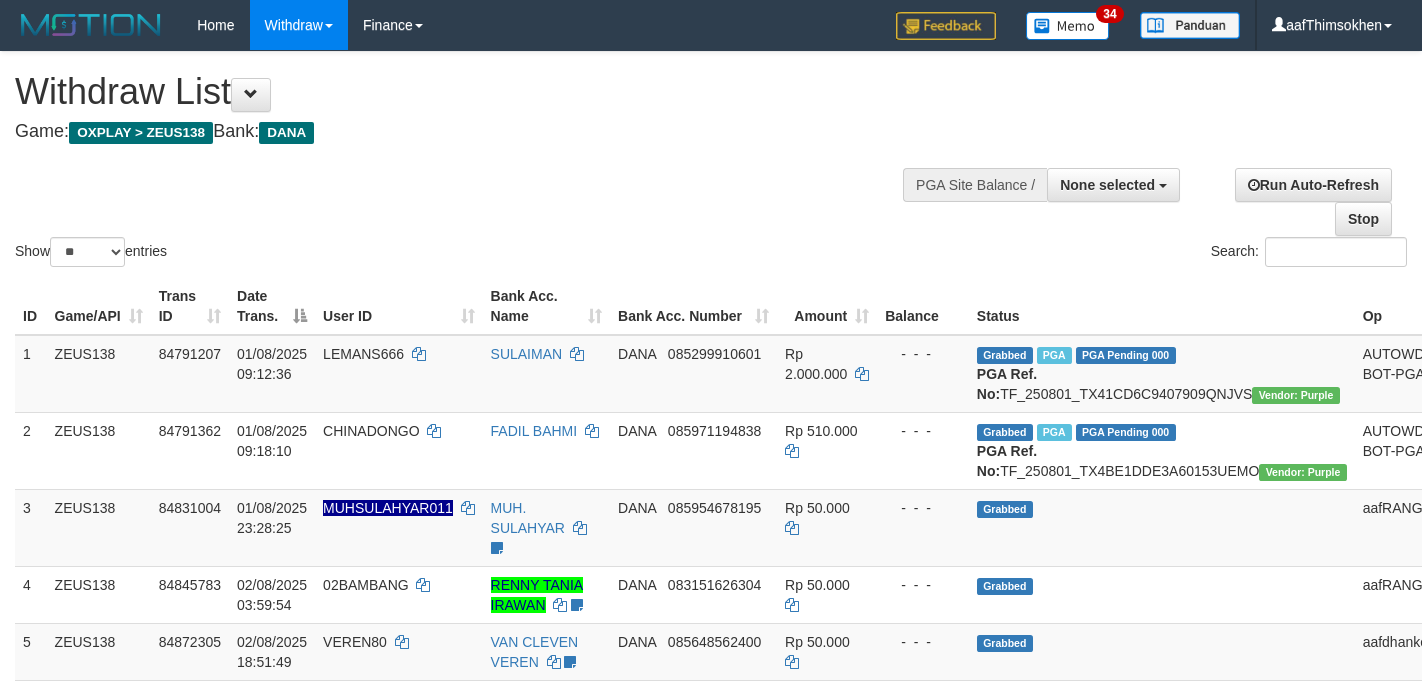 select 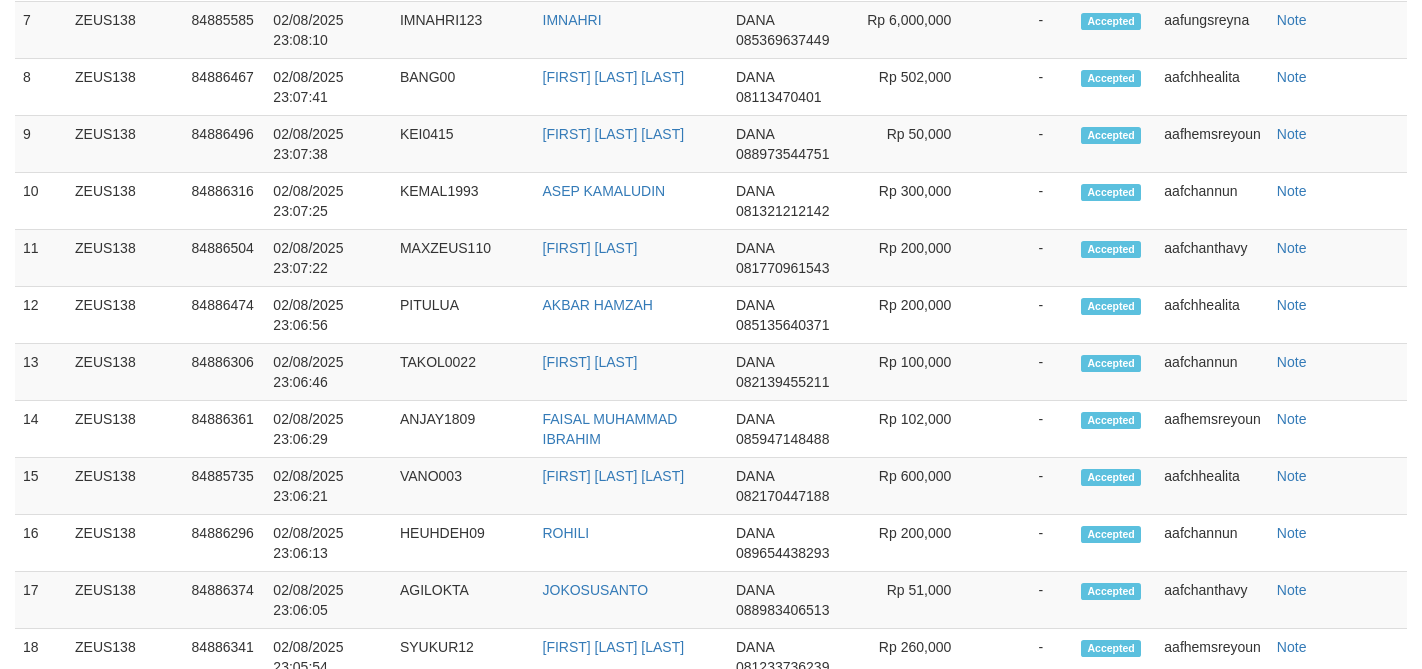 scroll, scrollTop: 1623, scrollLeft: 0, axis: vertical 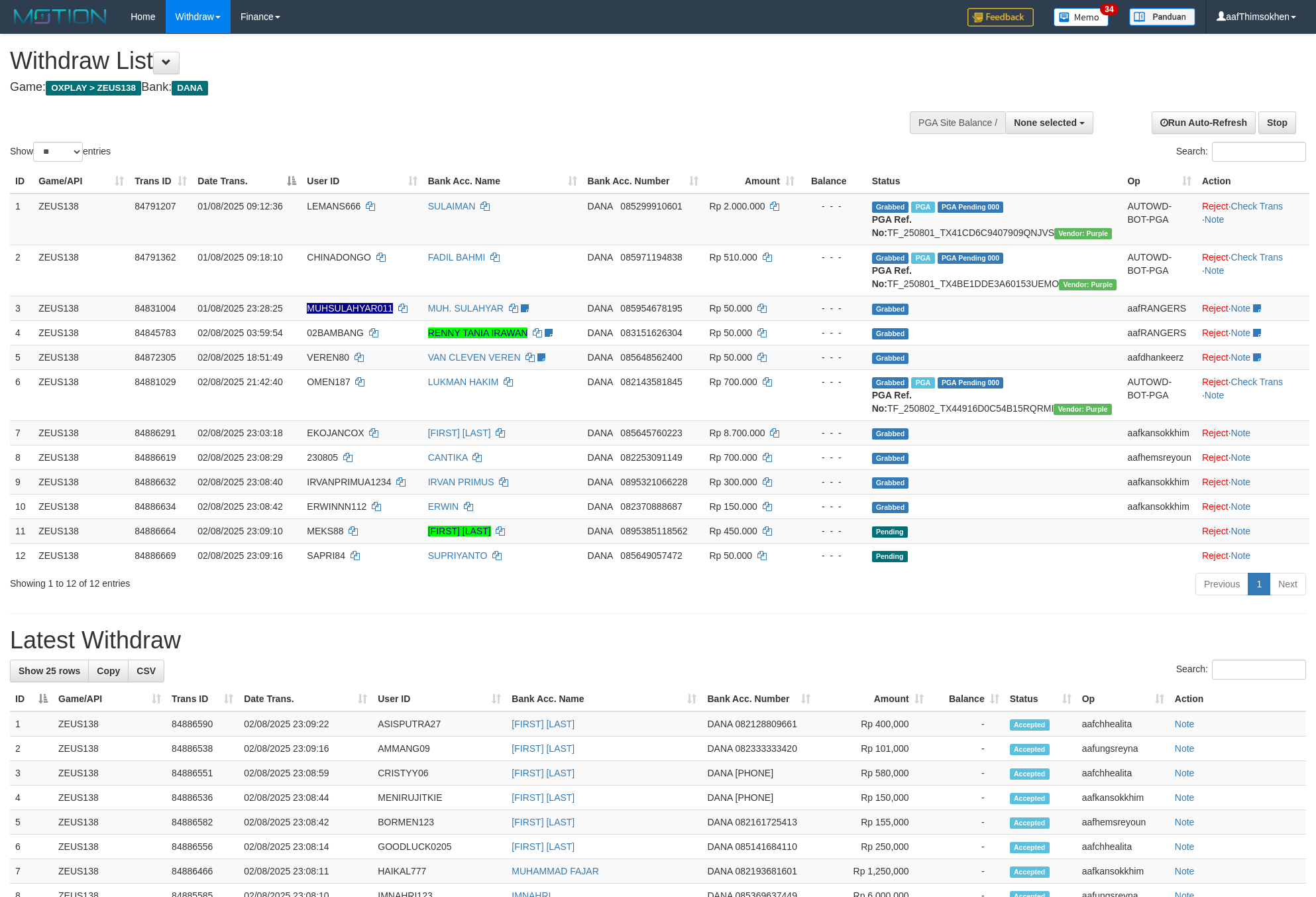 select 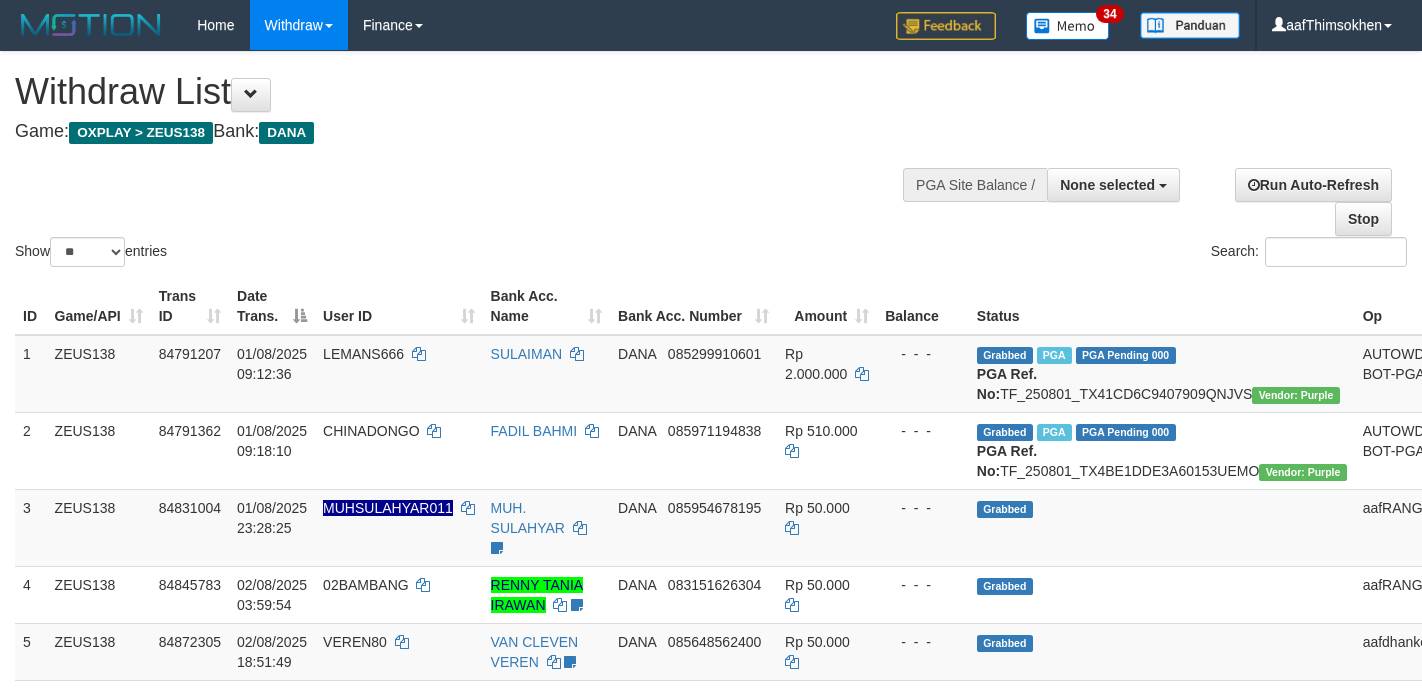 select 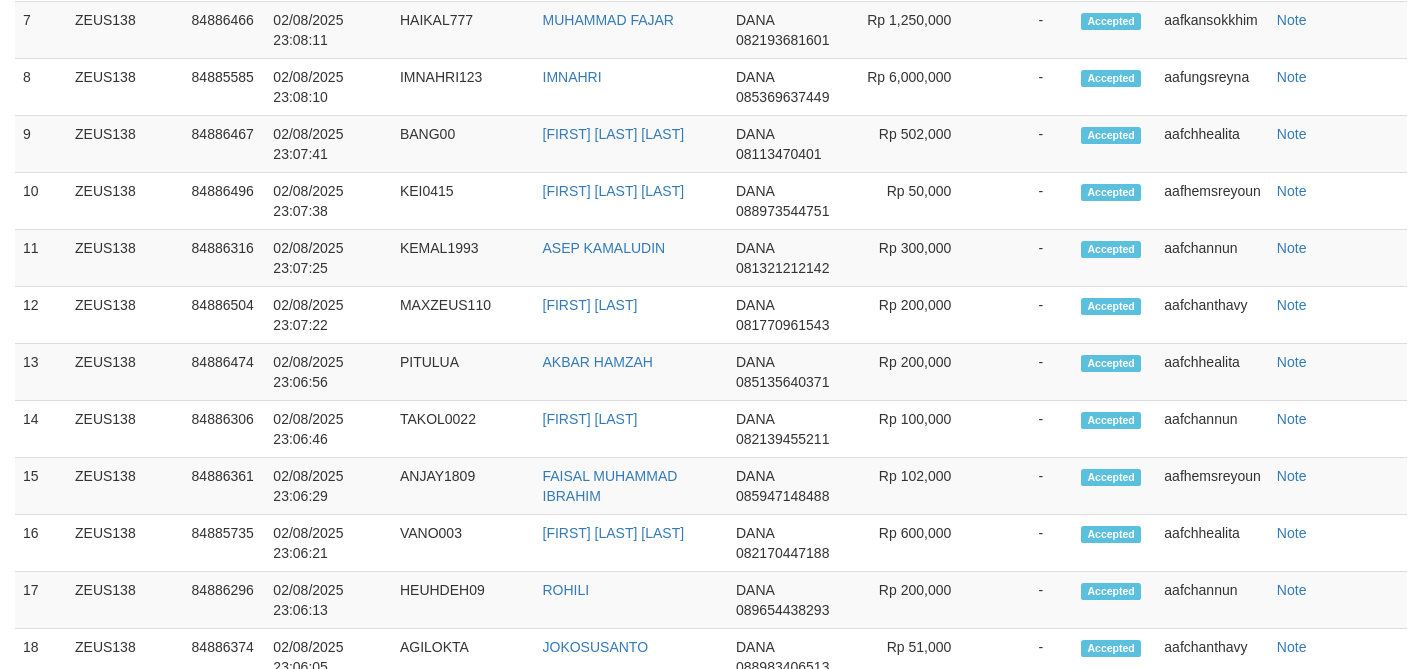scroll, scrollTop: 1623, scrollLeft: 0, axis: vertical 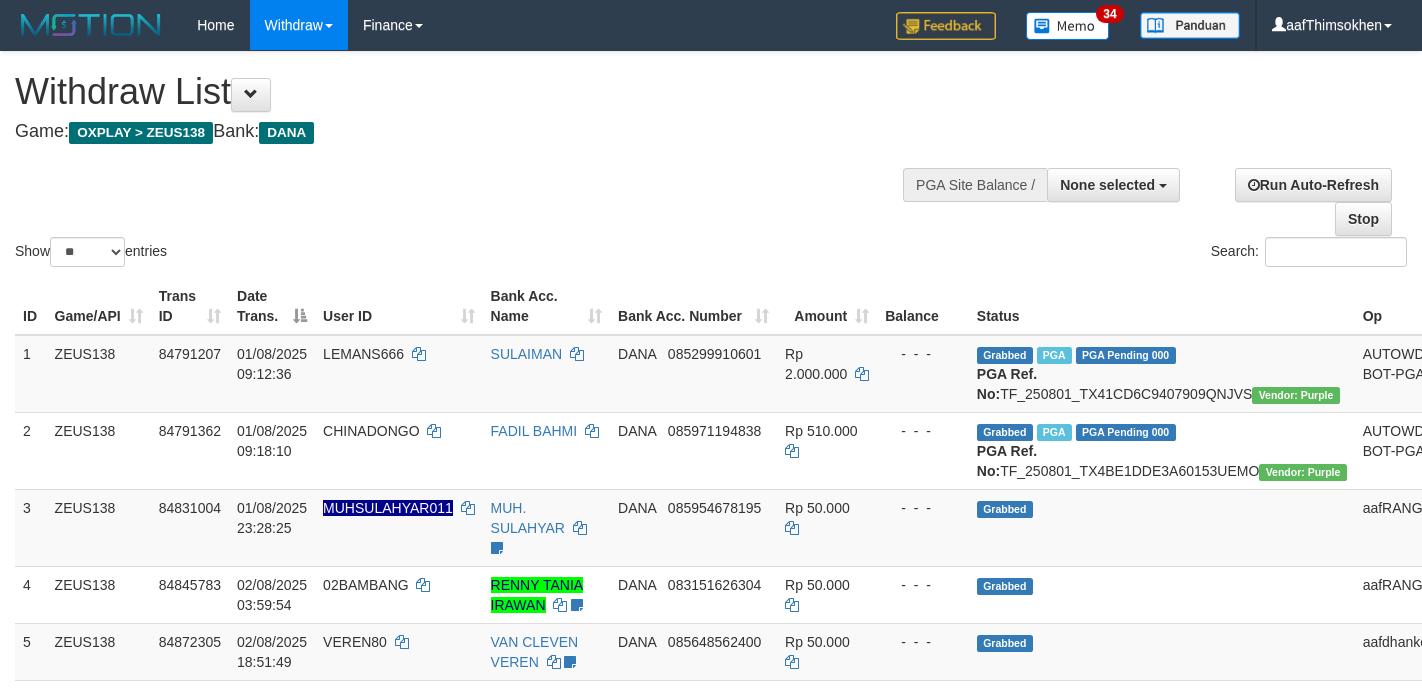 select 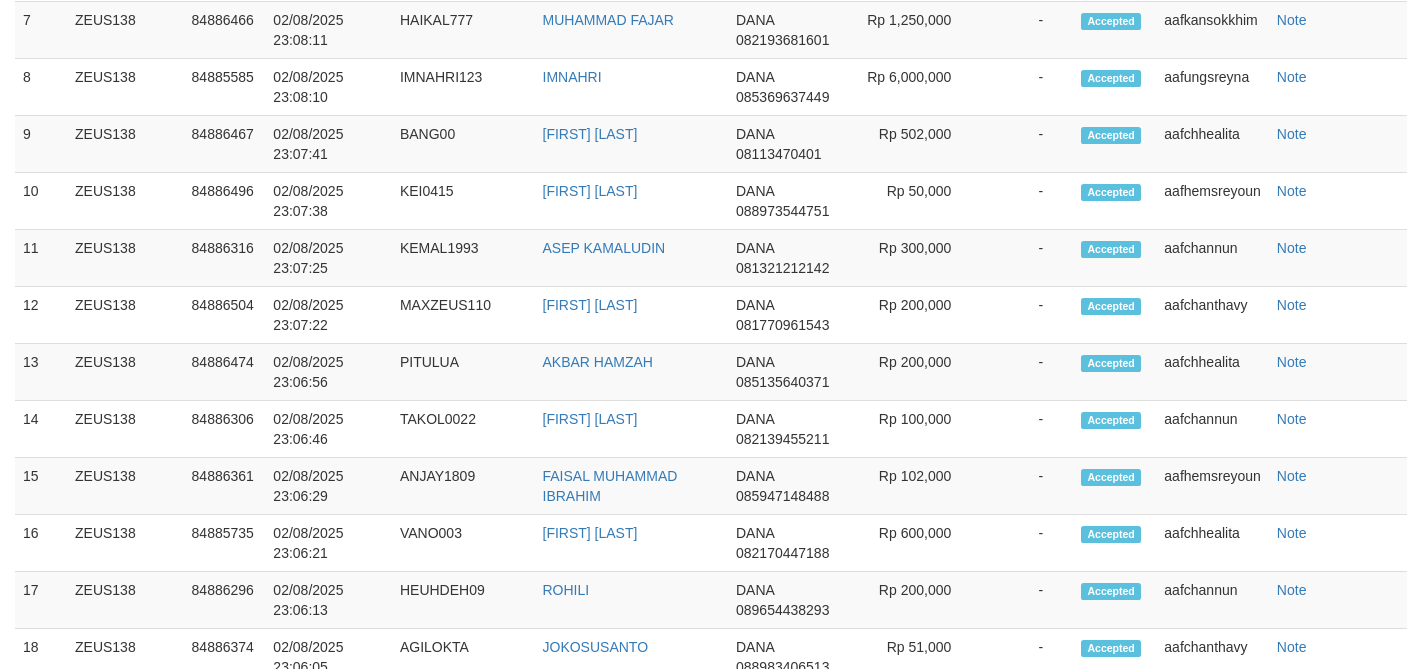 scroll, scrollTop: 1623, scrollLeft: 0, axis: vertical 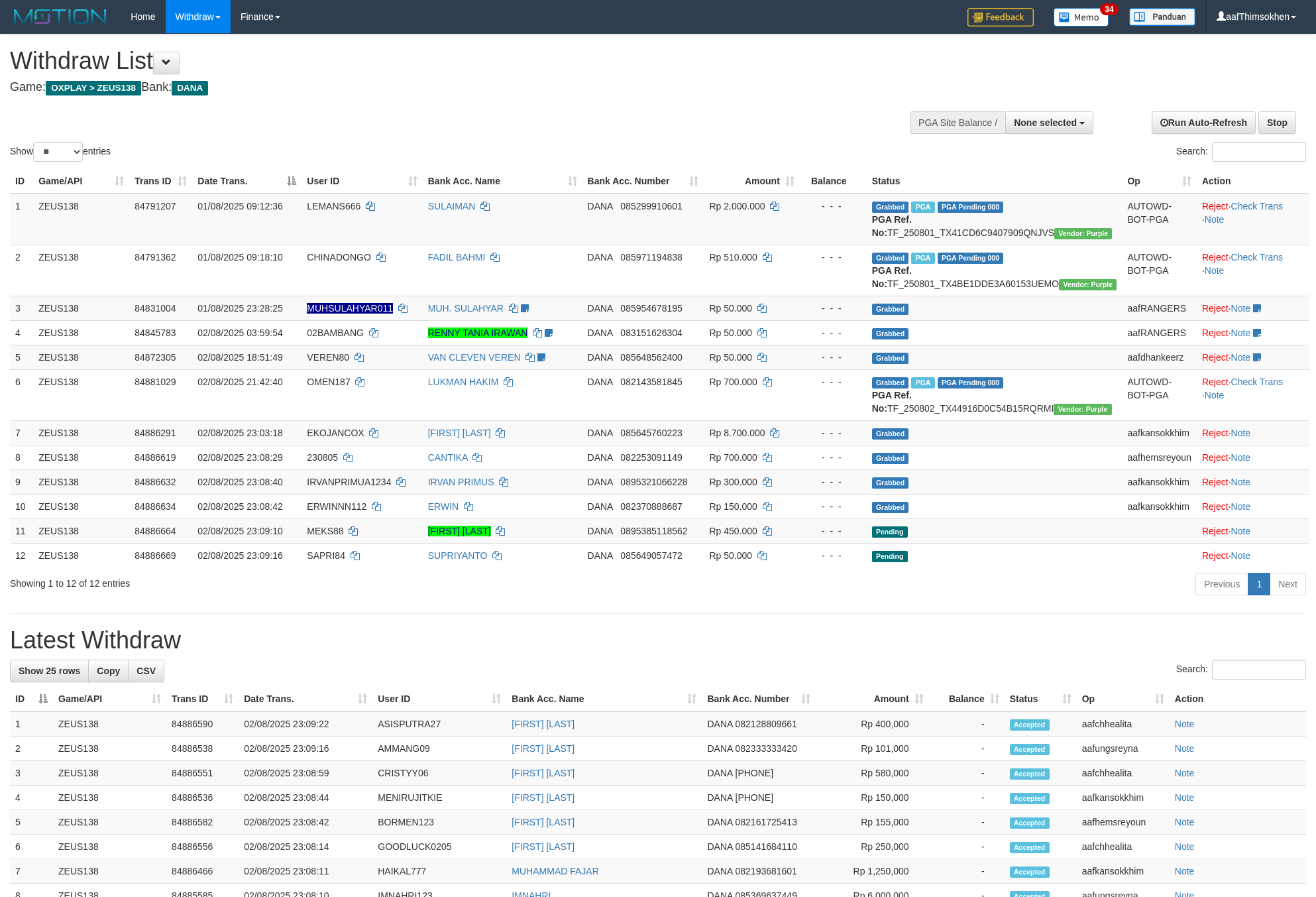 select 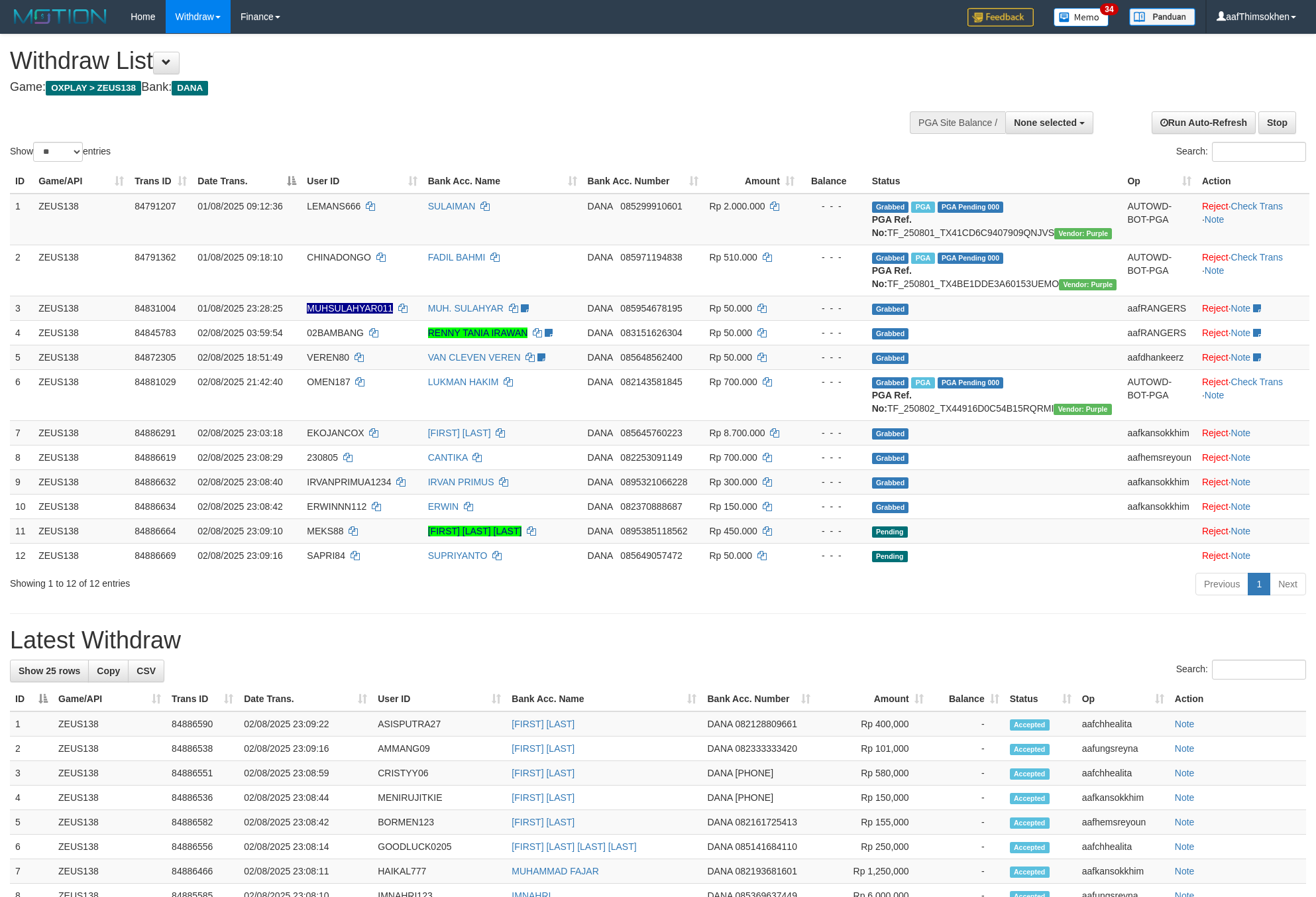 select 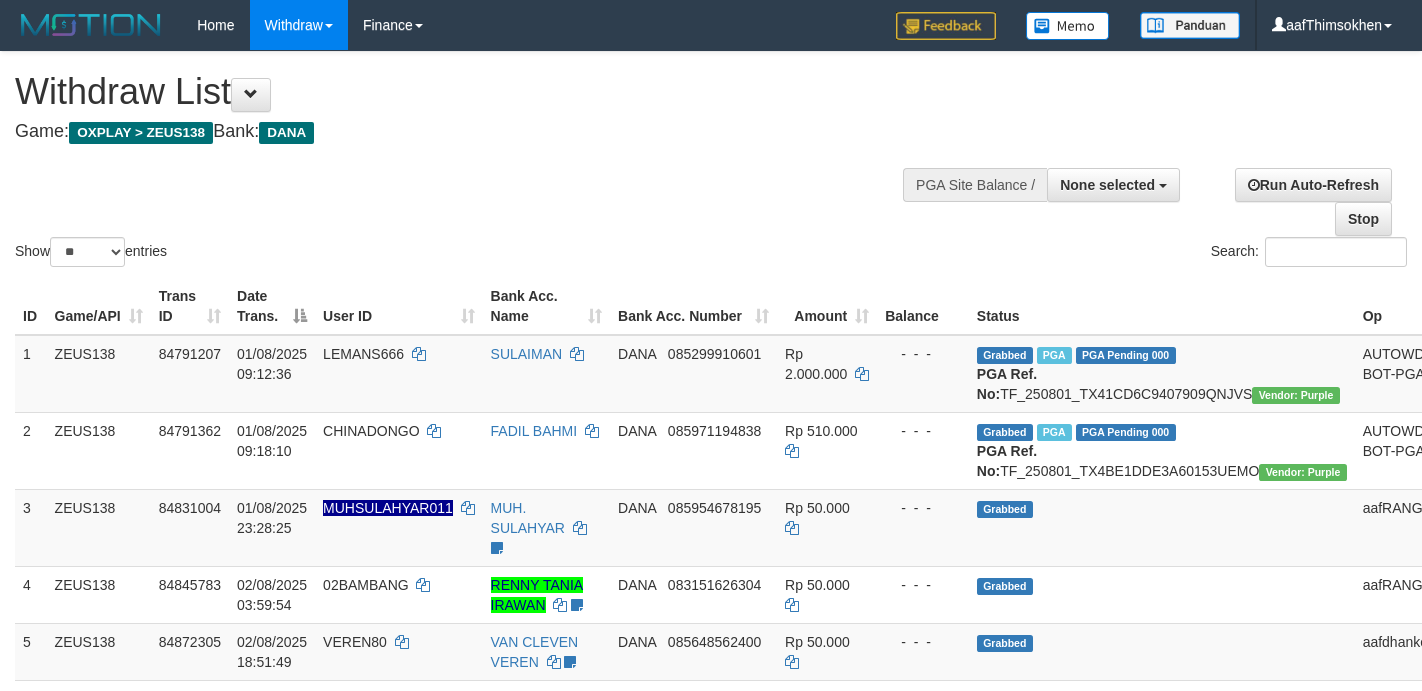 select 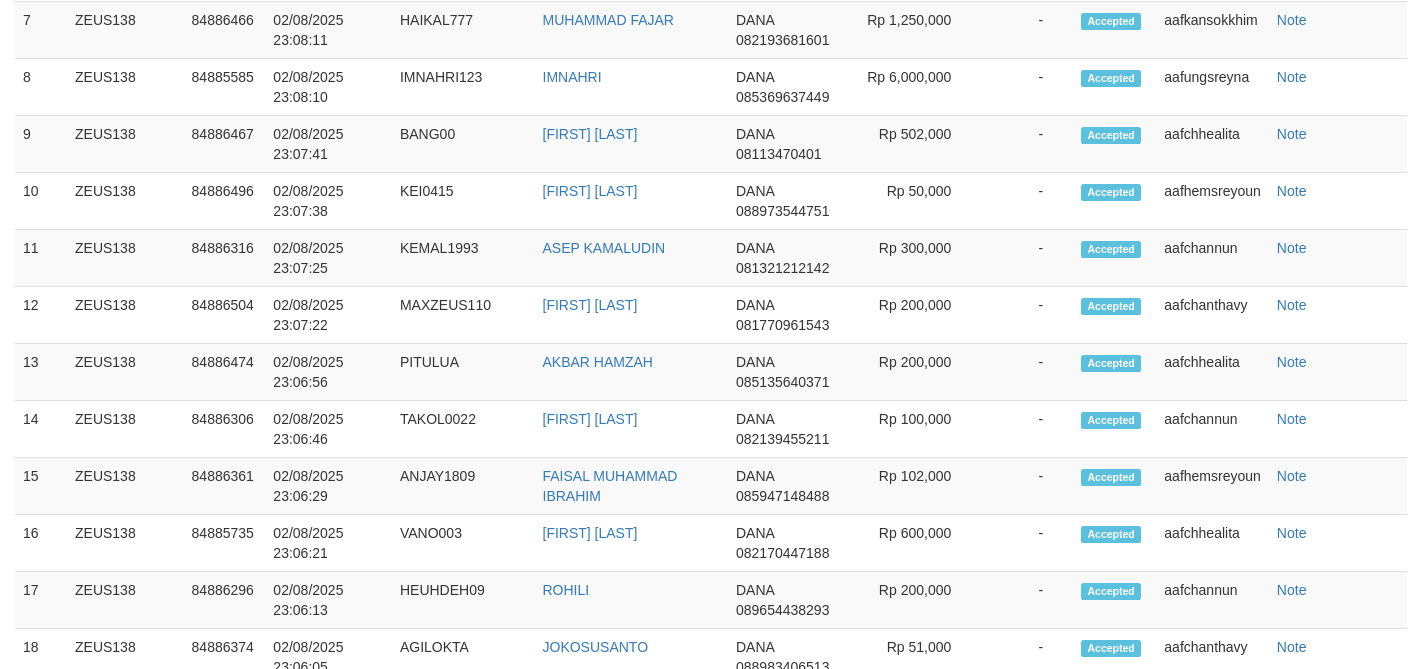 scroll, scrollTop: 1623, scrollLeft: 0, axis: vertical 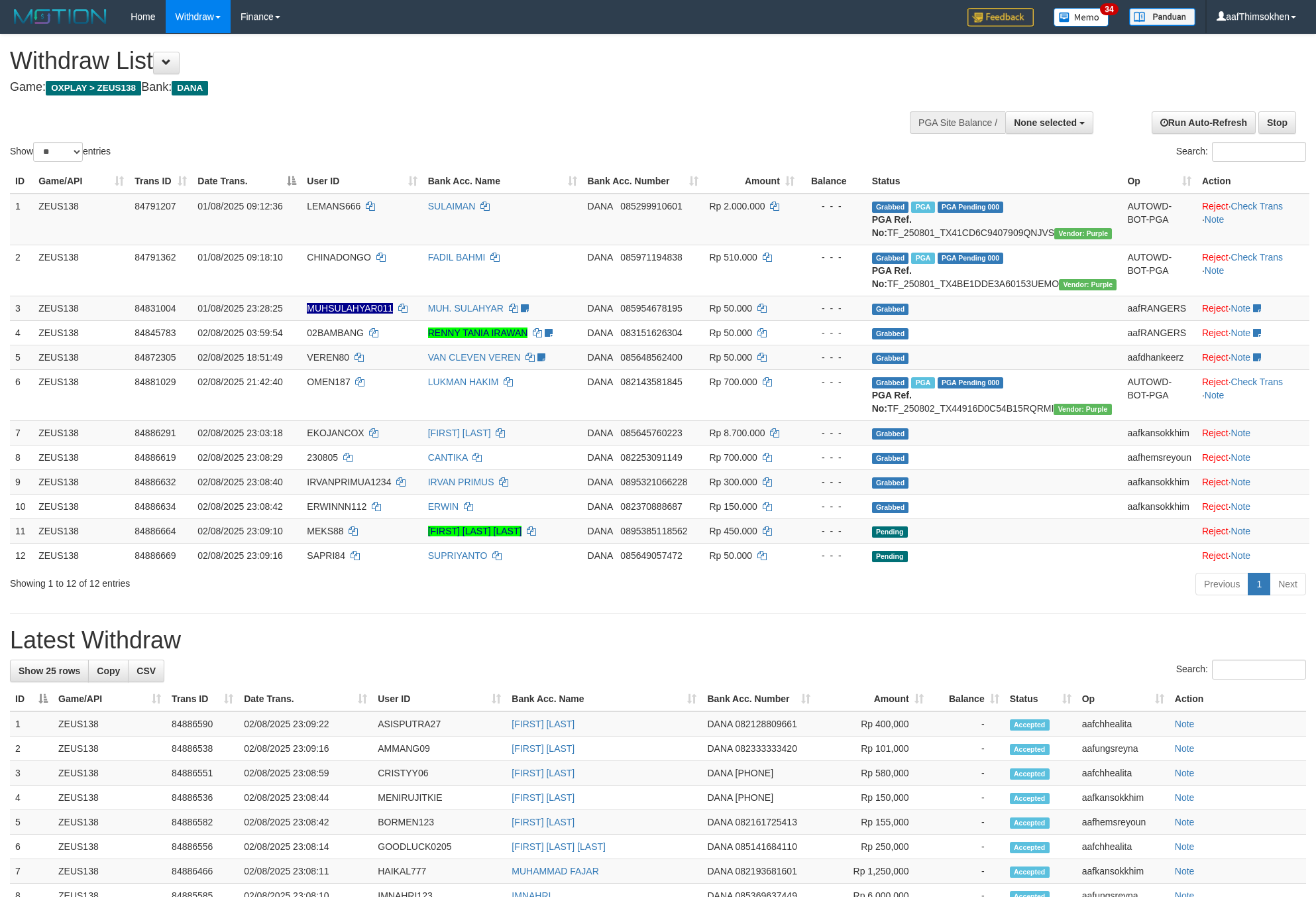 select 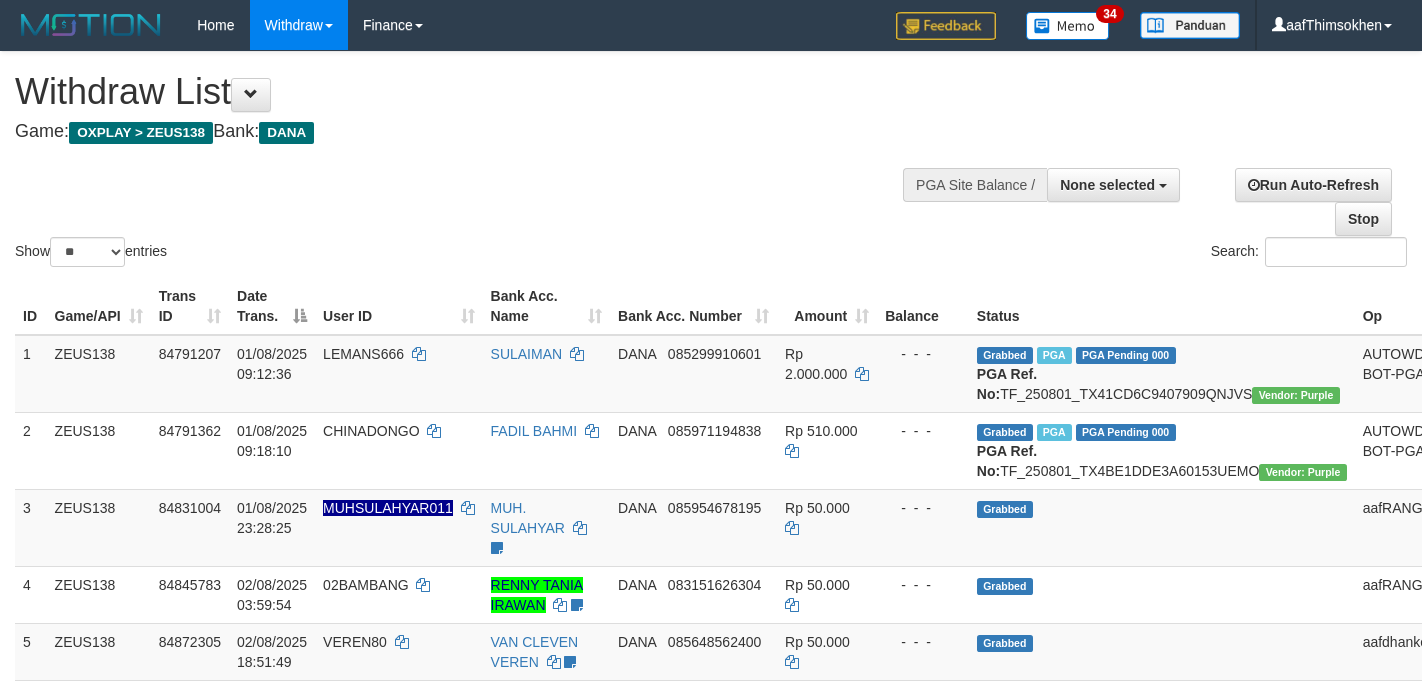select 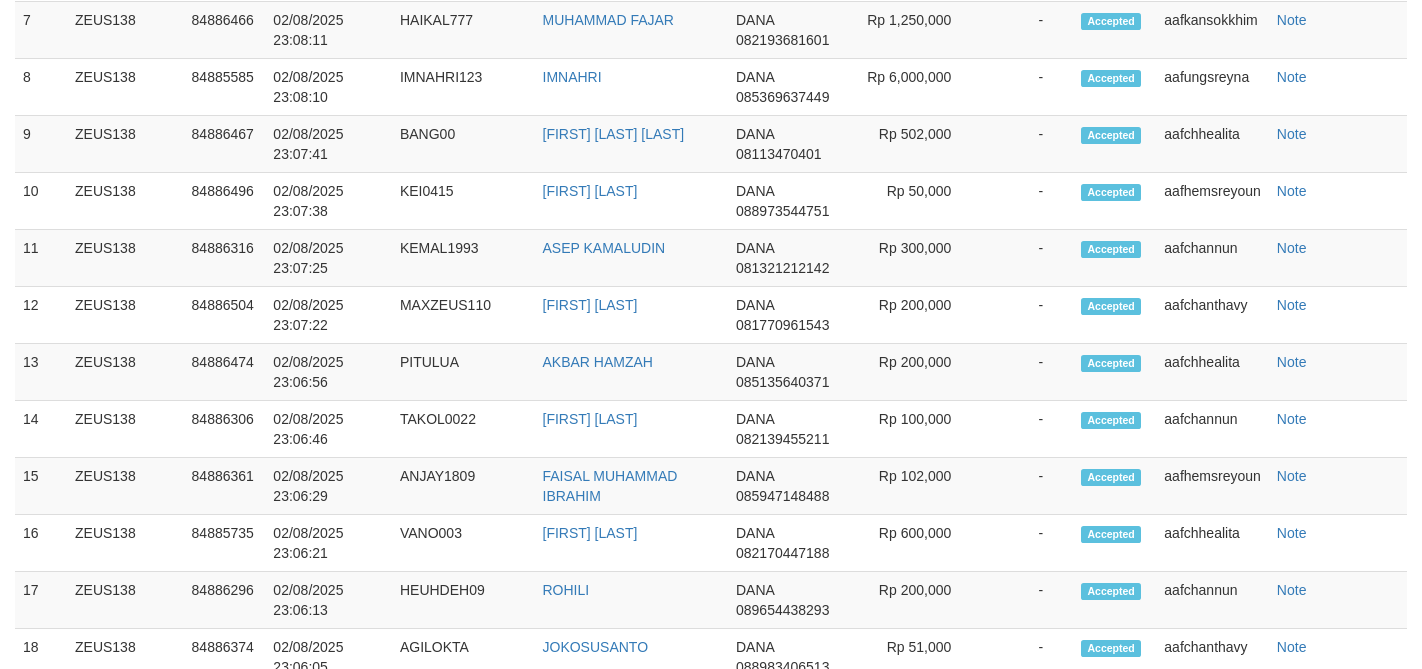 scroll, scrollTop: 1623, scrollLeft: 0, axis: vertical 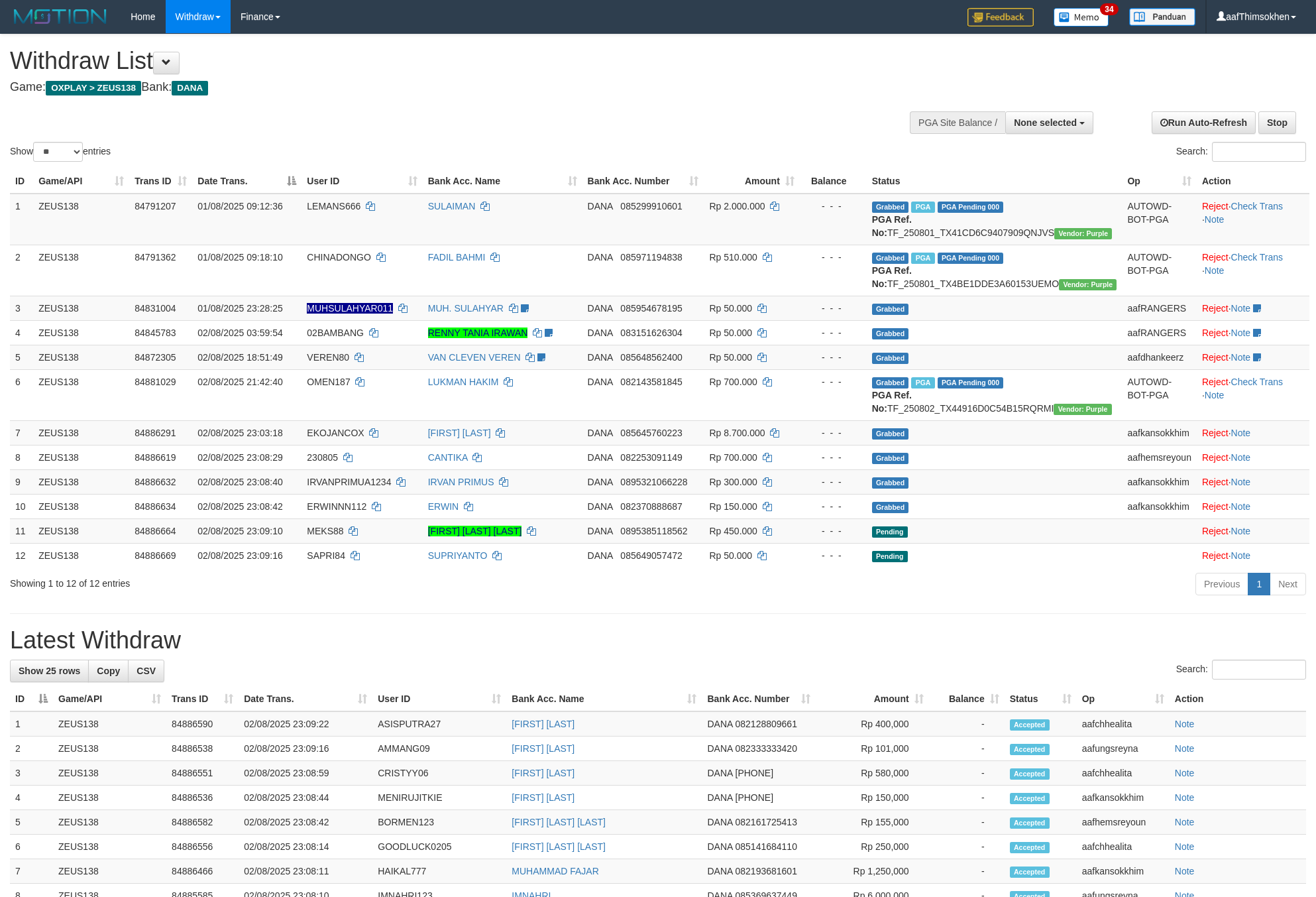 select 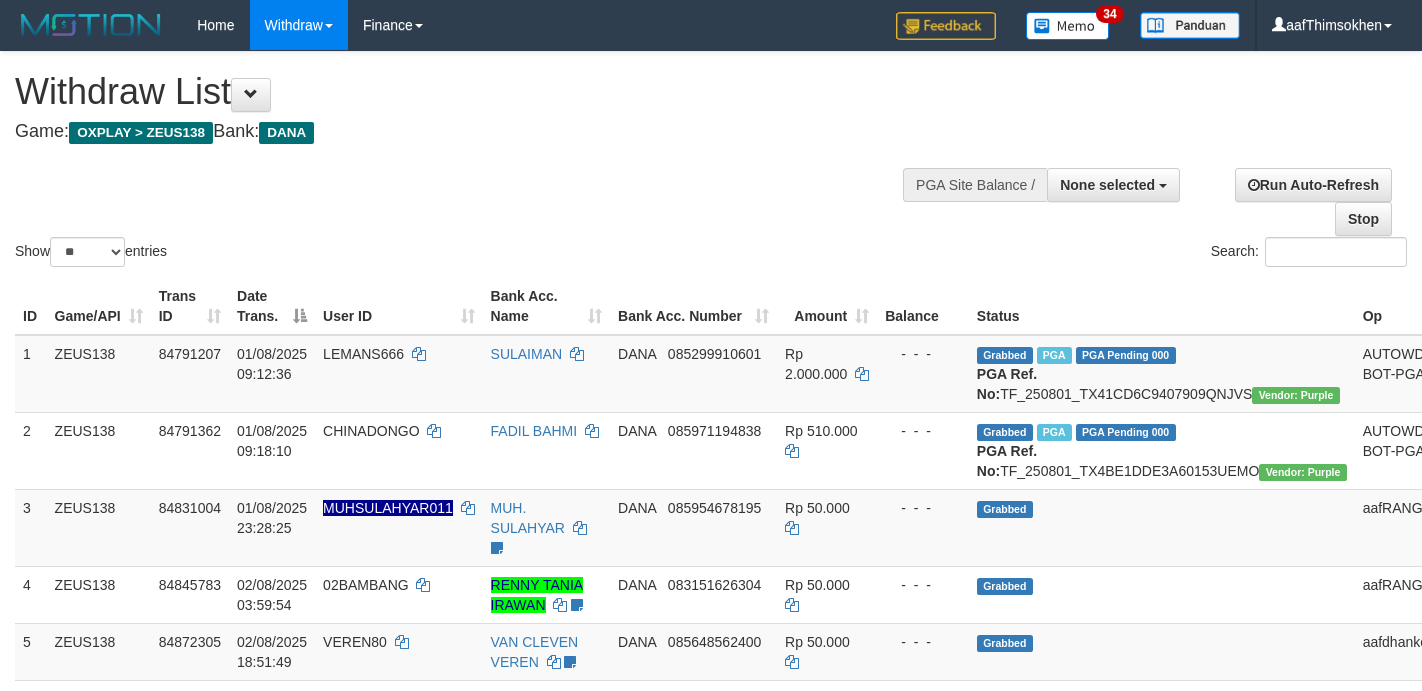 select 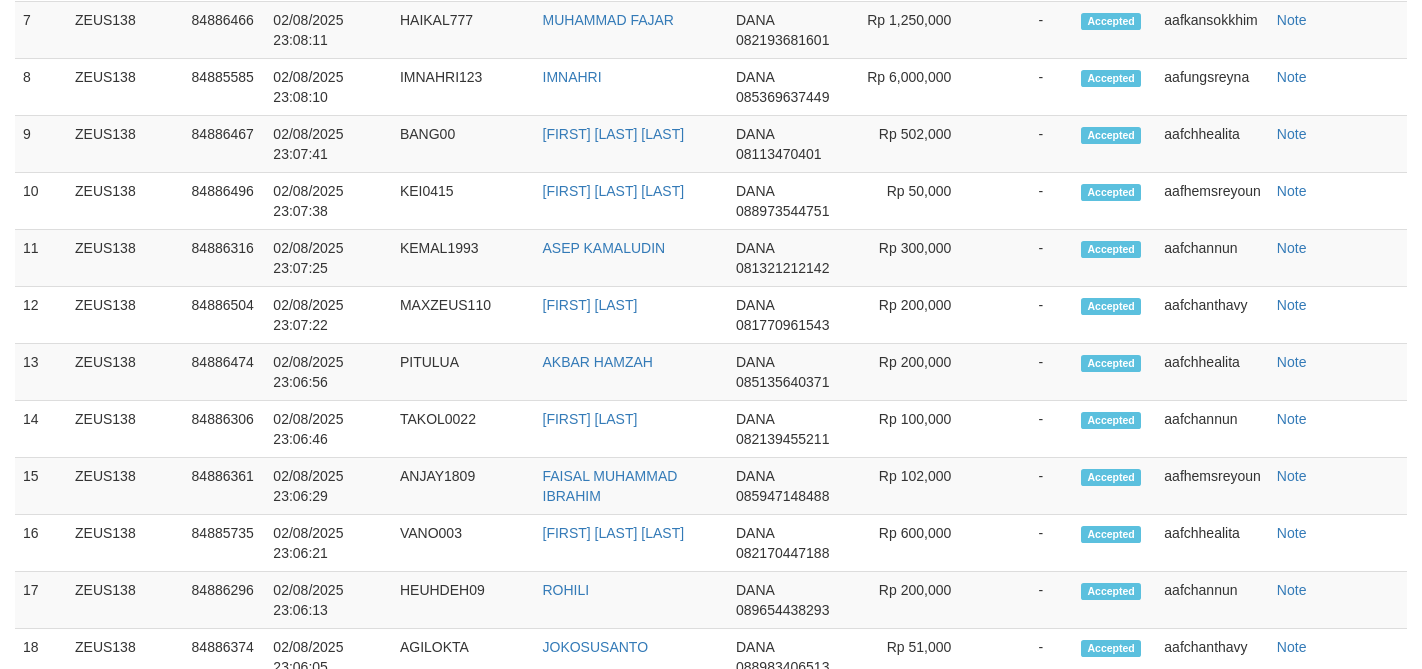 scroll, scrollTop: 1623, scrollLeft: 0, axis: vertical 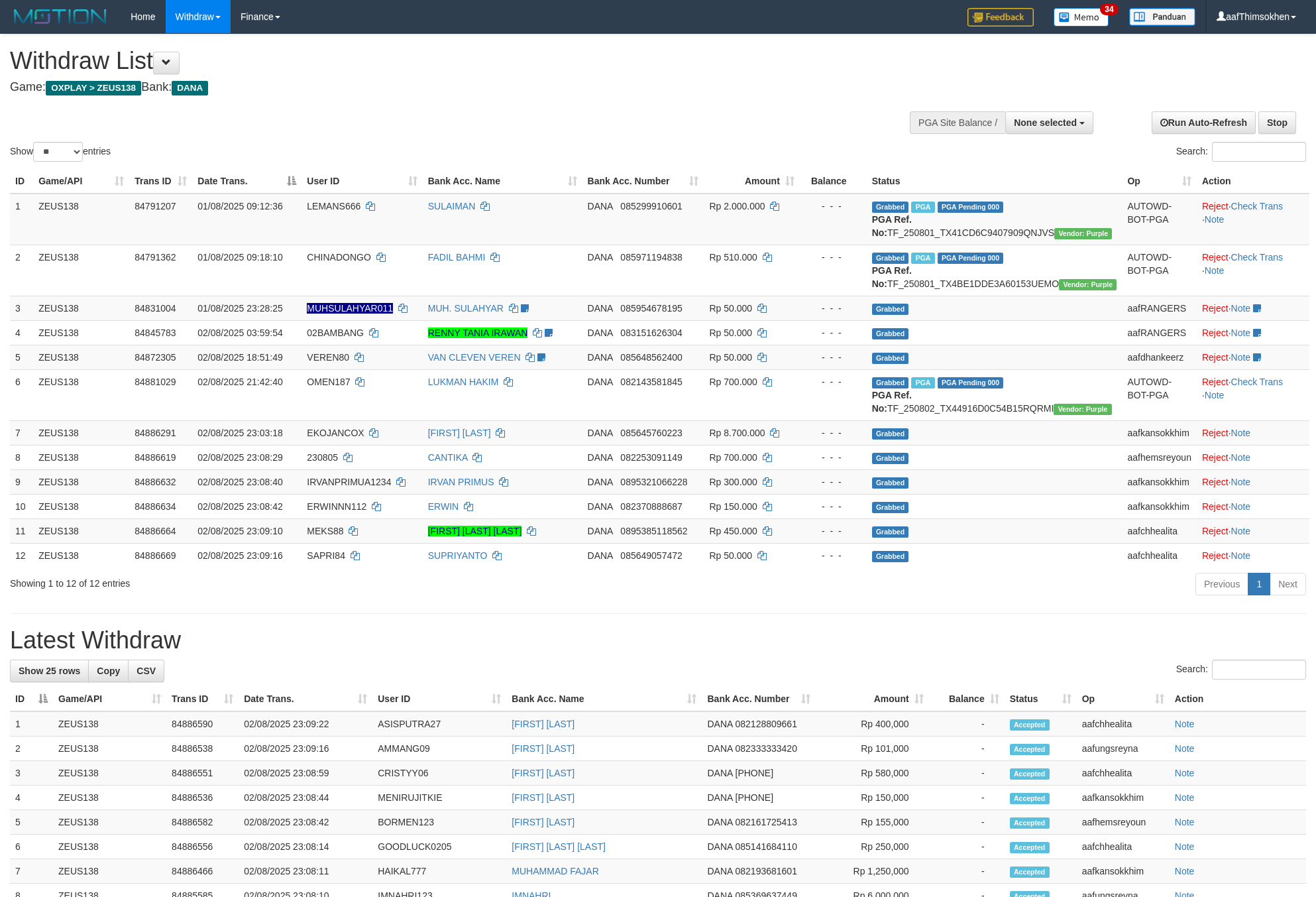 select 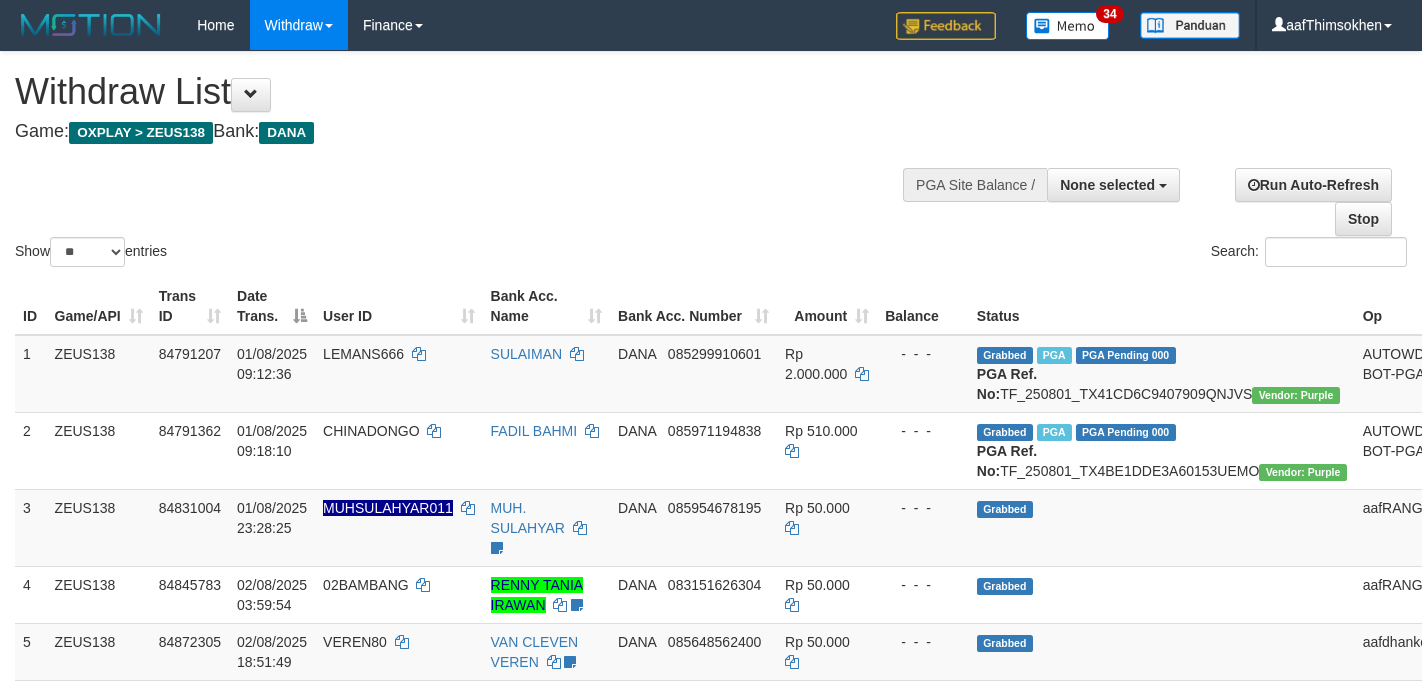 select 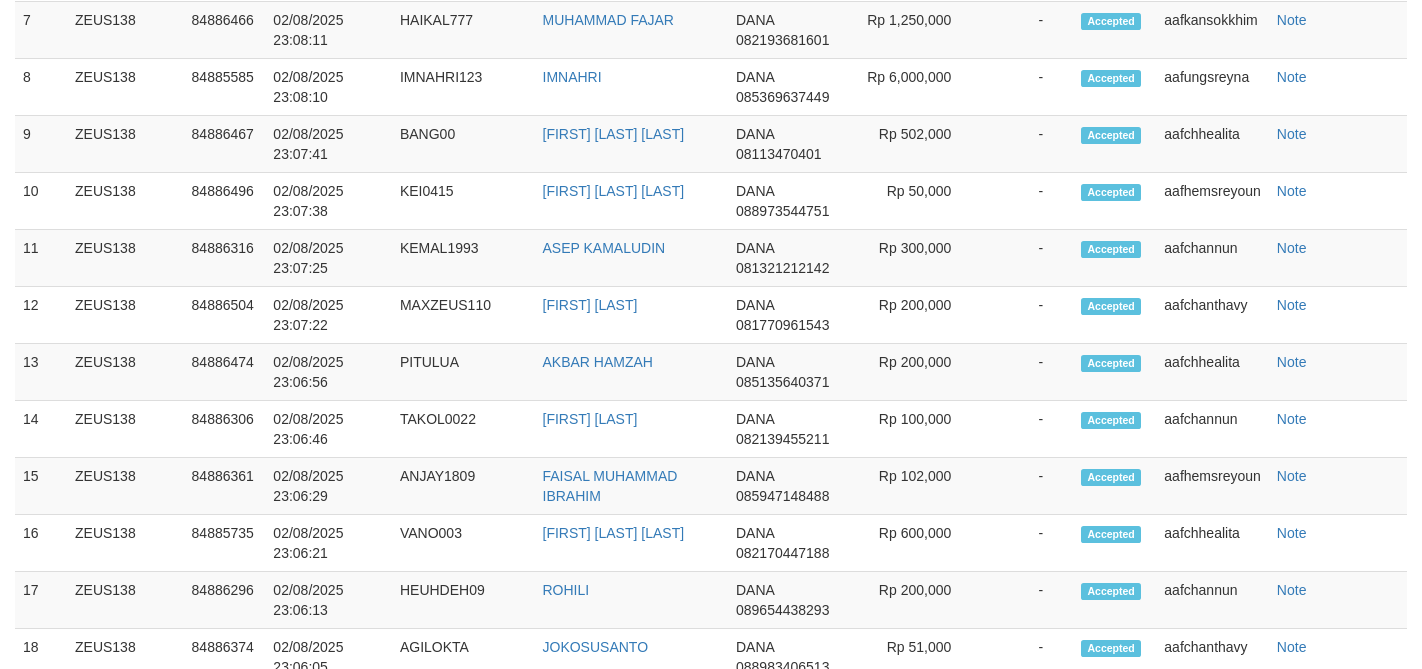 scroll, scrollTop: 1623, scrollLeft: 0, axis: vertical 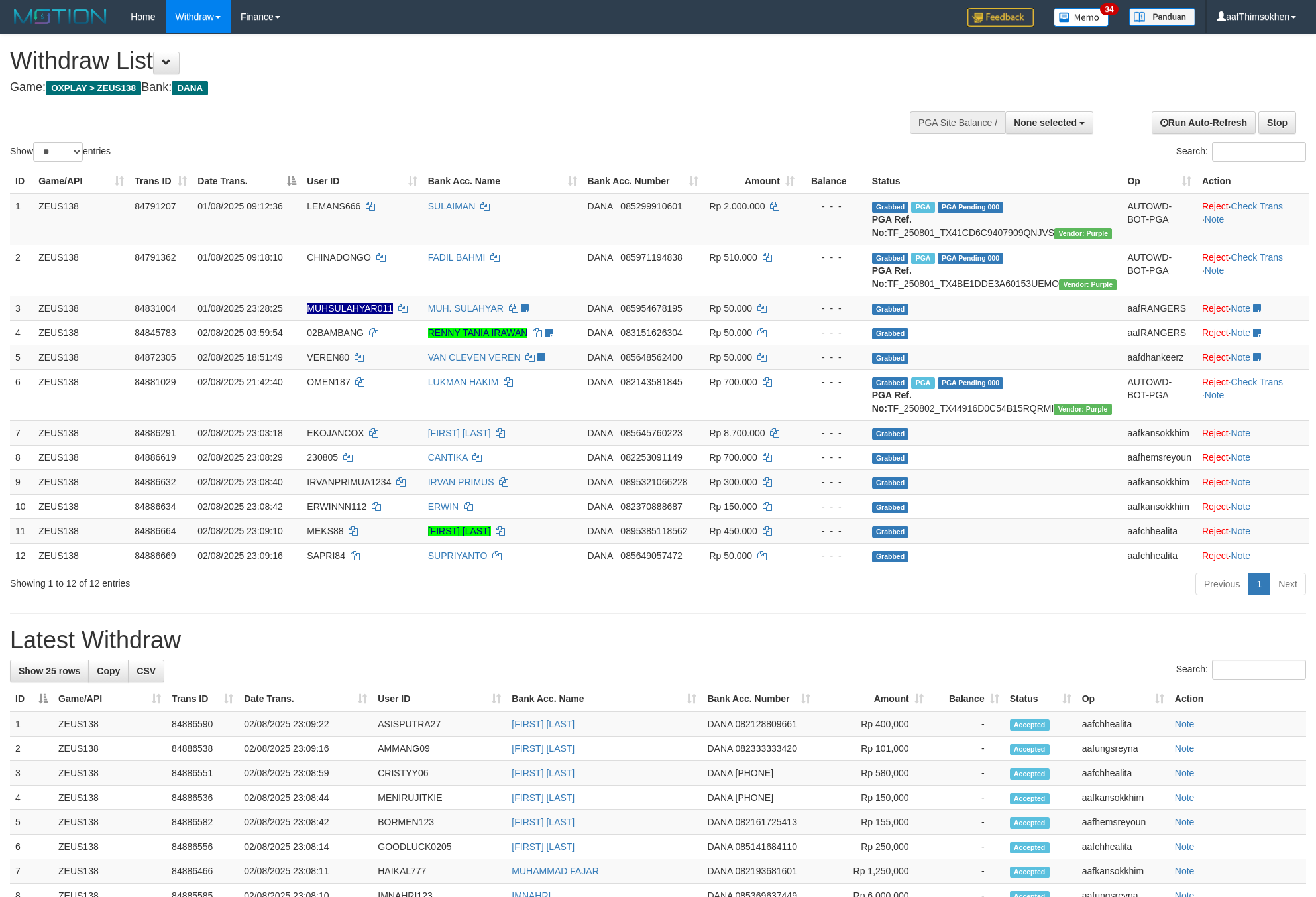 select 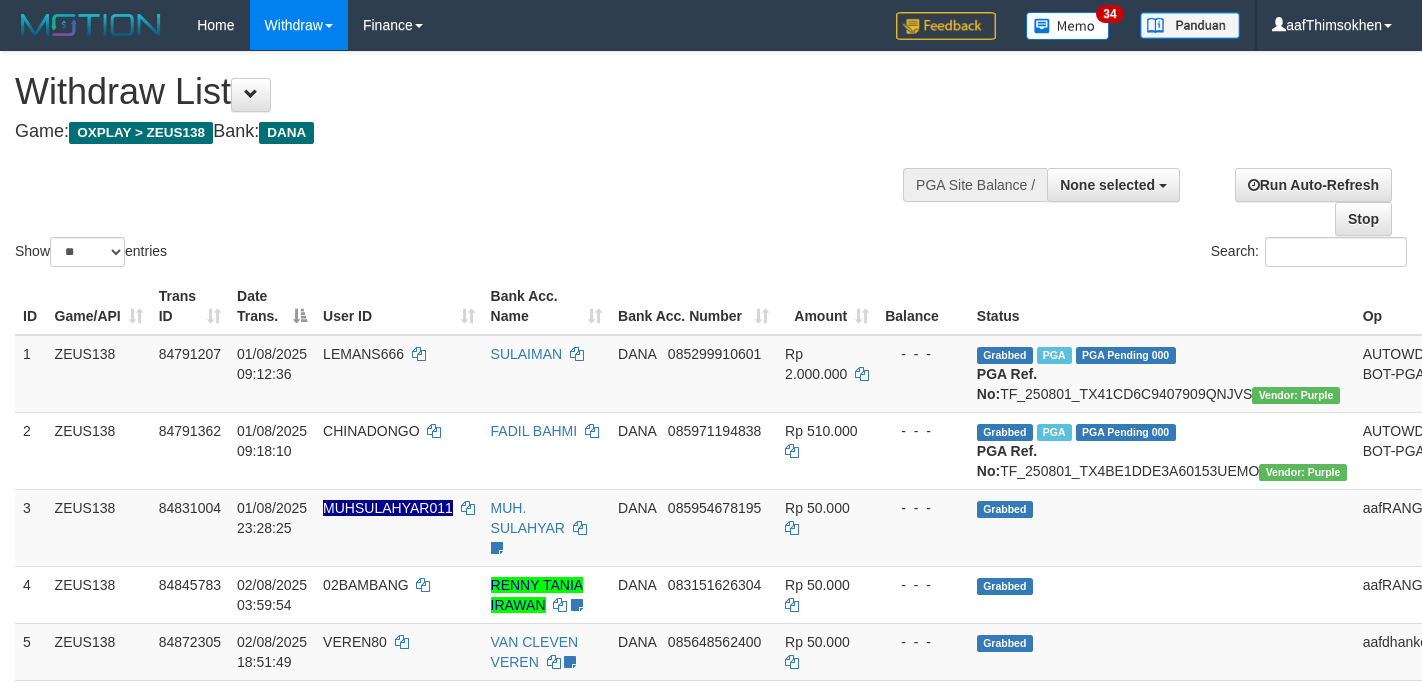 select 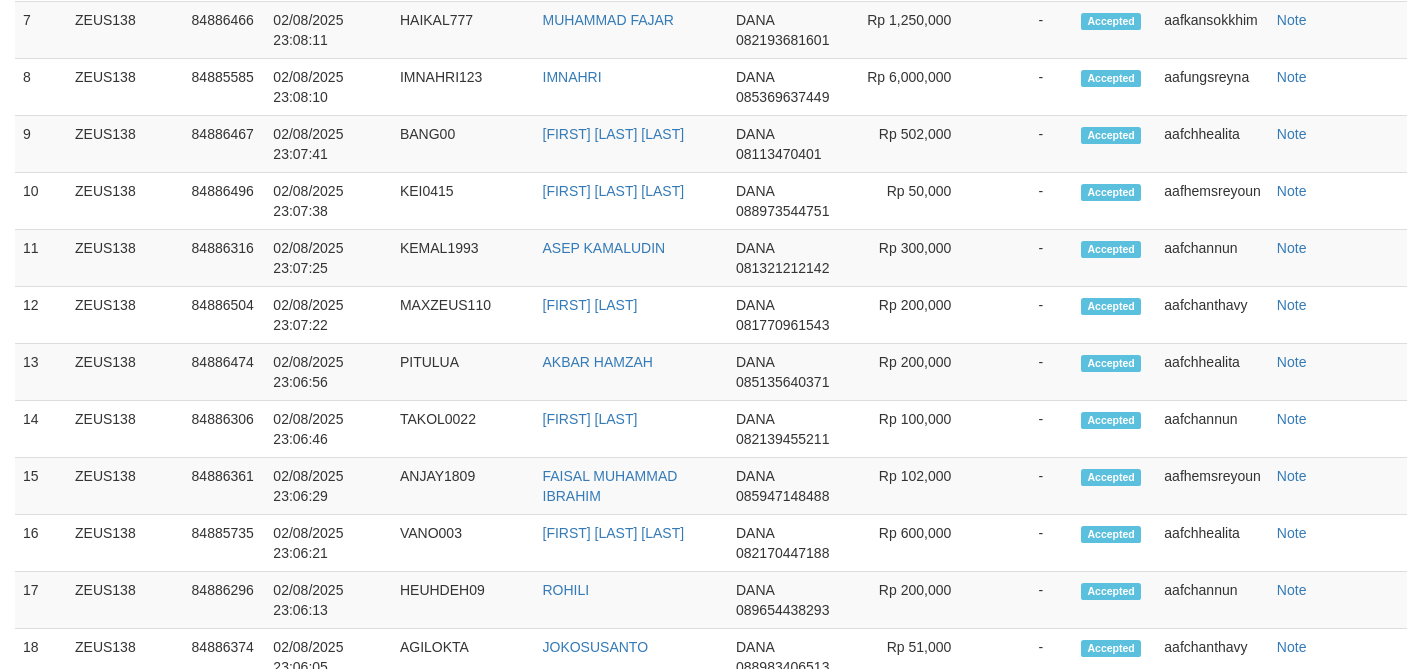 scroll, scrollTop: 1623, scrollLeft: 0, axis: vertical 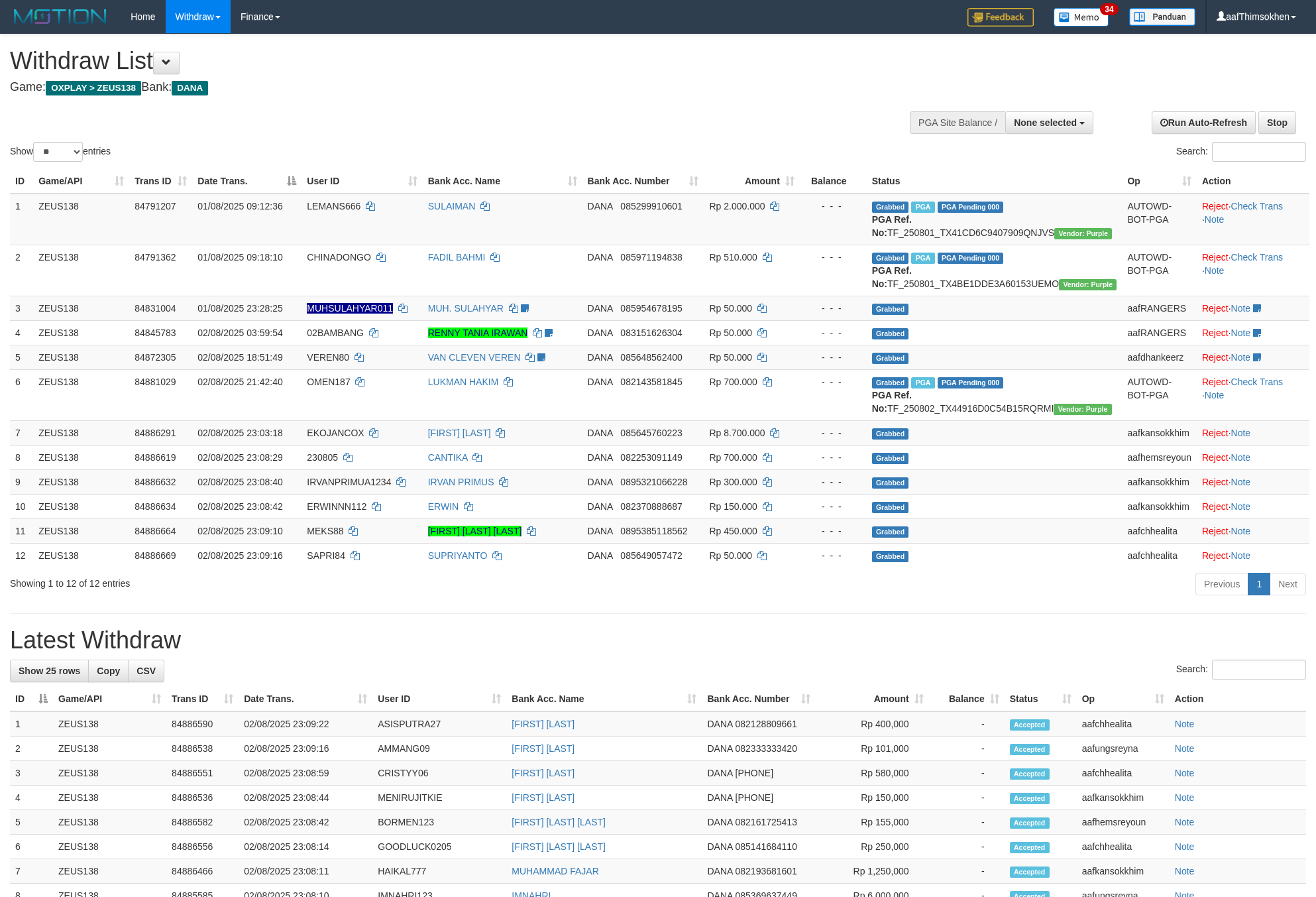 select 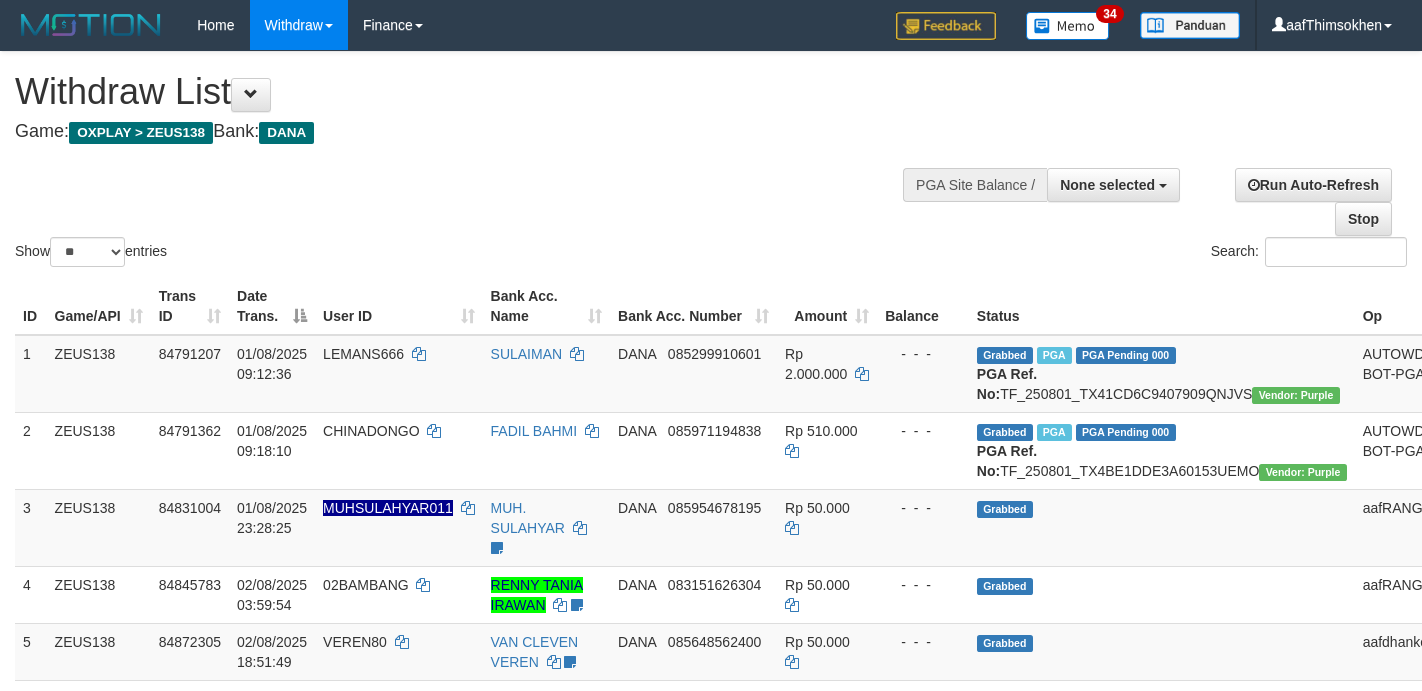 select 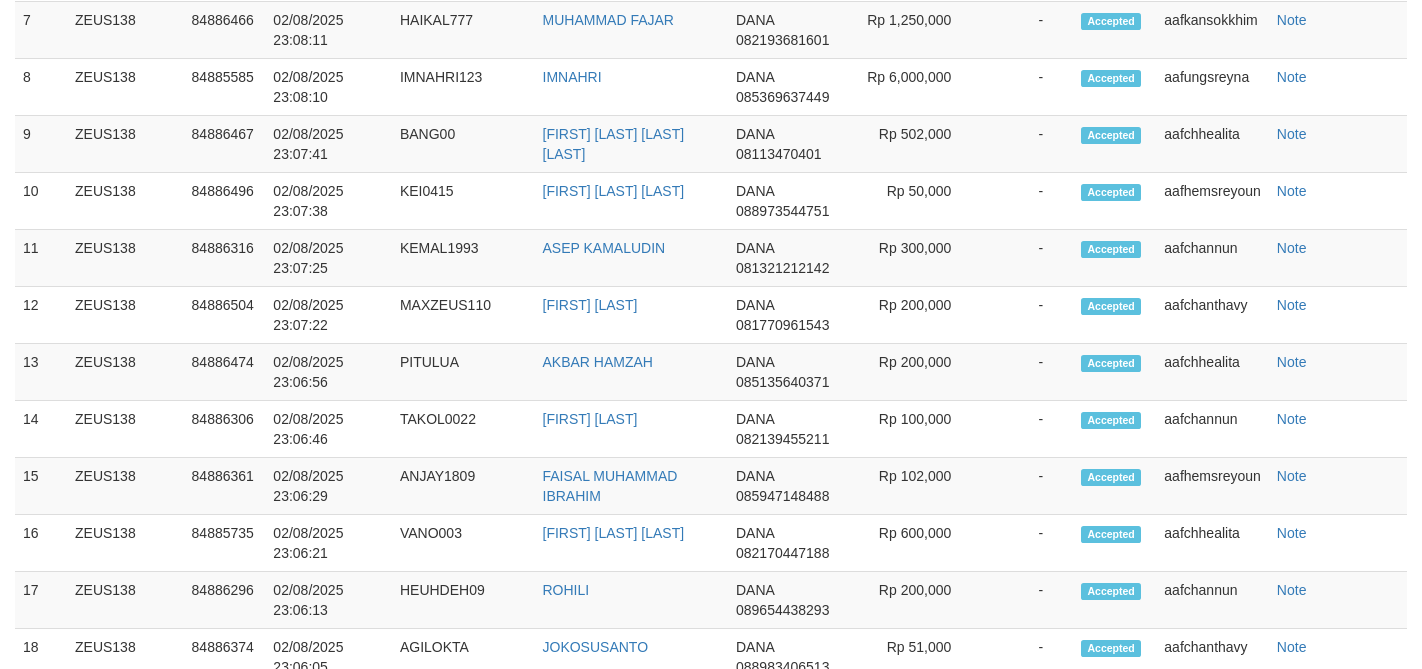 scroll, scrollTop: 1623, scrollLeft: 0, axis: vertical 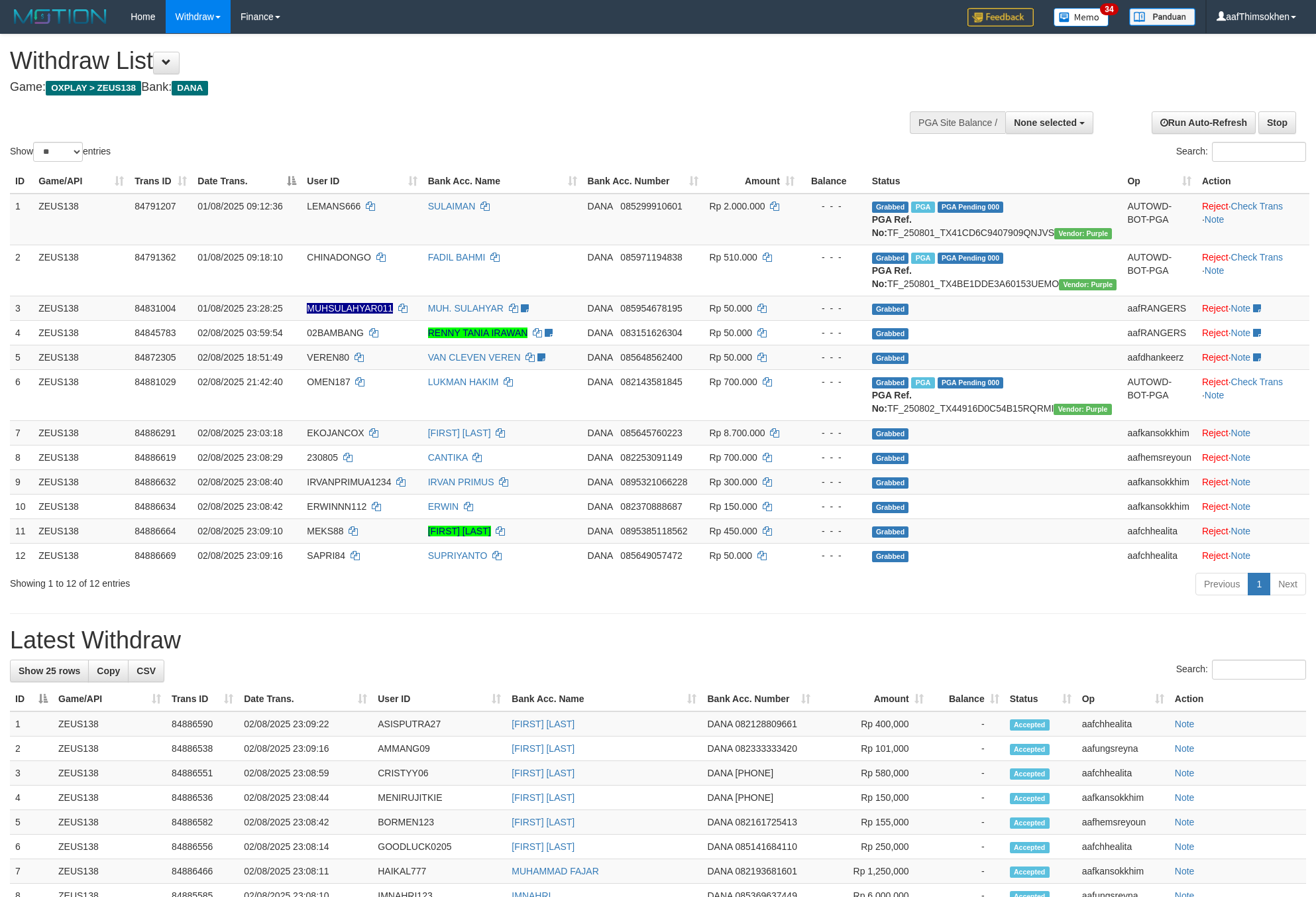 select 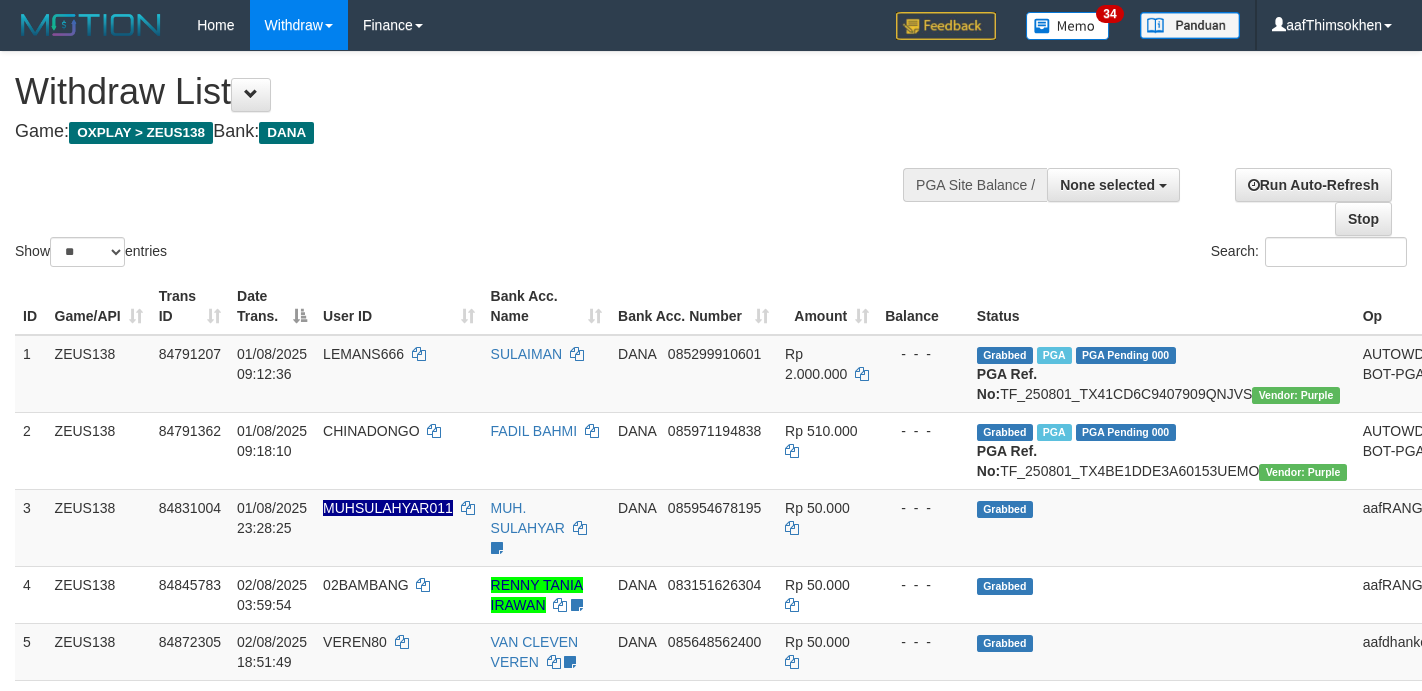 select 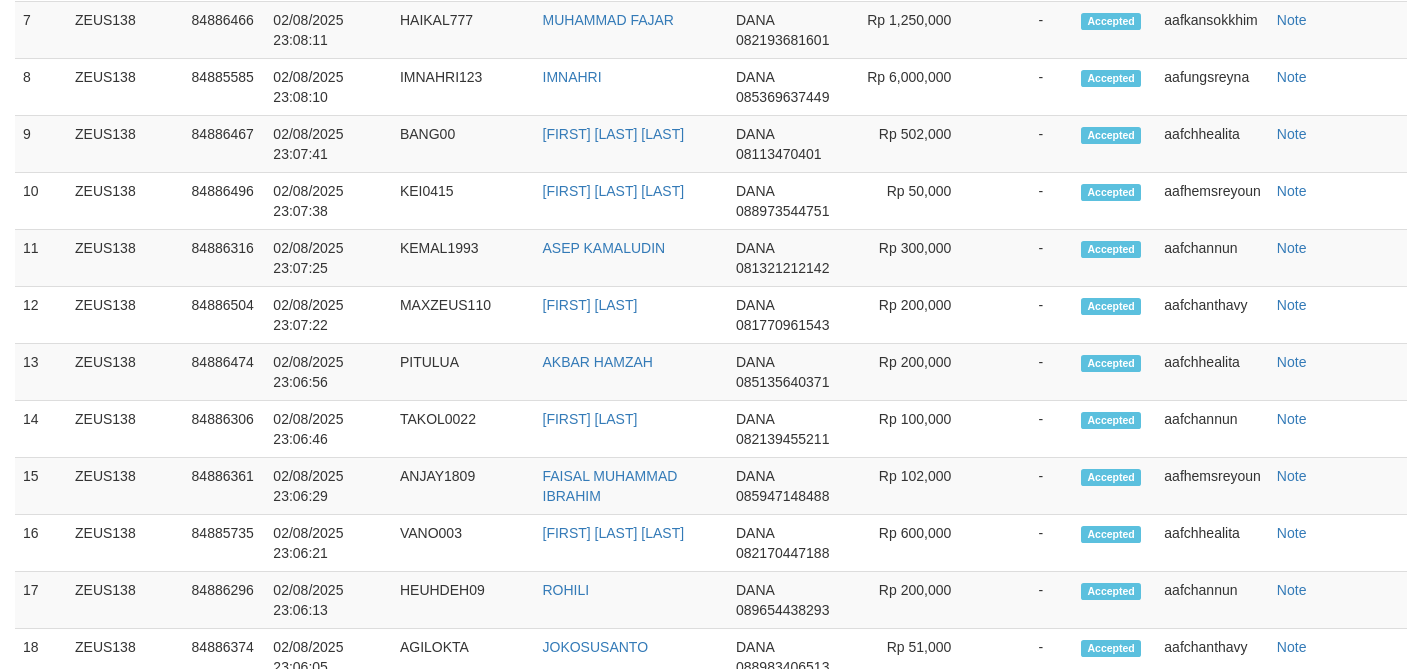 scroll, scrollTop: 1623, scrollLeft: 0, axis: vertical 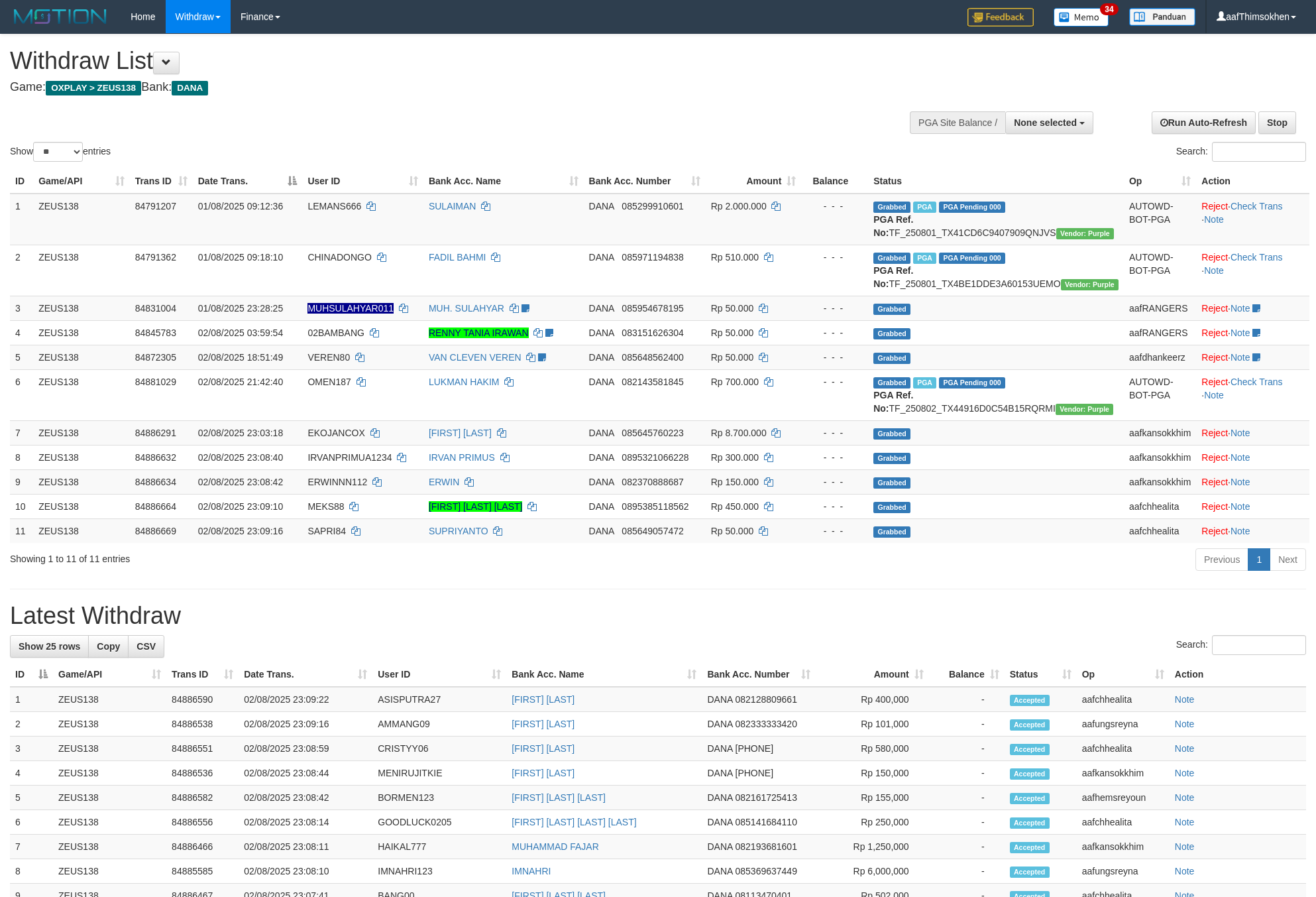 select 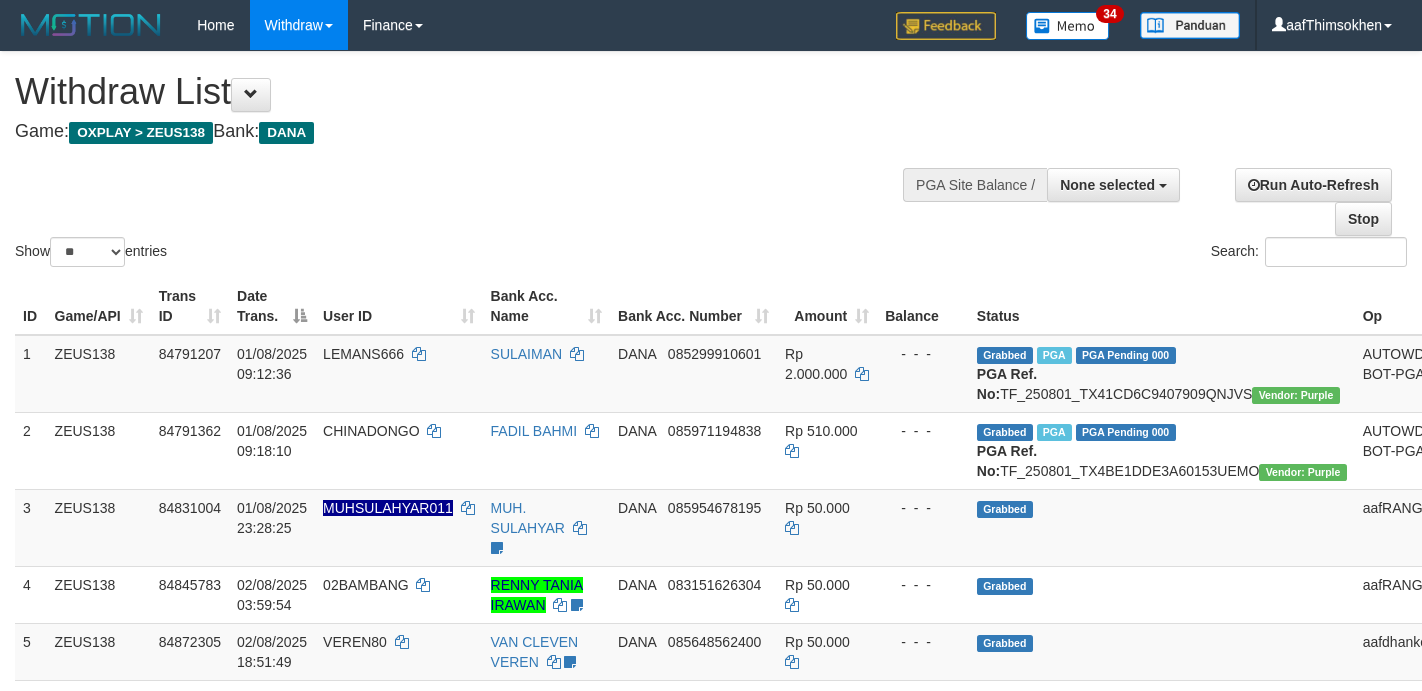 select 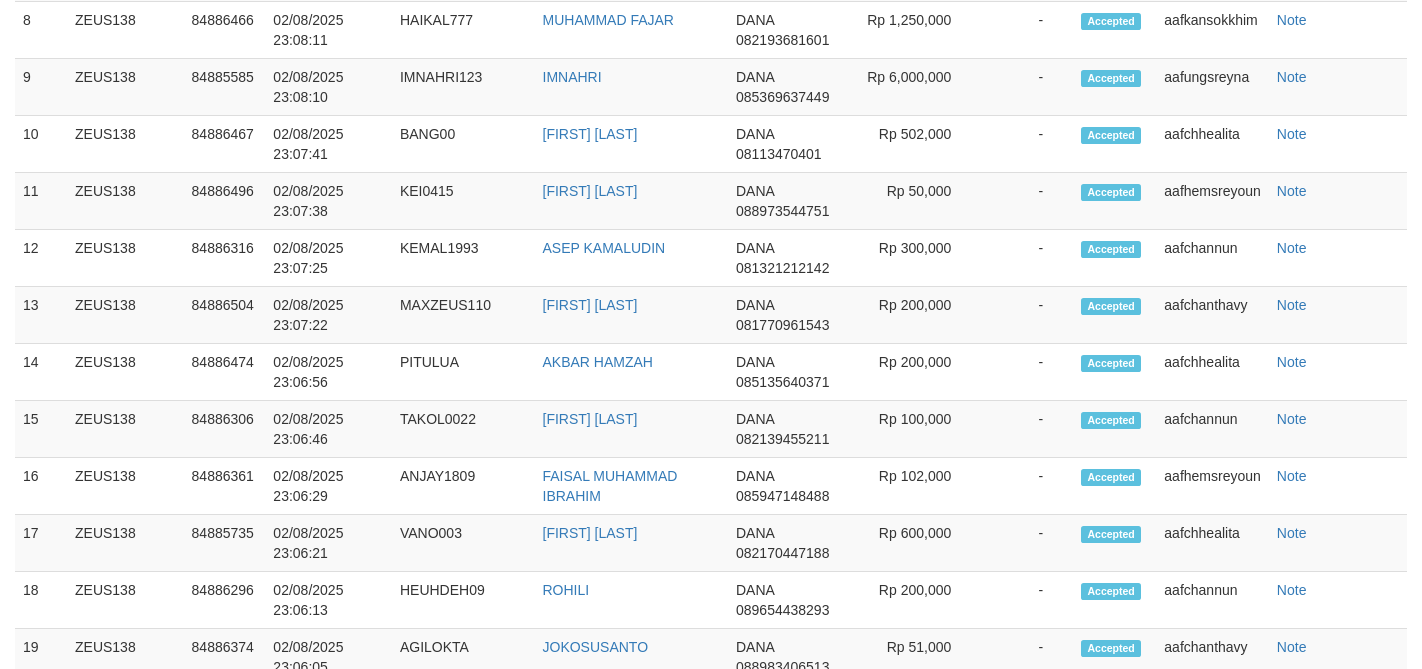 scroll, scrollTop: 1623, scrollLeft: 0, axis: vertical 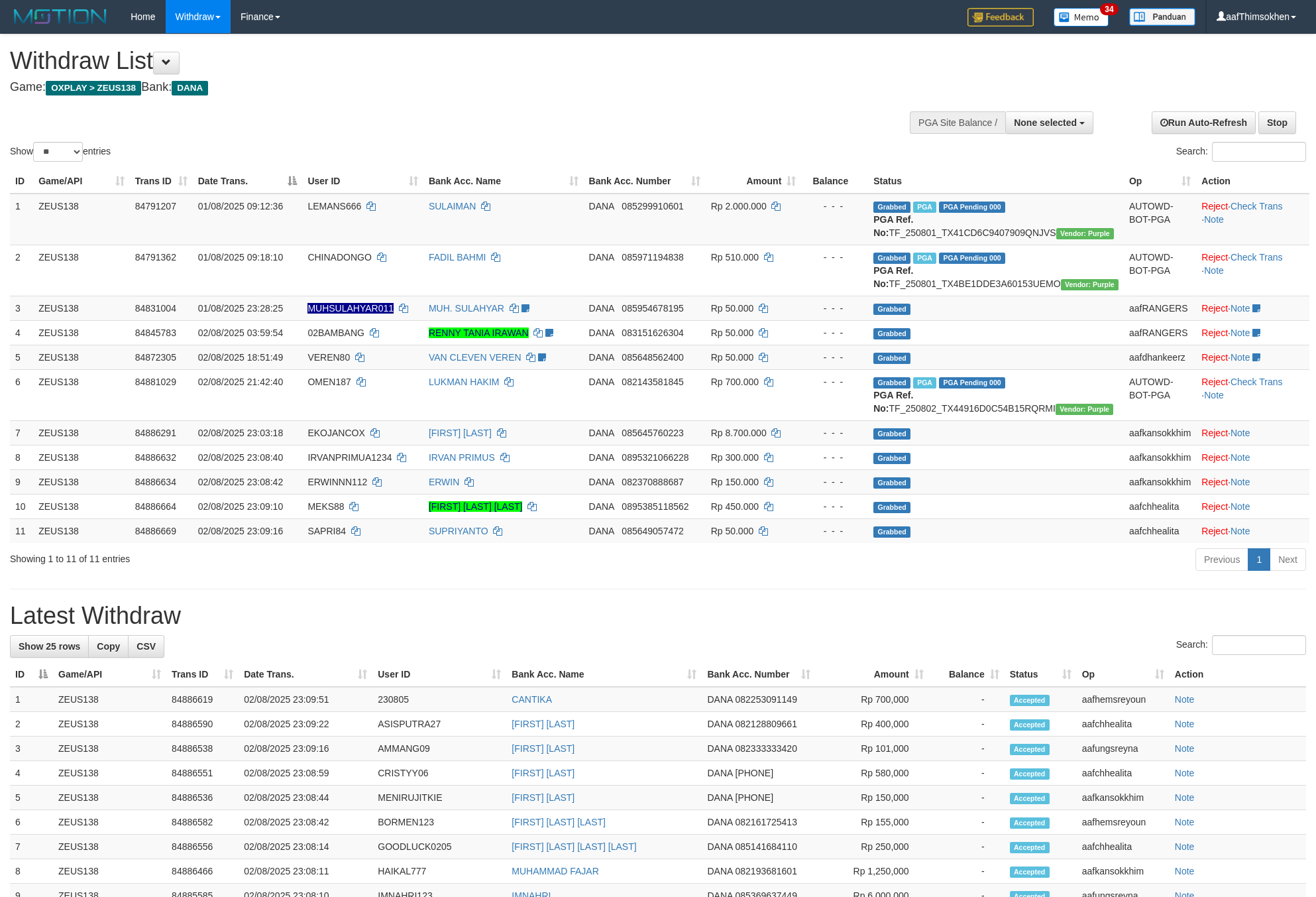 select 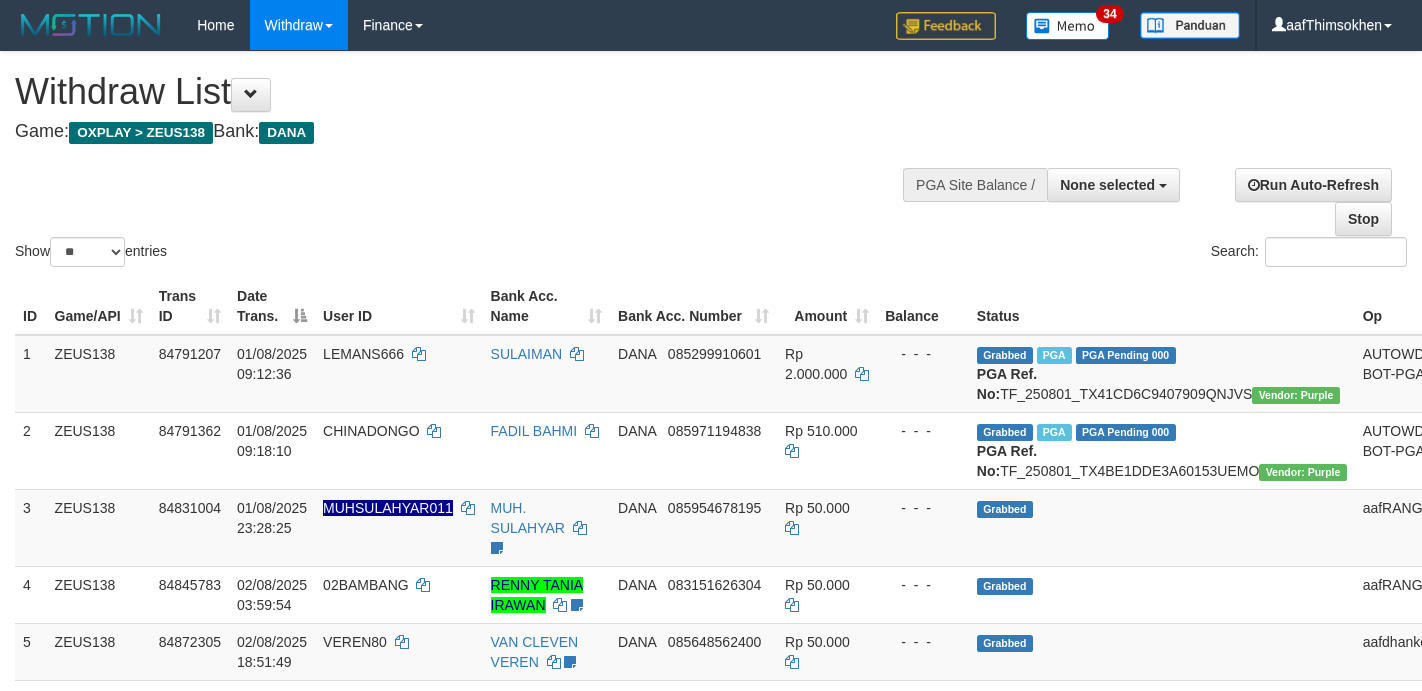 select 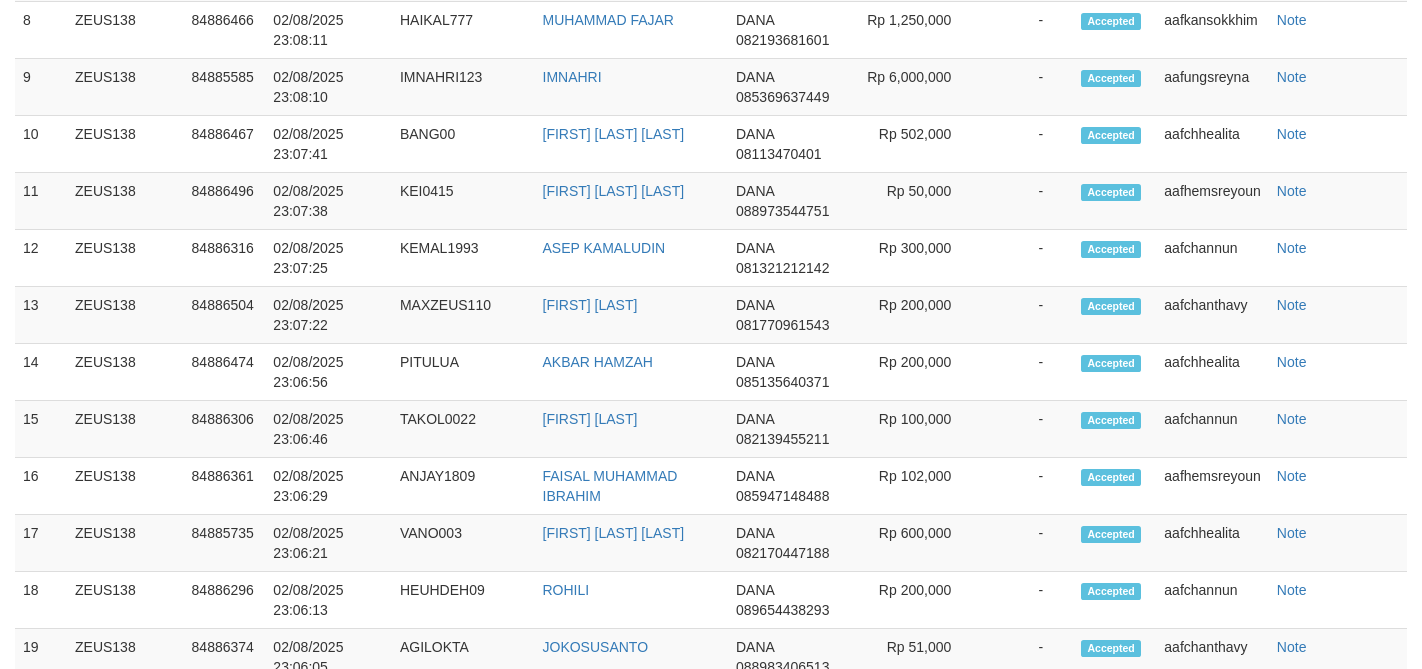scroll, scrollTop: 1623, scrollLeft: 0, axis: vertical 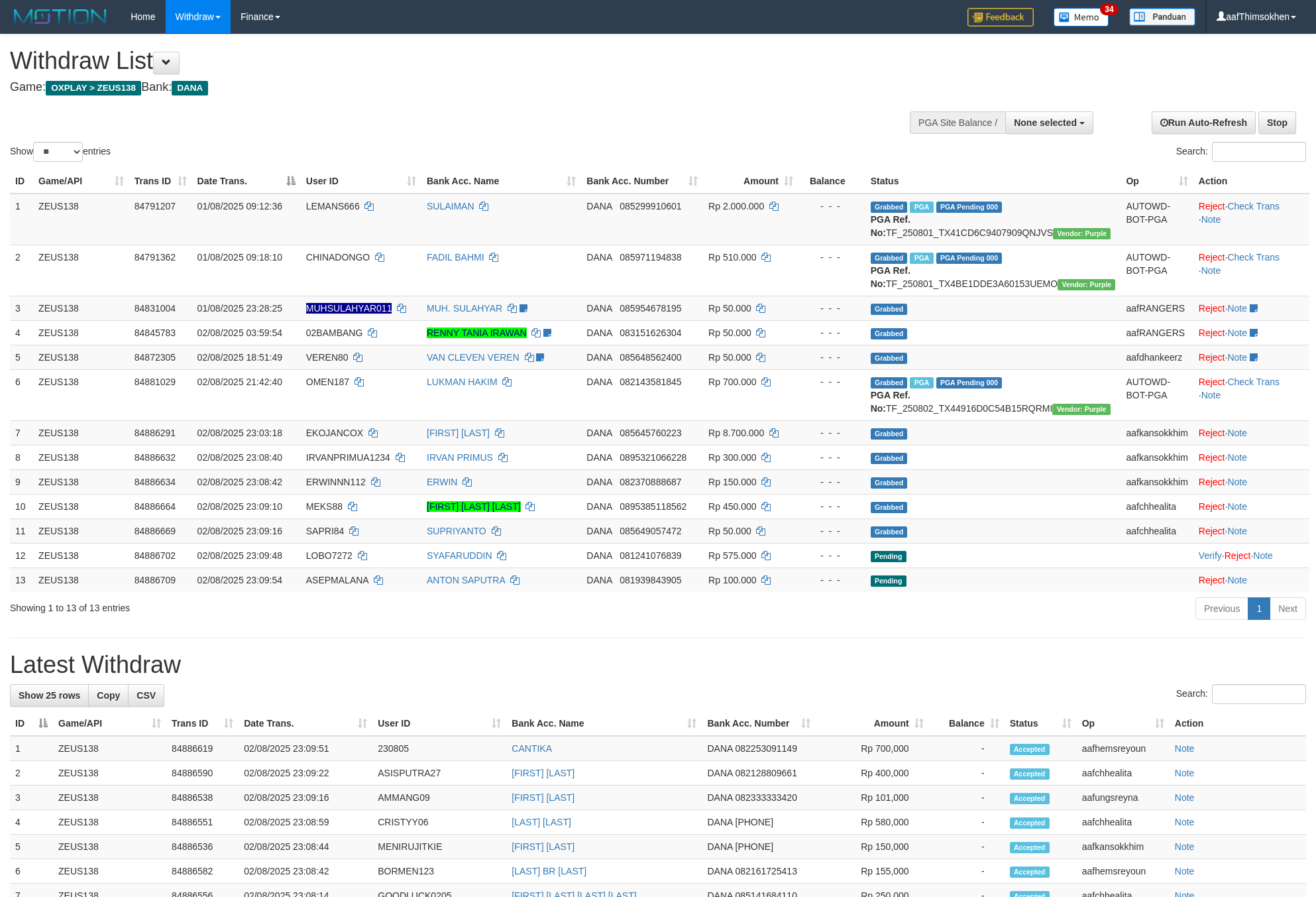 select 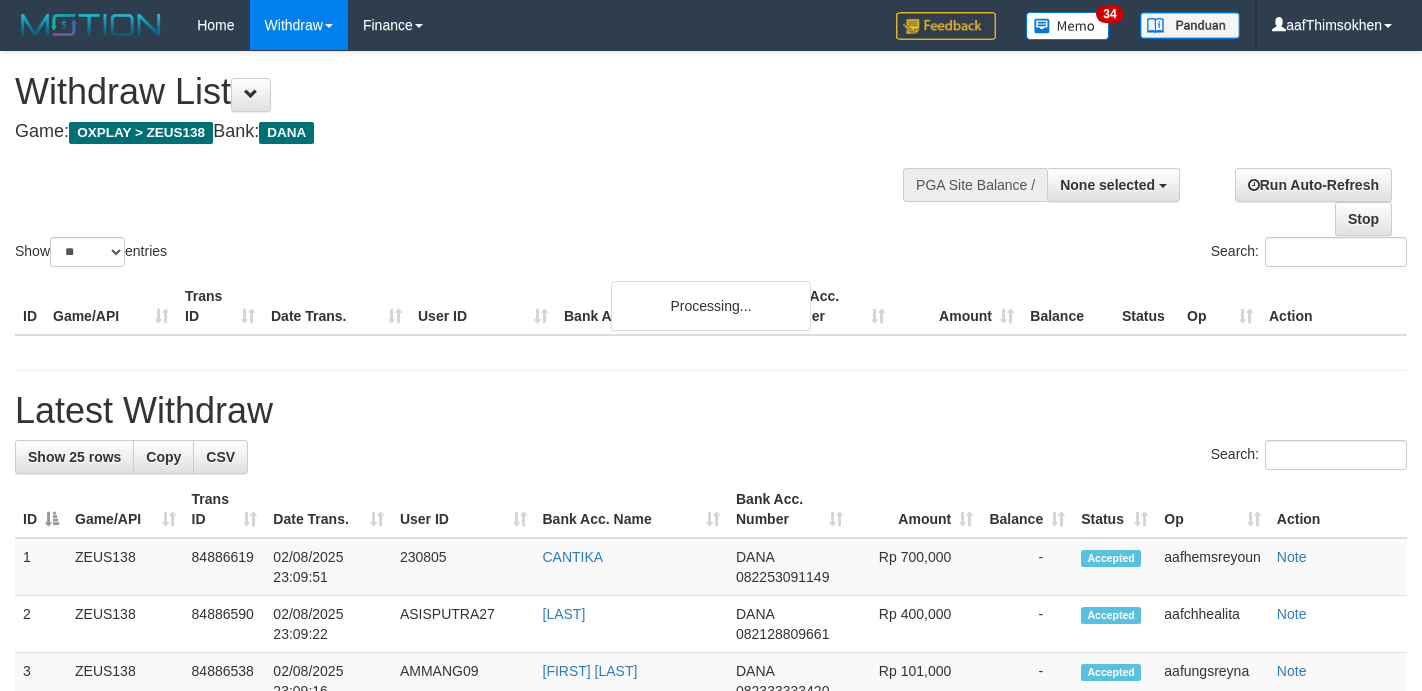 select 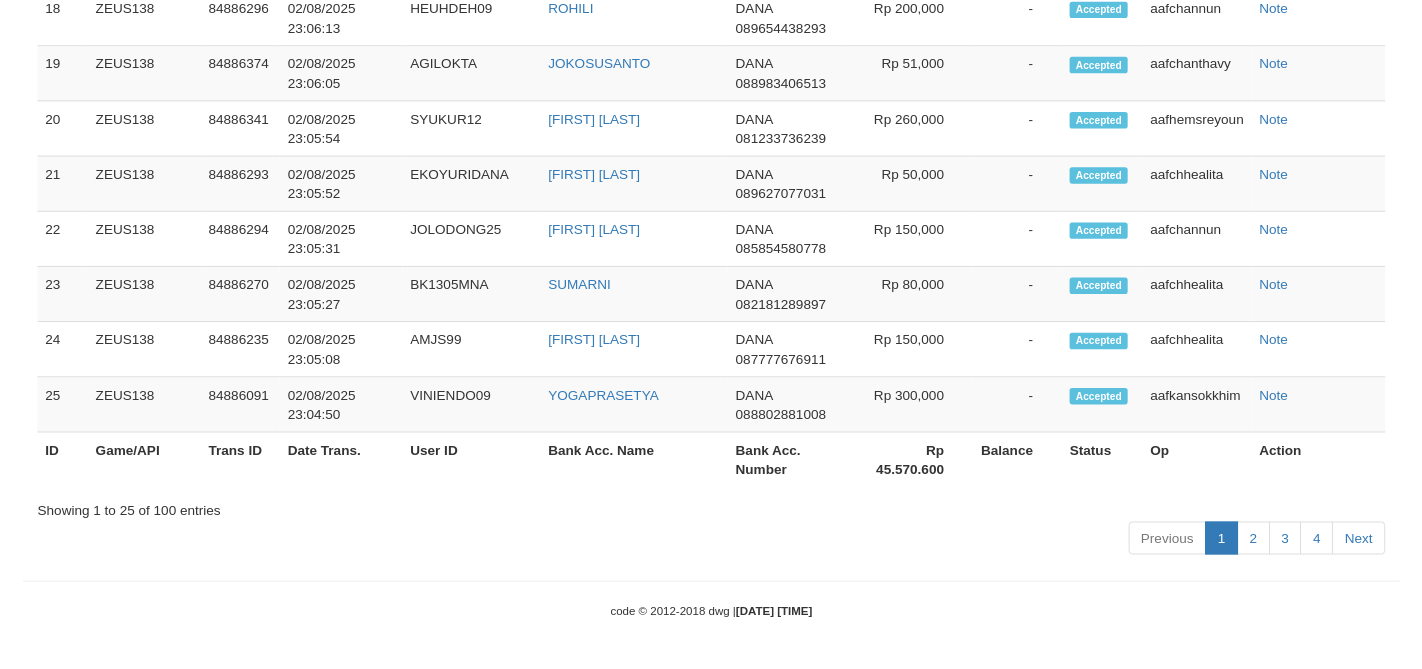 scroll, scrollTop: 1623, scrollLeft: 0, axis: vertical 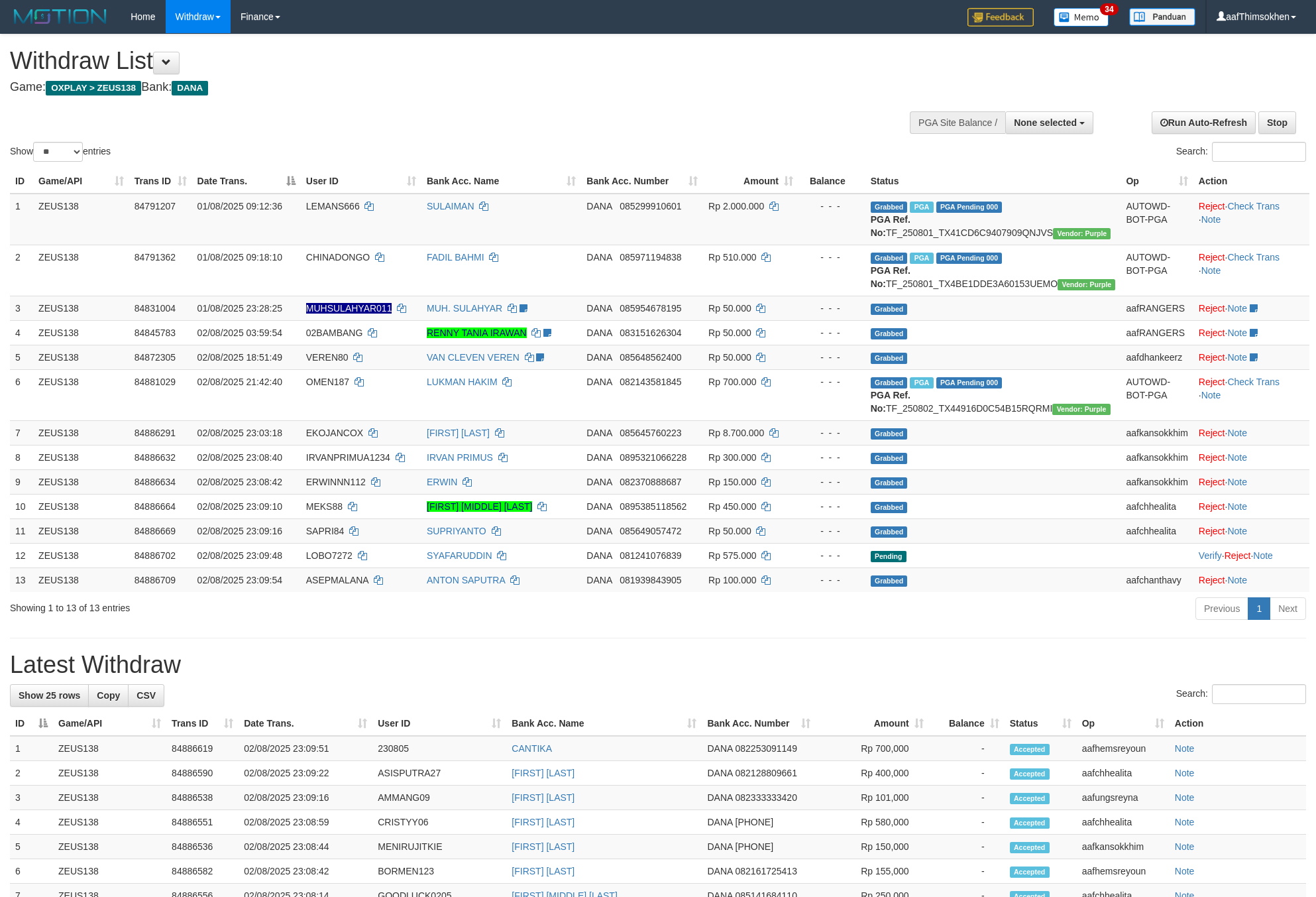 select 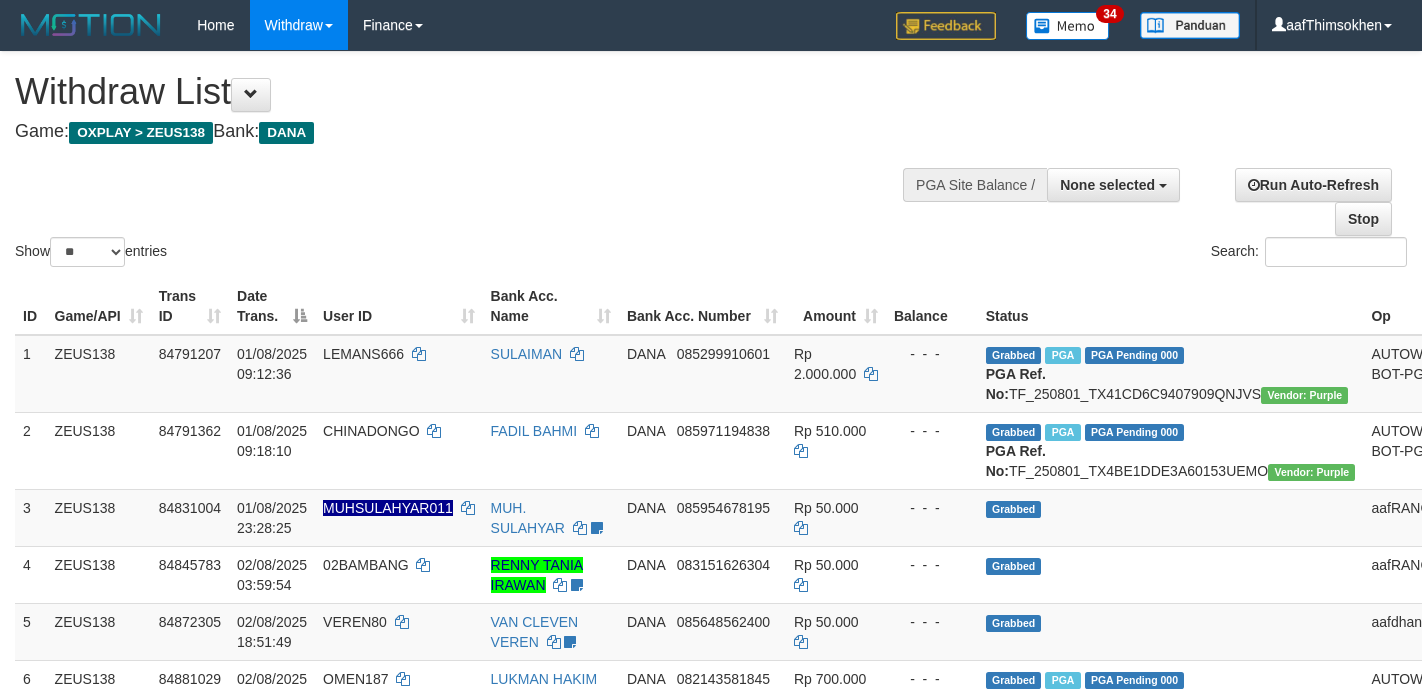 select 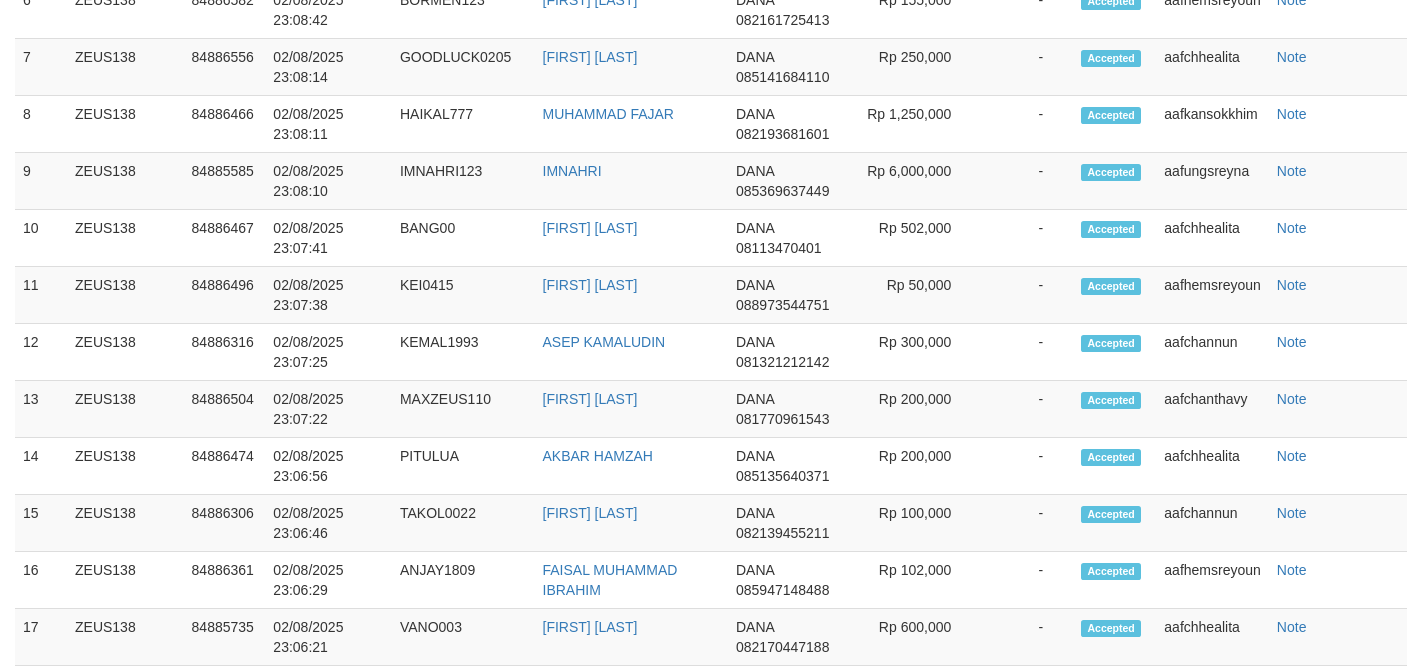 scroll, scrollTop: 1623, scrollLeft: 0, axis: vertical 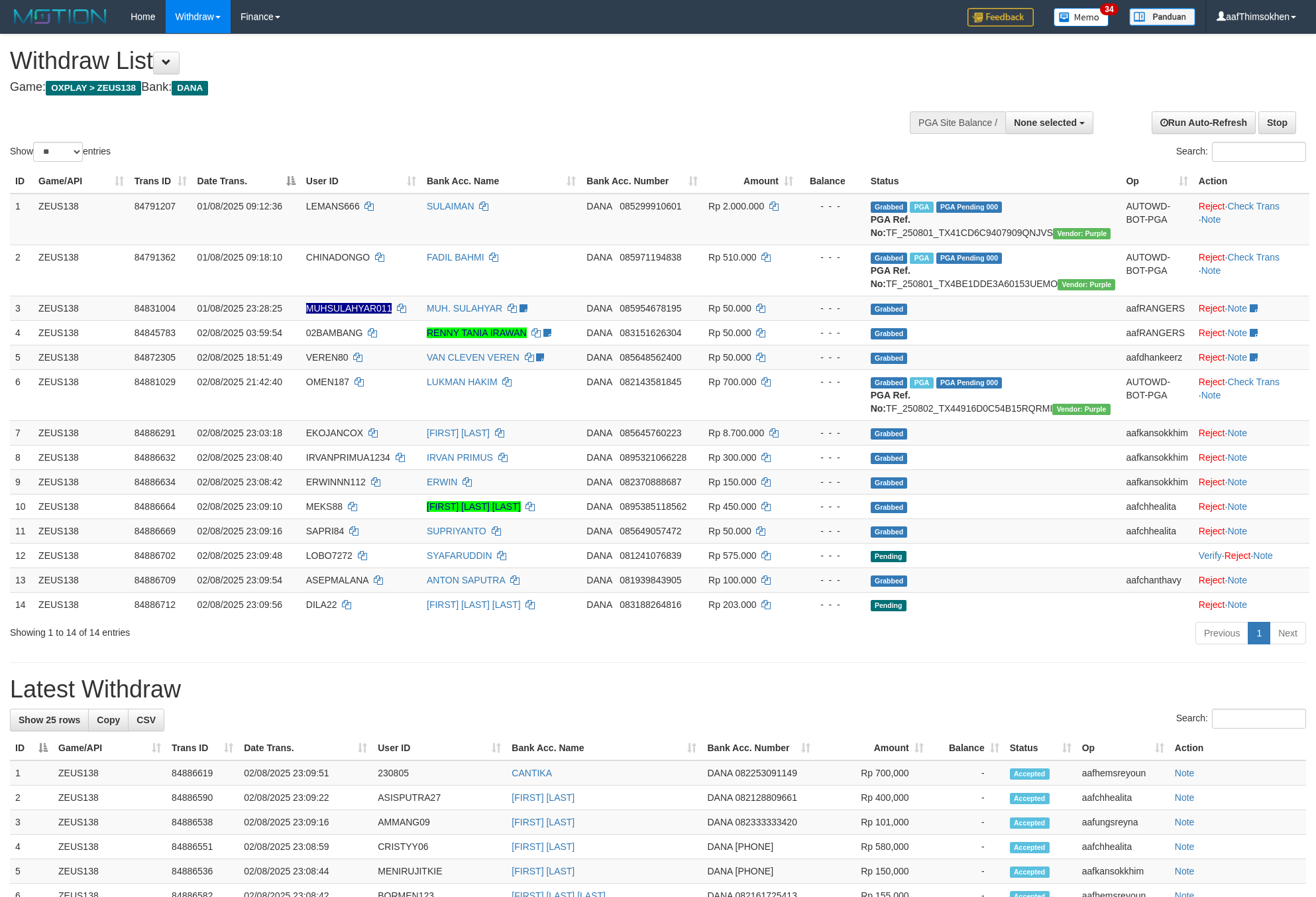 select 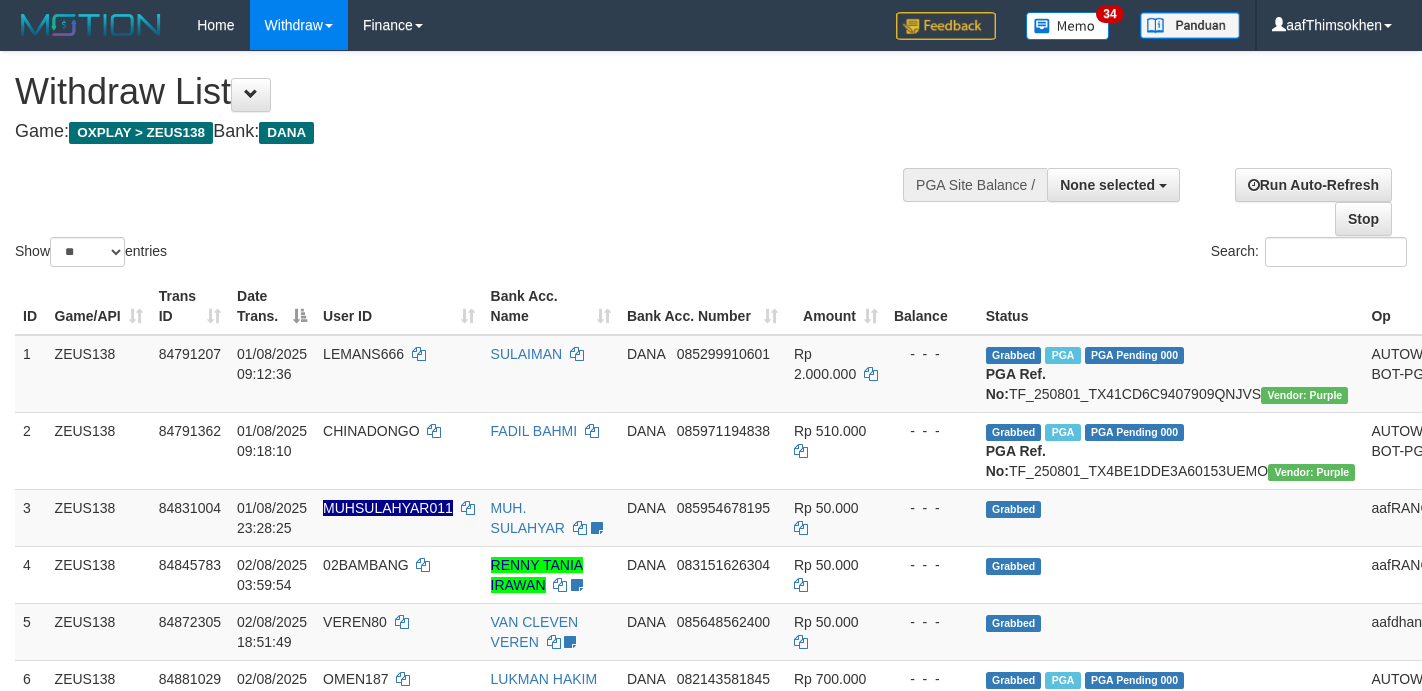 select 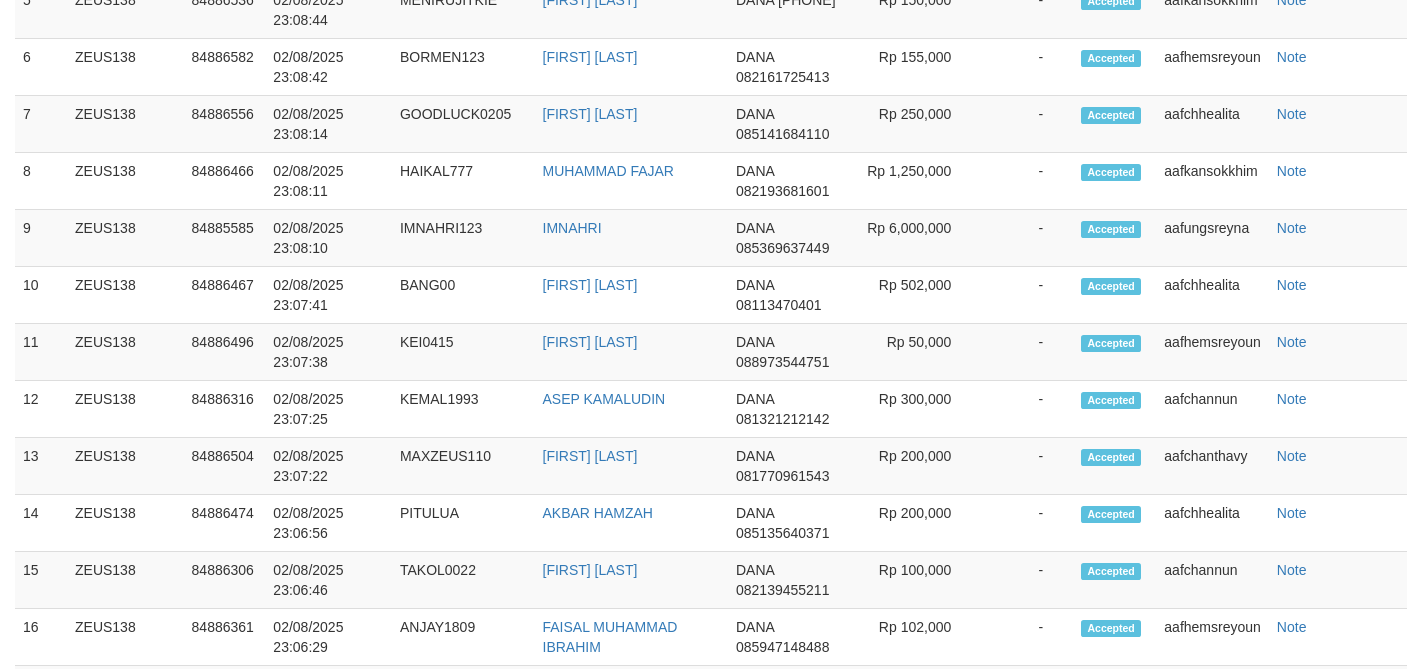 scroll, scrollTop: 1623, scrollLeft: 0, axis: vertical 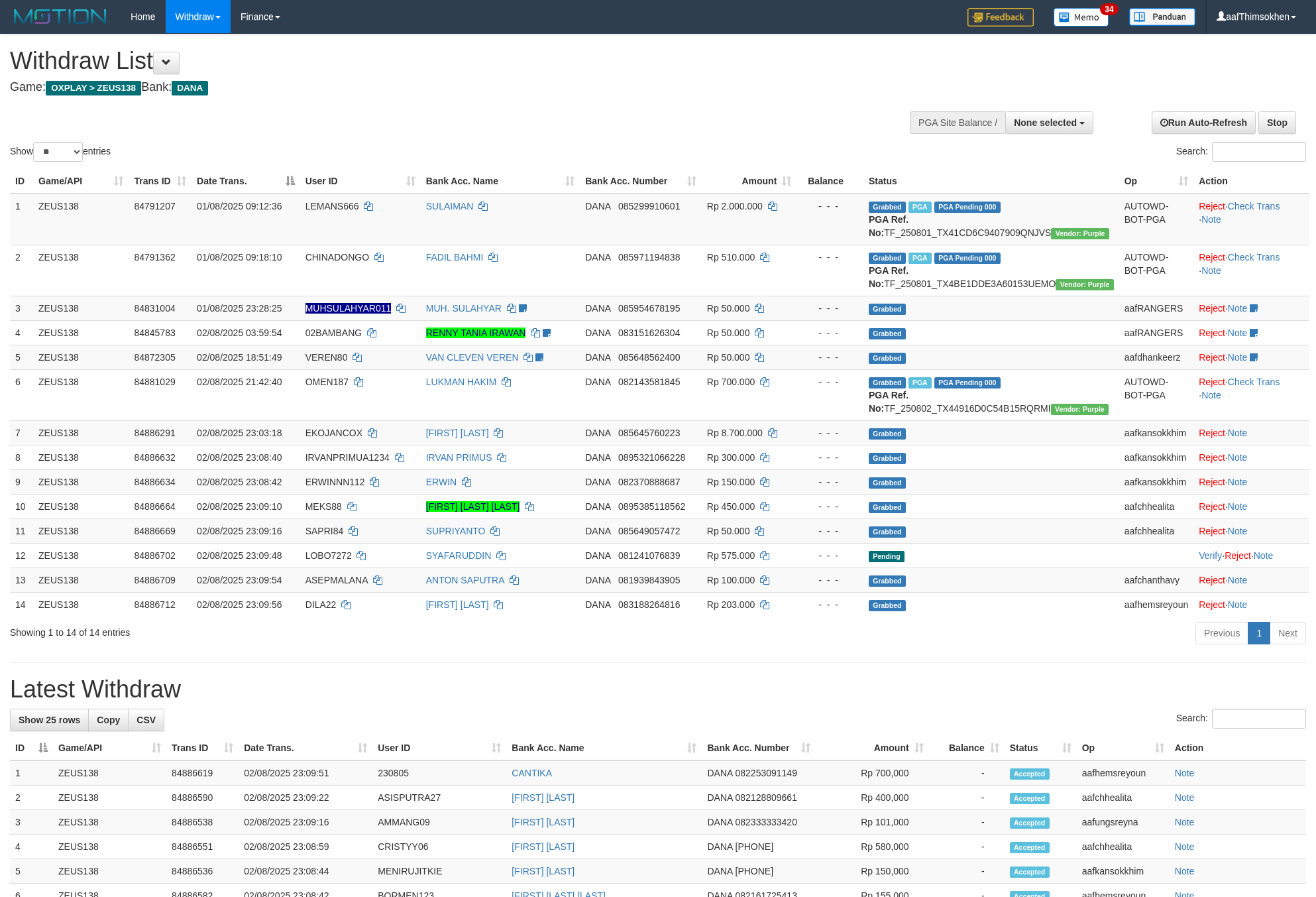 select 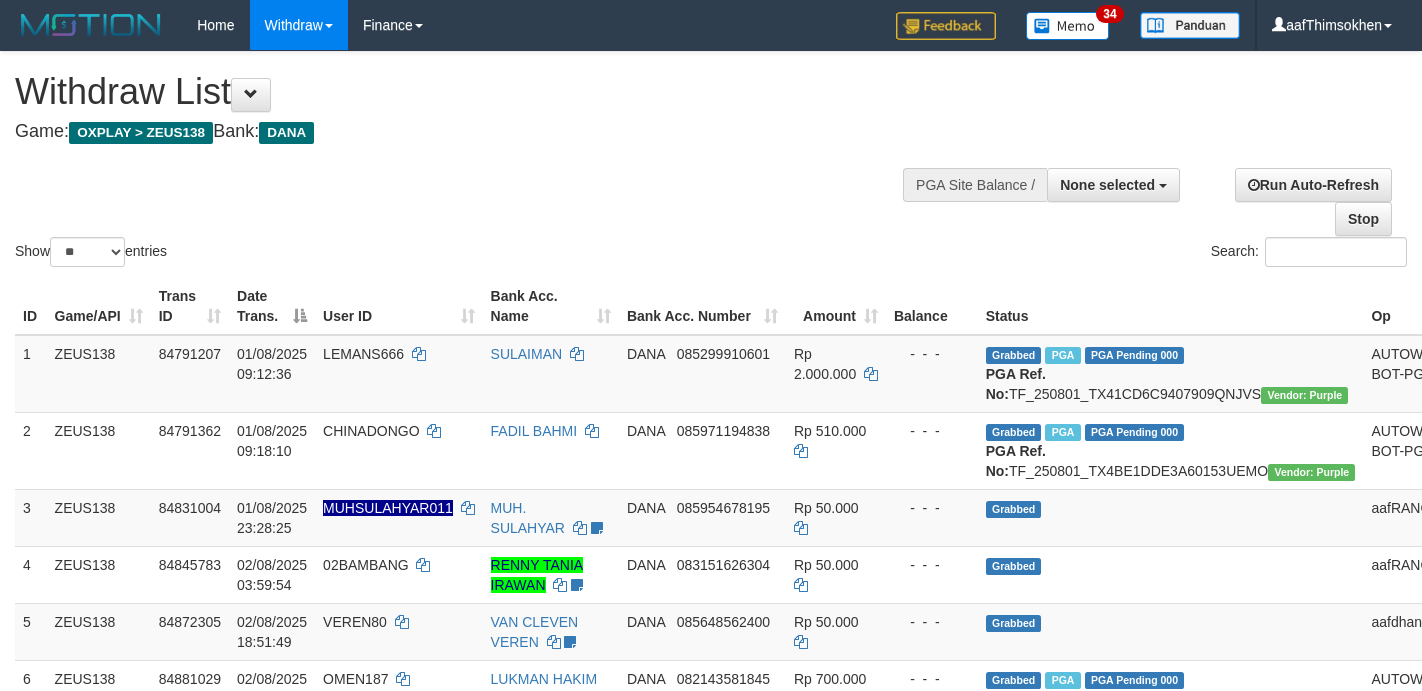 select 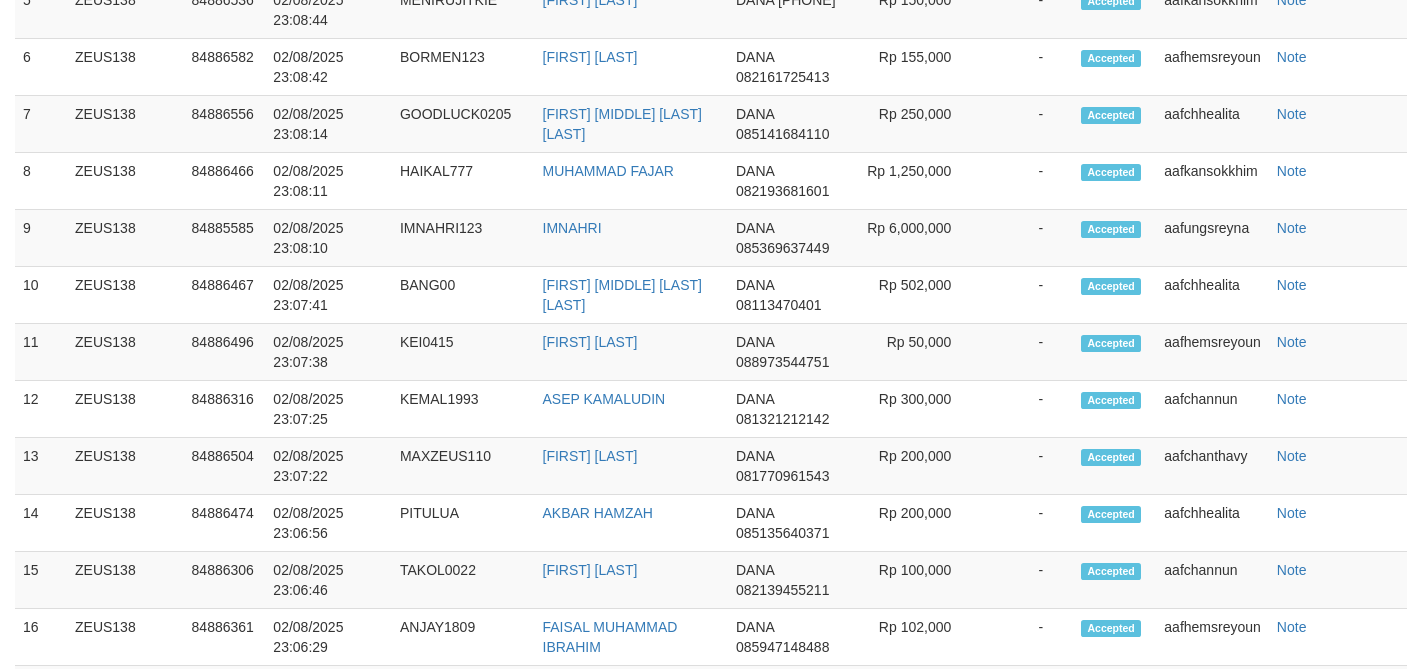 scroll, scrollTop: 1623, scrollLeft: 0, axis: vertical 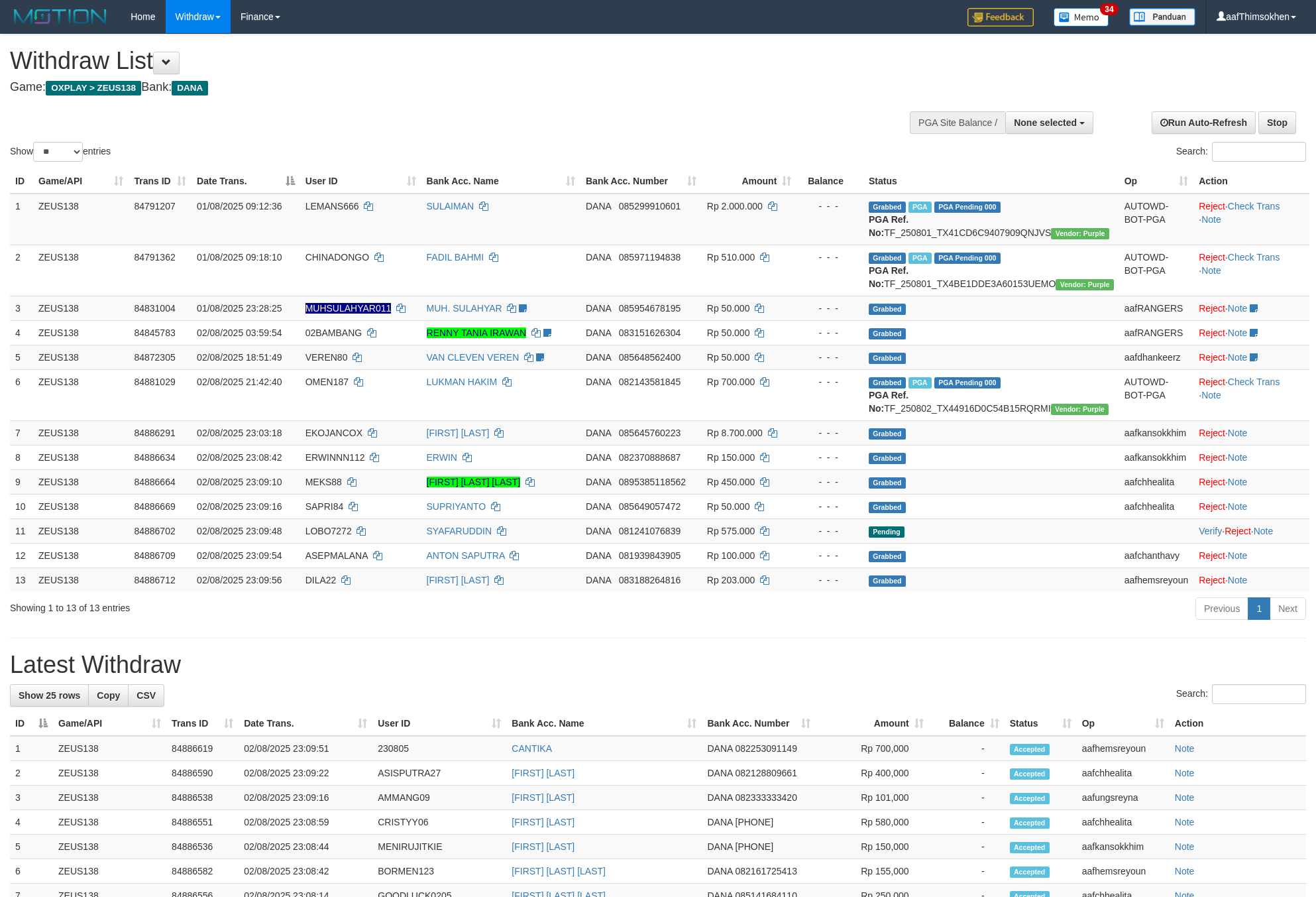select 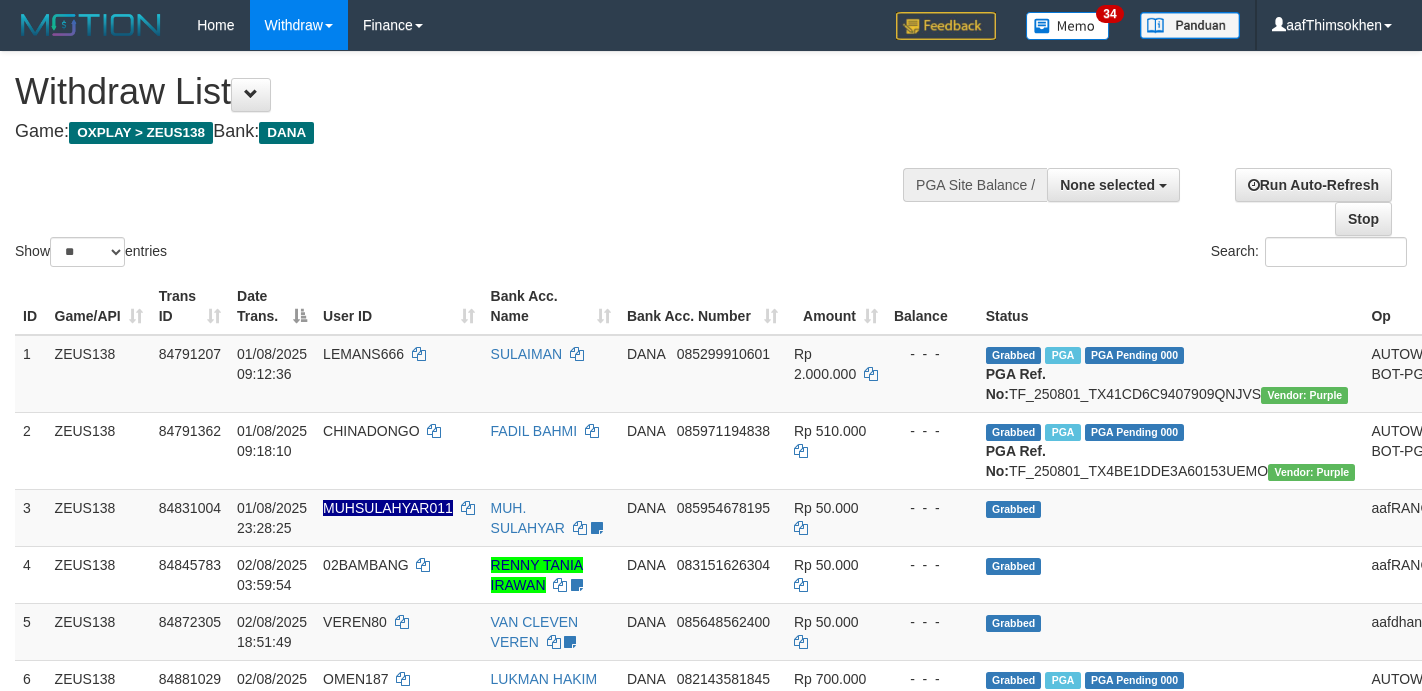 select 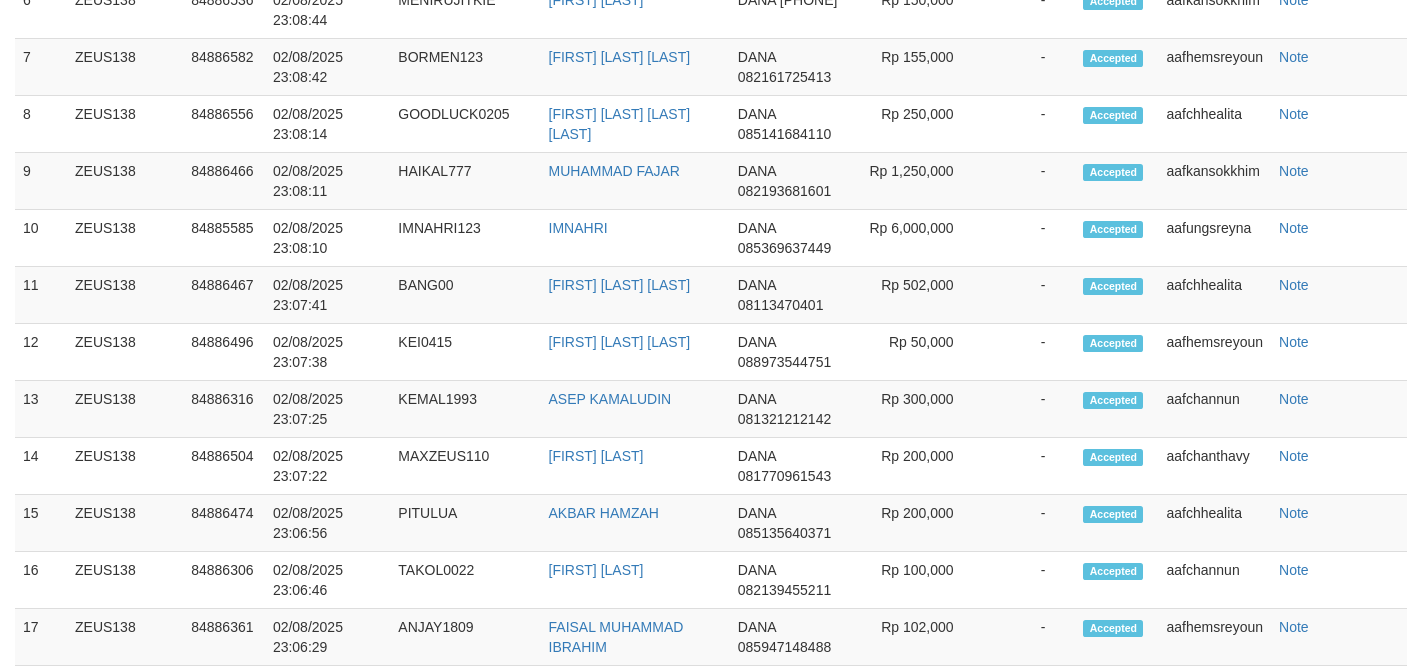 scroll, scrollTop: 1623, scrollLeft: 0, axis: vertical 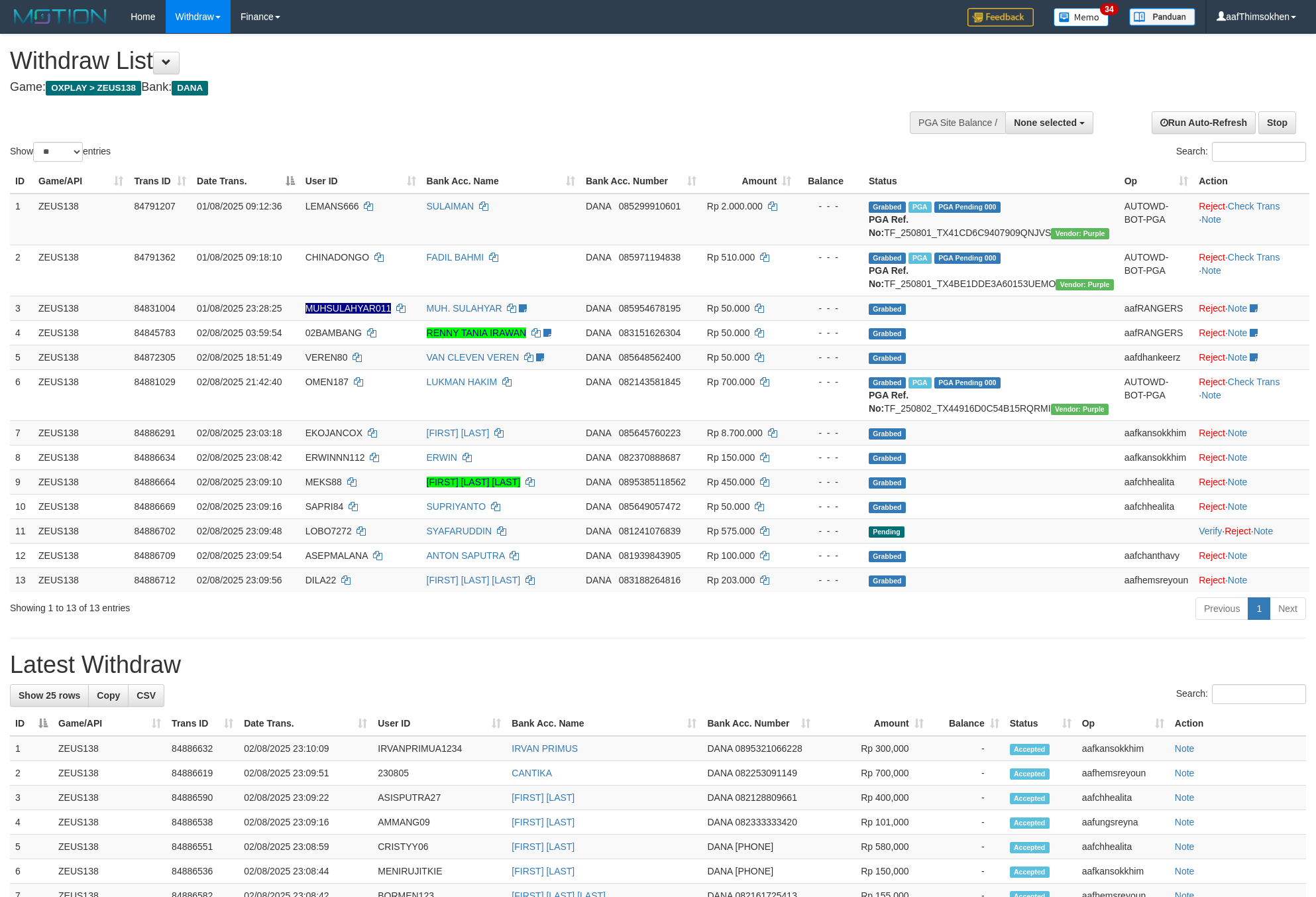 select 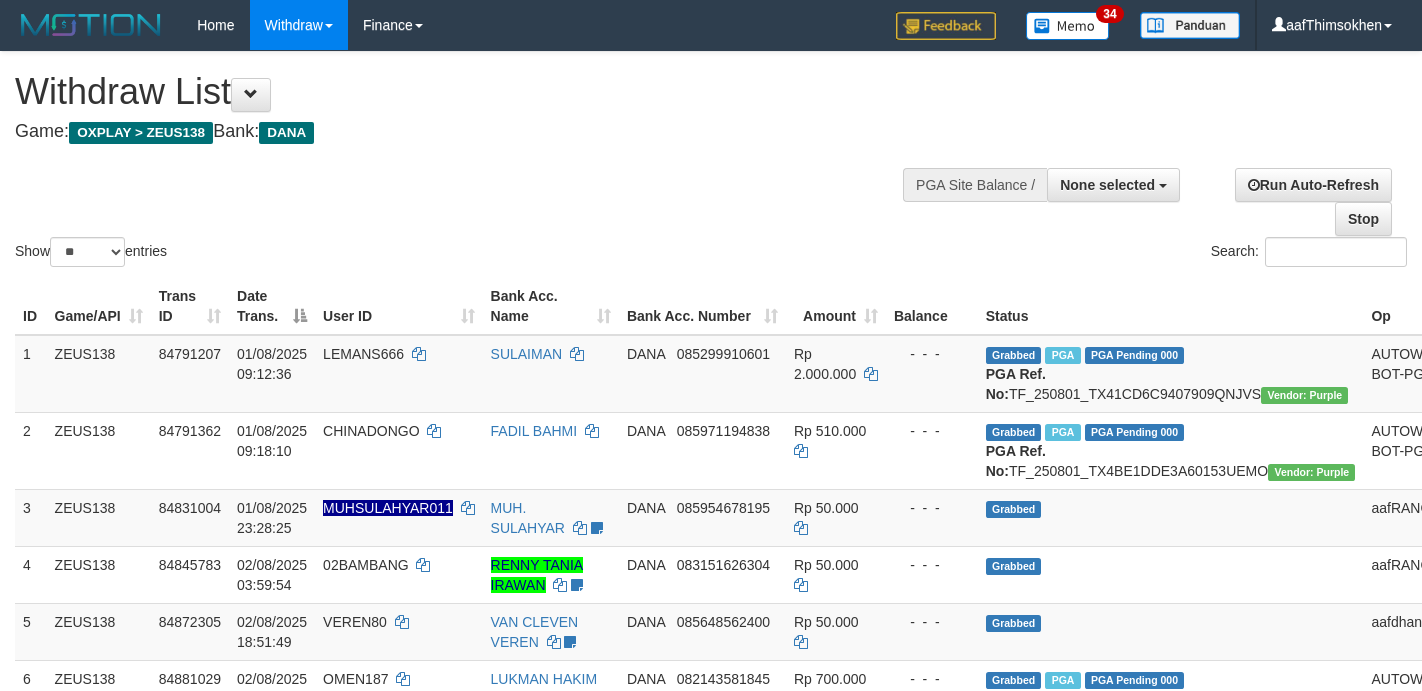 select 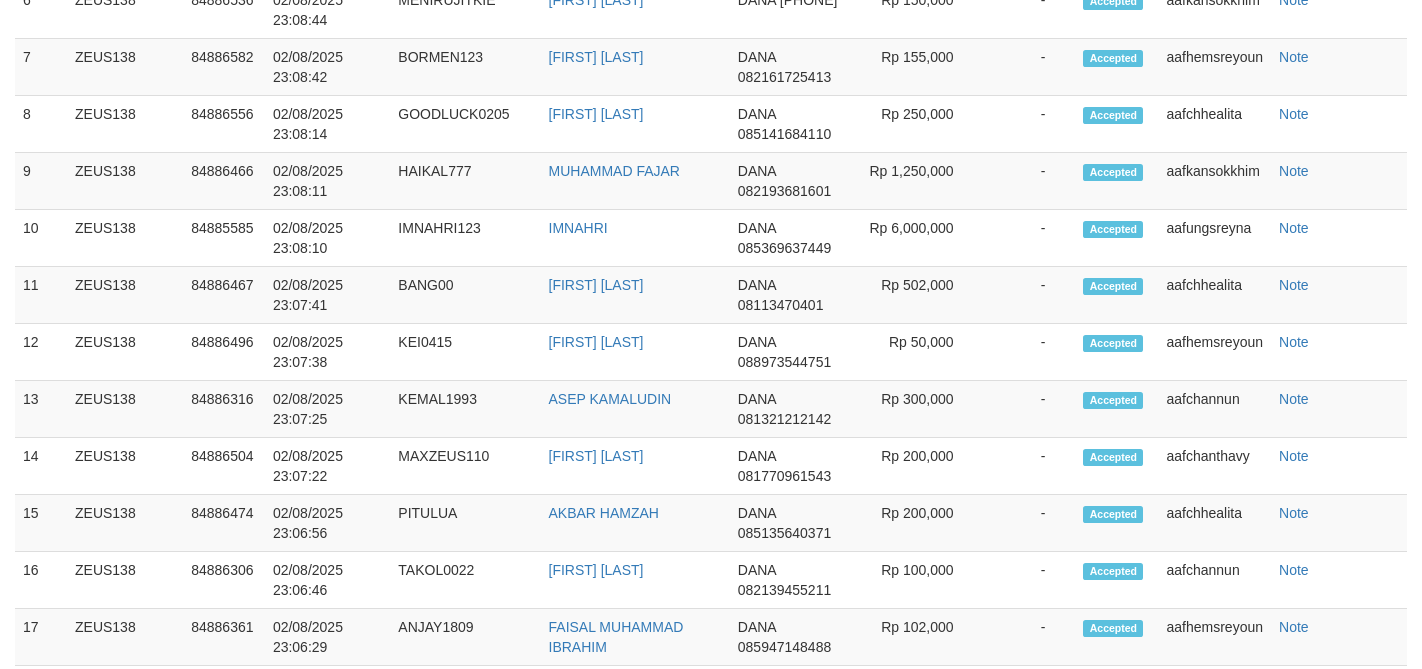 scroll, scrollTop: 1623, scrollLeft: 0, axis: vertical 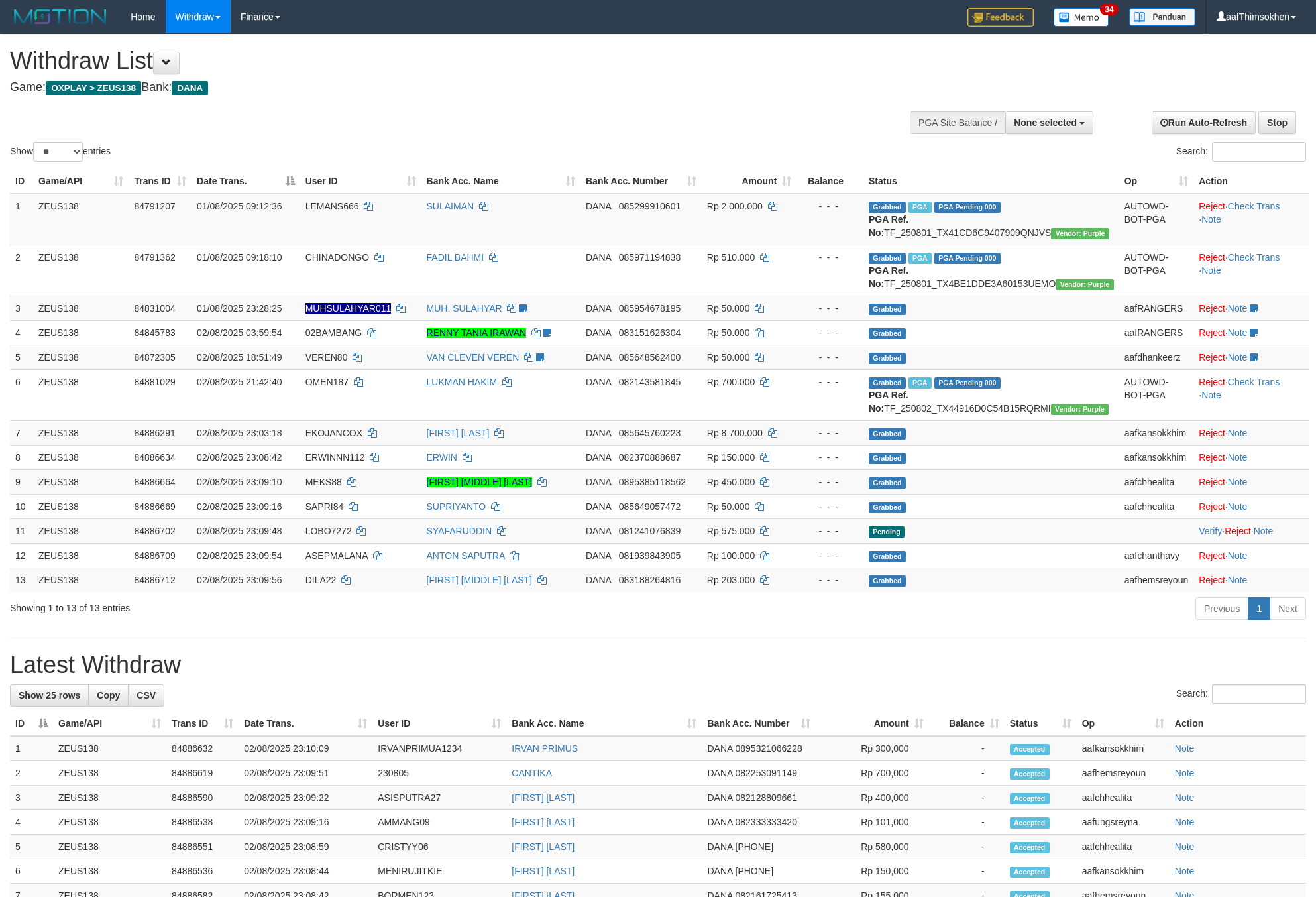 select 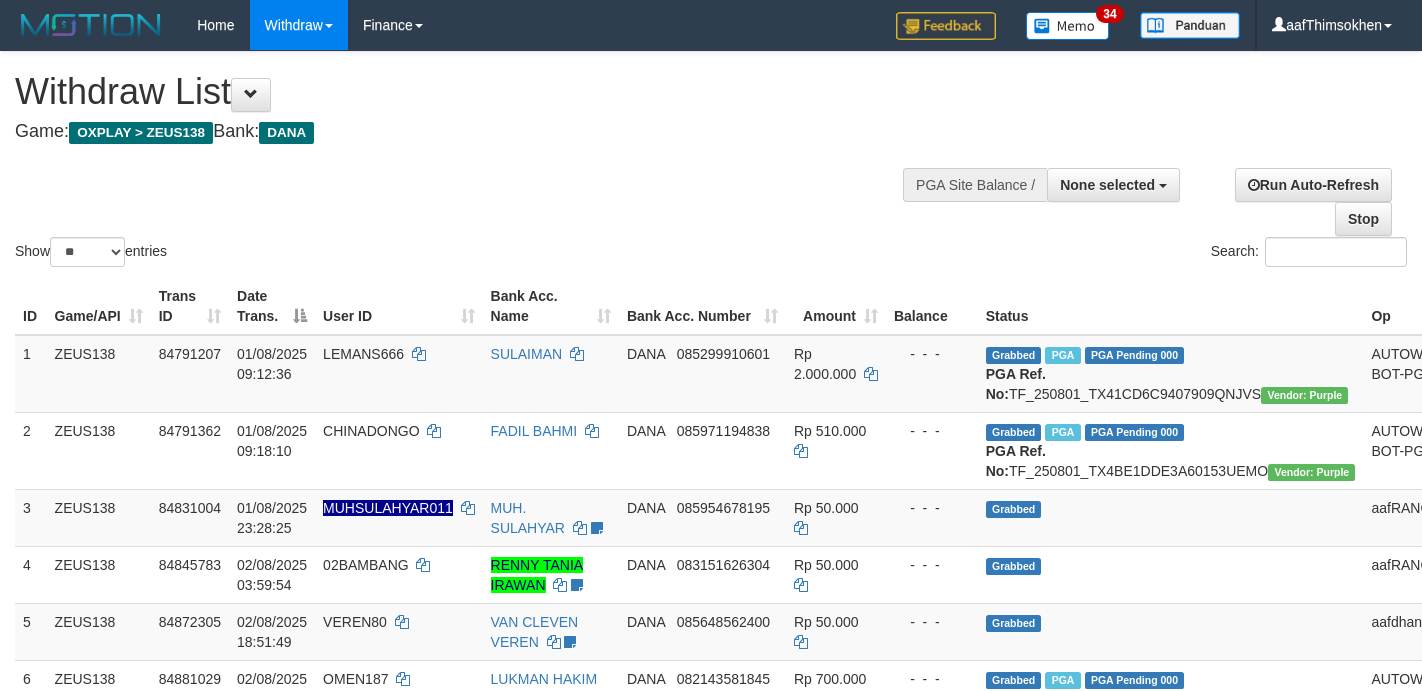 select 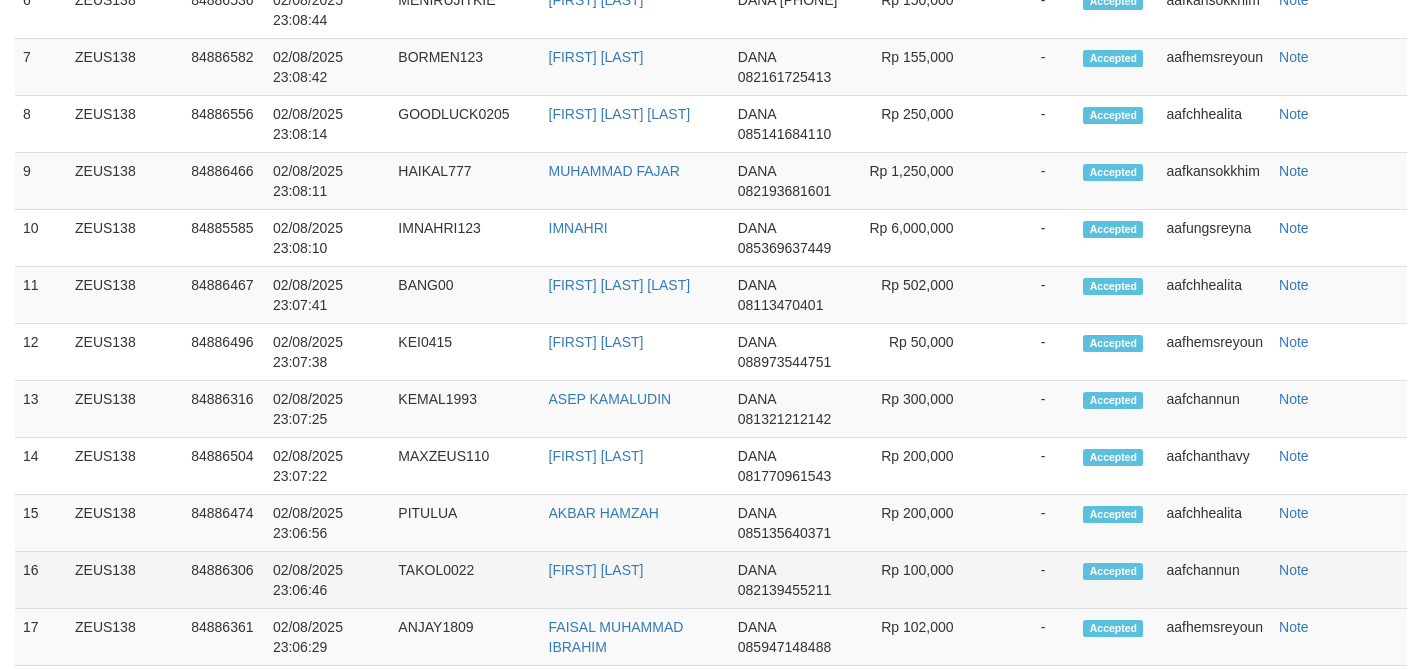 scroll, scrollTop: 1623, scrollLeft: 0, axis: vertical 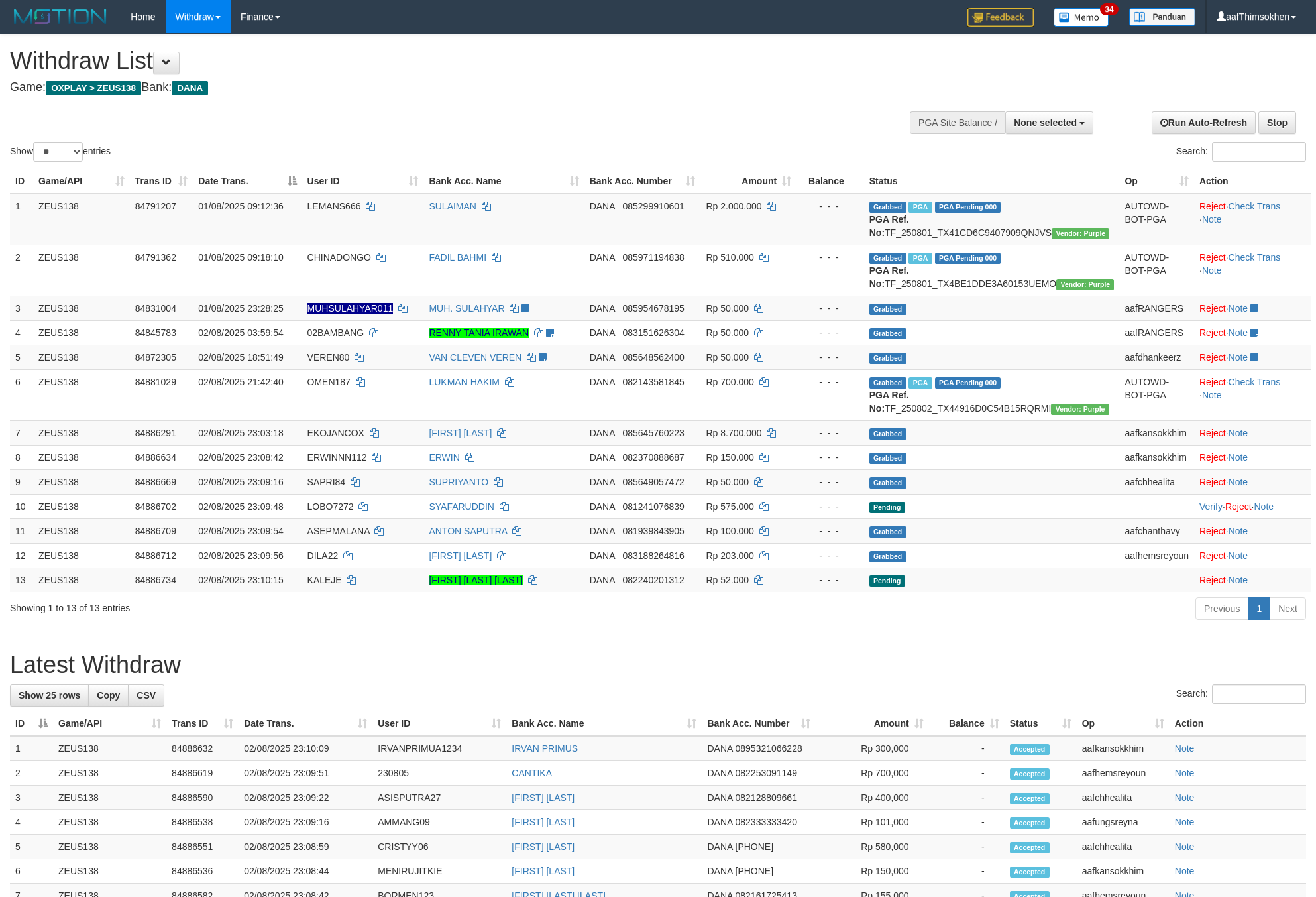 select 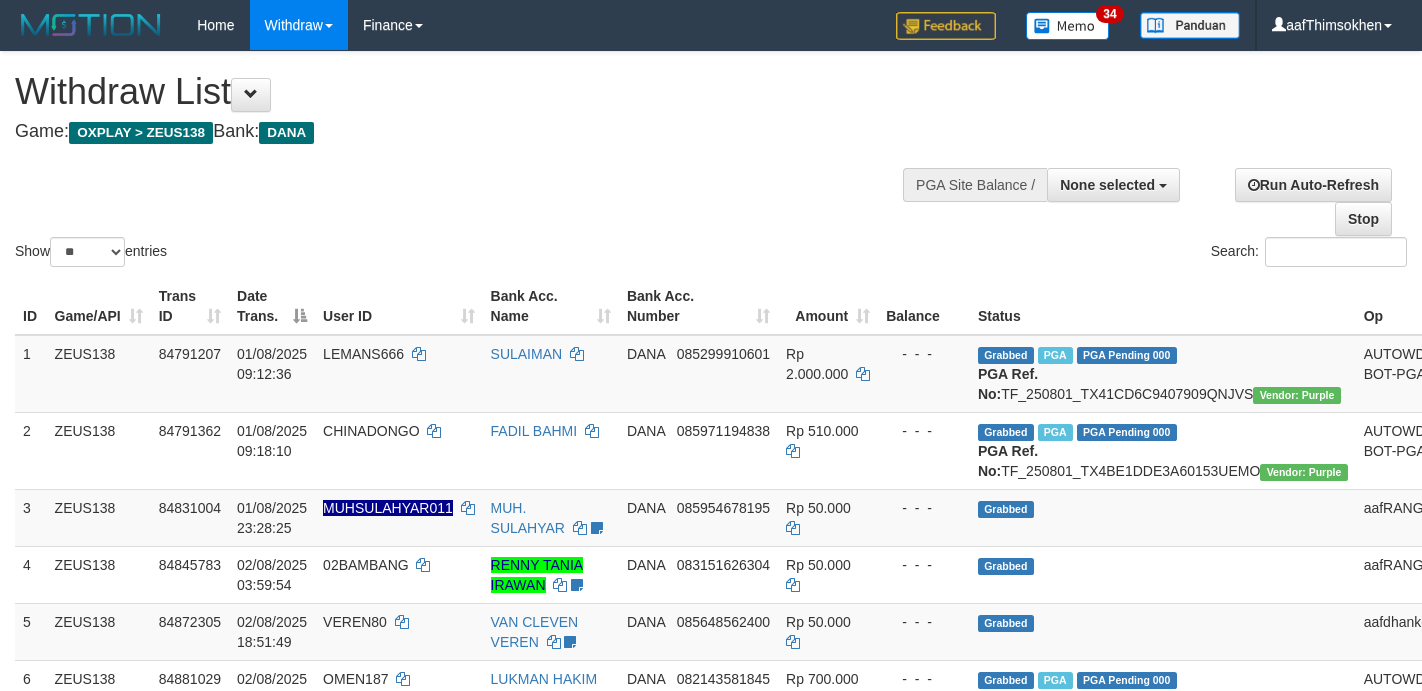 select 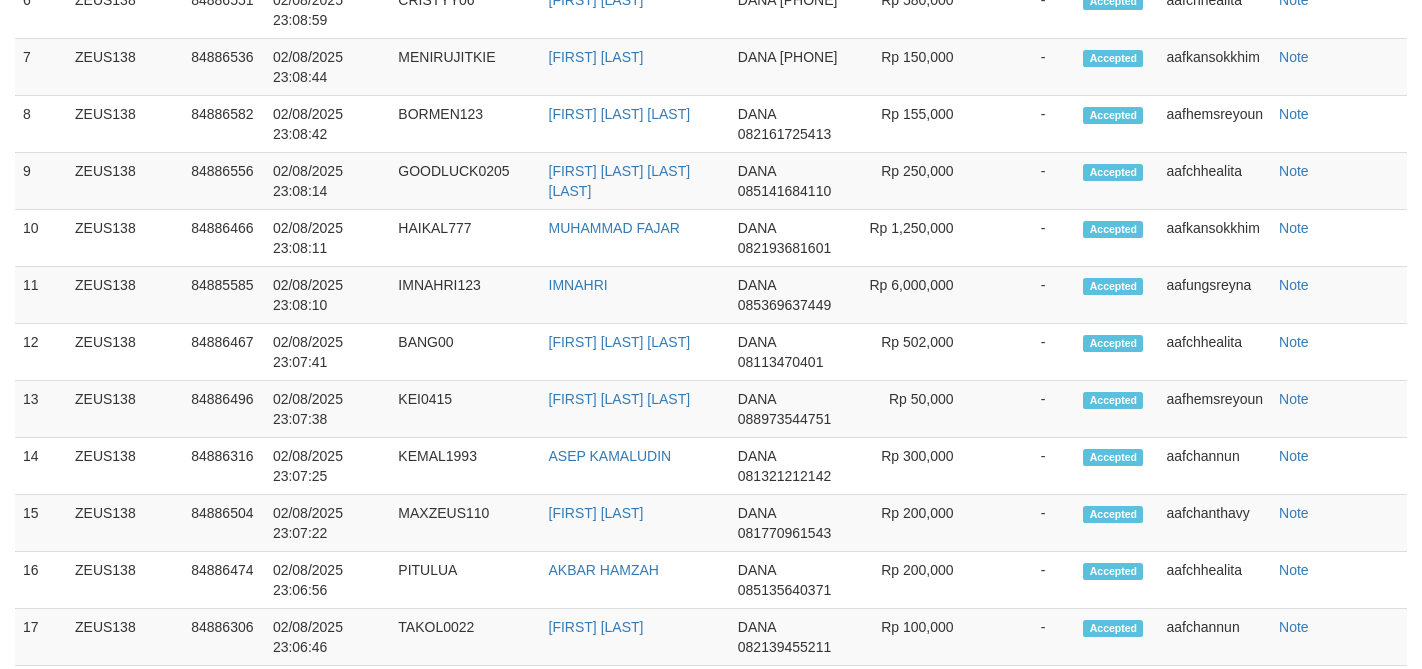 scroll, scrollTop: 1623, scrollLeft: 0, axis: vertical 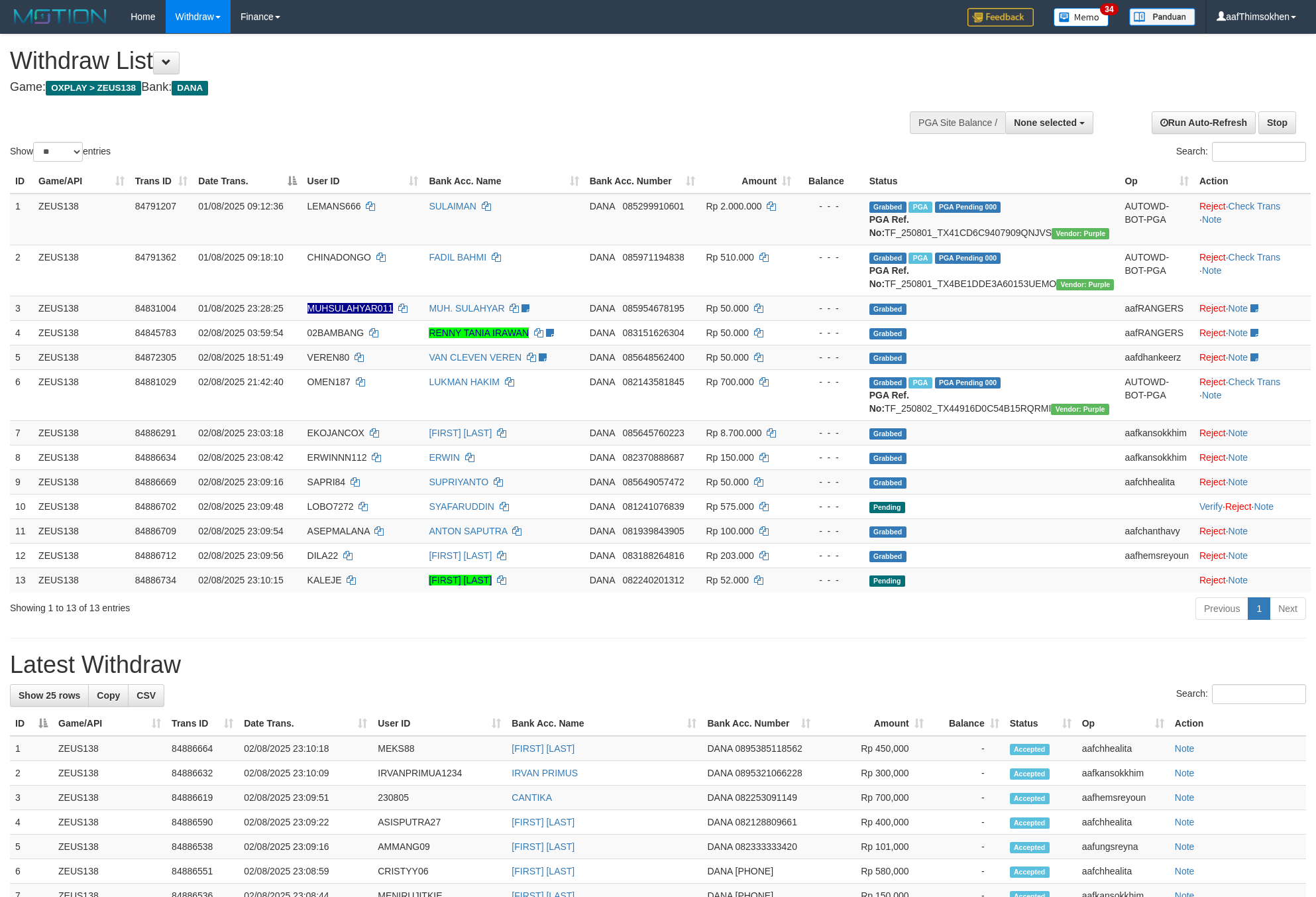 select 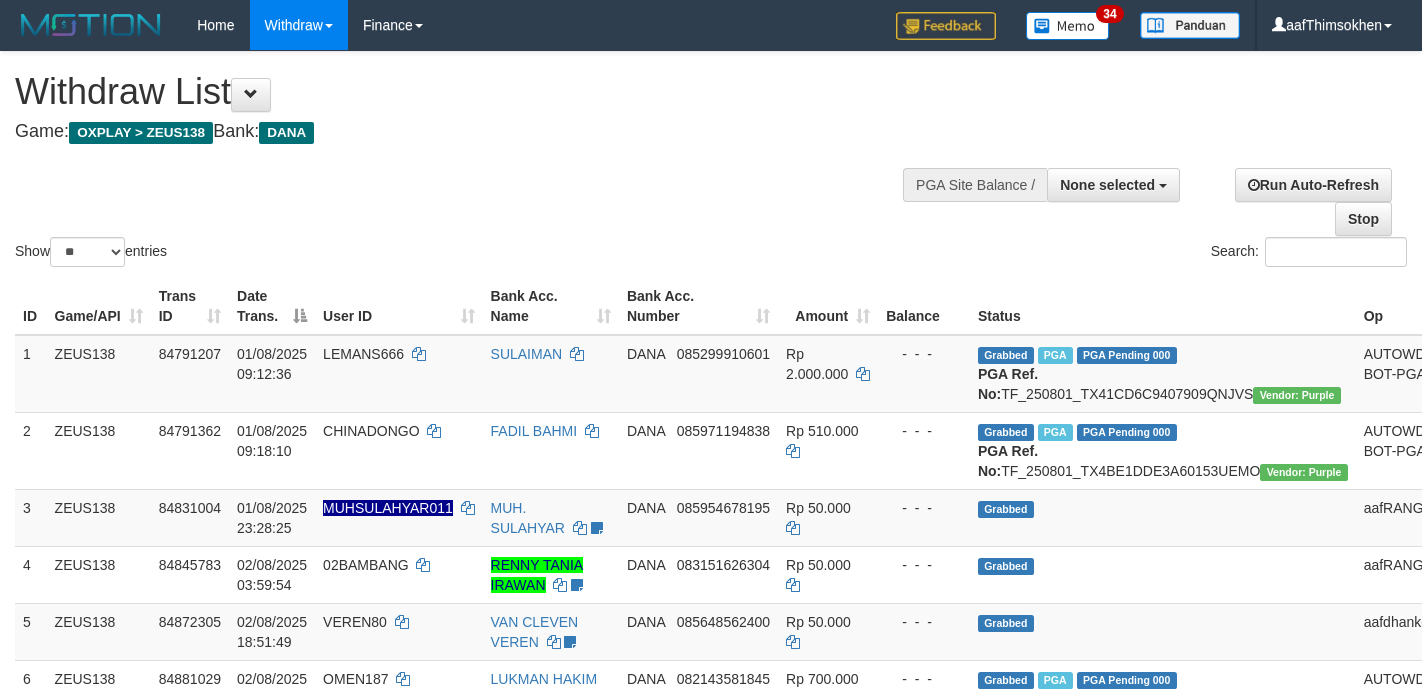 select 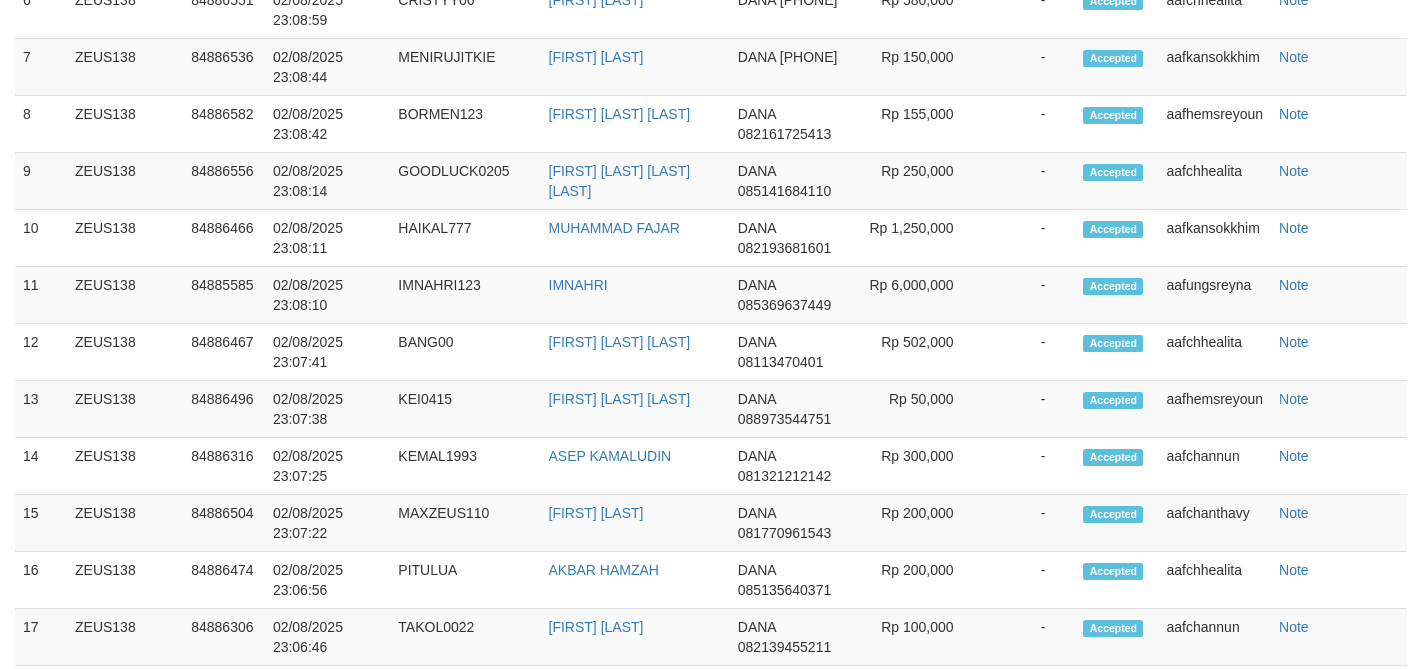scroll, scrollTop: 1623, scrollLeft: 0, axis: vertical 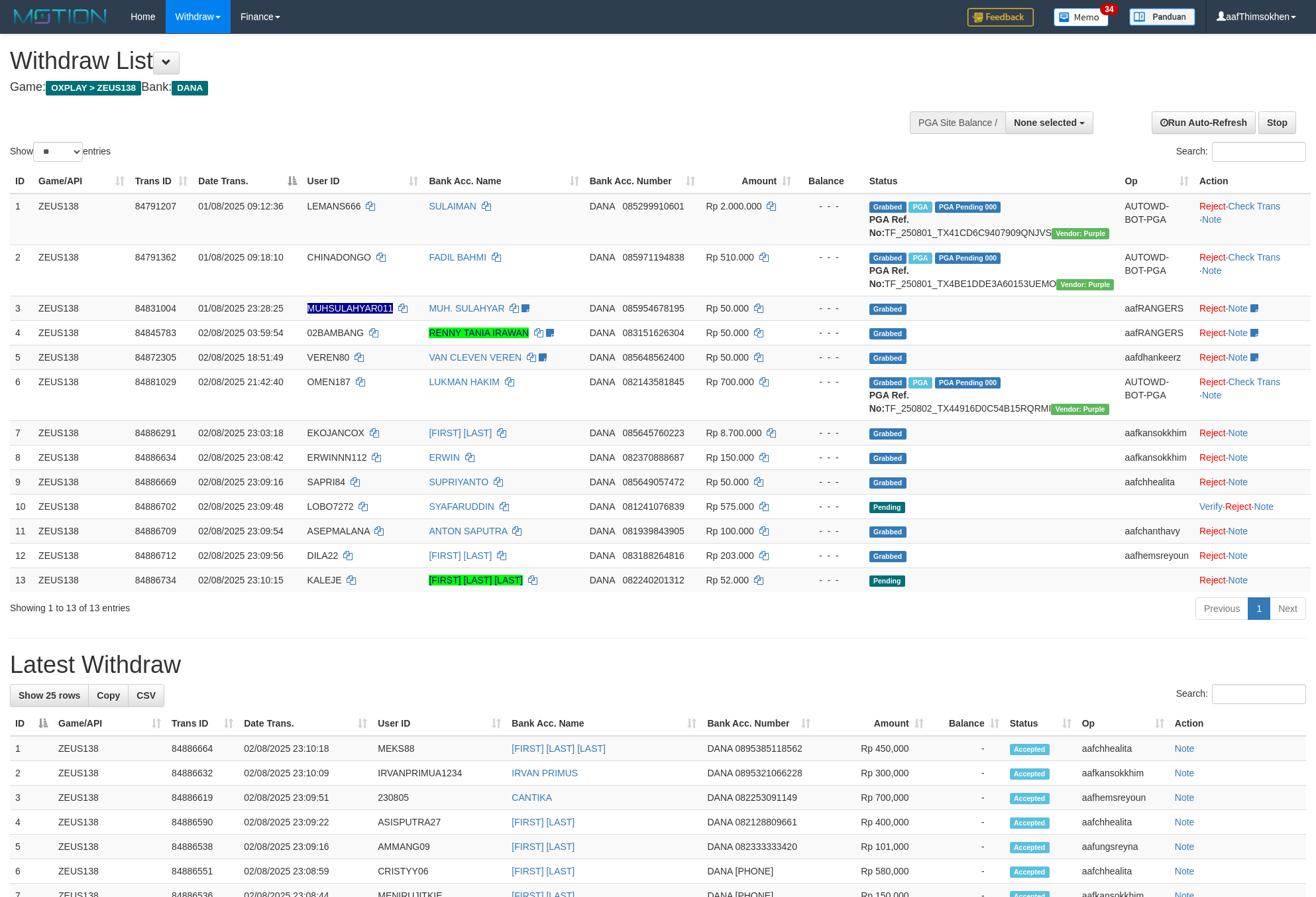 select 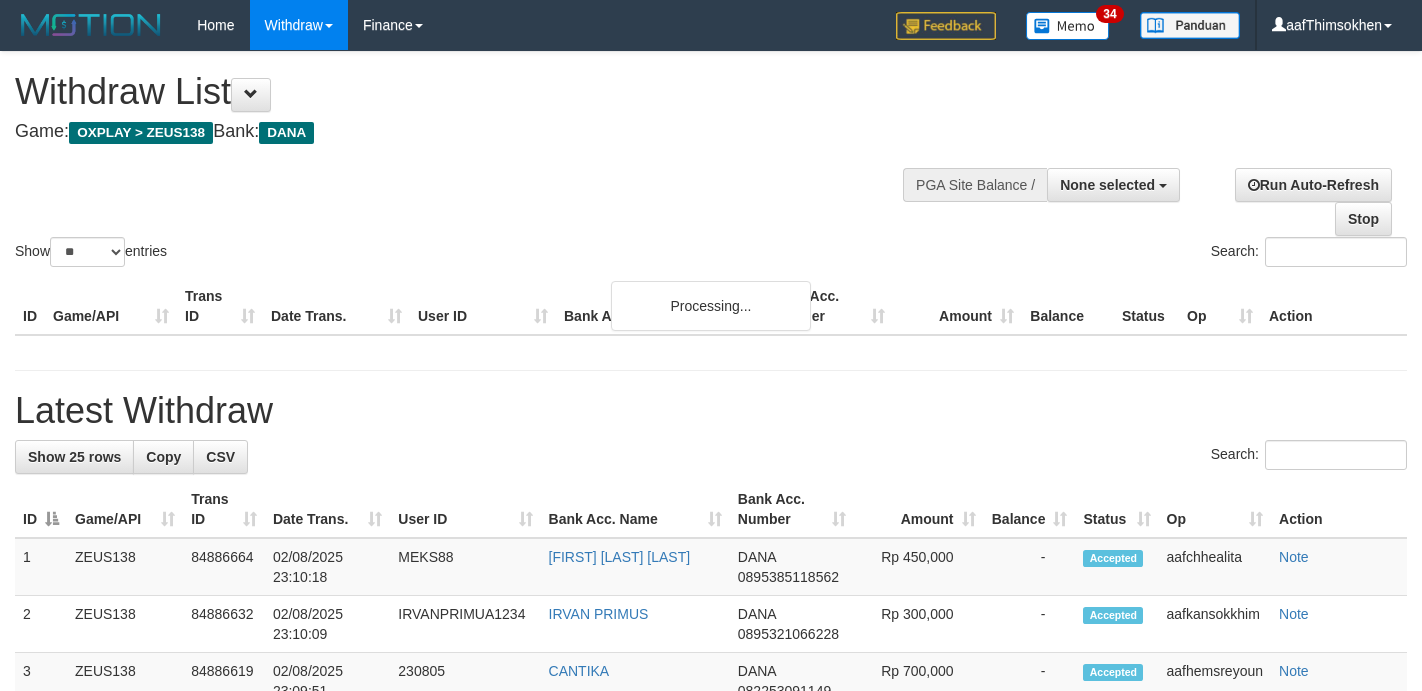 select 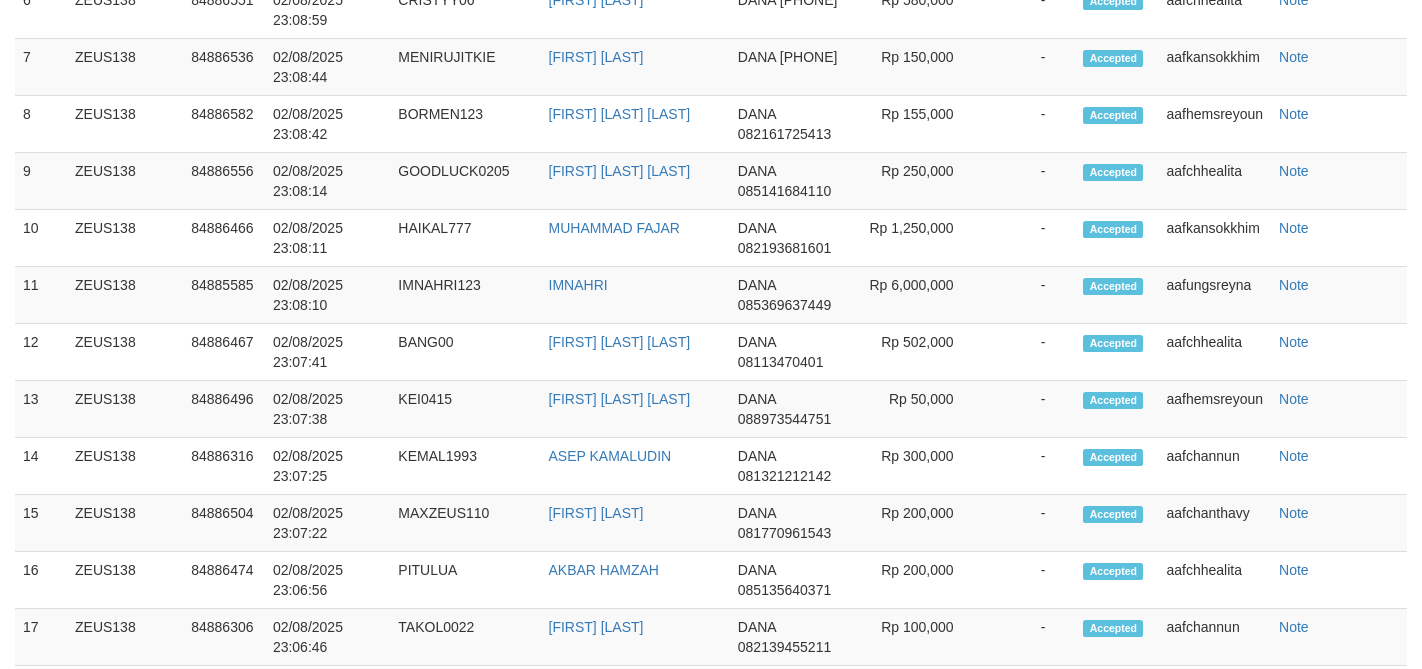 scroll, scrollTop: 1623, scrollLeft: 0, axis: vertical 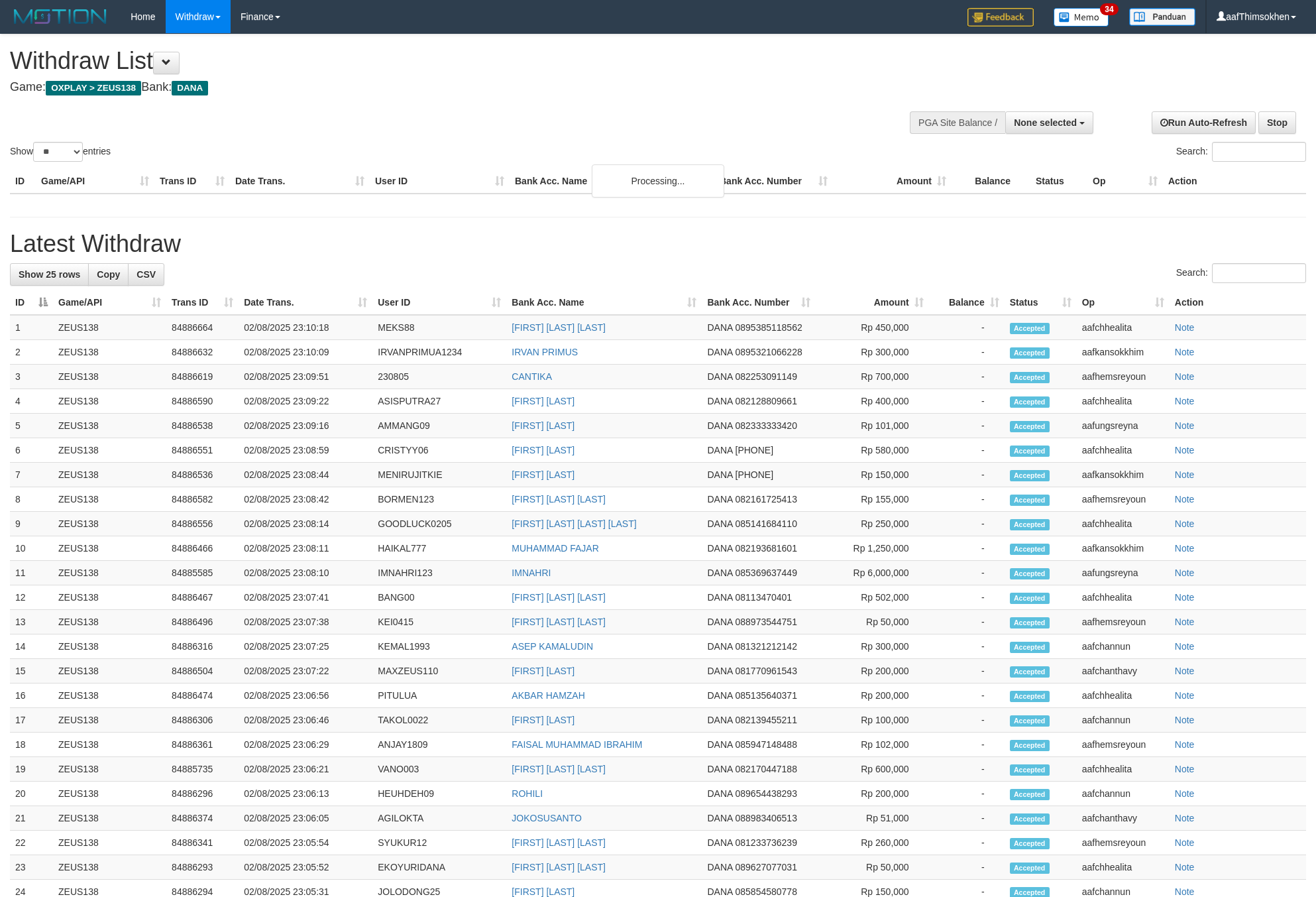 select 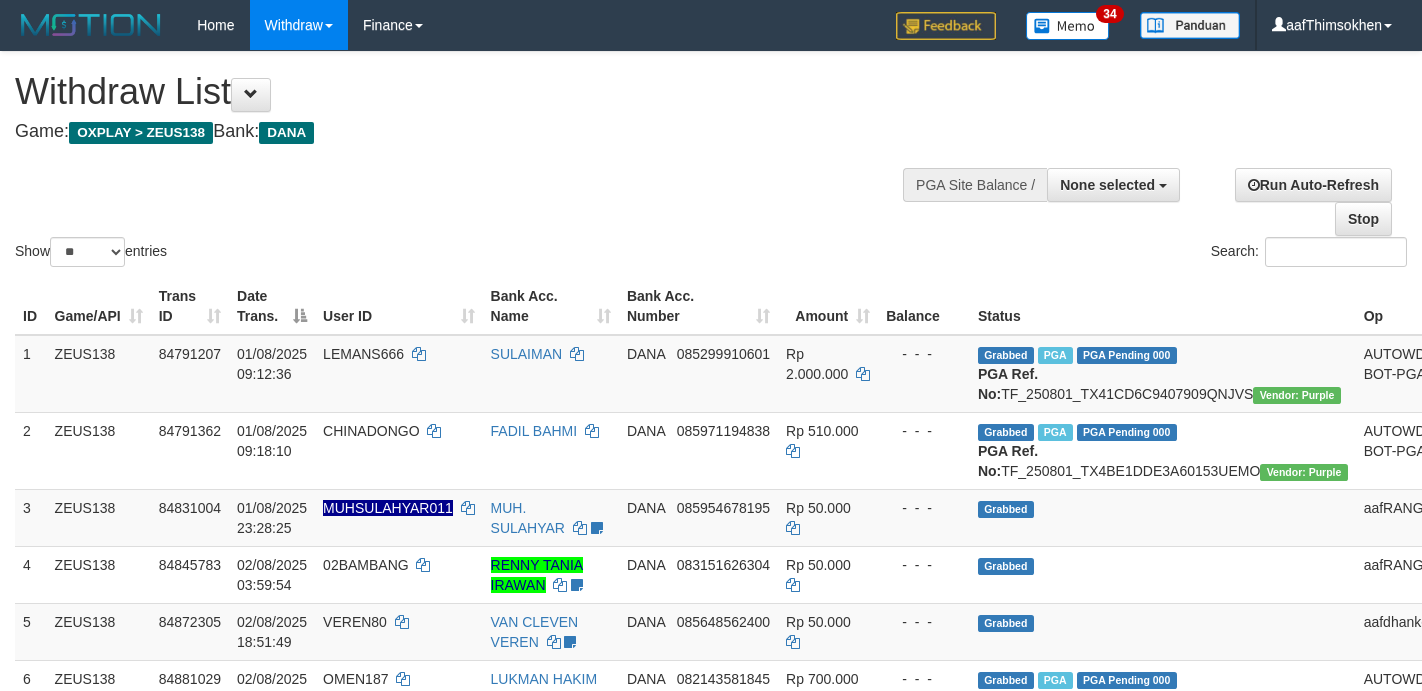 select 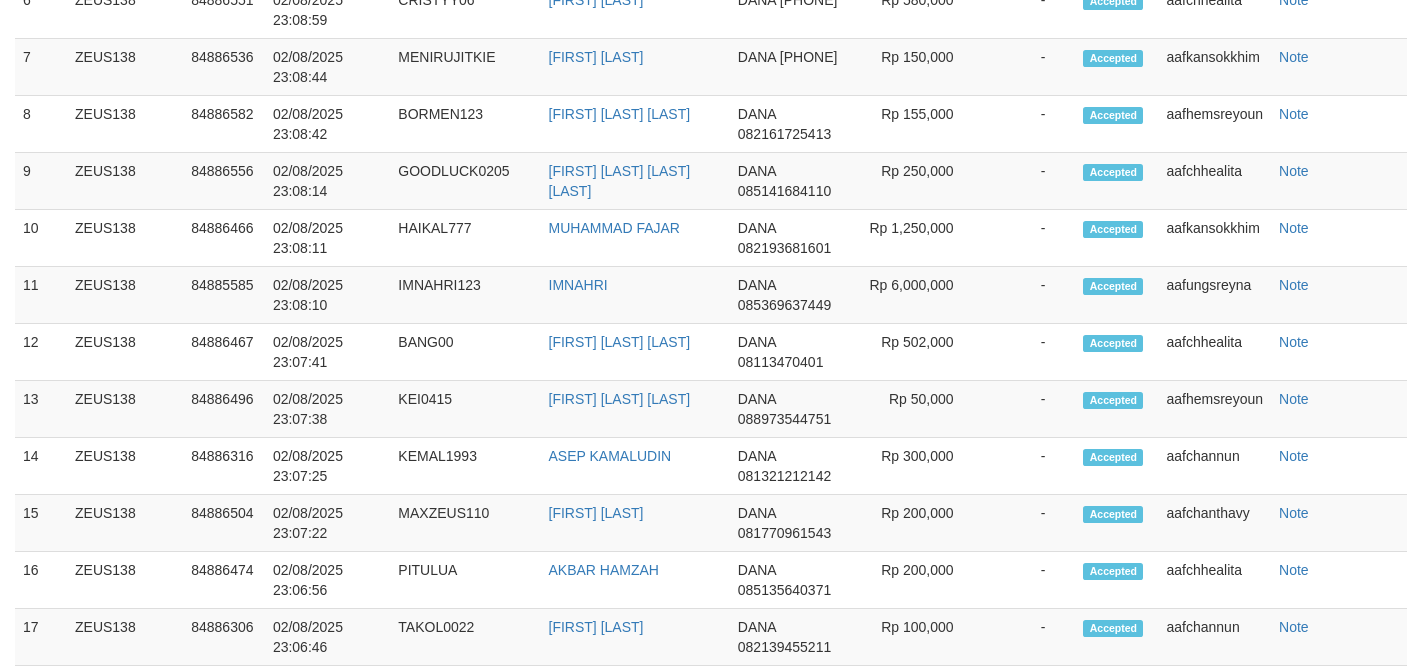 scroll, scrollTop: 1623, scrollLeft: 0, axis: vertical 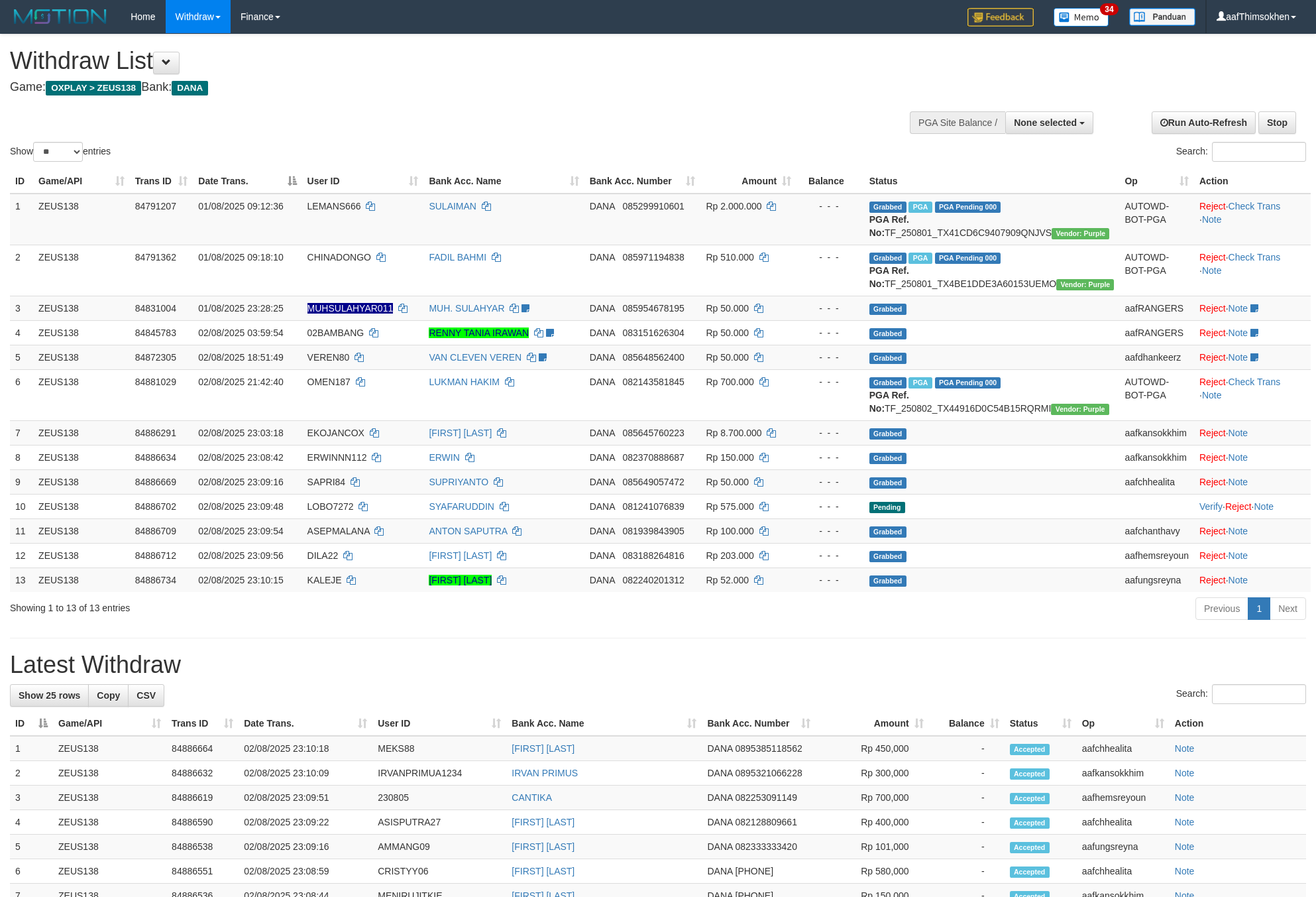 select 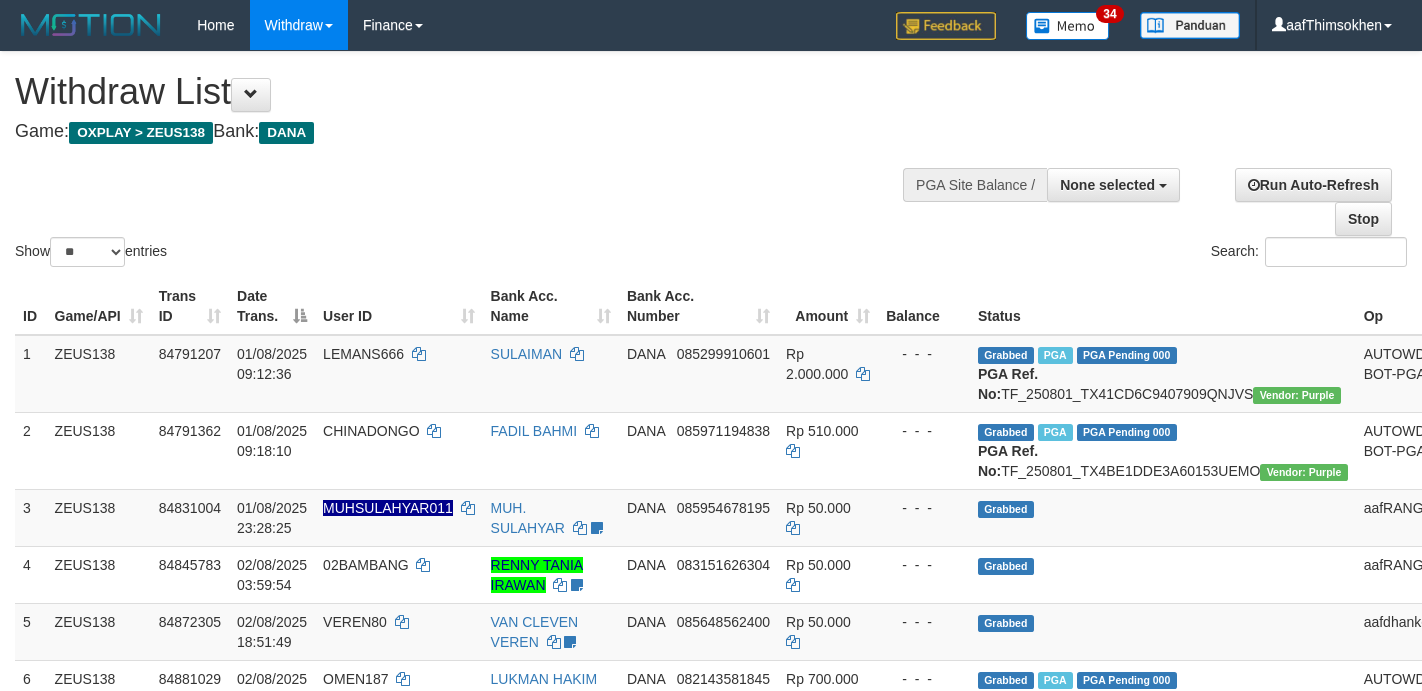 select 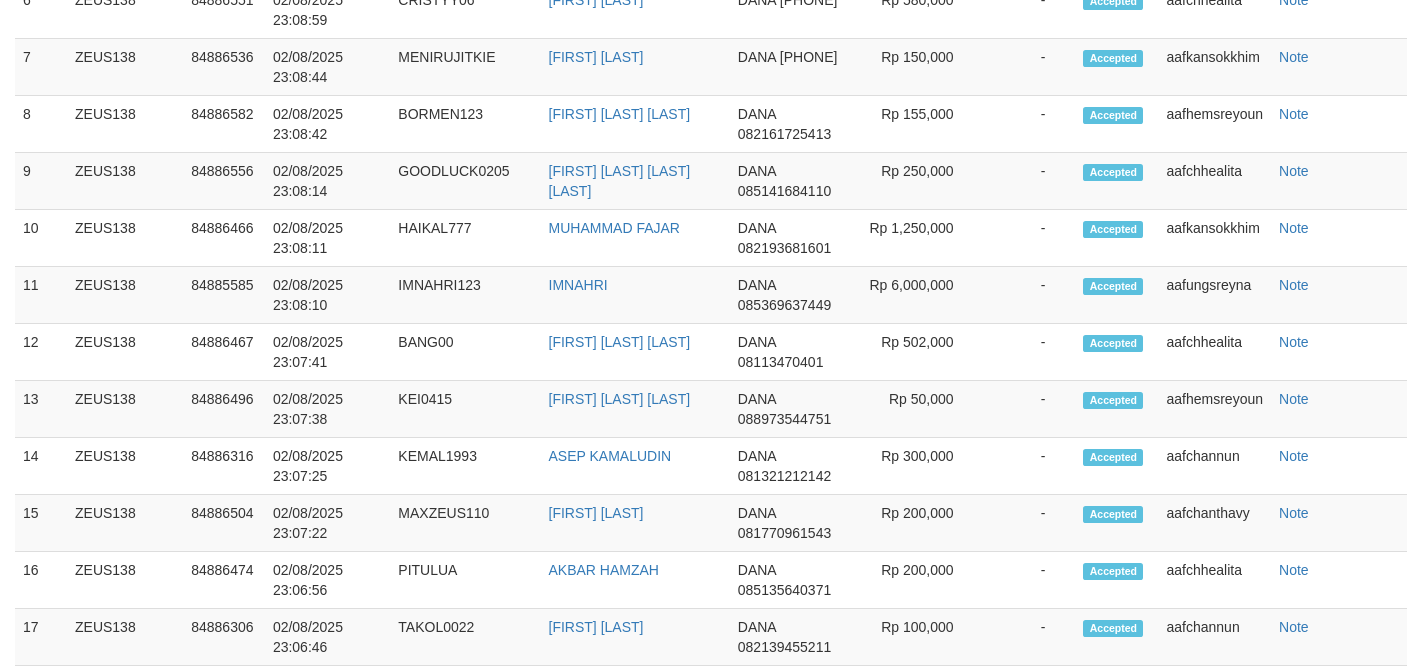 scroll, scrollTop: 1623, scrollLeft: 0, axis: vertical 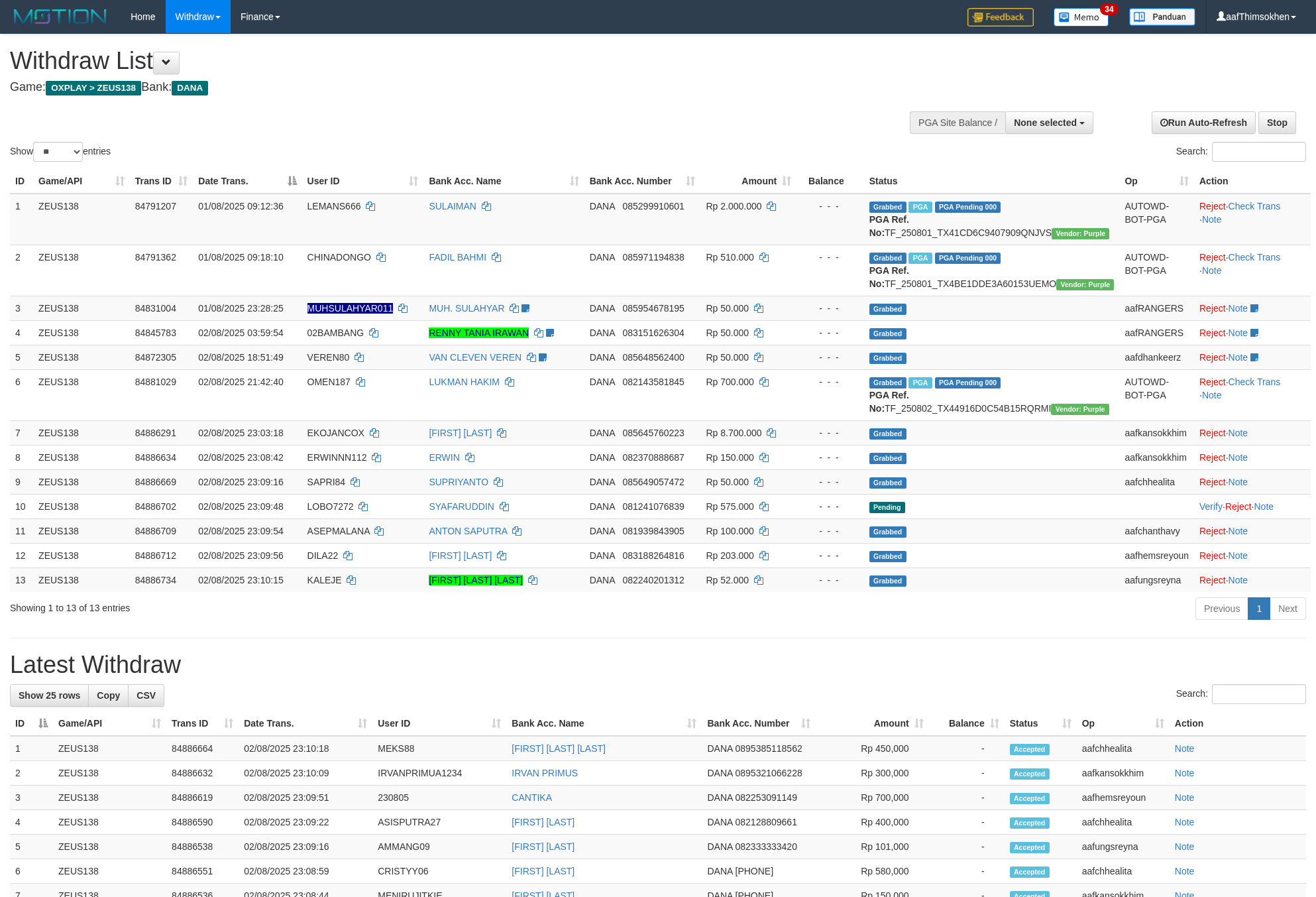 select 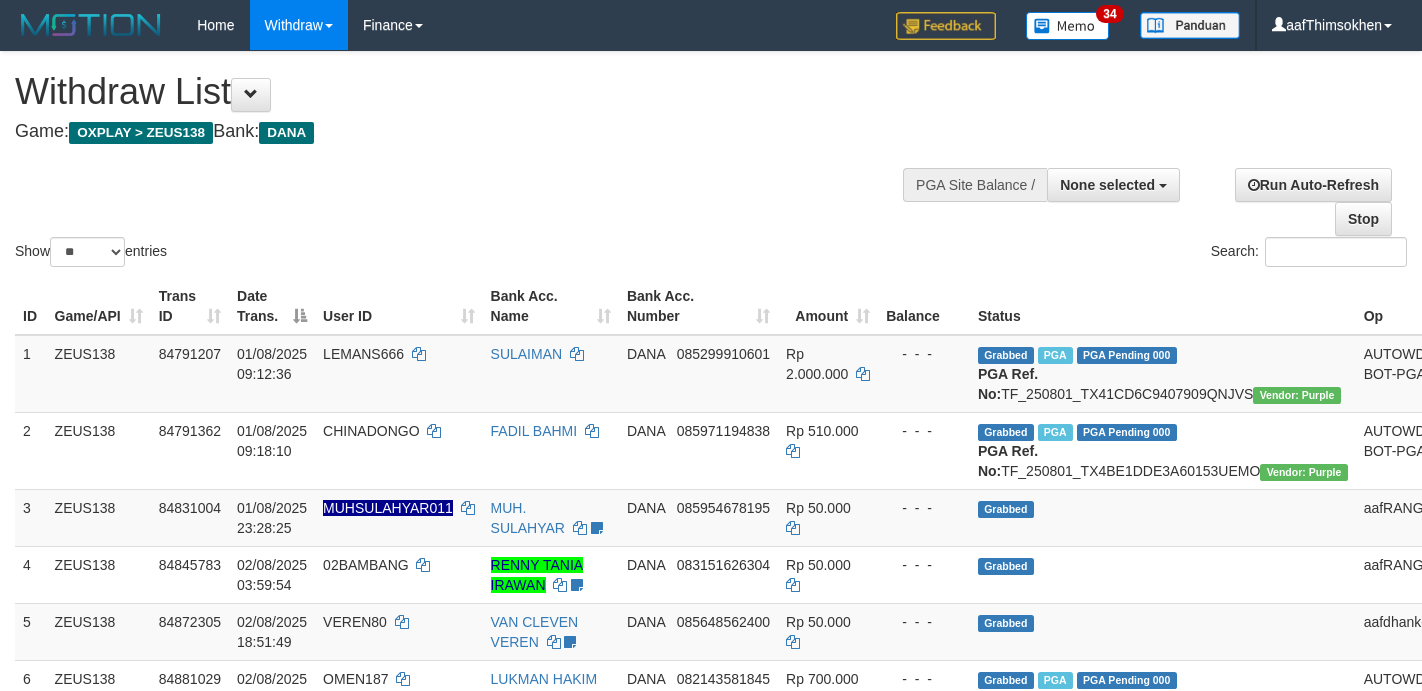 select 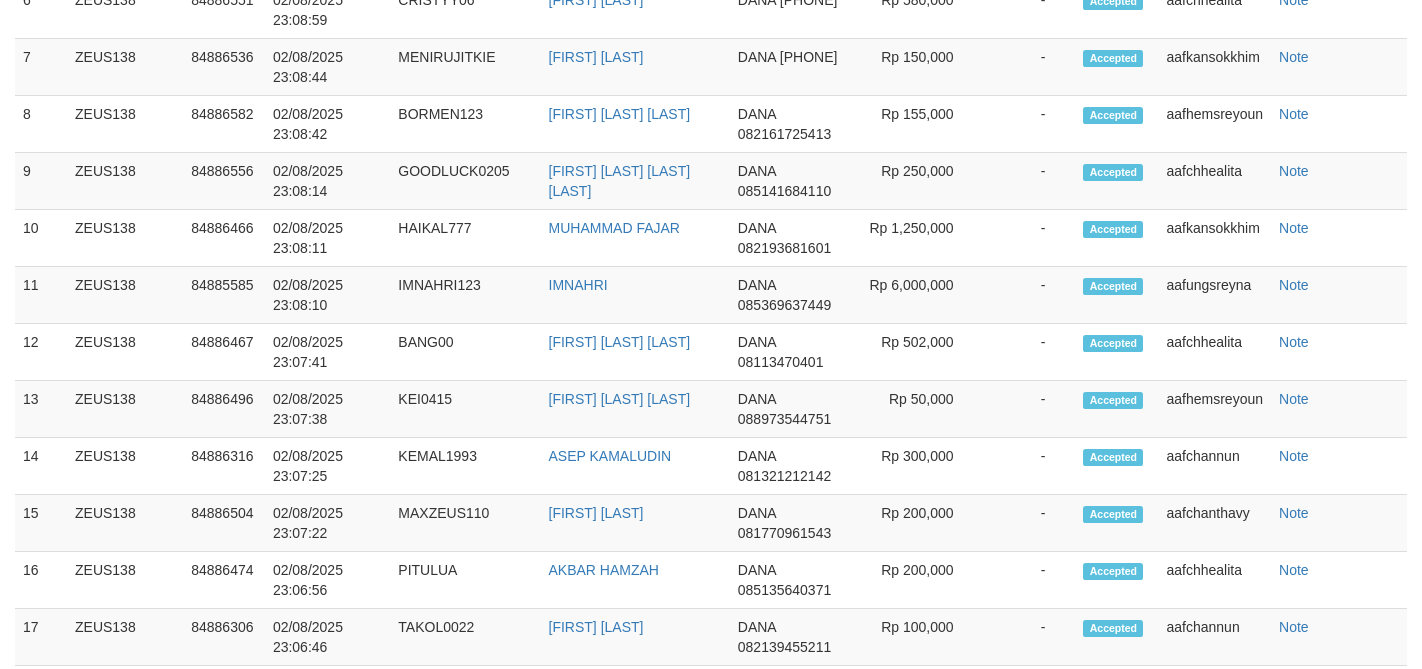 scroll, scrollTop: 1623, scrollLeft: 0, axis: vertical 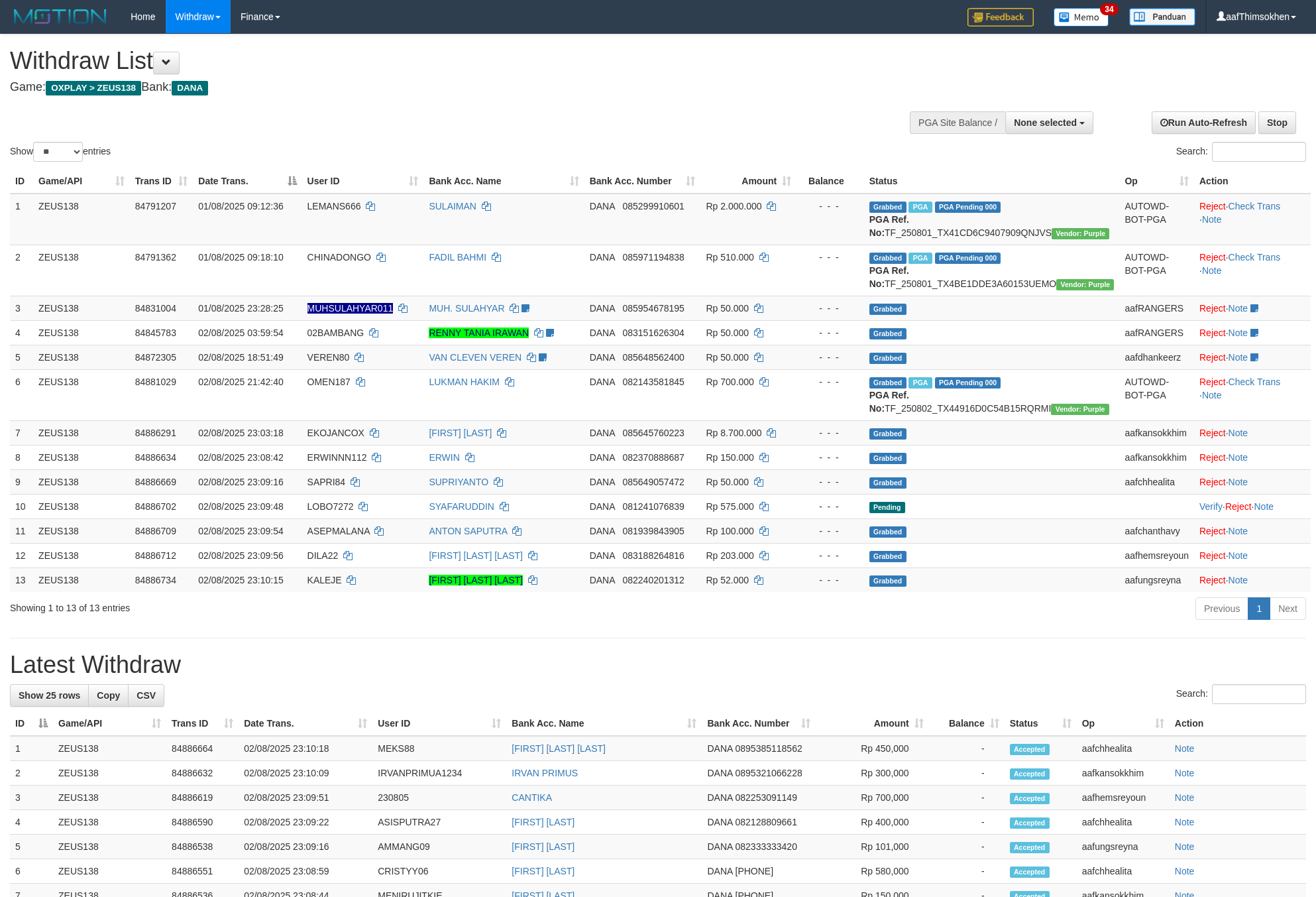 select 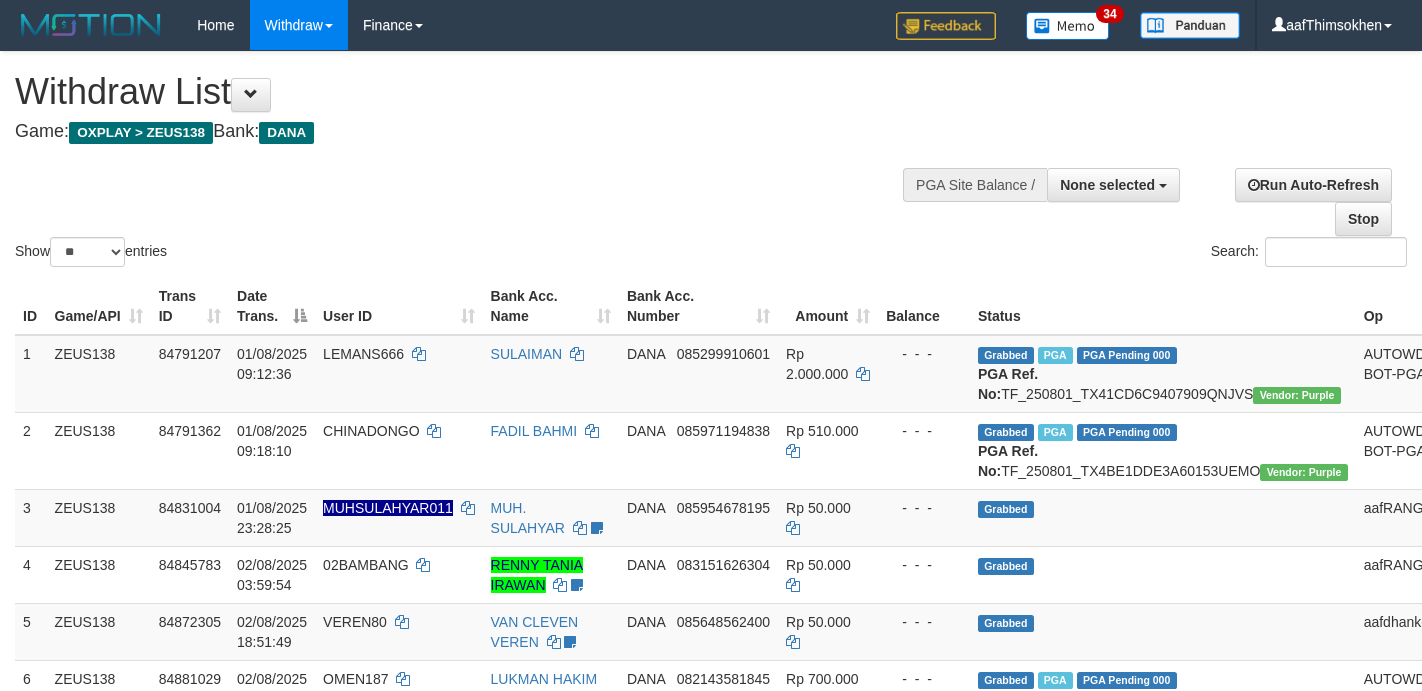 select 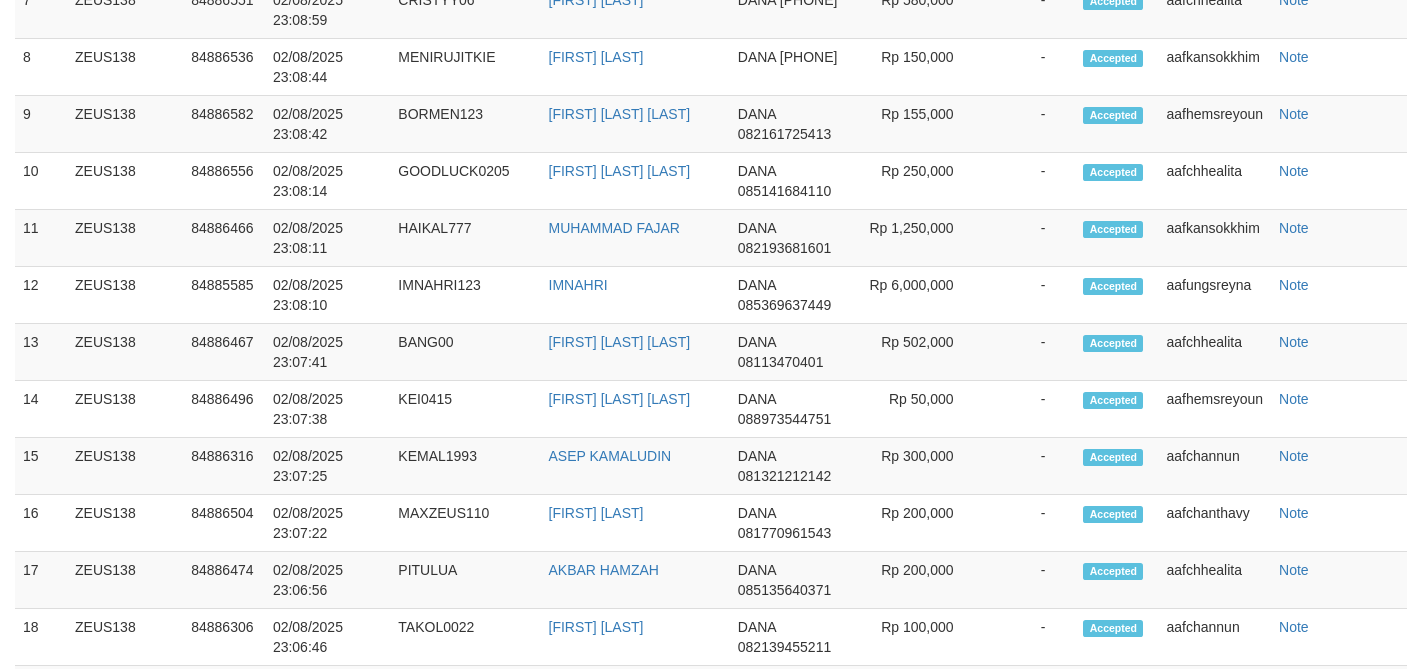 scroll, scrollTop: 1623, scrollLeft: 0, axis: vertical 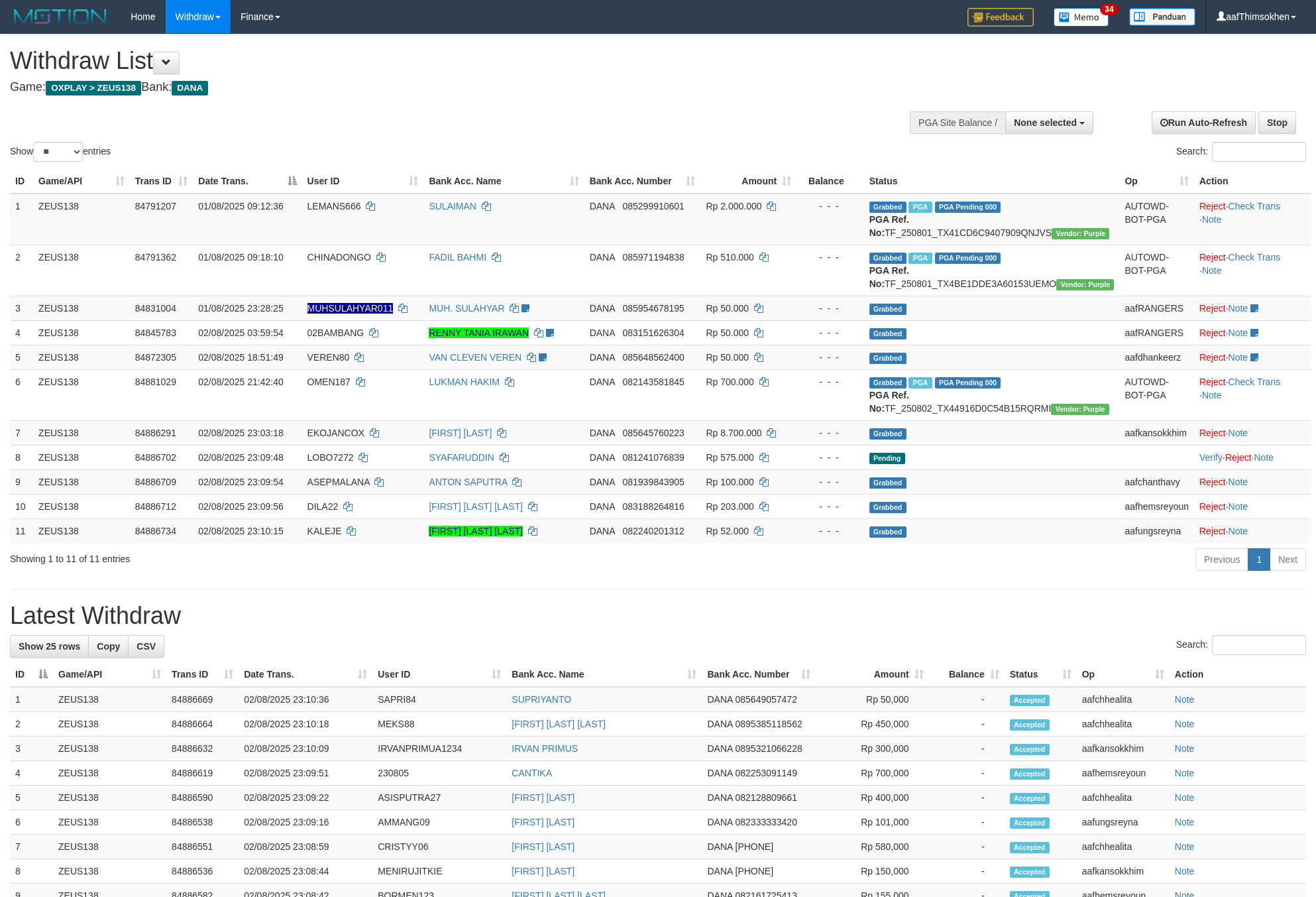 select 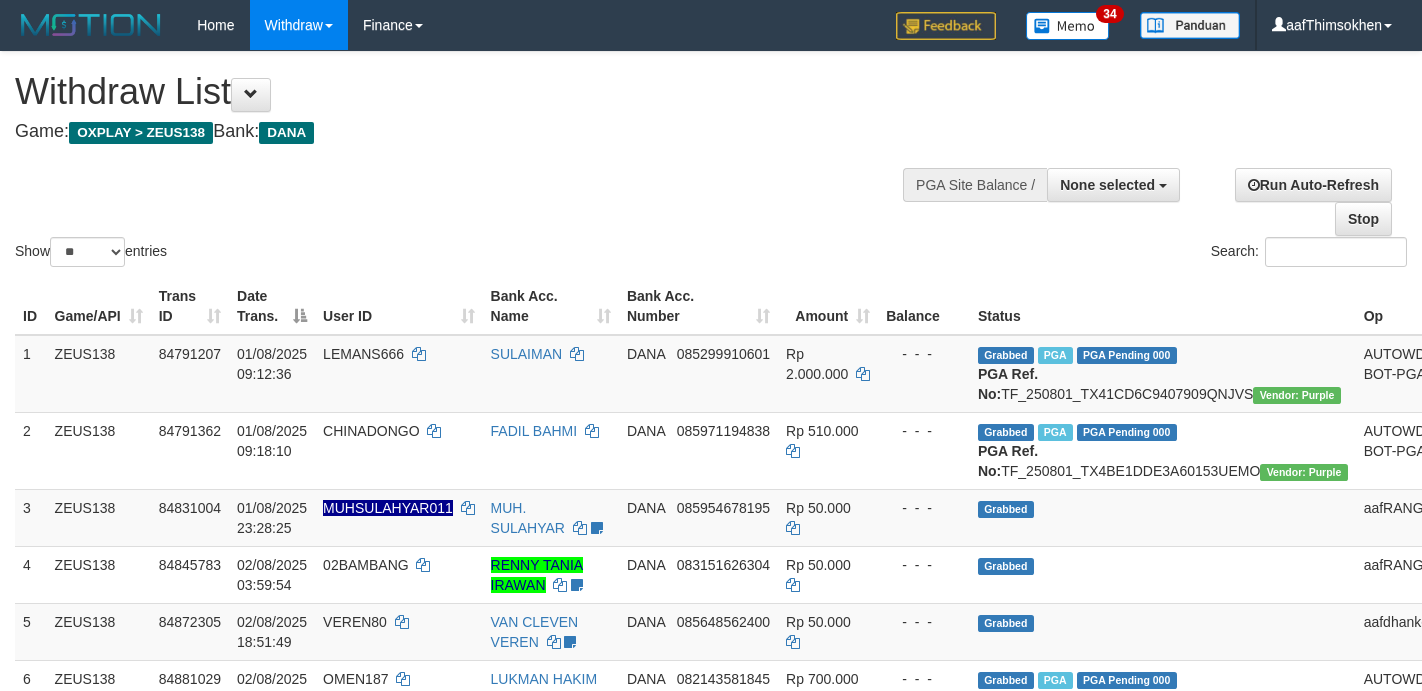 select 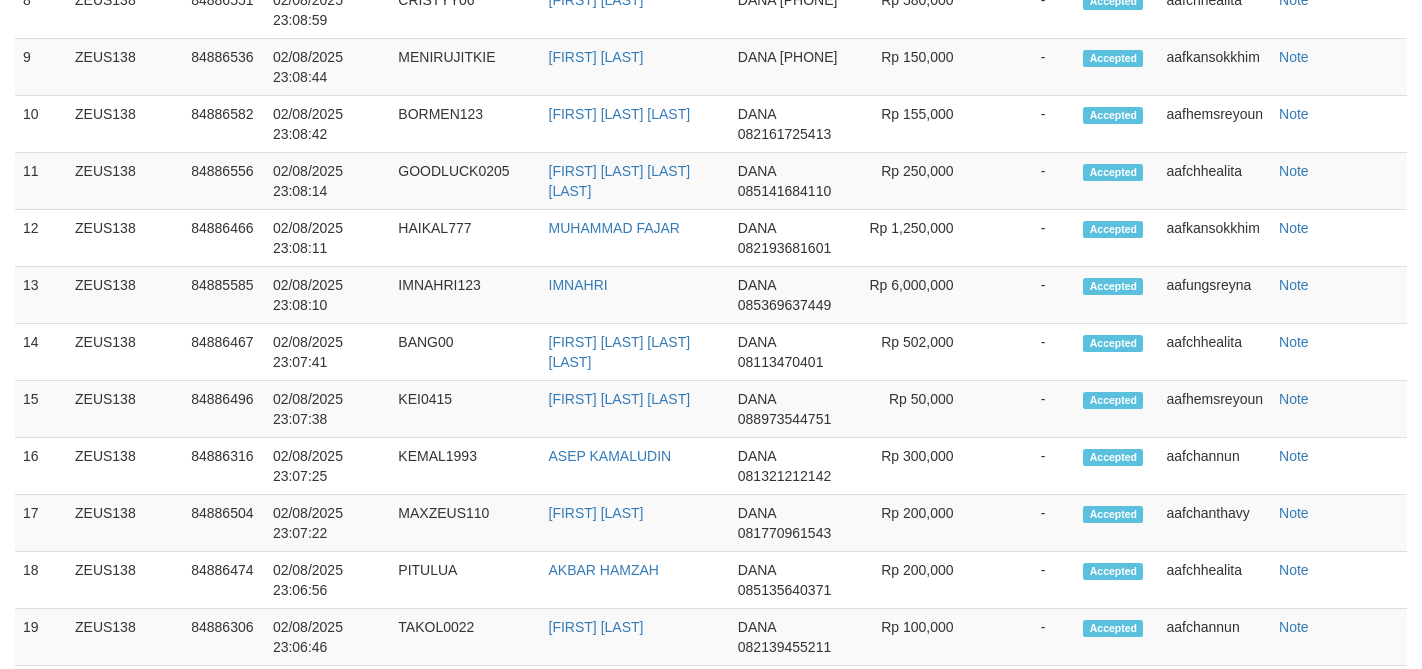 scroll, scrollTop: 1623, scrollLeft: 0, axis: vertical 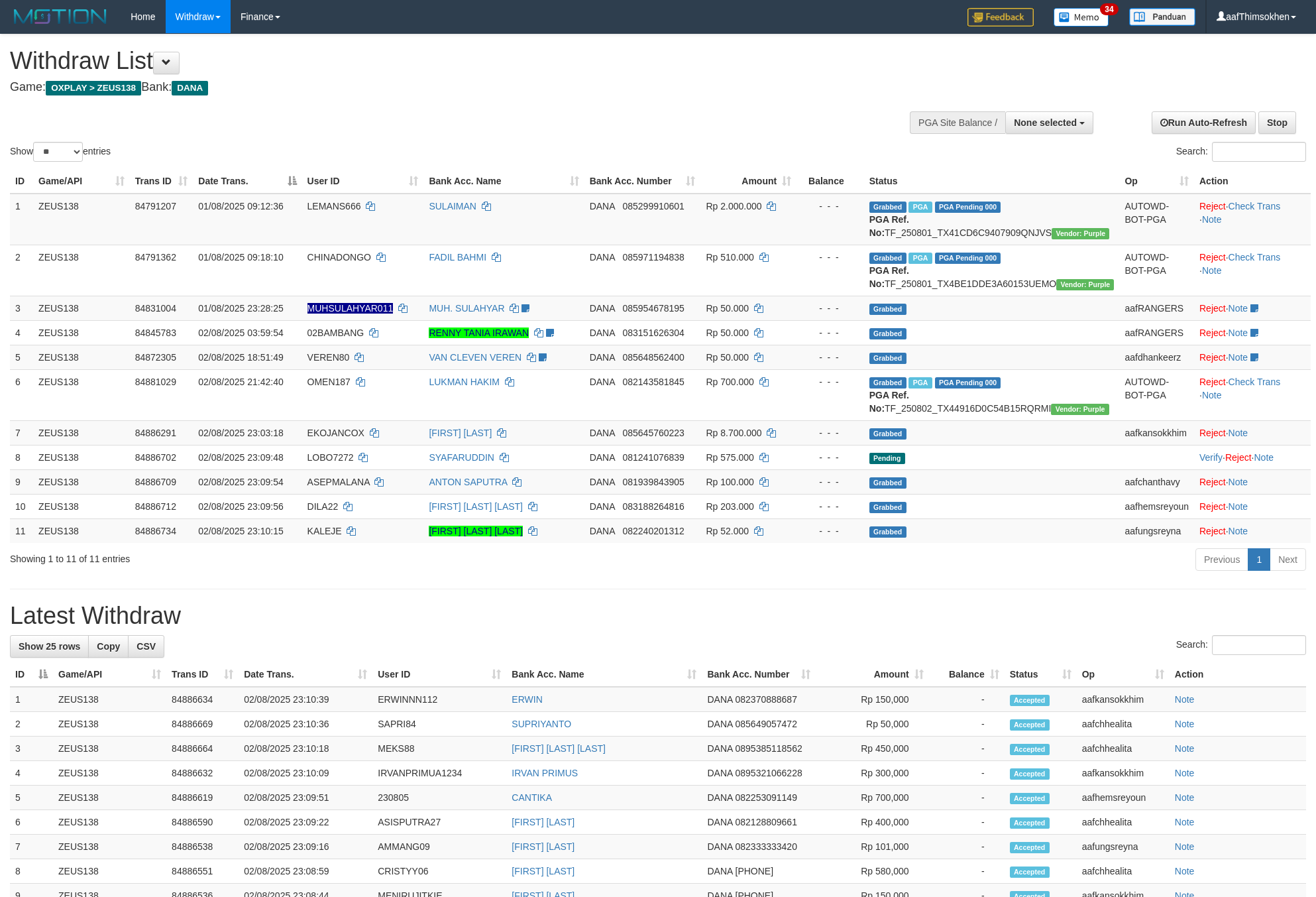 select 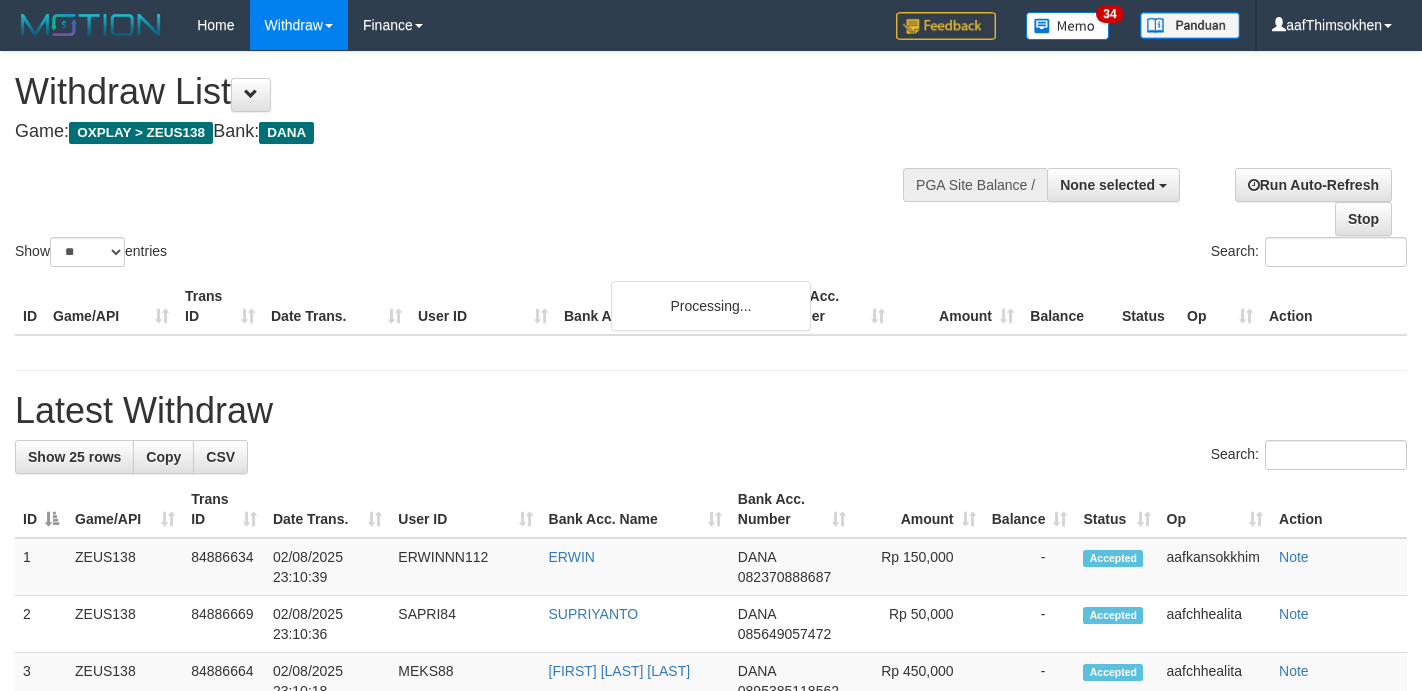 select 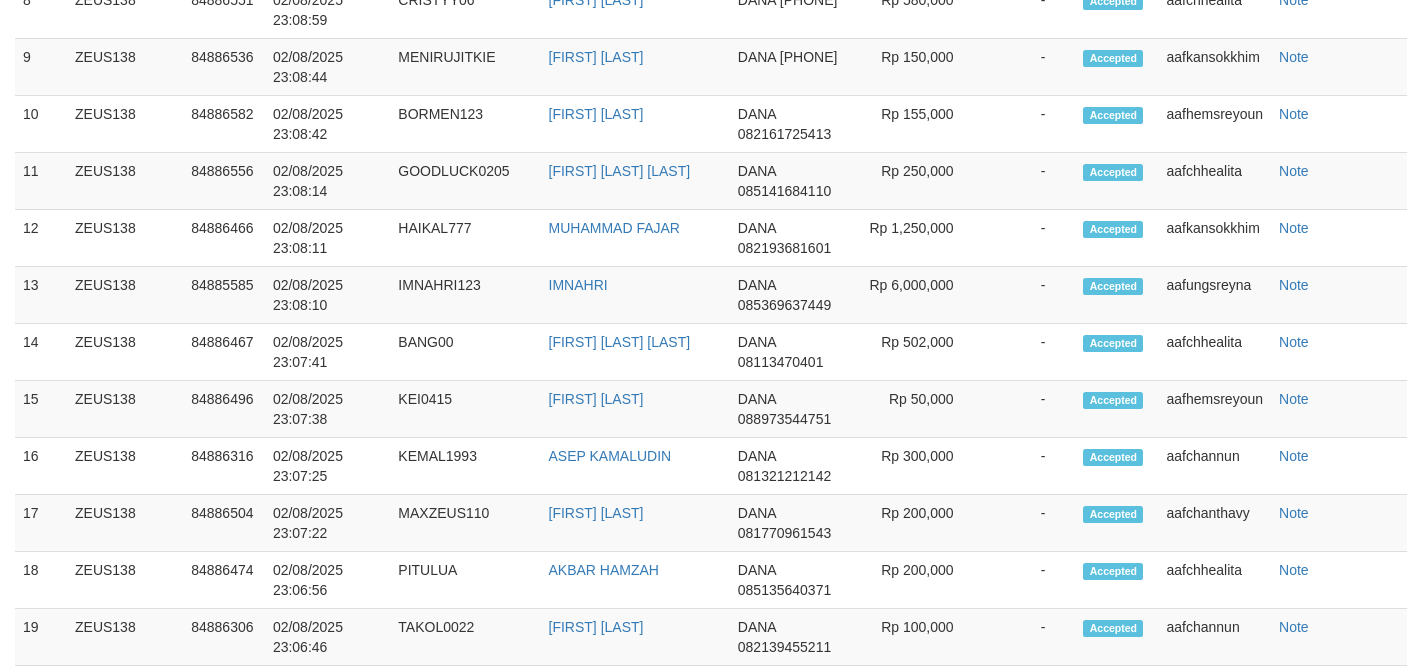 scroll, scrollTop: 1623, scrollLeft: 0, axis: vertical 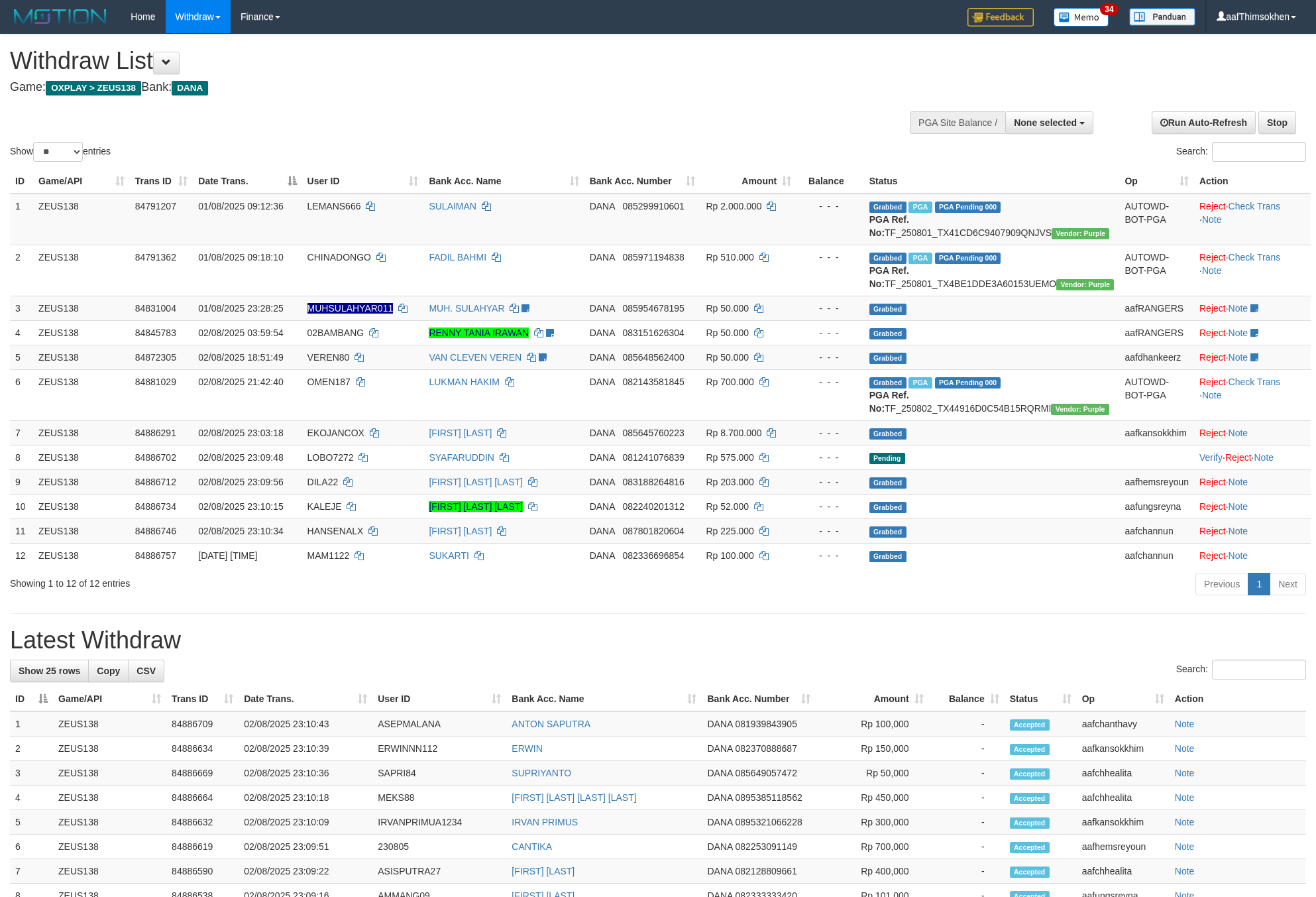 select 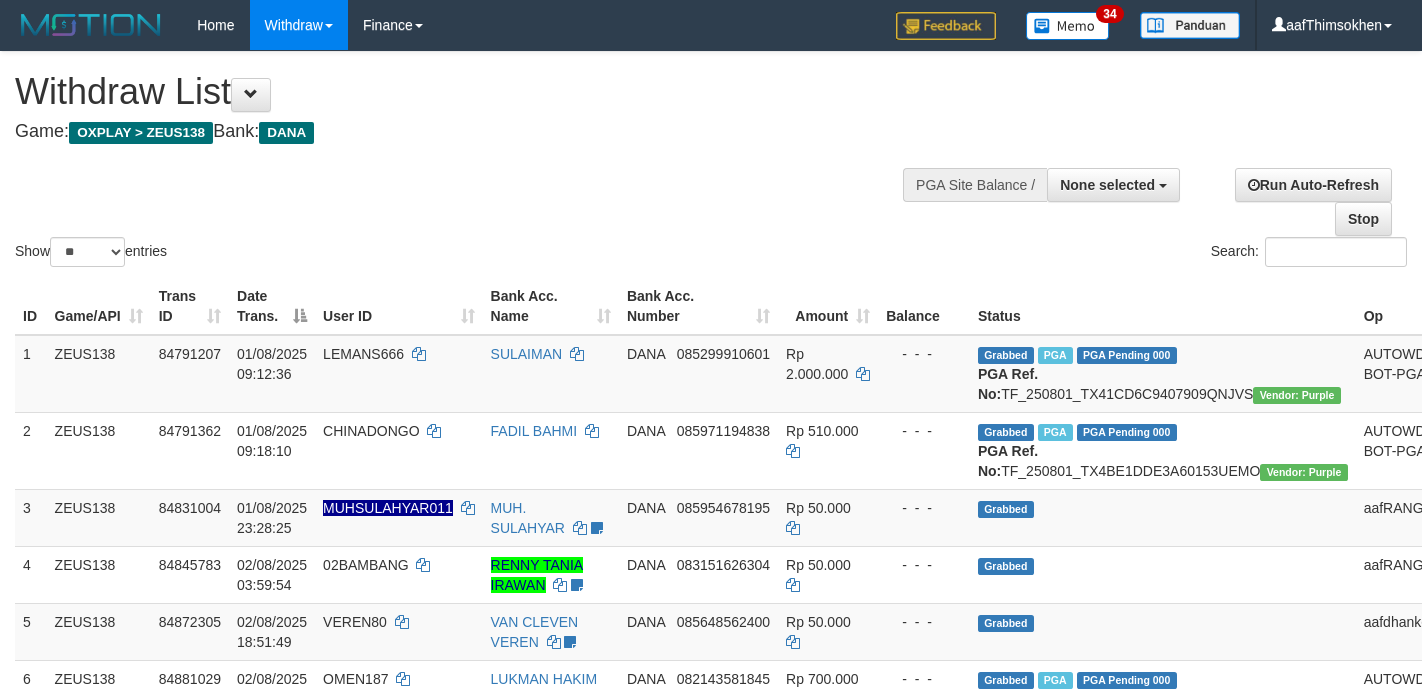 select 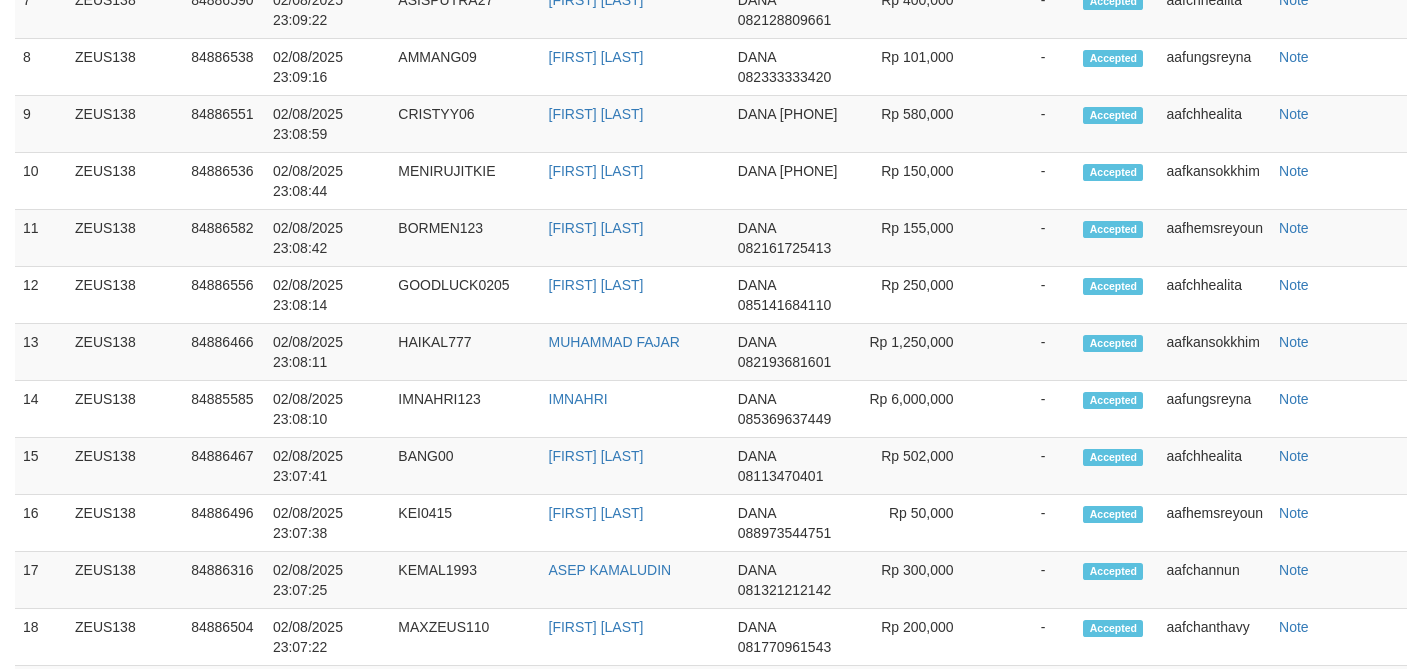 scroll, scrollTop: 1623, scrollLeft: 0, axis: vertical 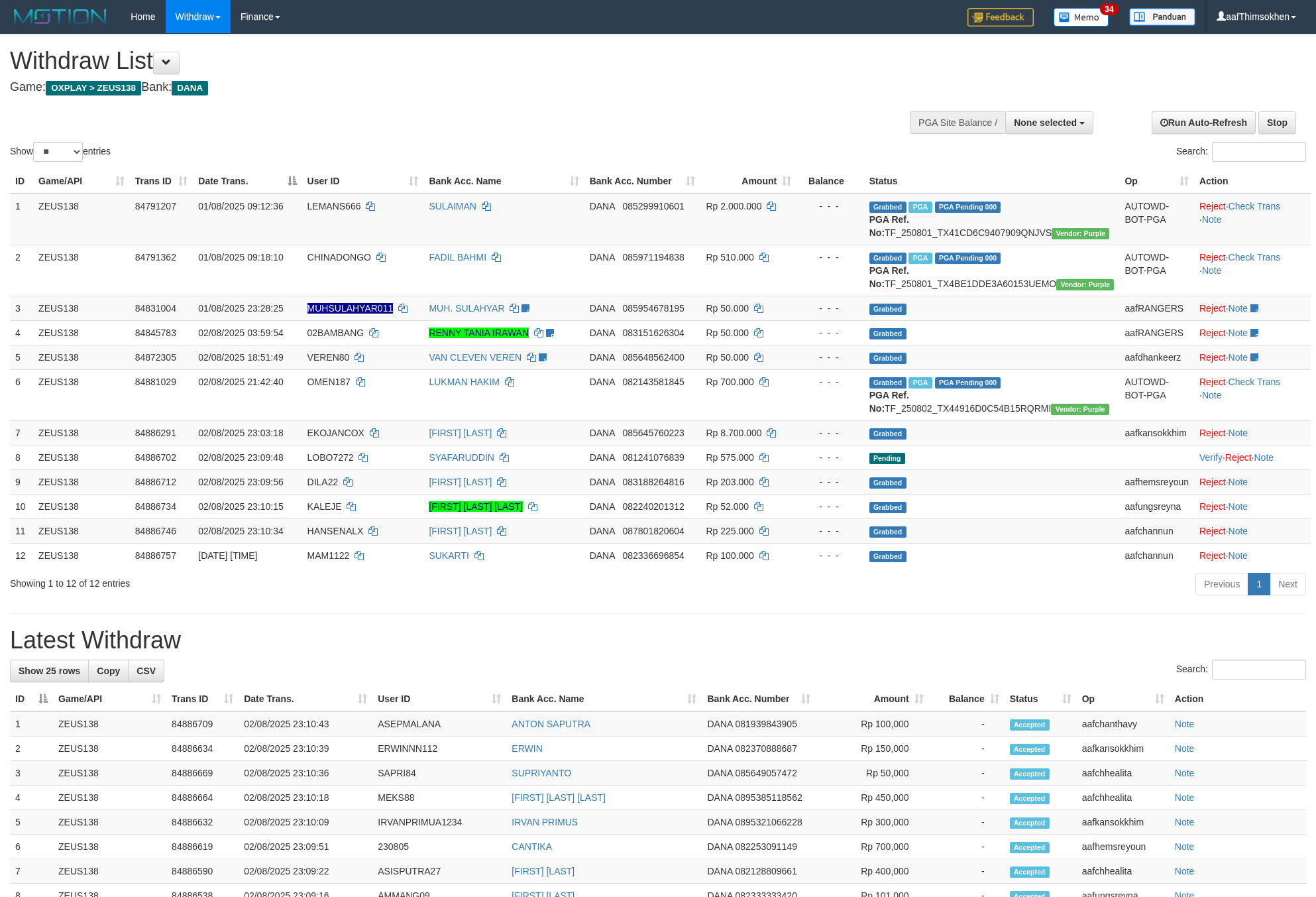 select 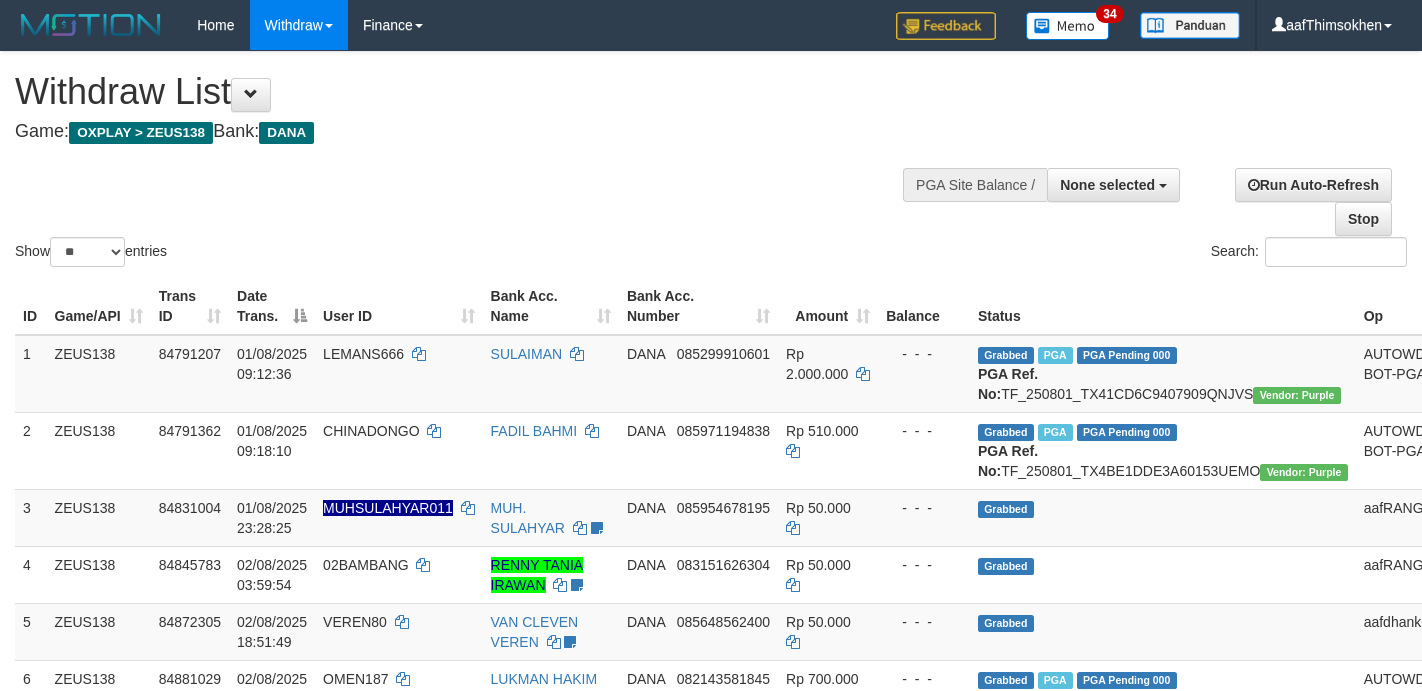 select 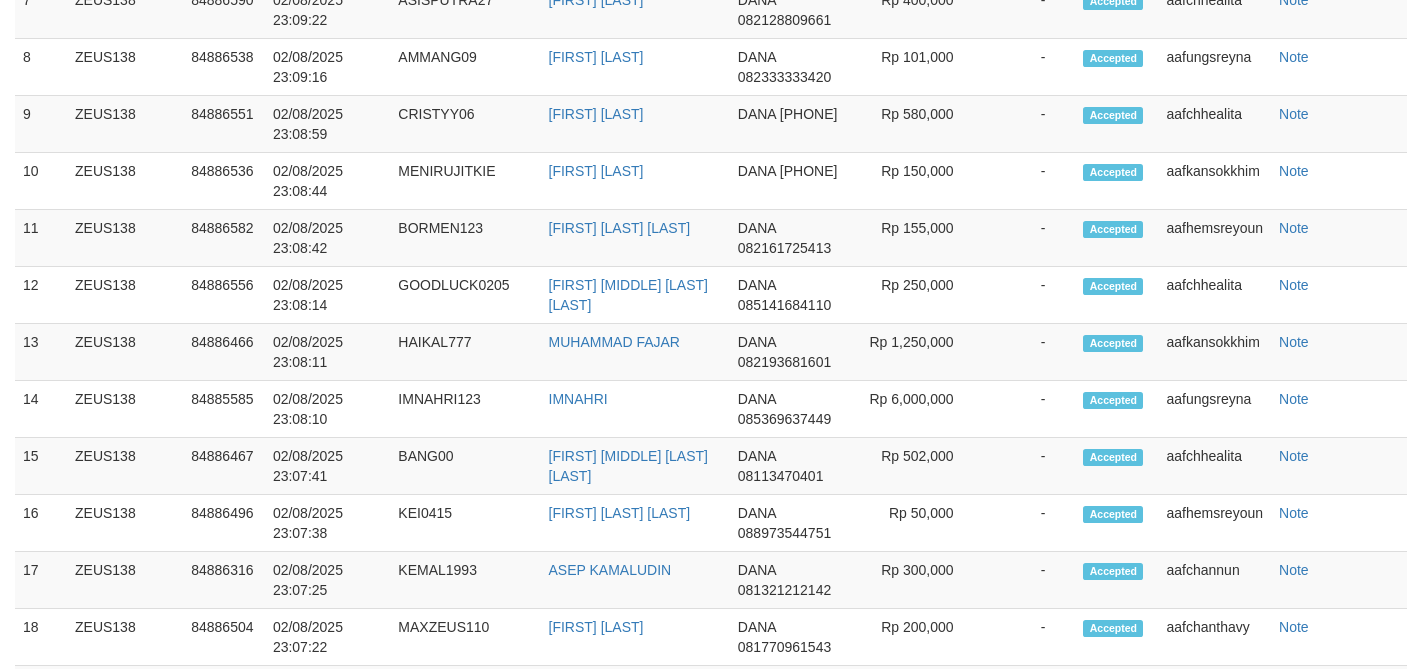 scroll, scrollTop: 1623, scrollLeft: 0, axis: vertical 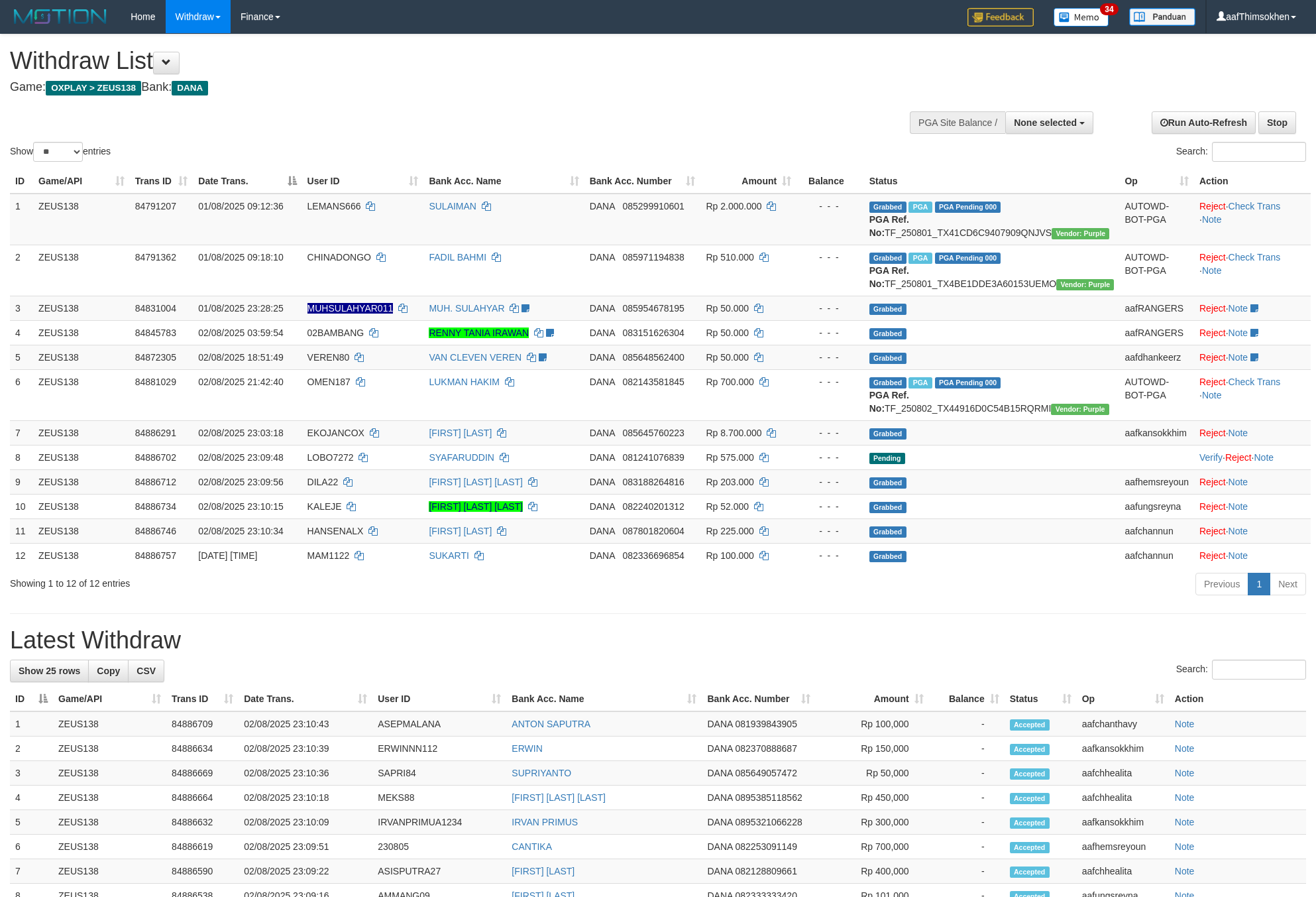 select 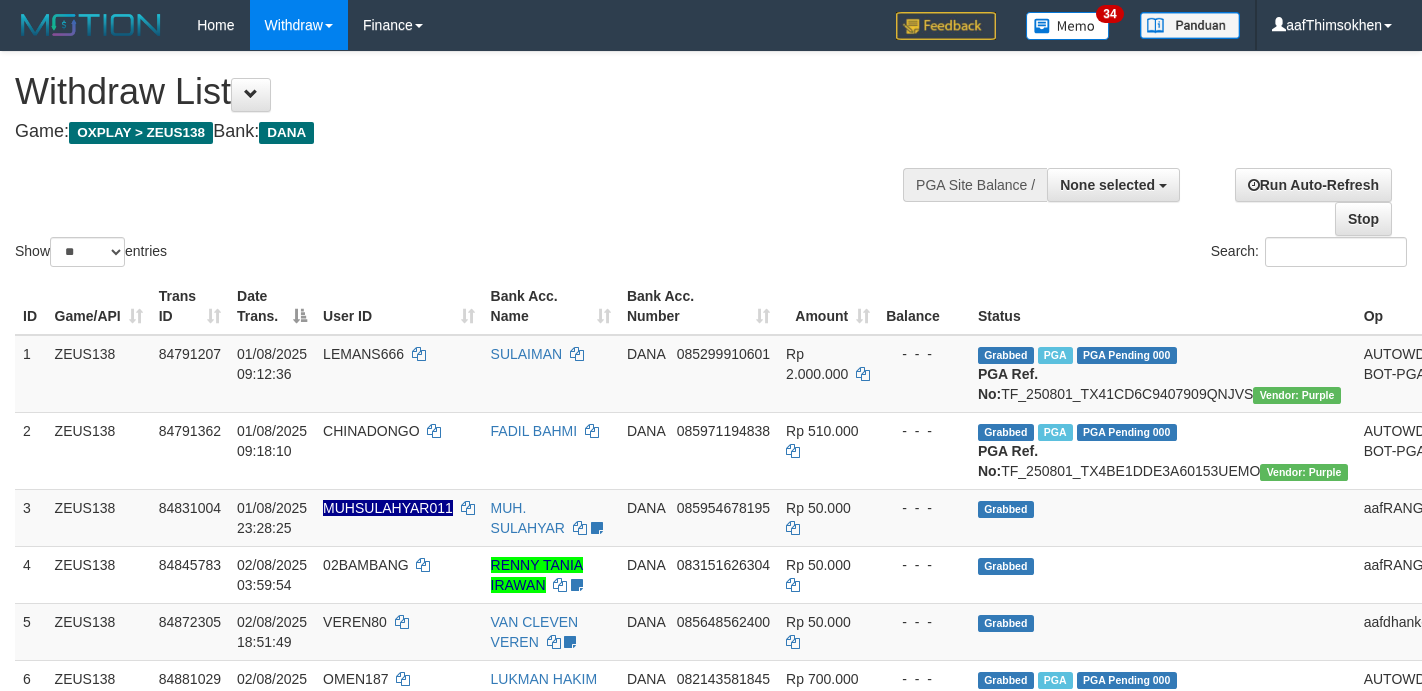 select 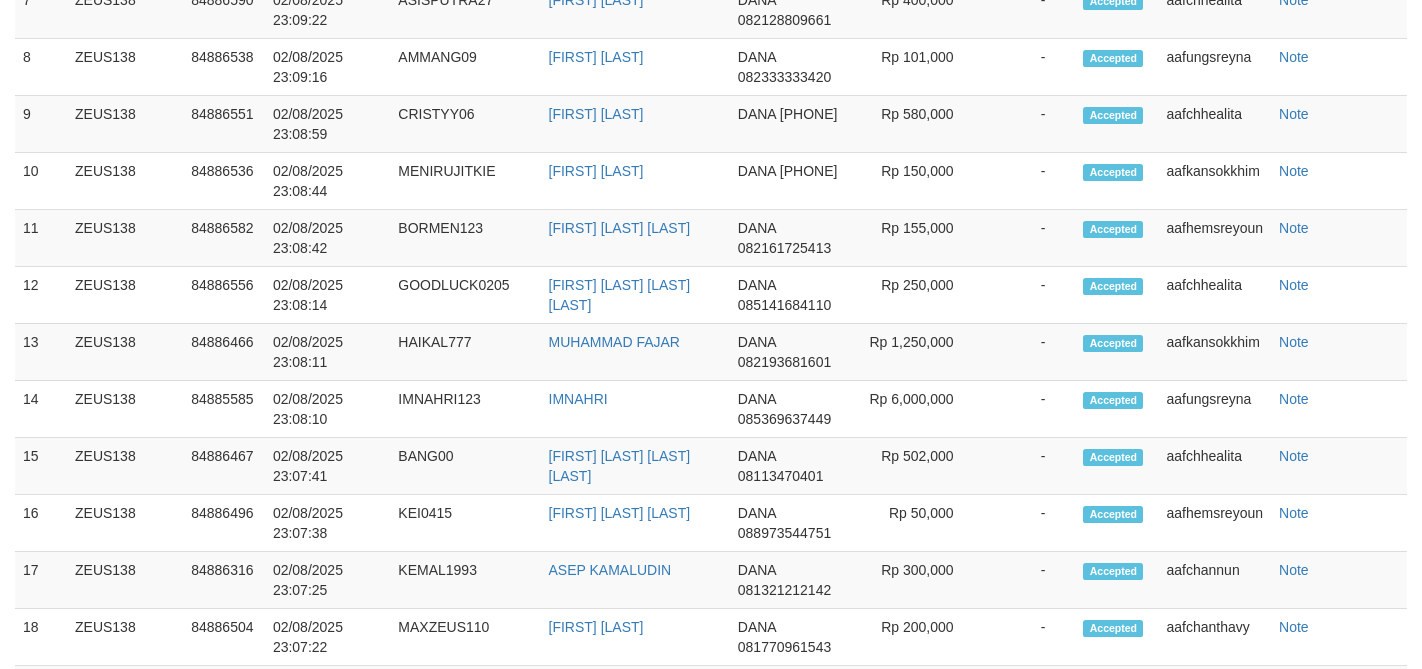 scroll, scrollTop: 1623, scrollLeft: 0, axis: vertical 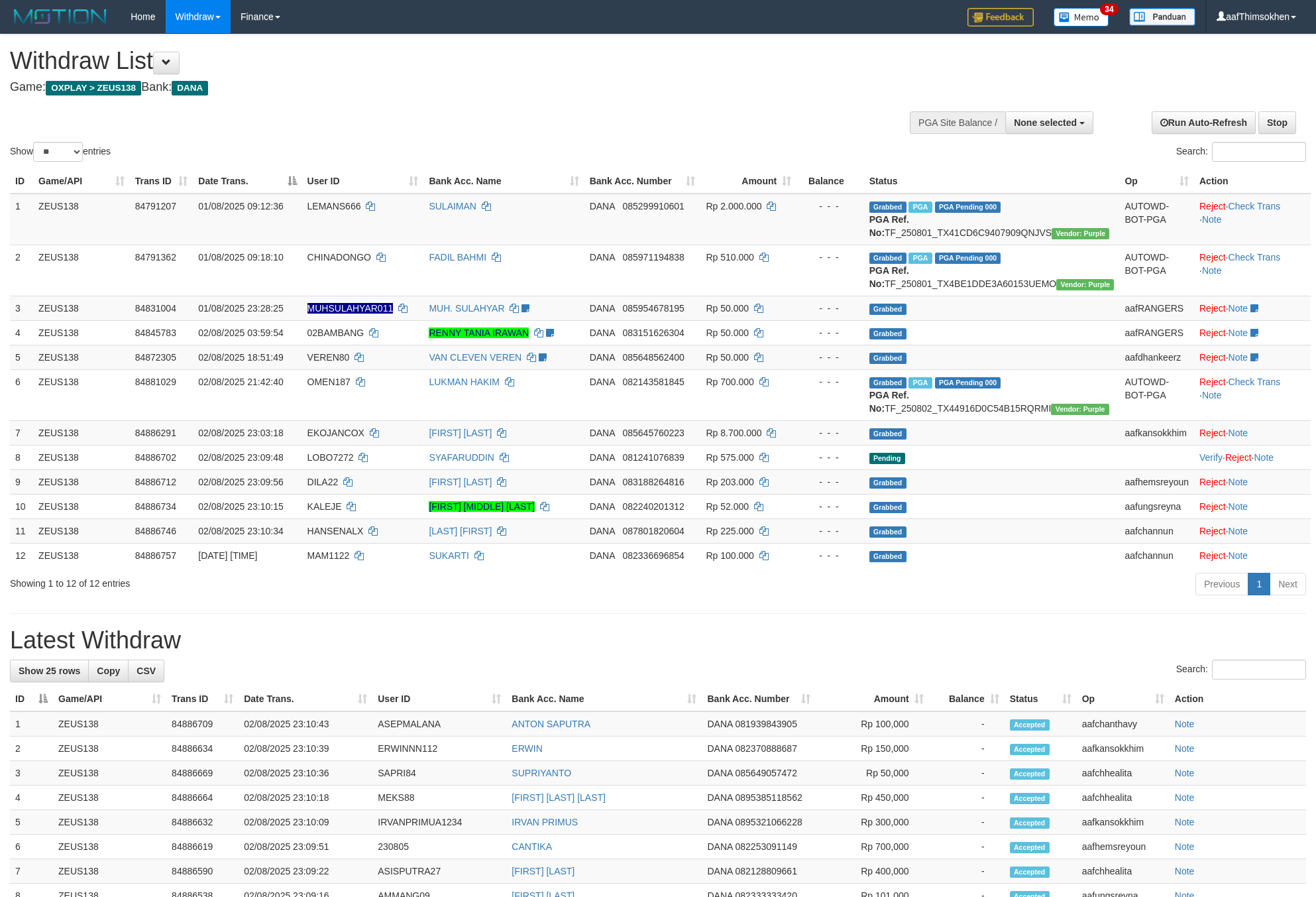 select 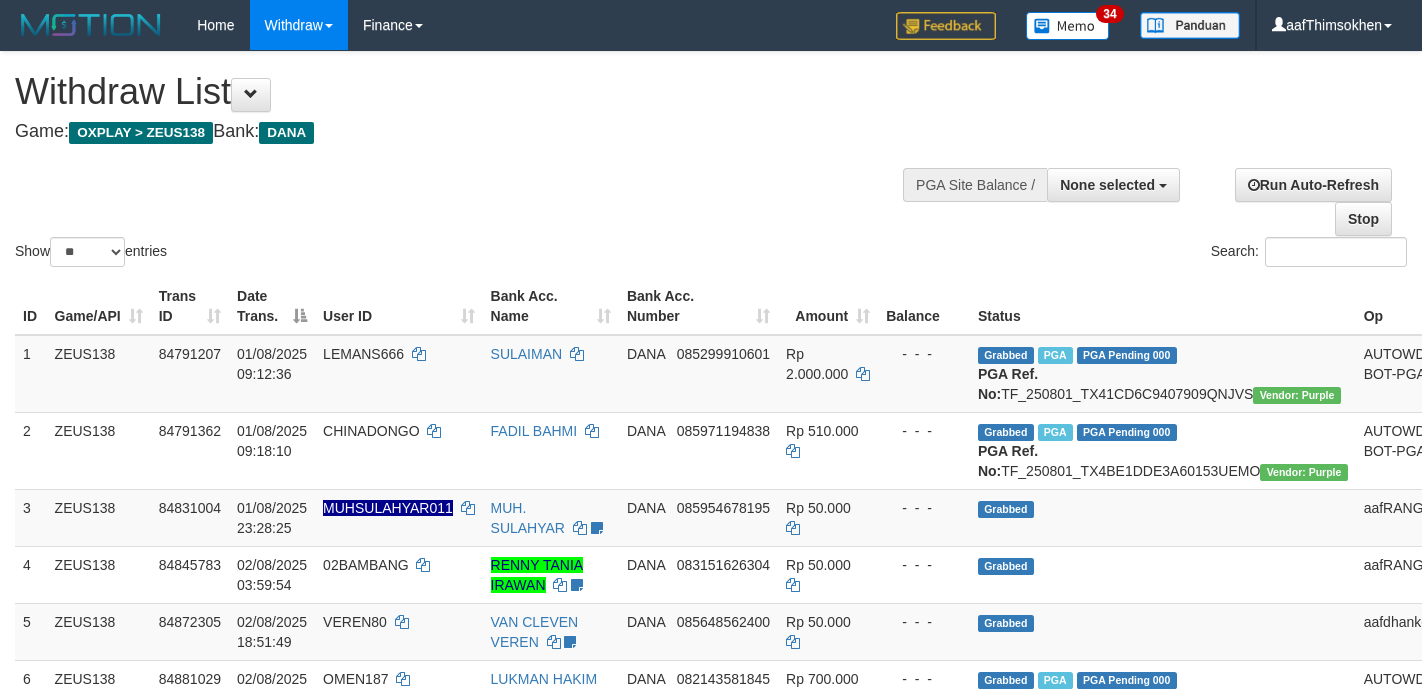 select 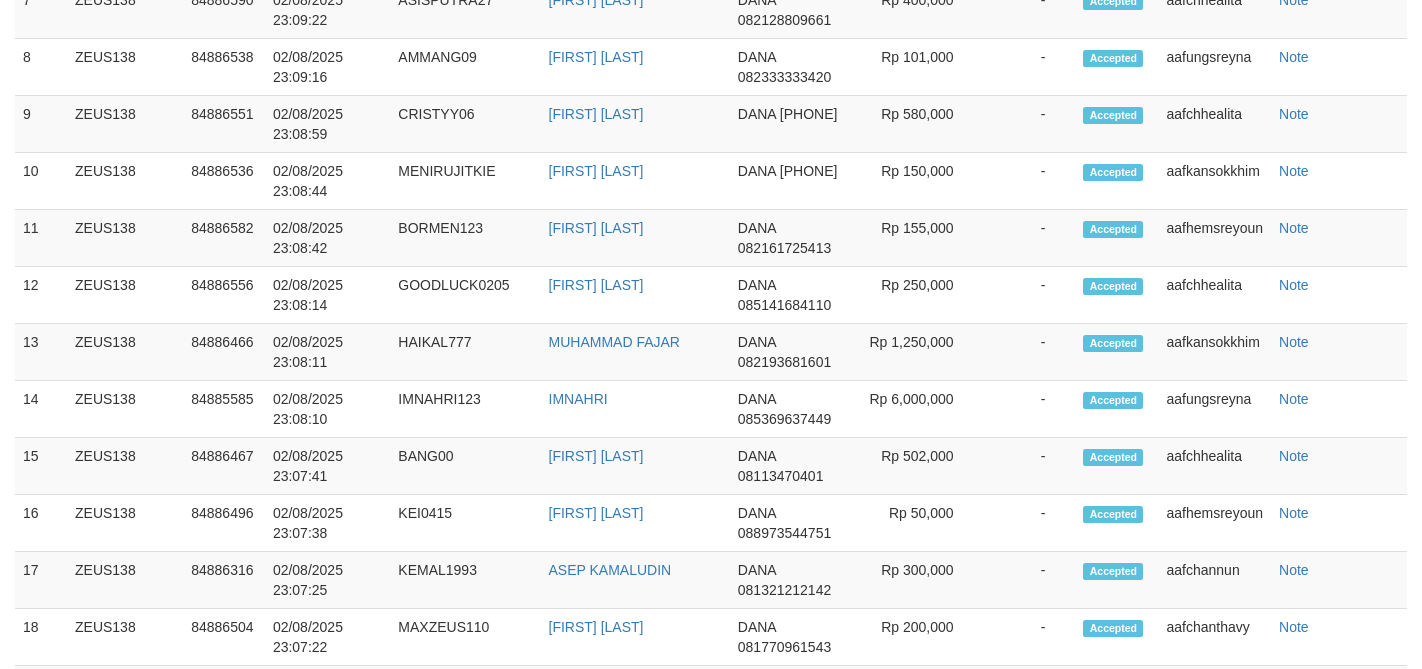 scroll, scrollTop: 1623, scrollLeft: 0, axis: vertical 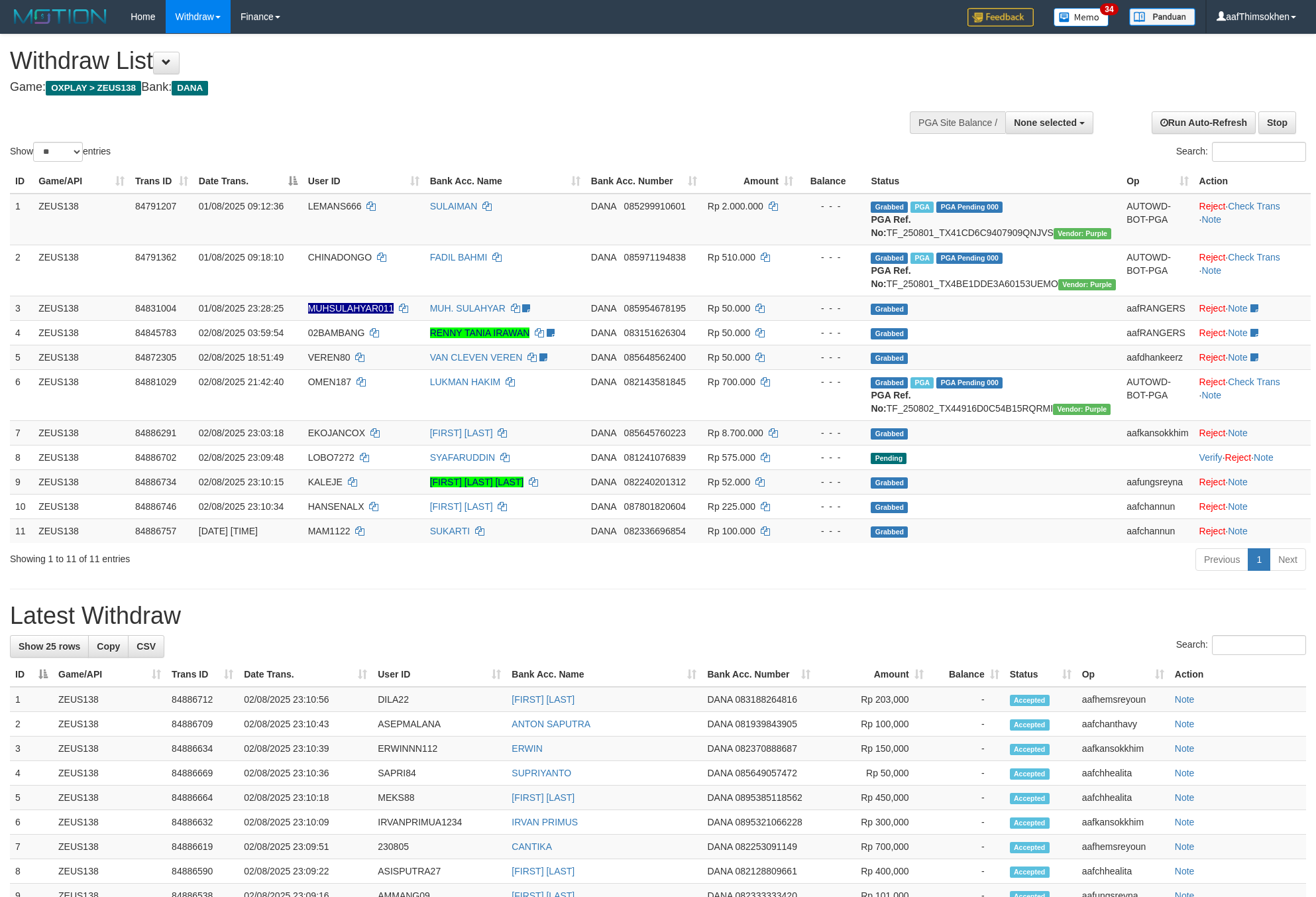 select 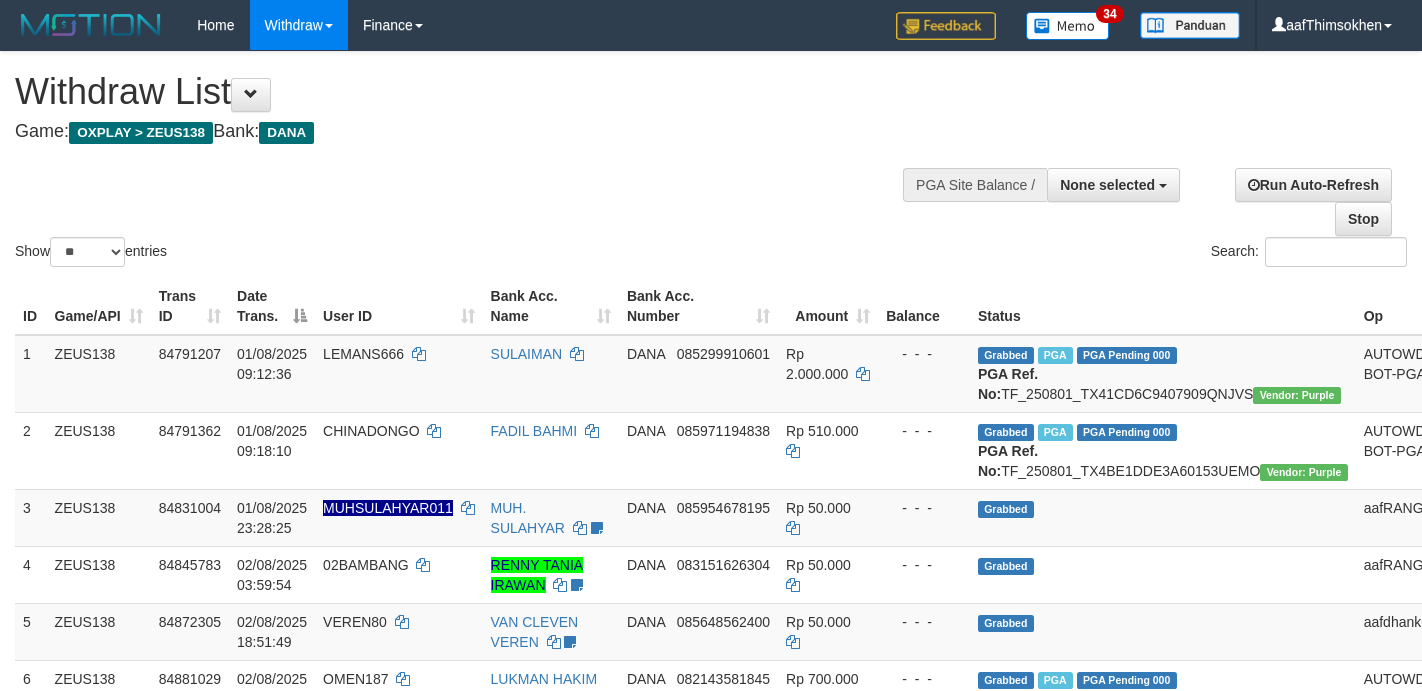 select 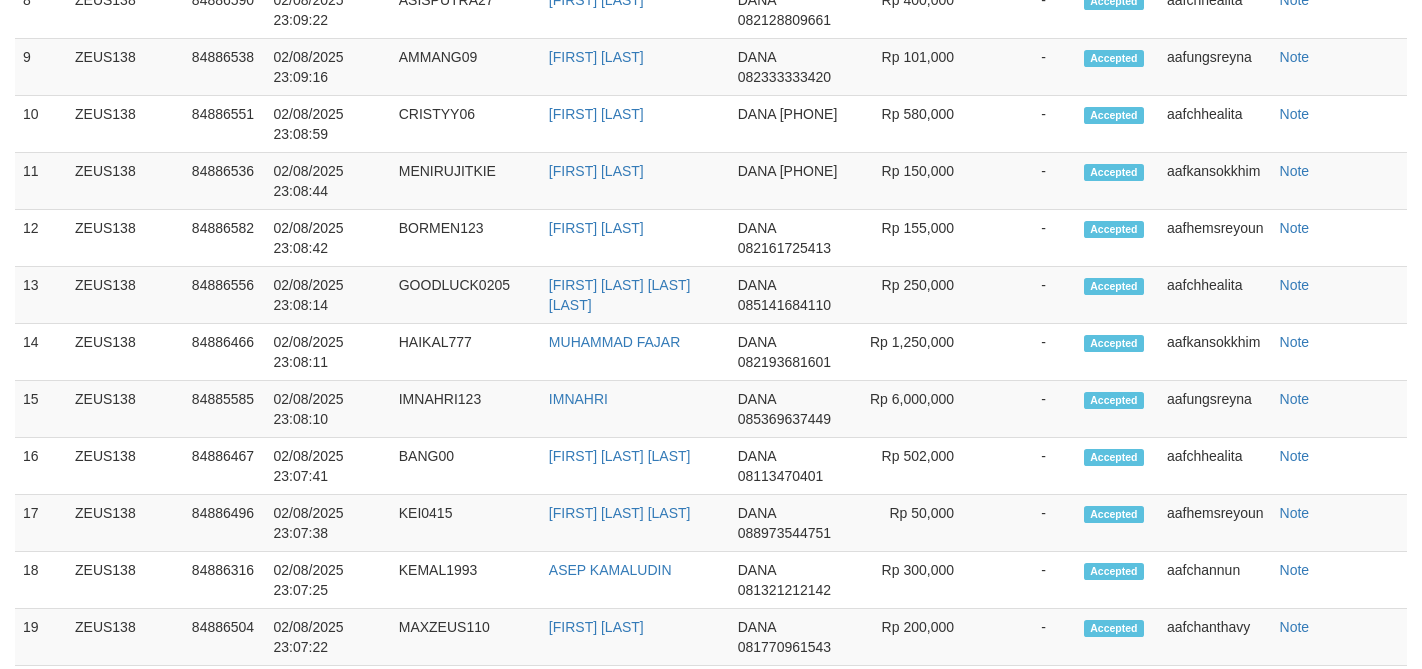 scroll, scrollTop: 1623, scrollLeft: 0, axis: vertical 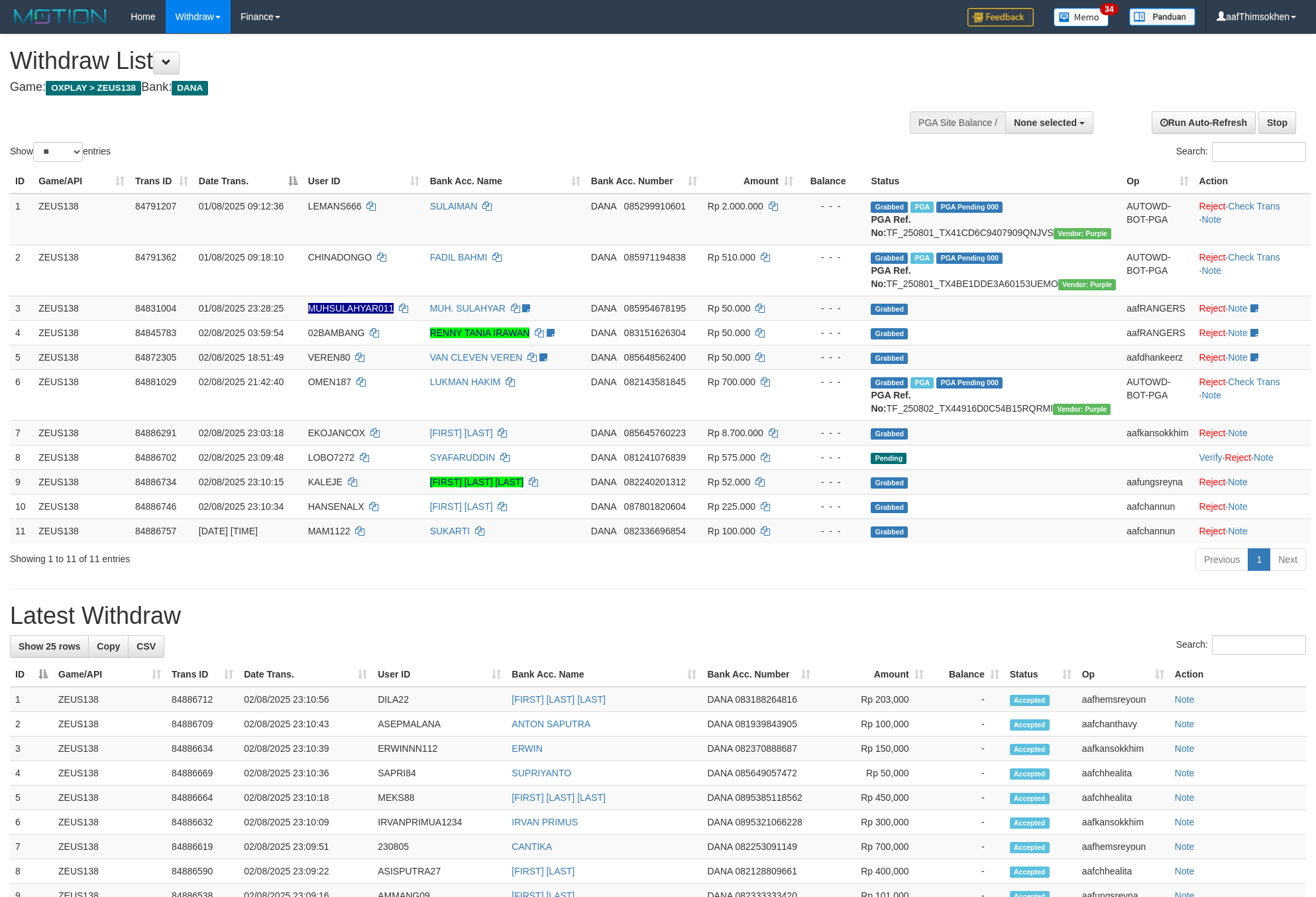 select 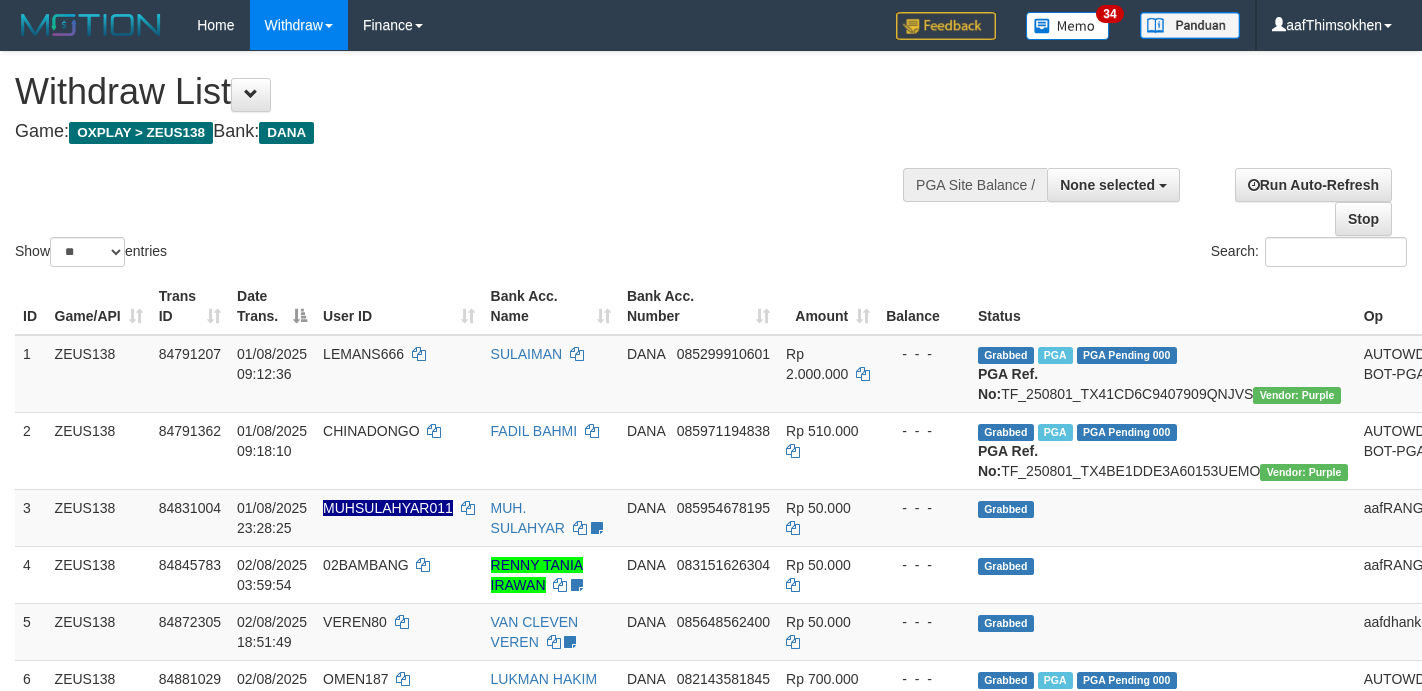 select 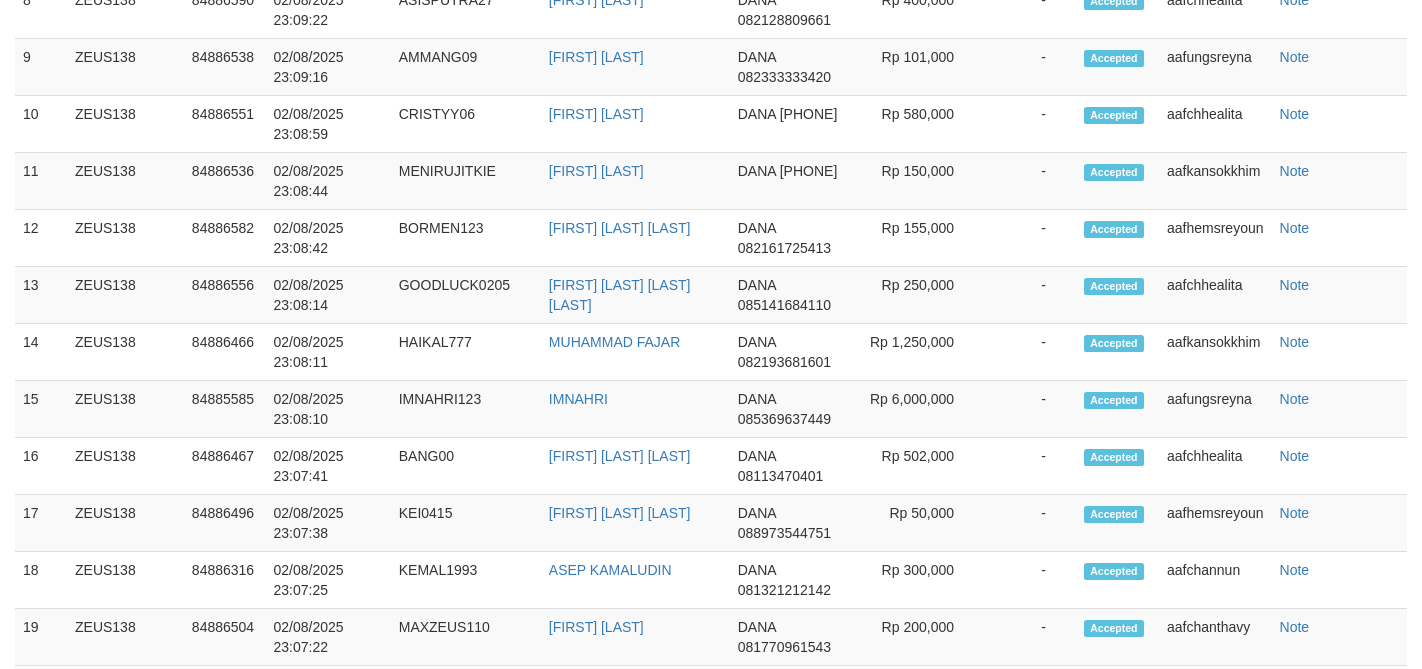 scroll, scrollTop: 1623, scrollLeft: 0, axis: vertical 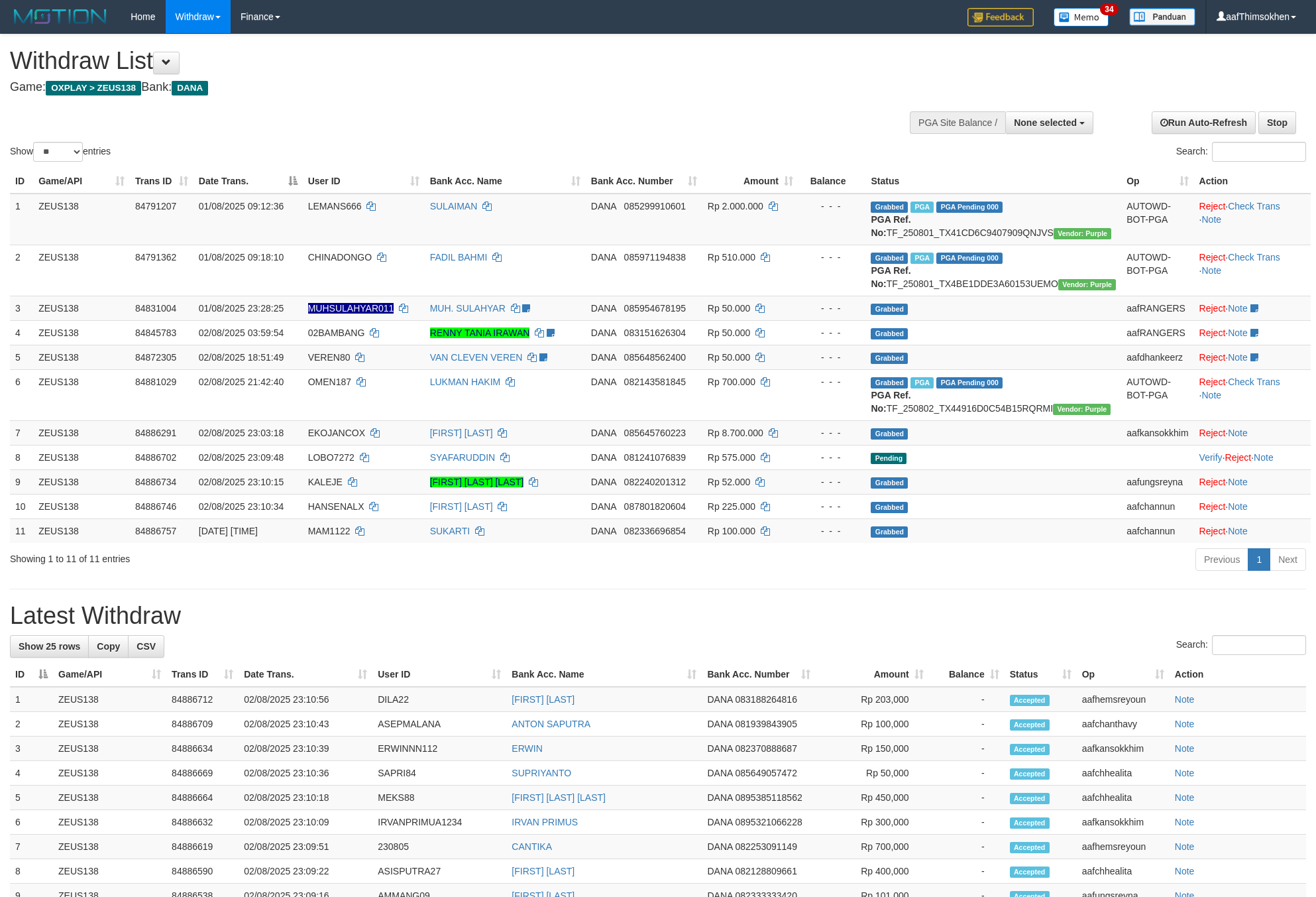select 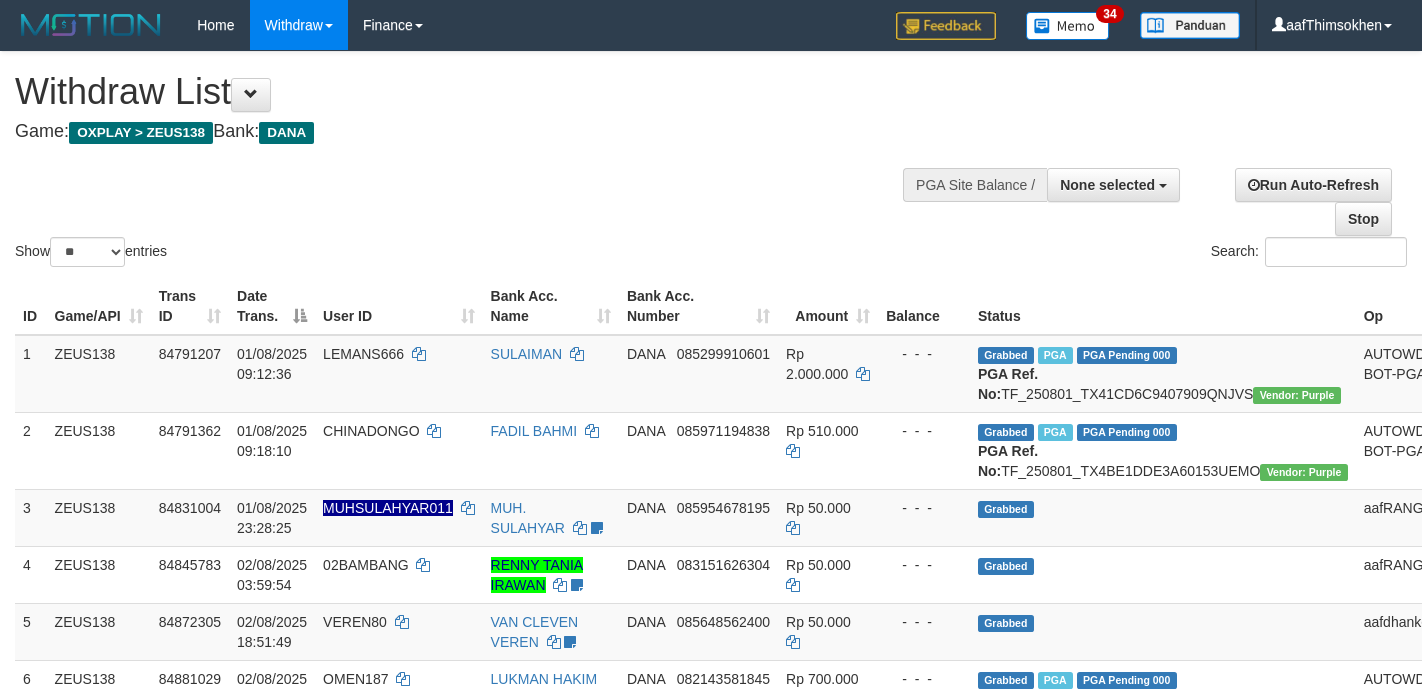 select 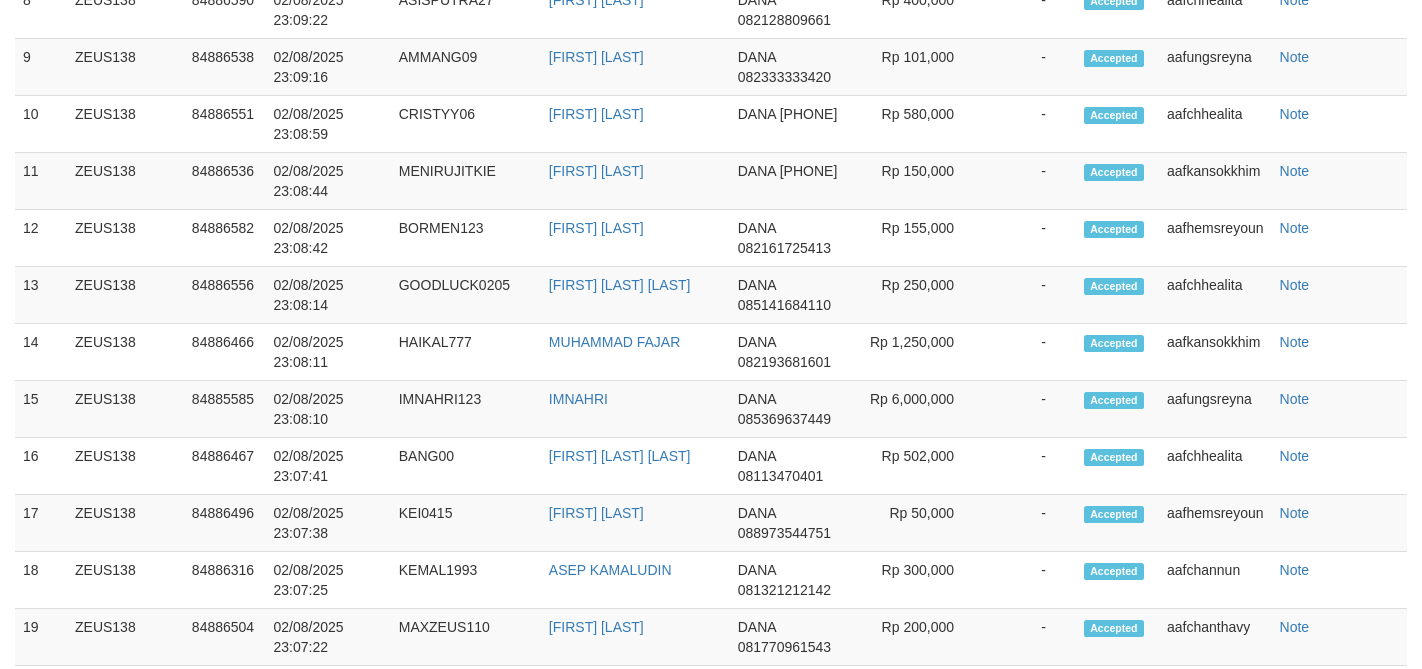 scroll, scrollTop: 1623, scrollLeft: 0, axis: vertical 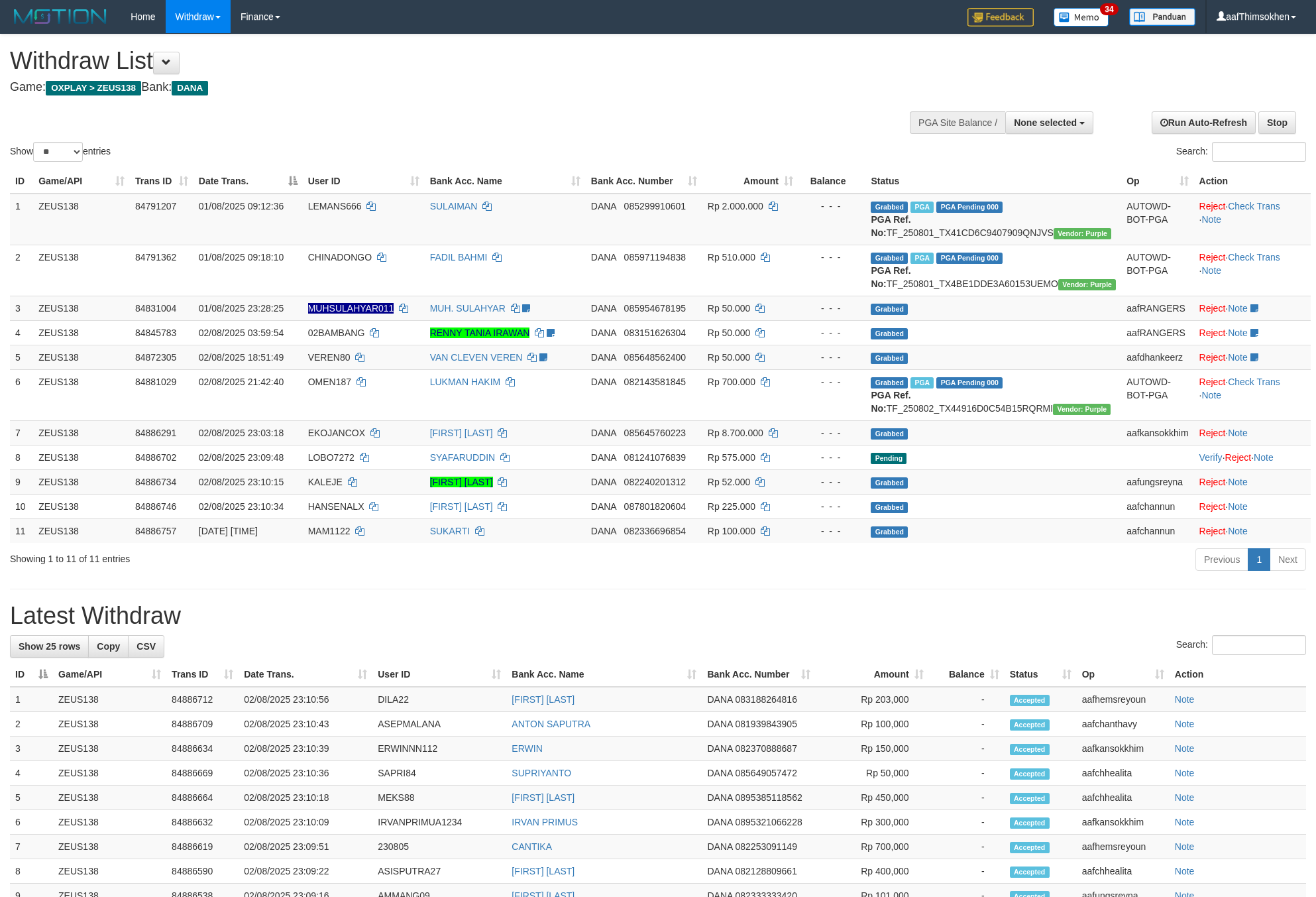 select 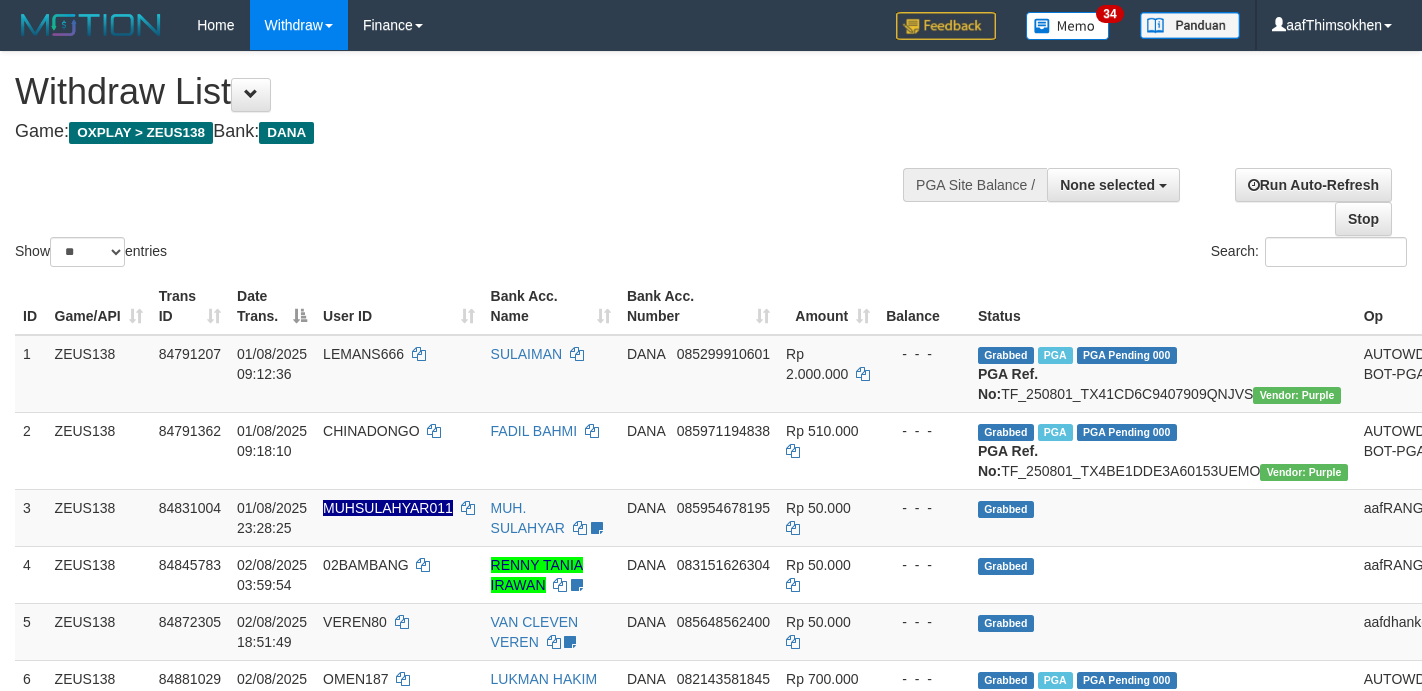 select 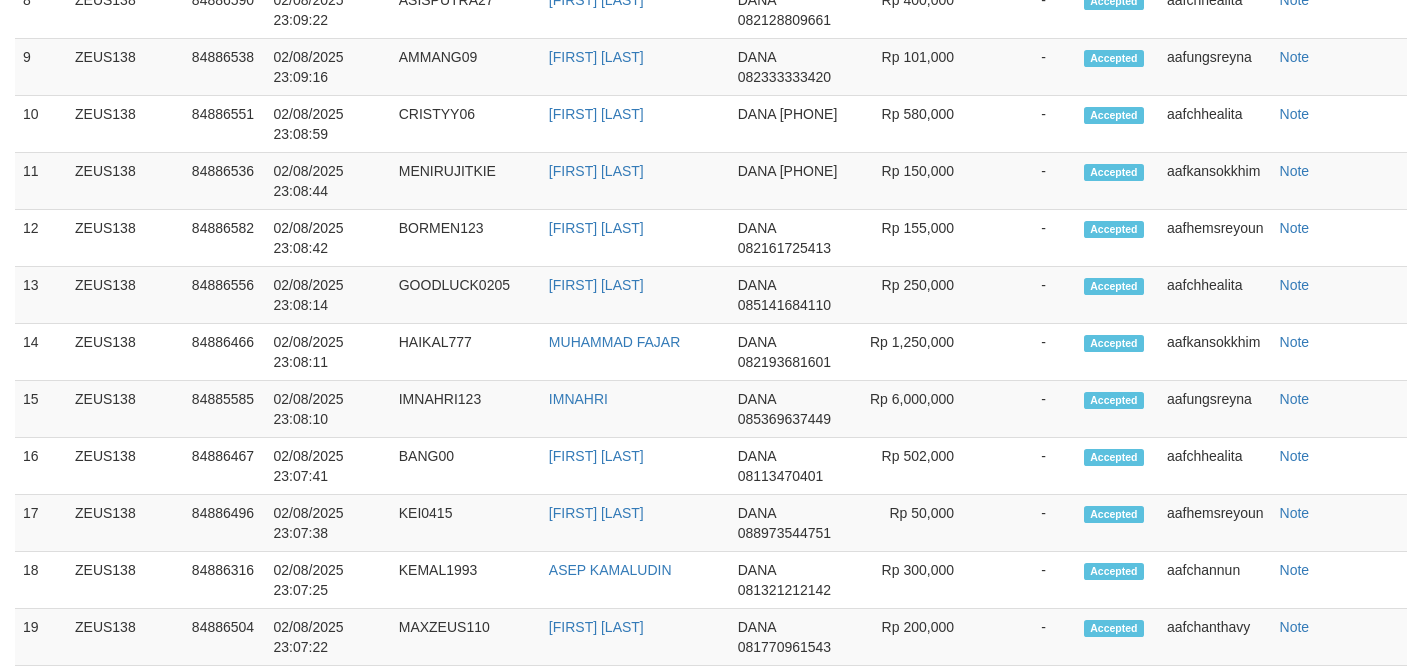 scroll, scrollTop: 1623, scrollLeft: 0, axis: vertical 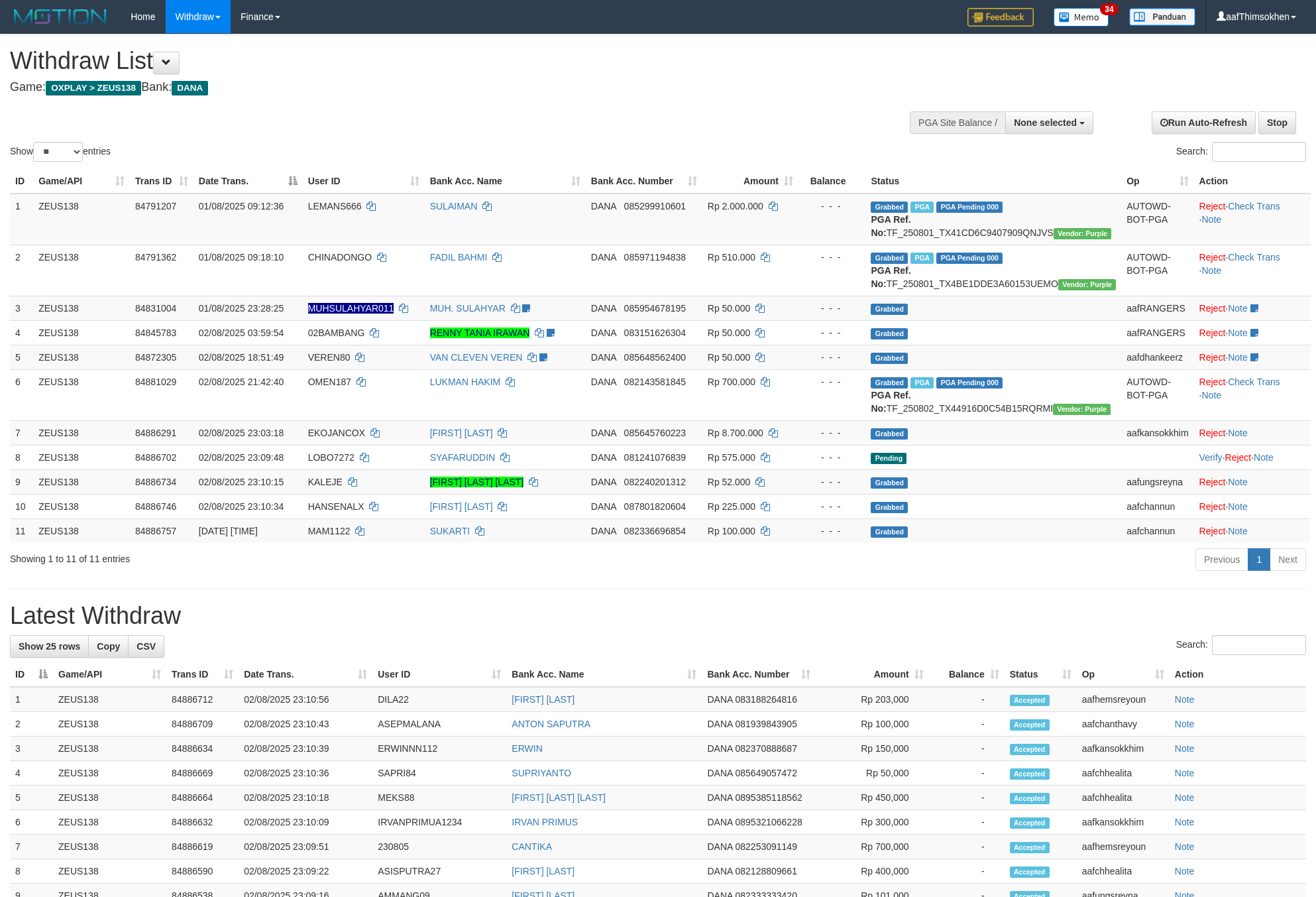 select 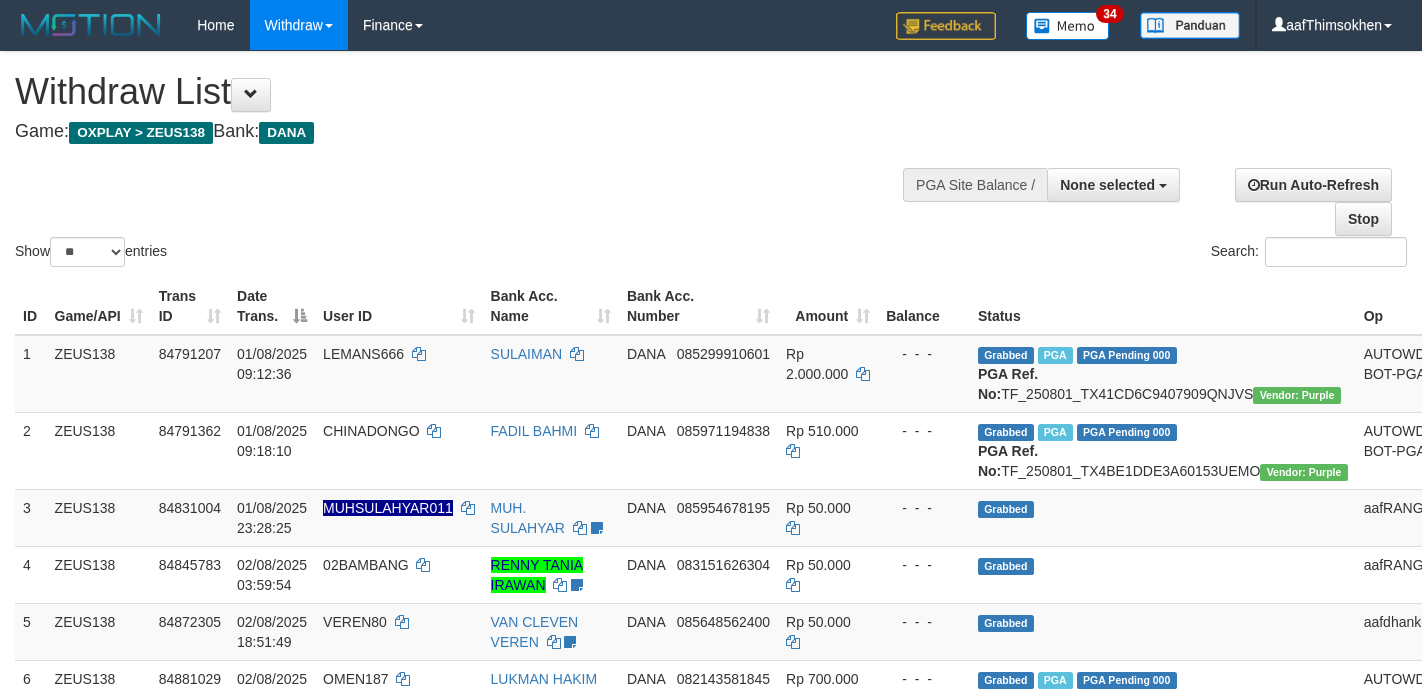 select 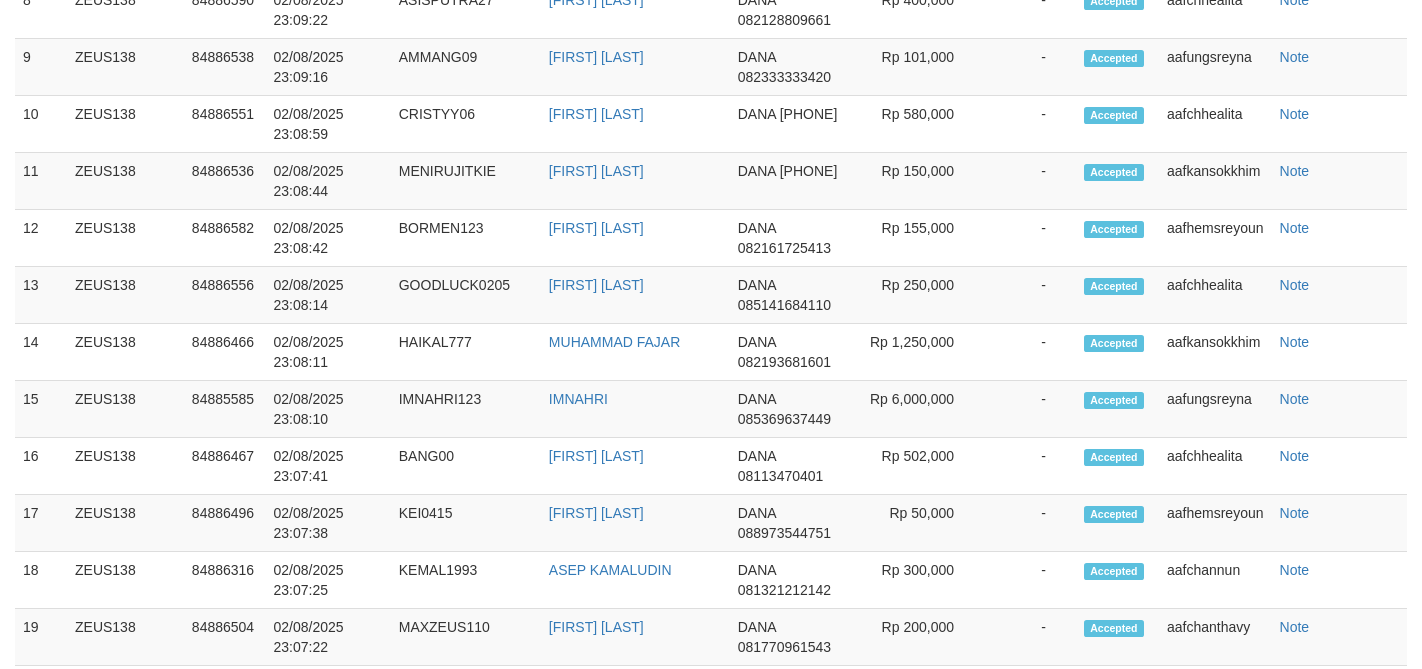 scroll, scrollTop: 1623, scrollLeft: 0, axis: vertical 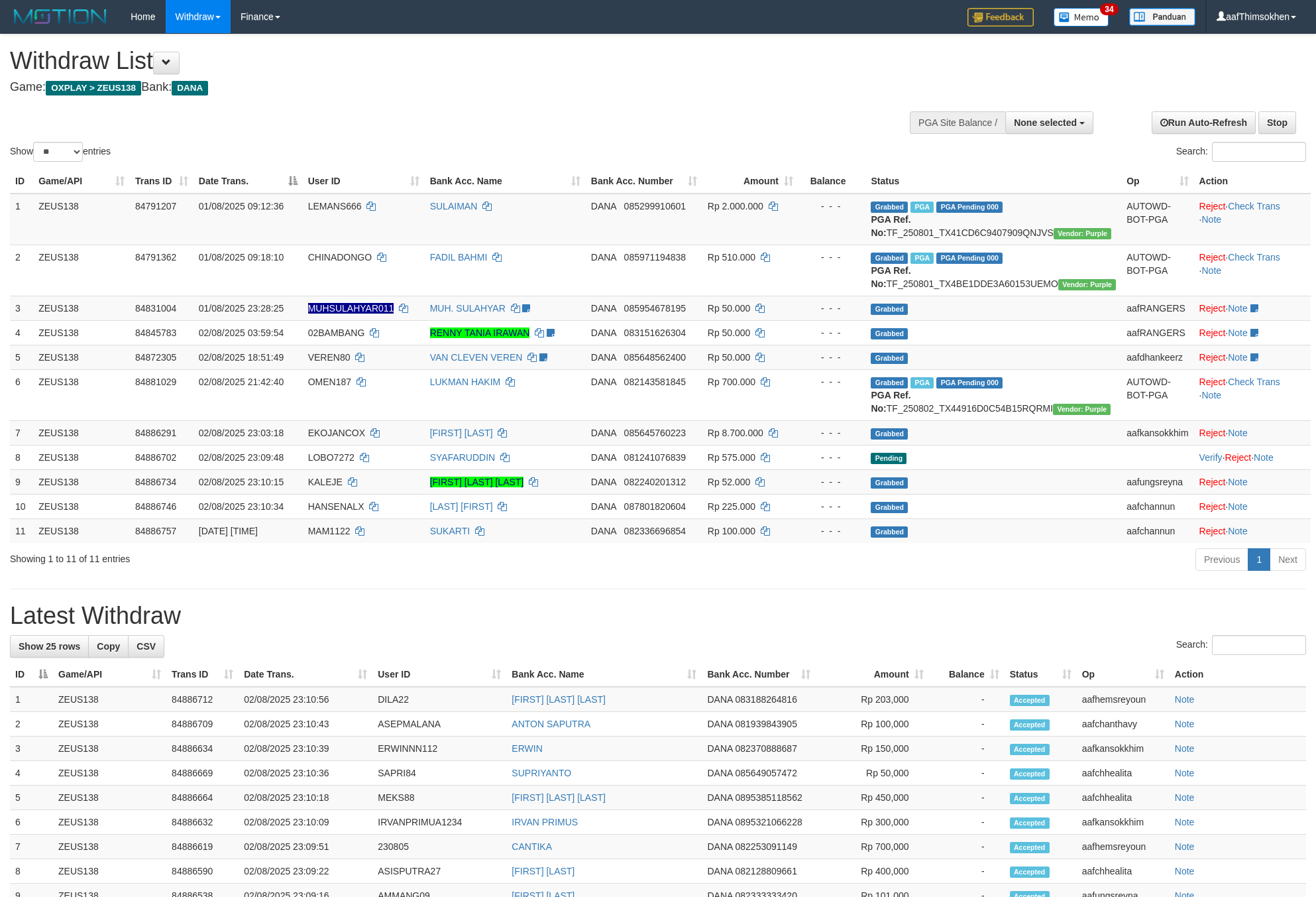 select 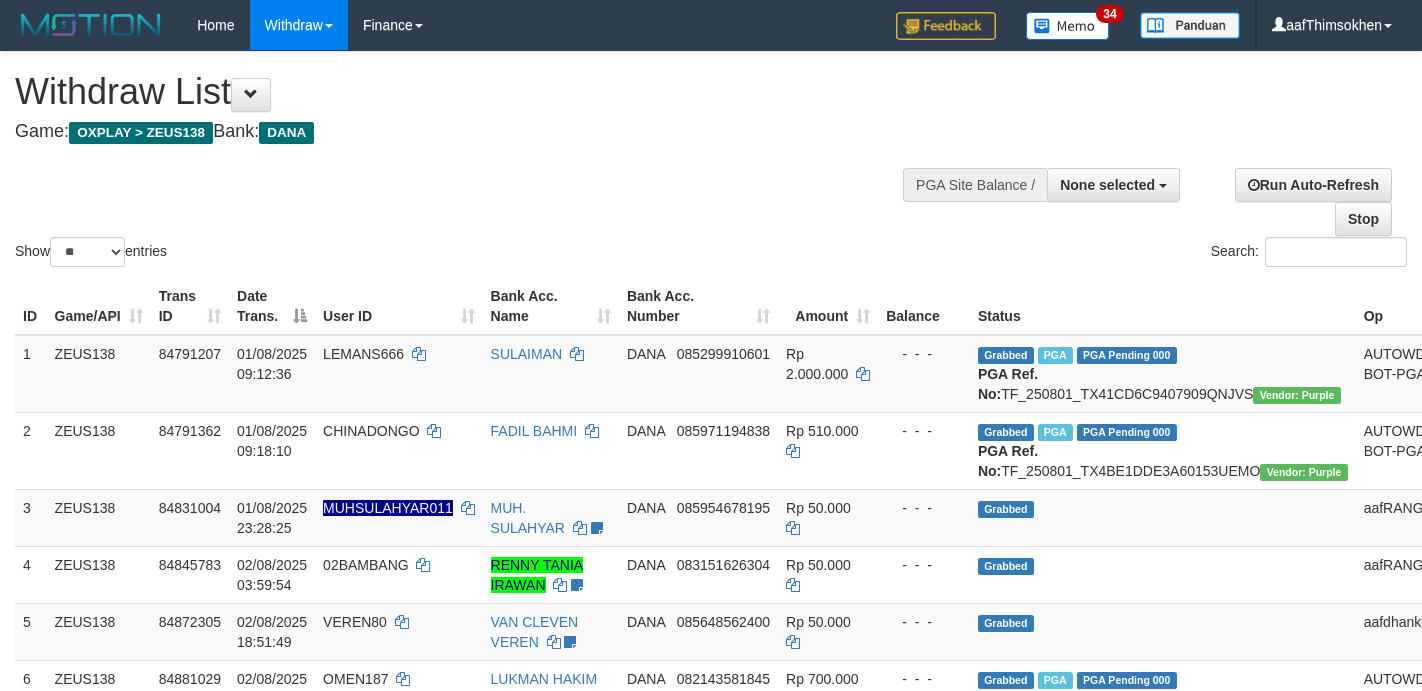 select 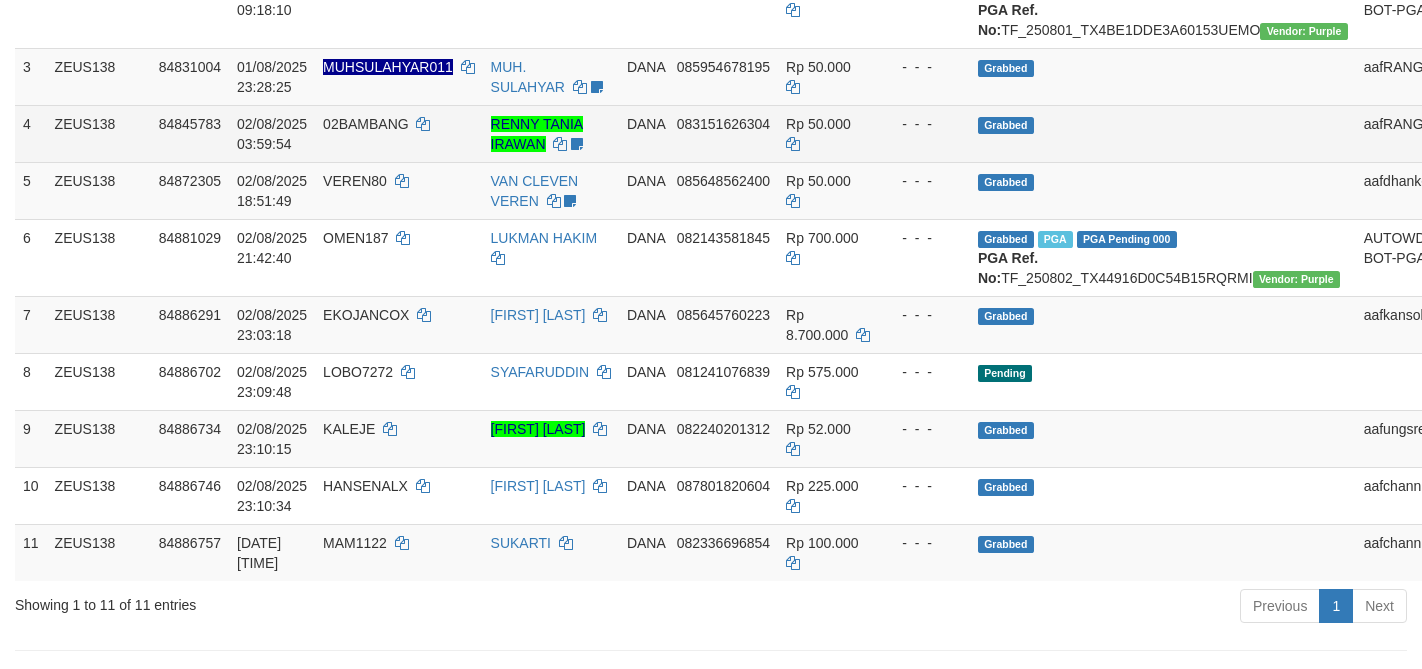 scroll, scrollTop: 423, scrollLeft: 0, axis: vertical 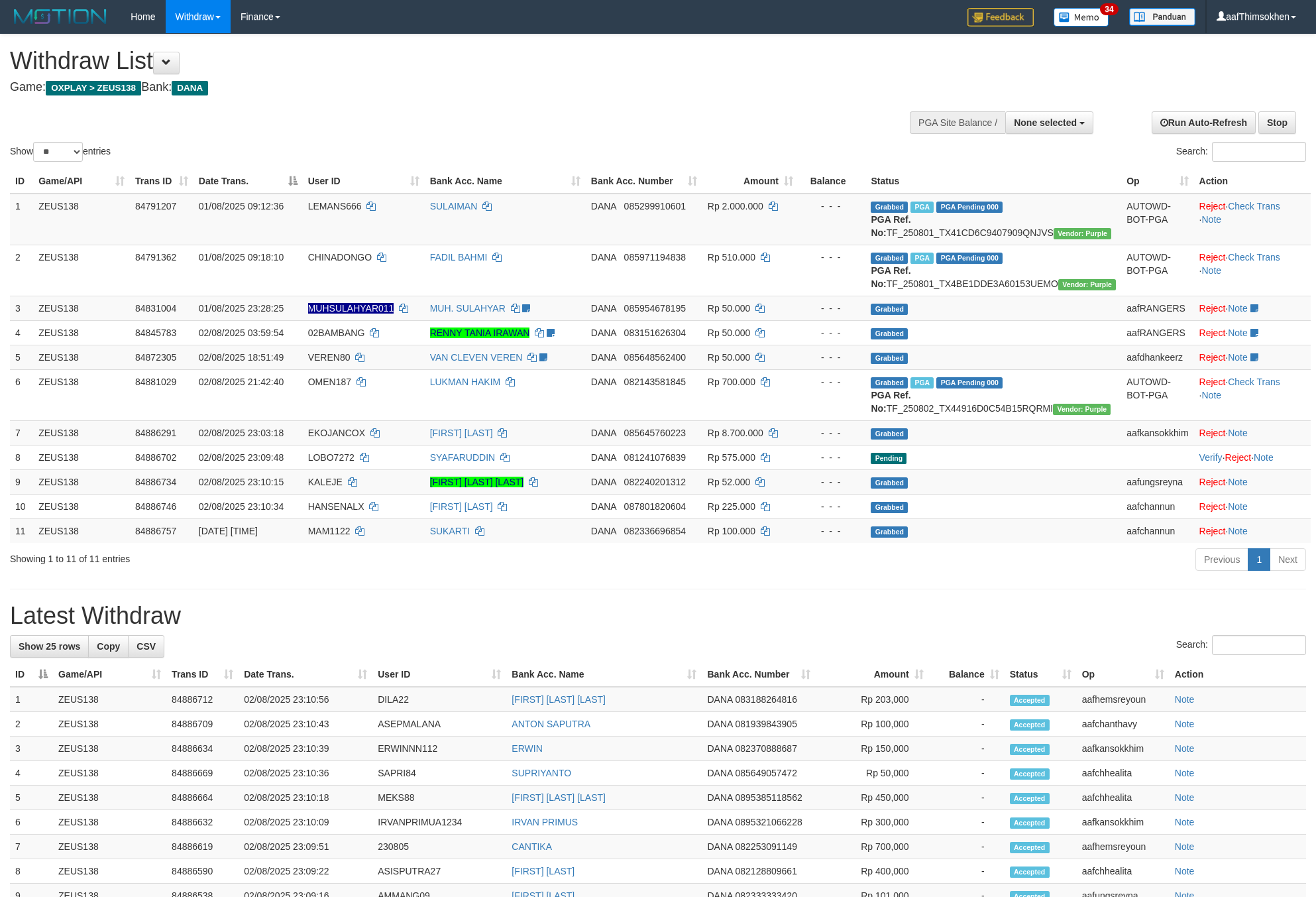 select 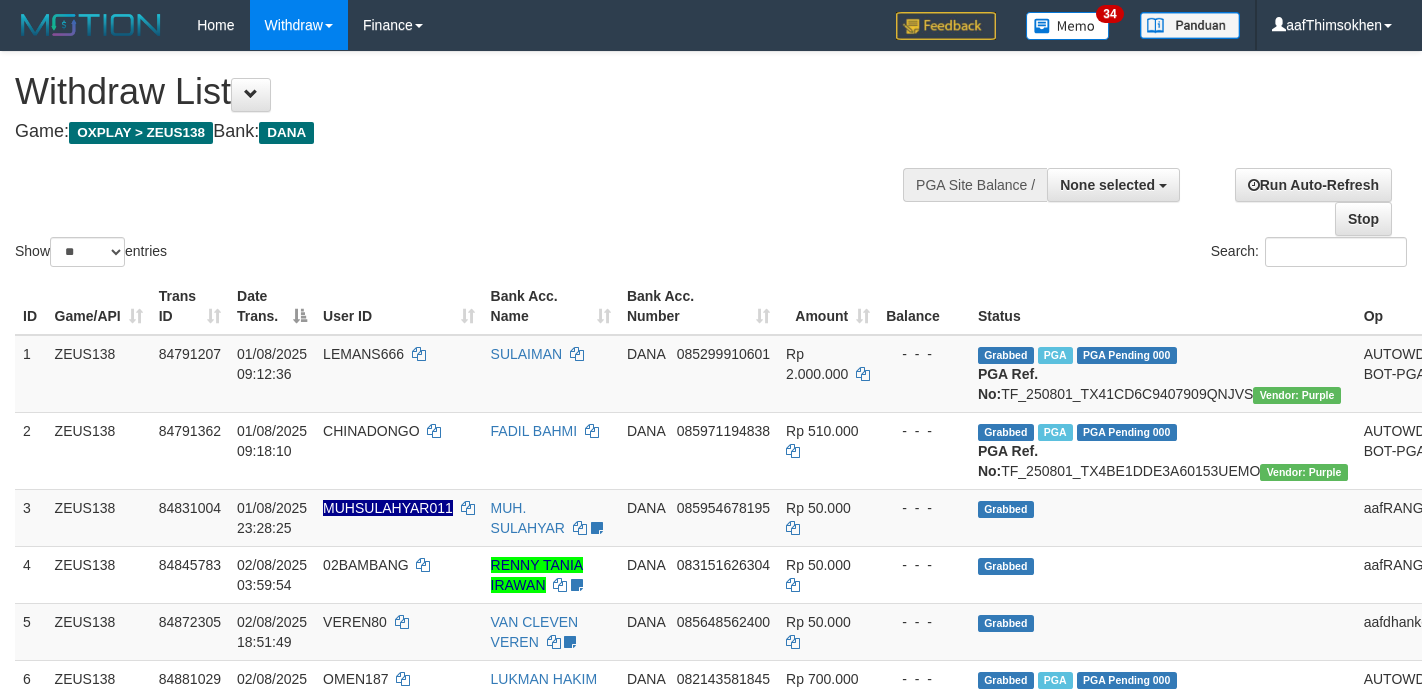 select 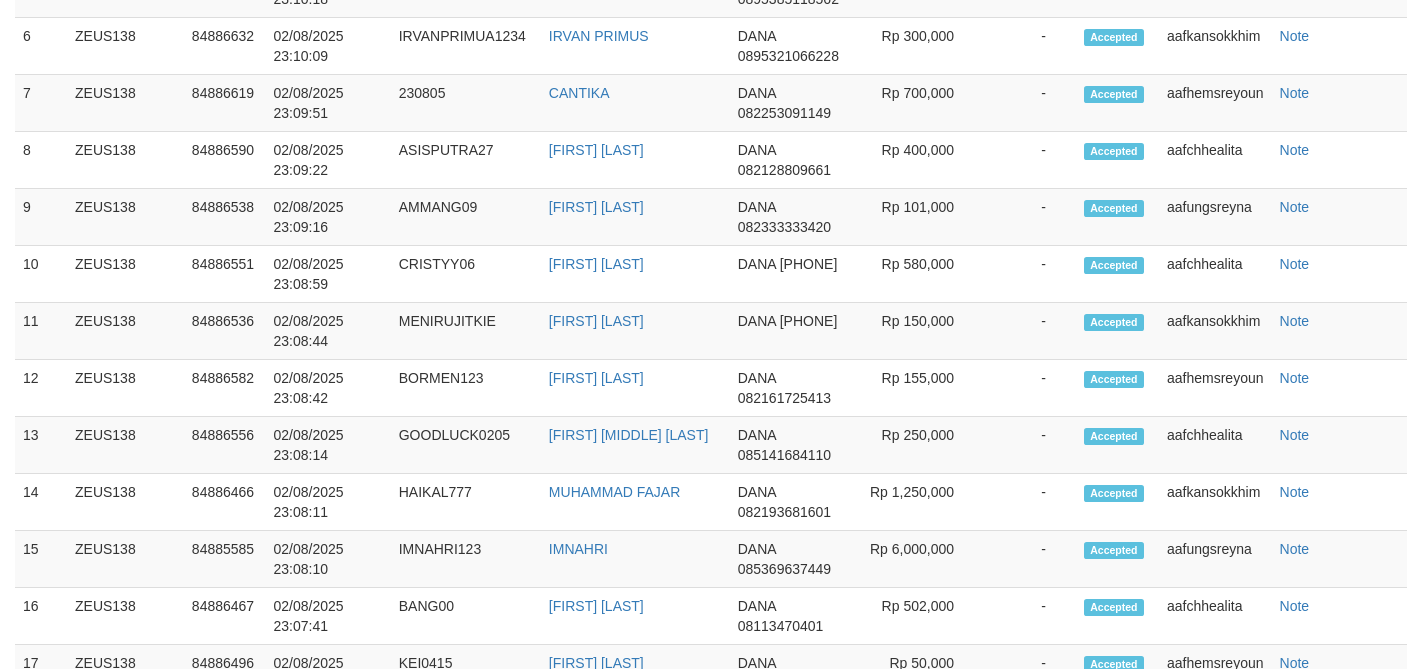 scroll, scrollTop: 1471, scrollLeft: 0, axis: vertical 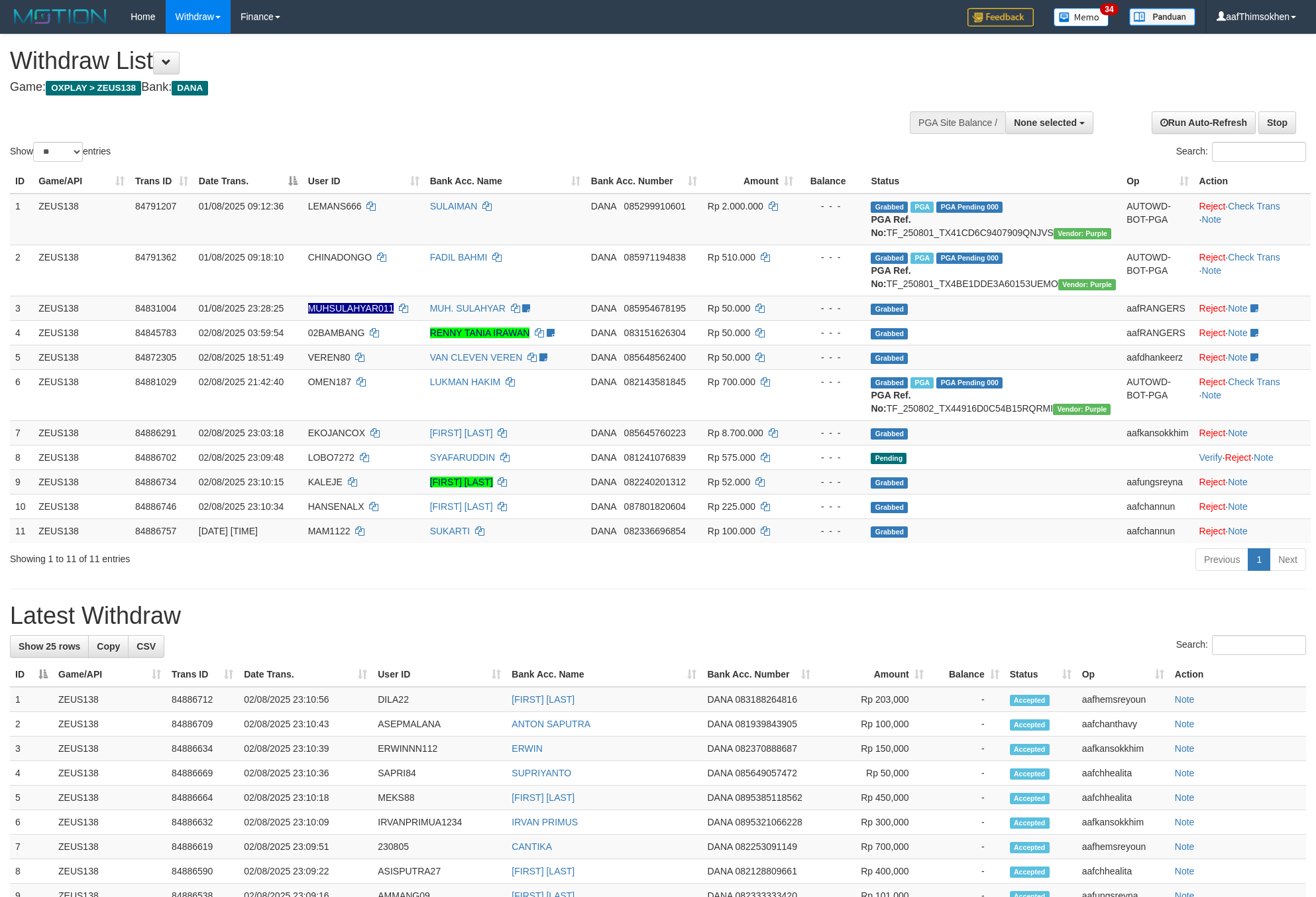 select 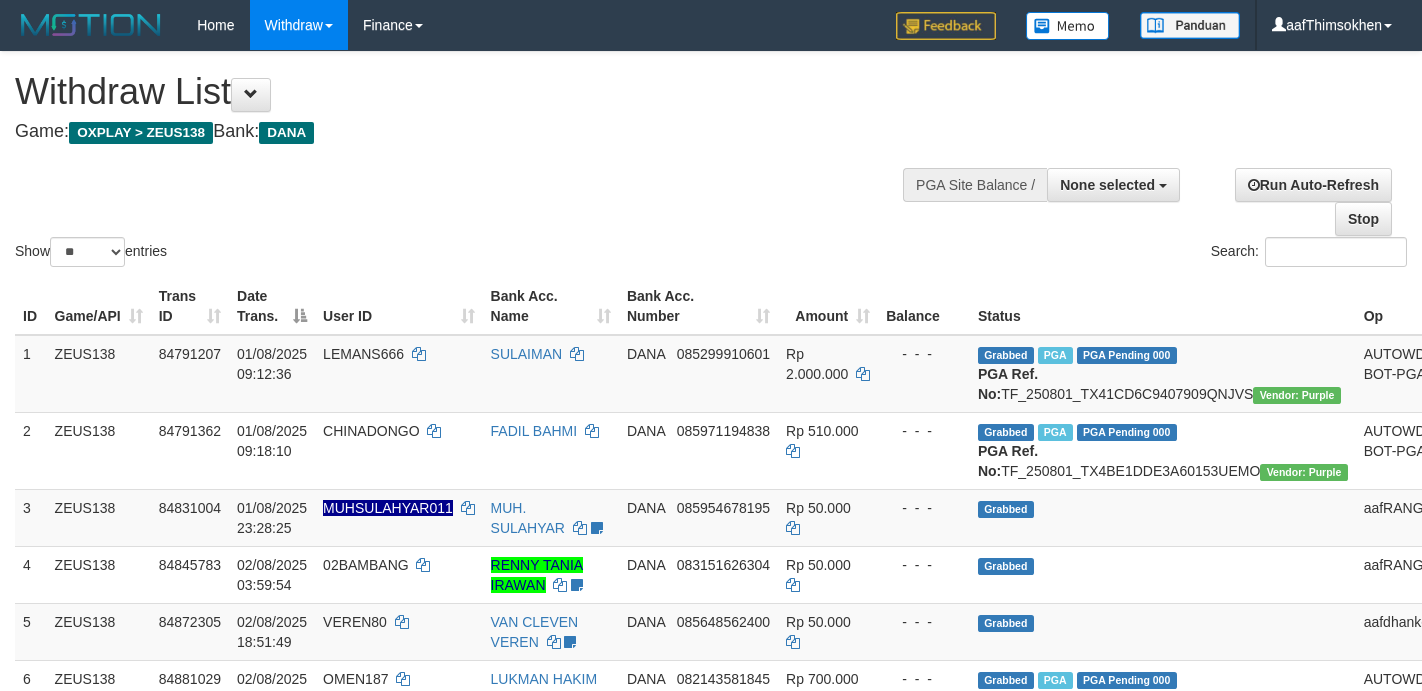 select 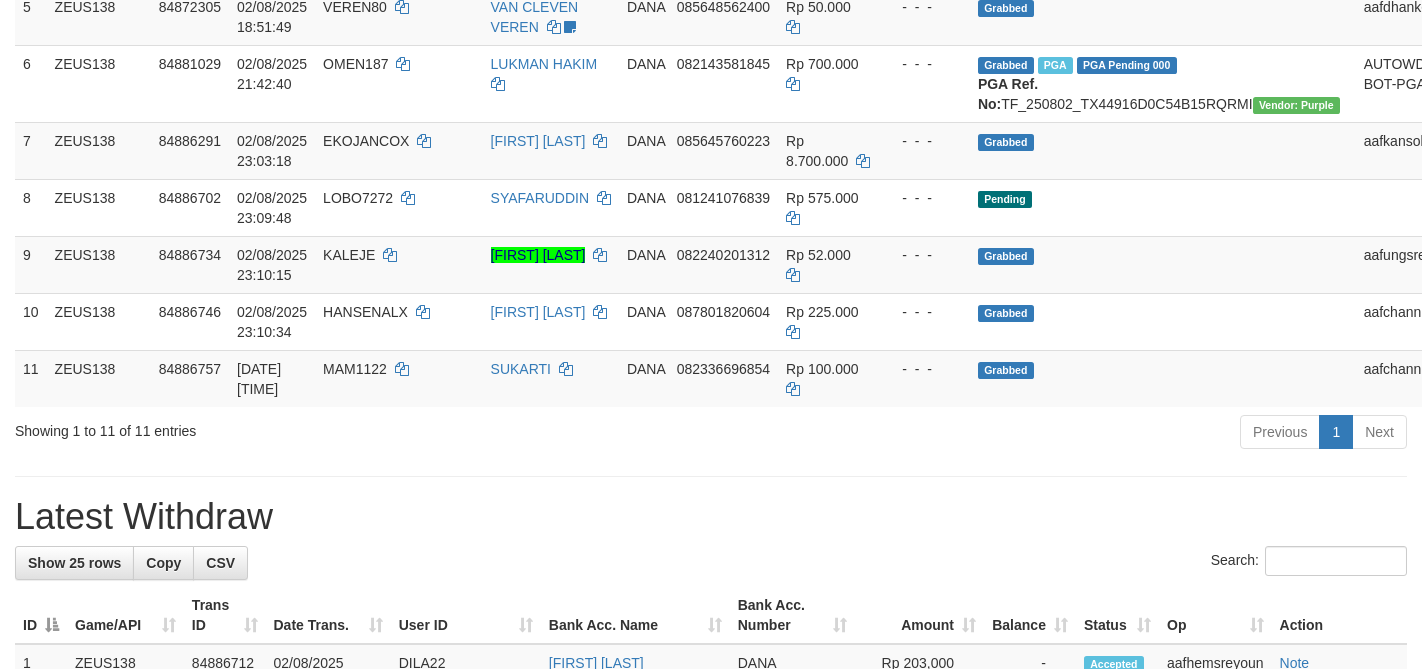 scroll, scrollTop: 561, scrollLeft: 0, axis: vertical 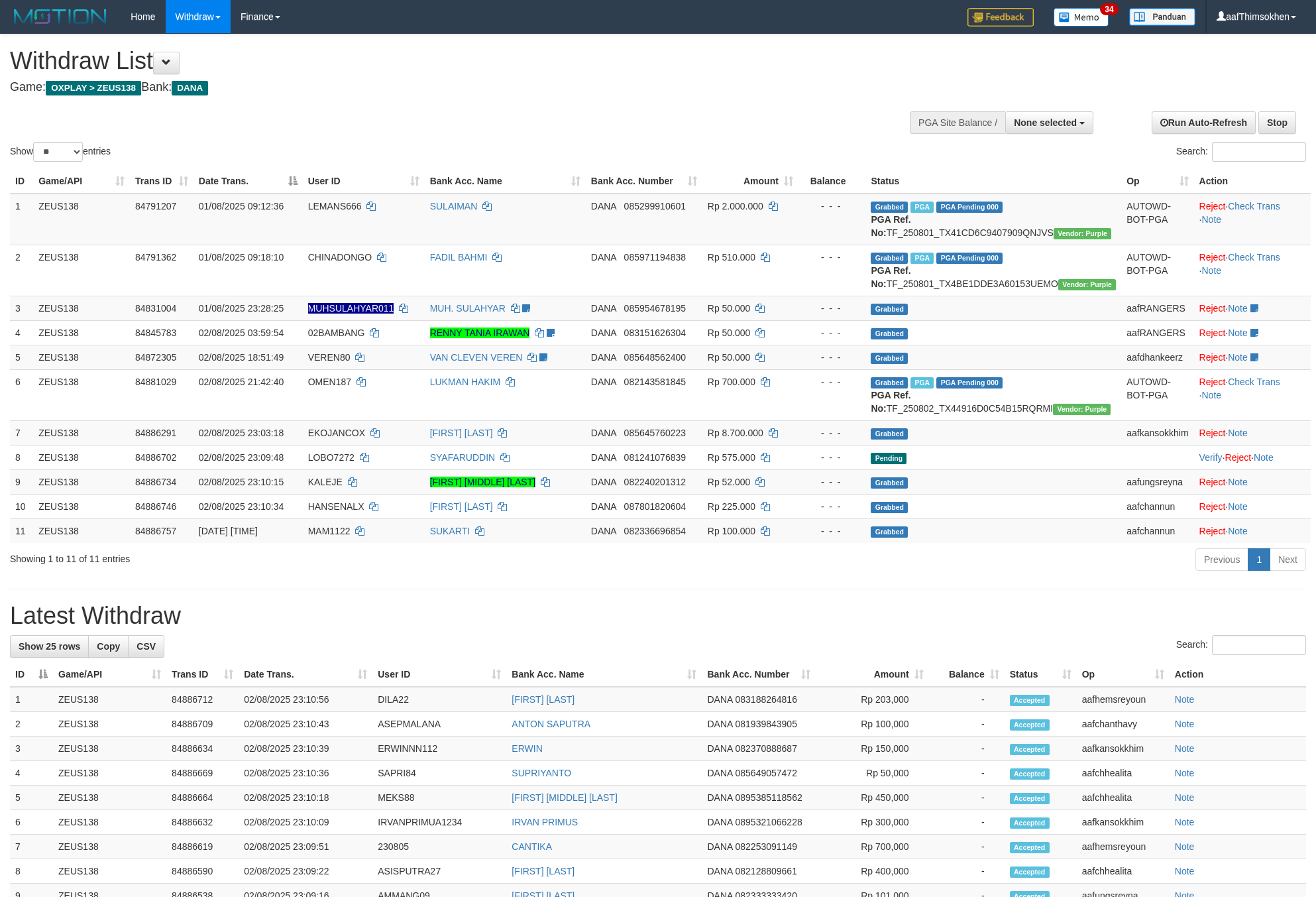 select 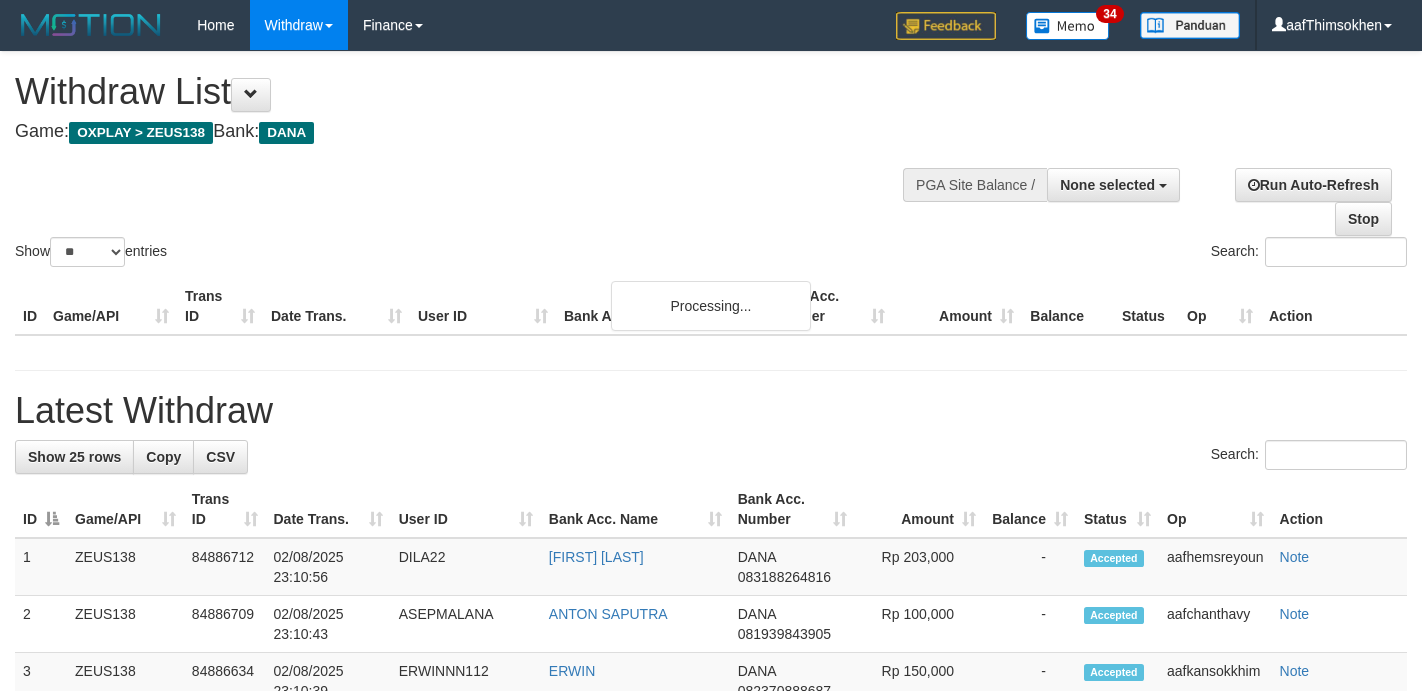 select 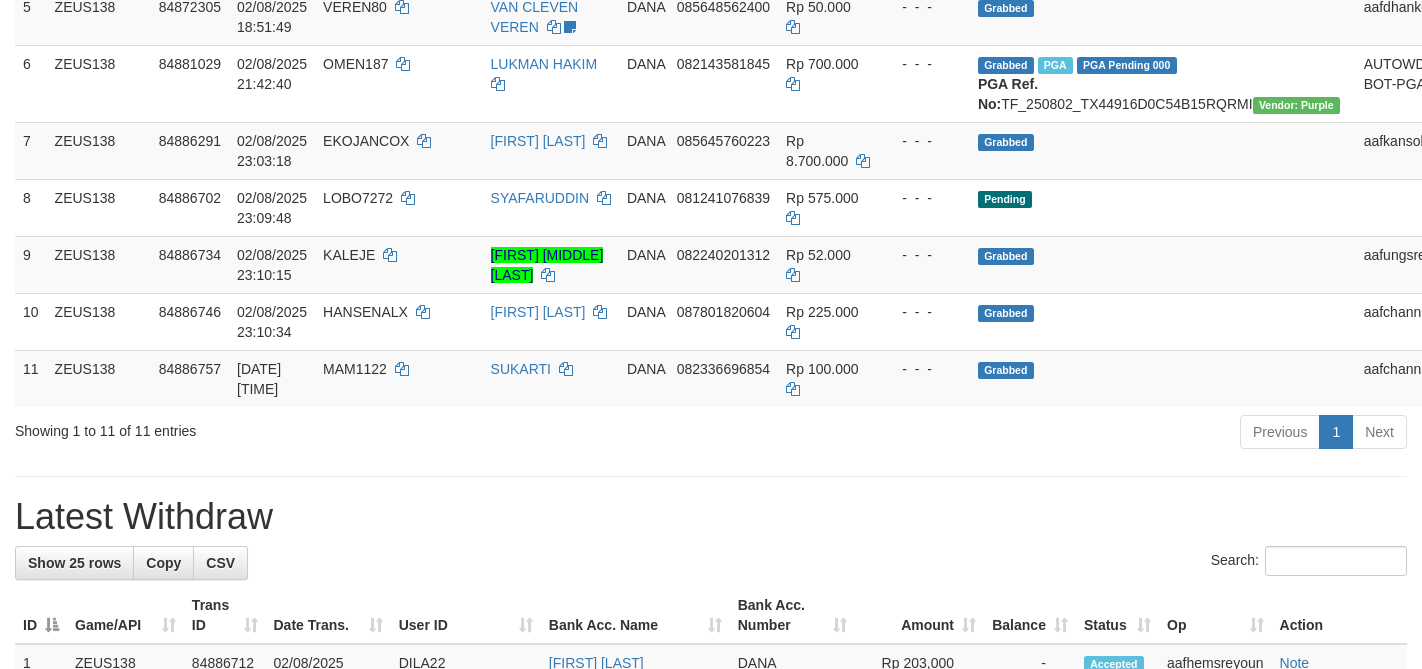 scroll, scrollTop: 561, scrollLeft: 0, axis: vertical 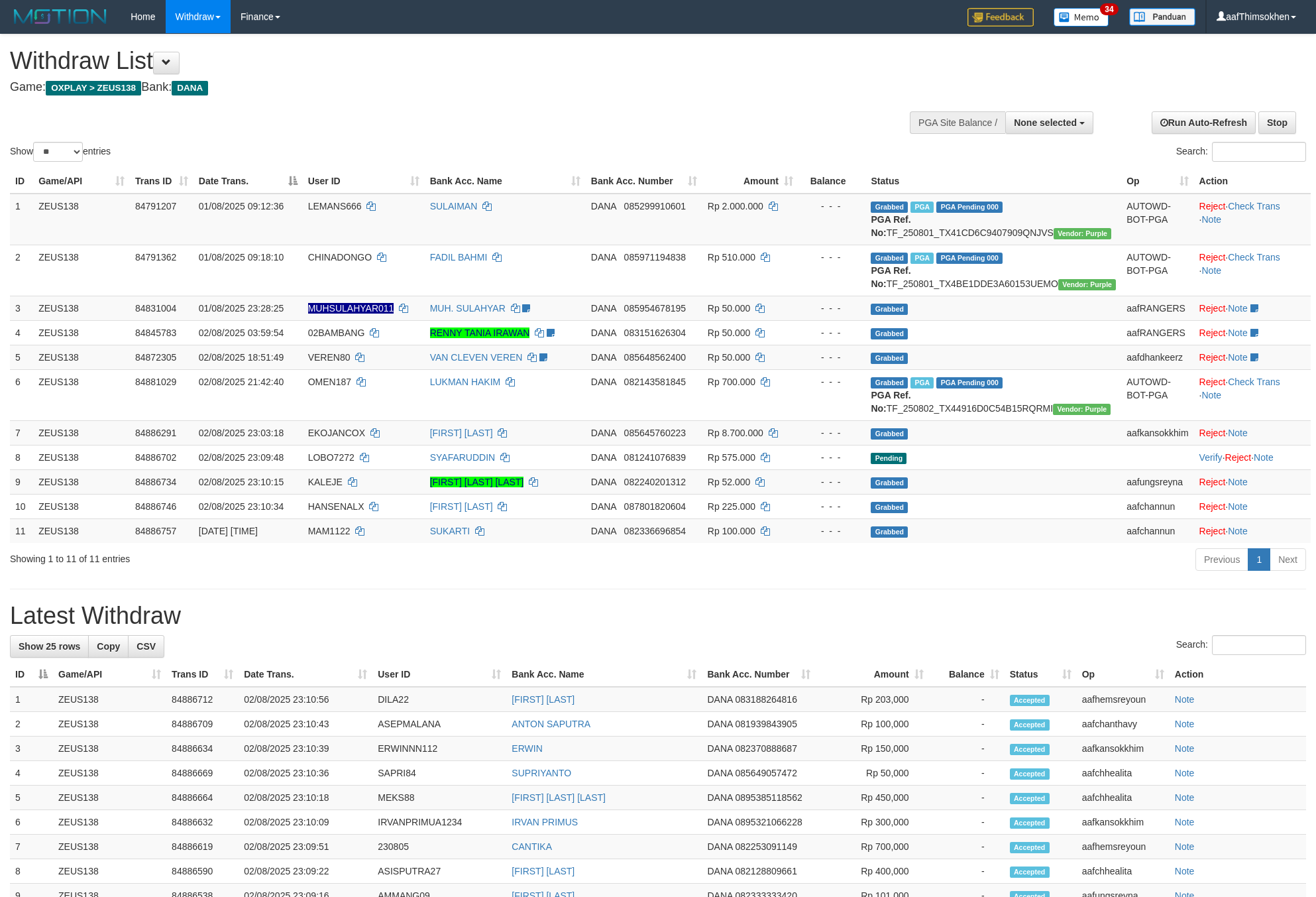 select 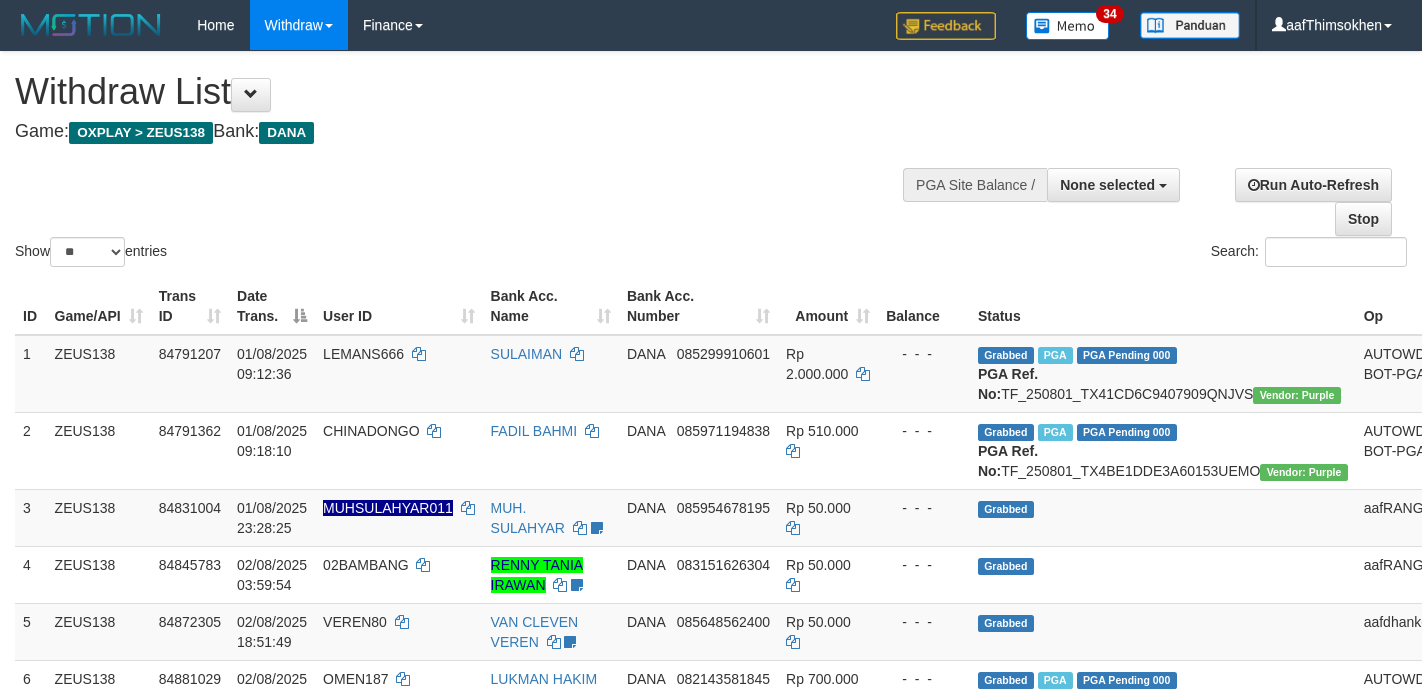 select 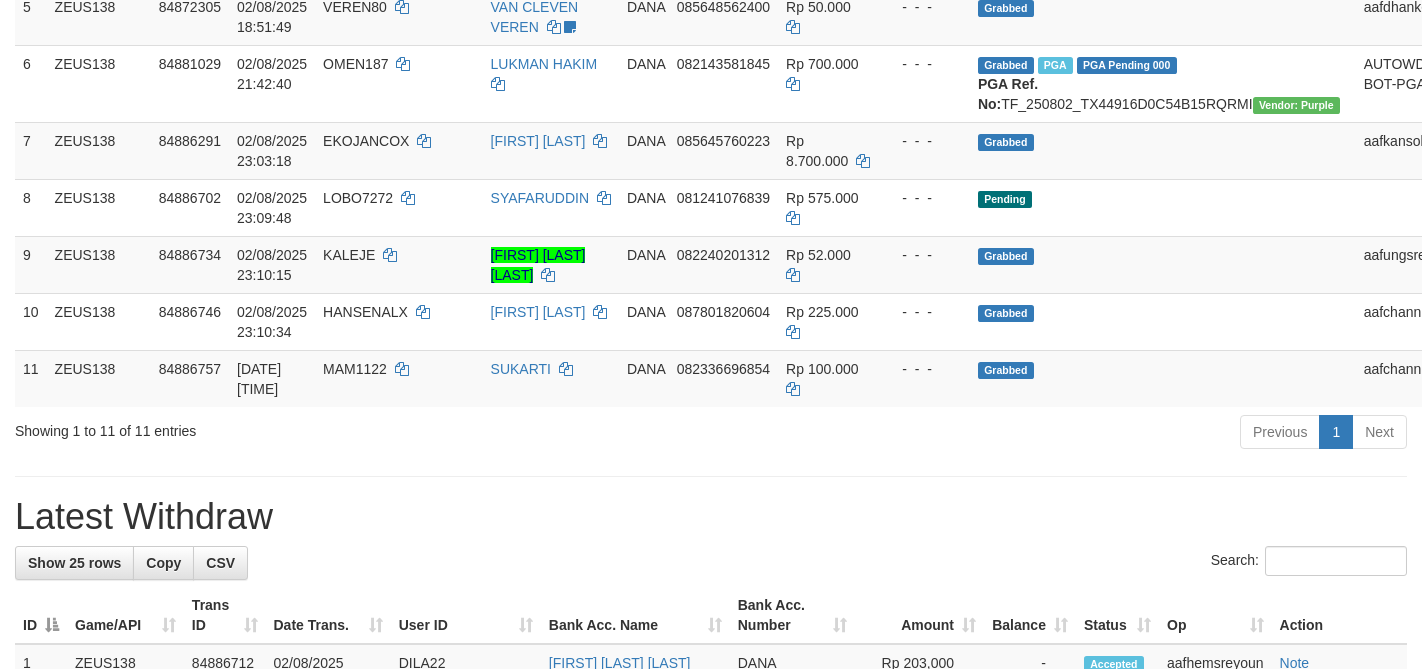 scroll, scrollTop: 561, scrollLeft: 0, axis: vertical 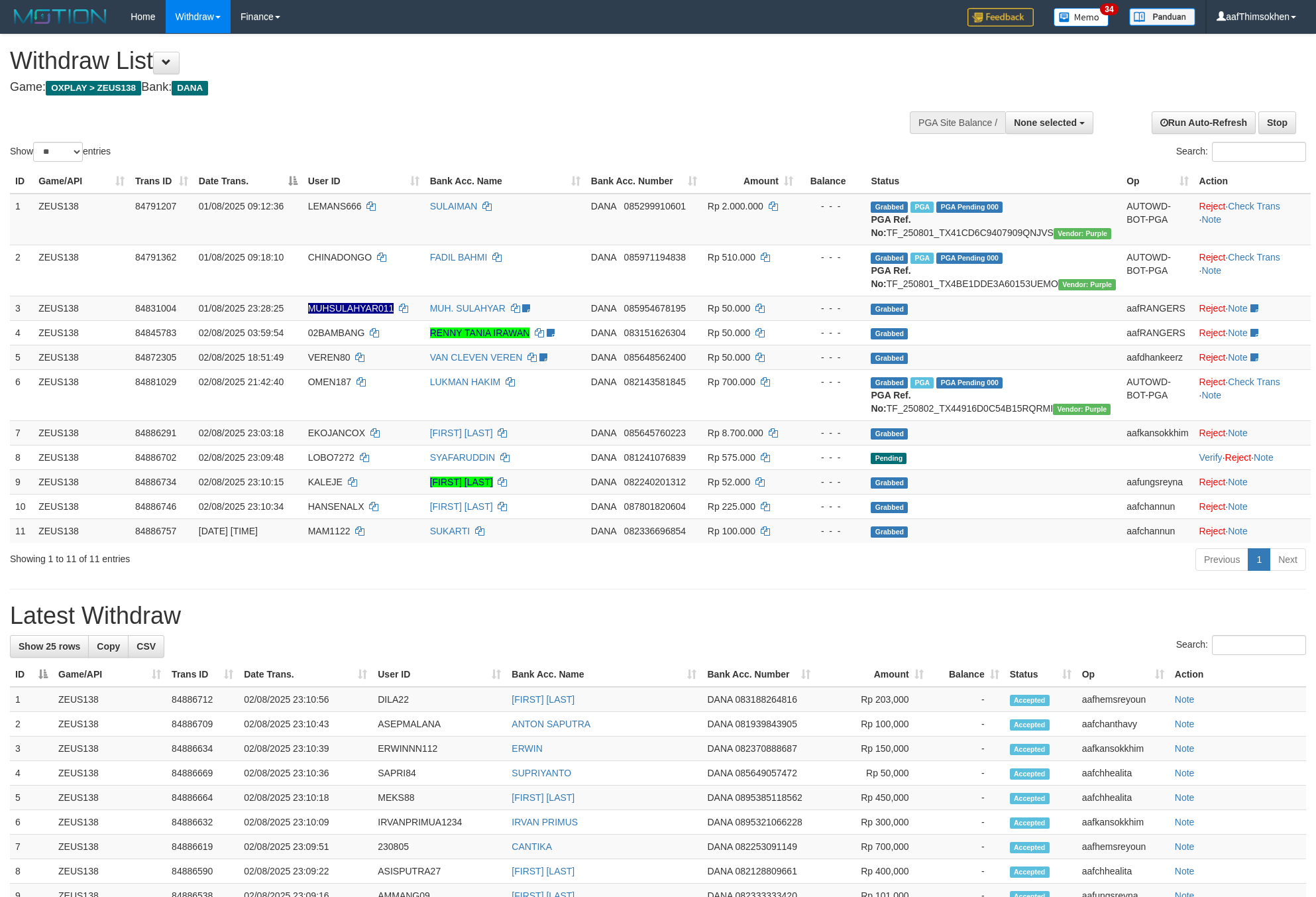 select 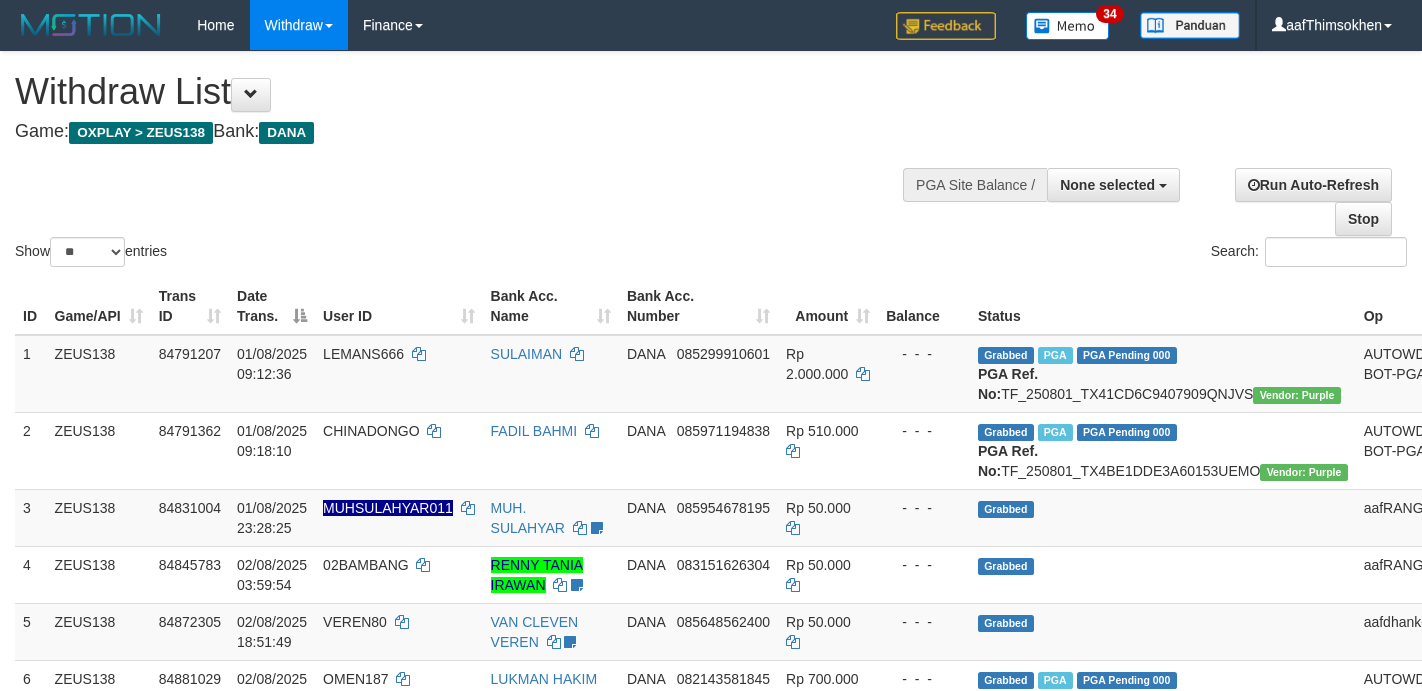 select 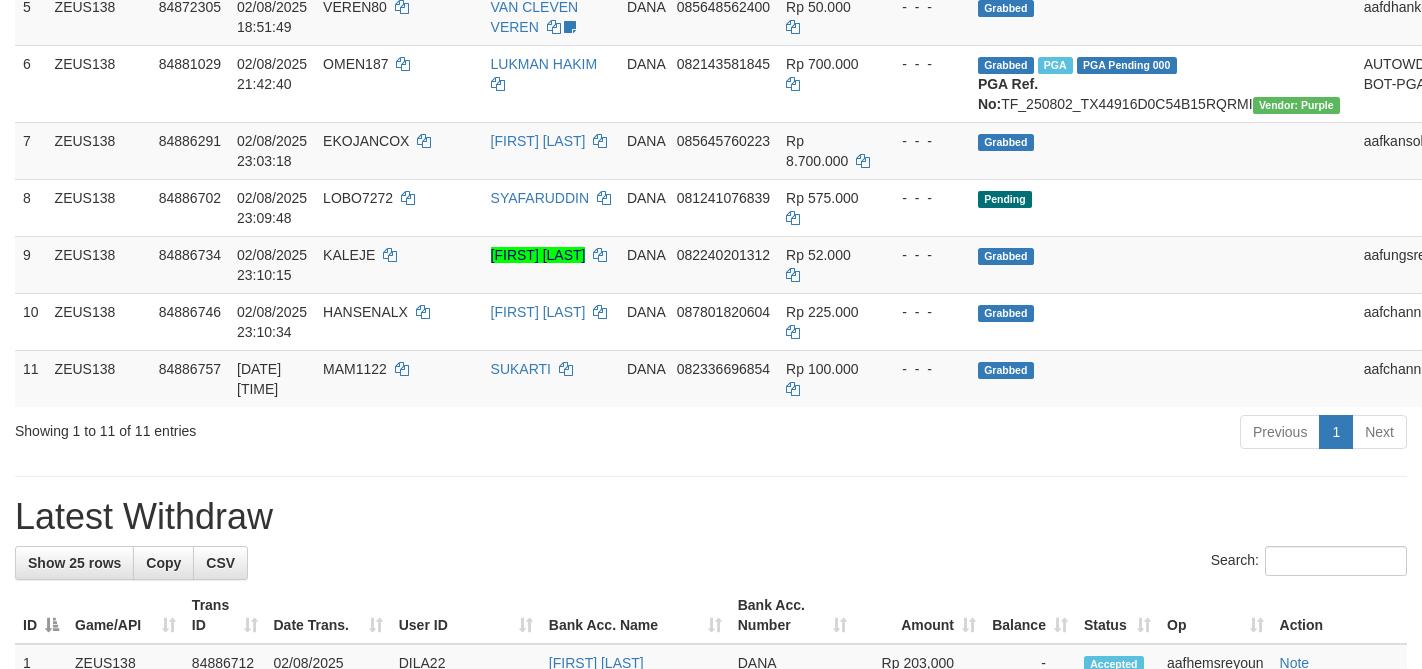 scroll, scrollTop: 561, scrollLeft: 0, axis: vertical 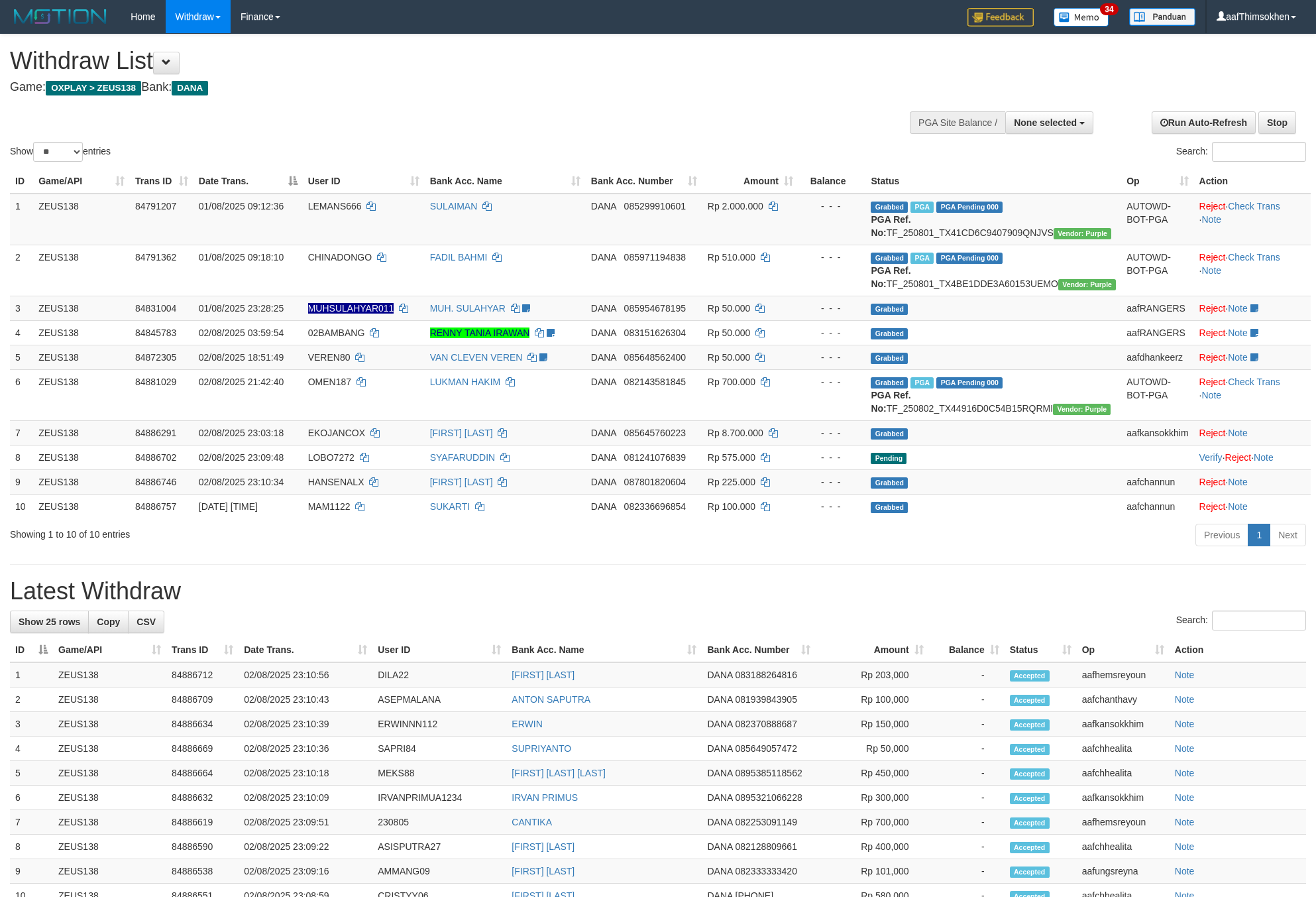 select 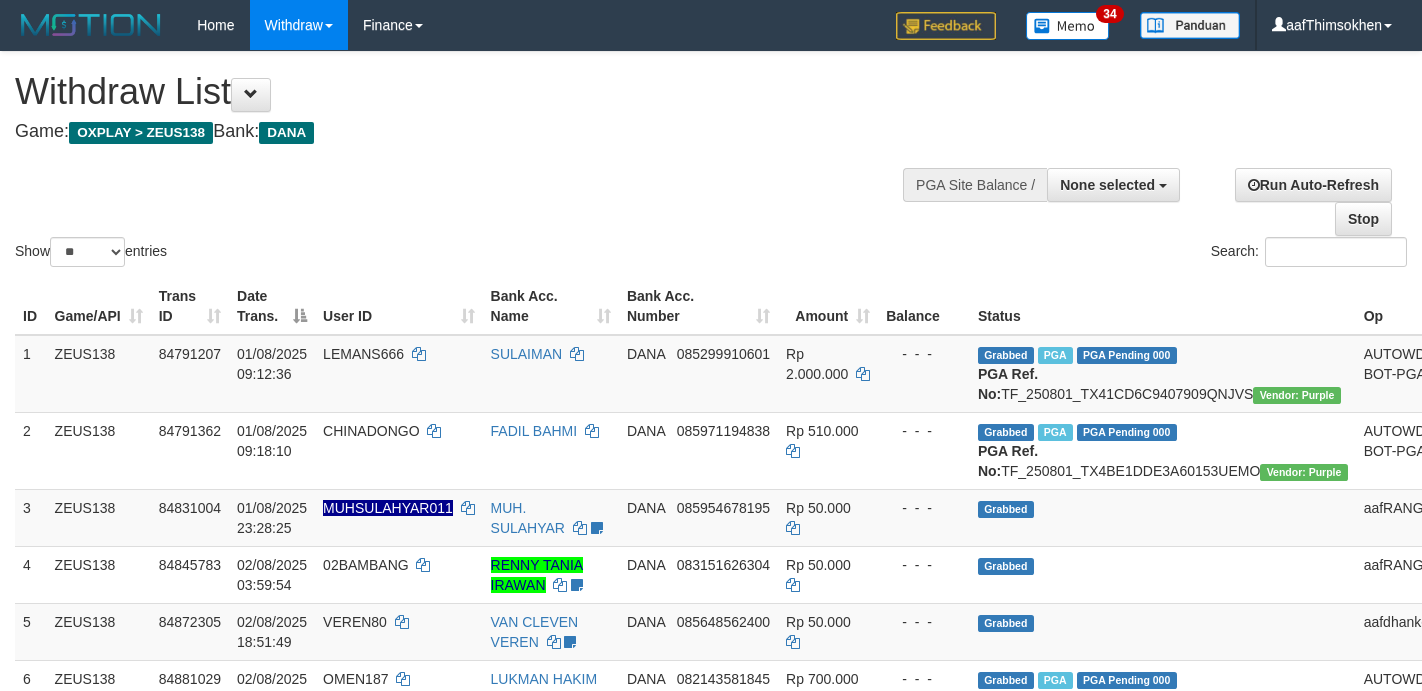 select 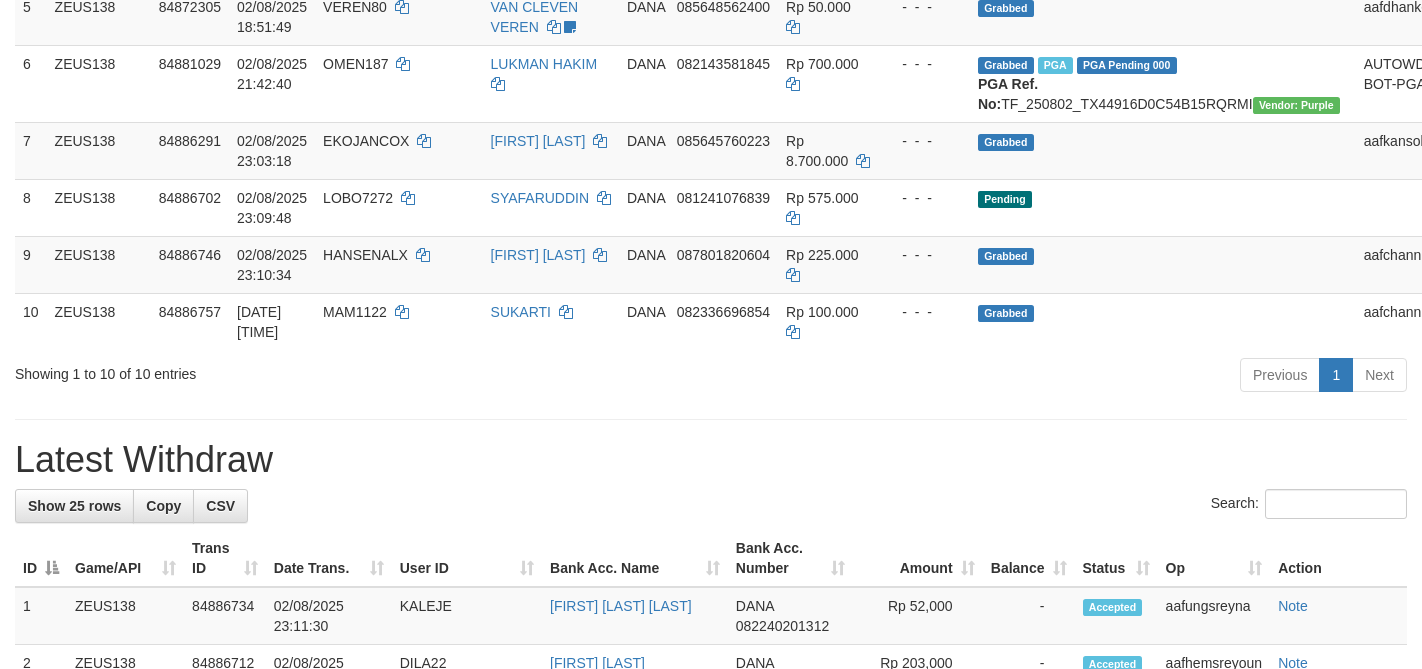 scroll, scrollTop: 561, scrollLeft: 0, axis: vertical 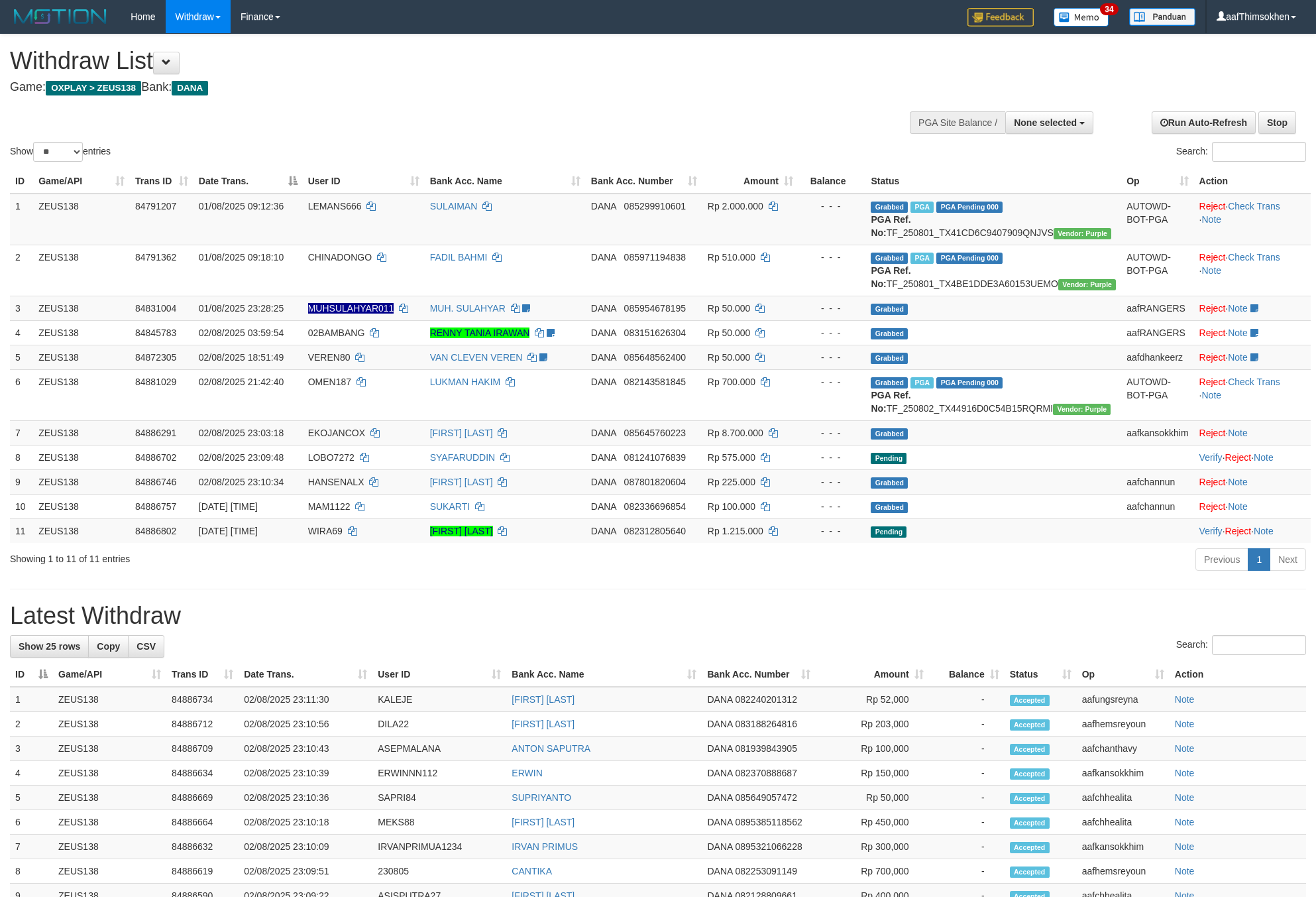 select 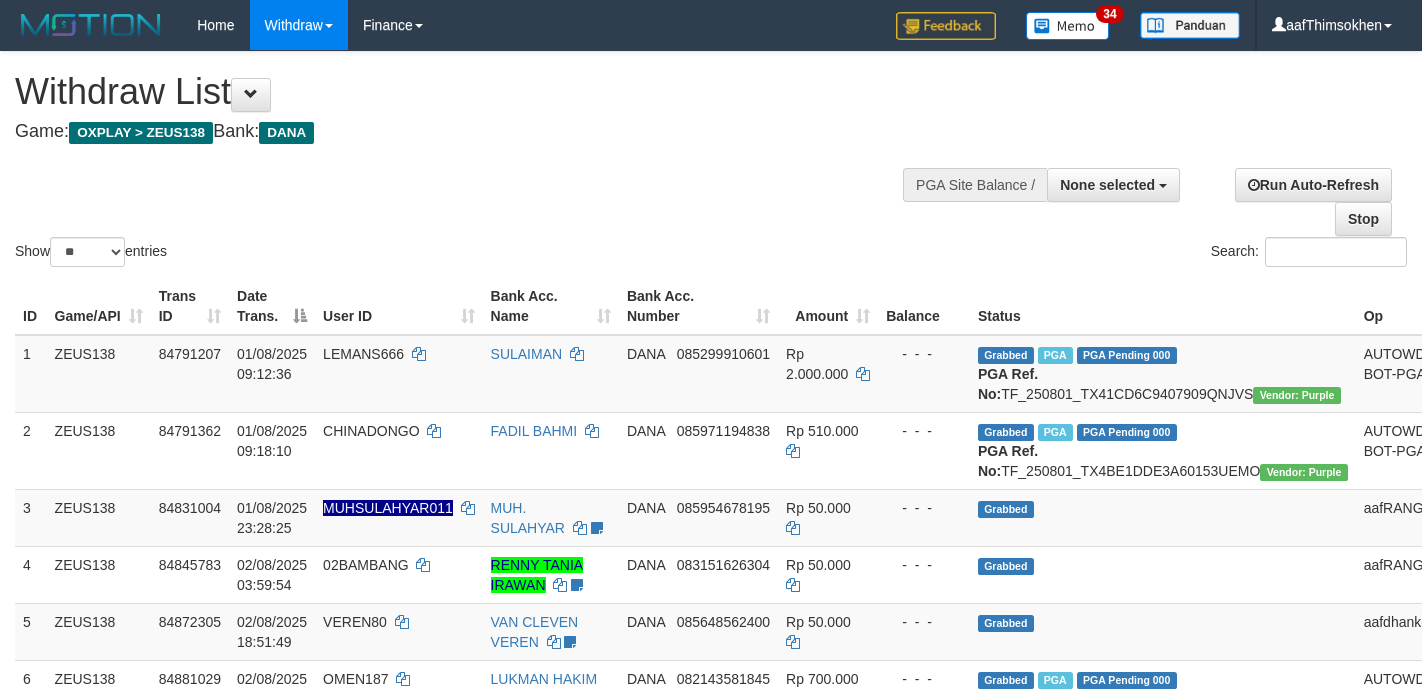 select 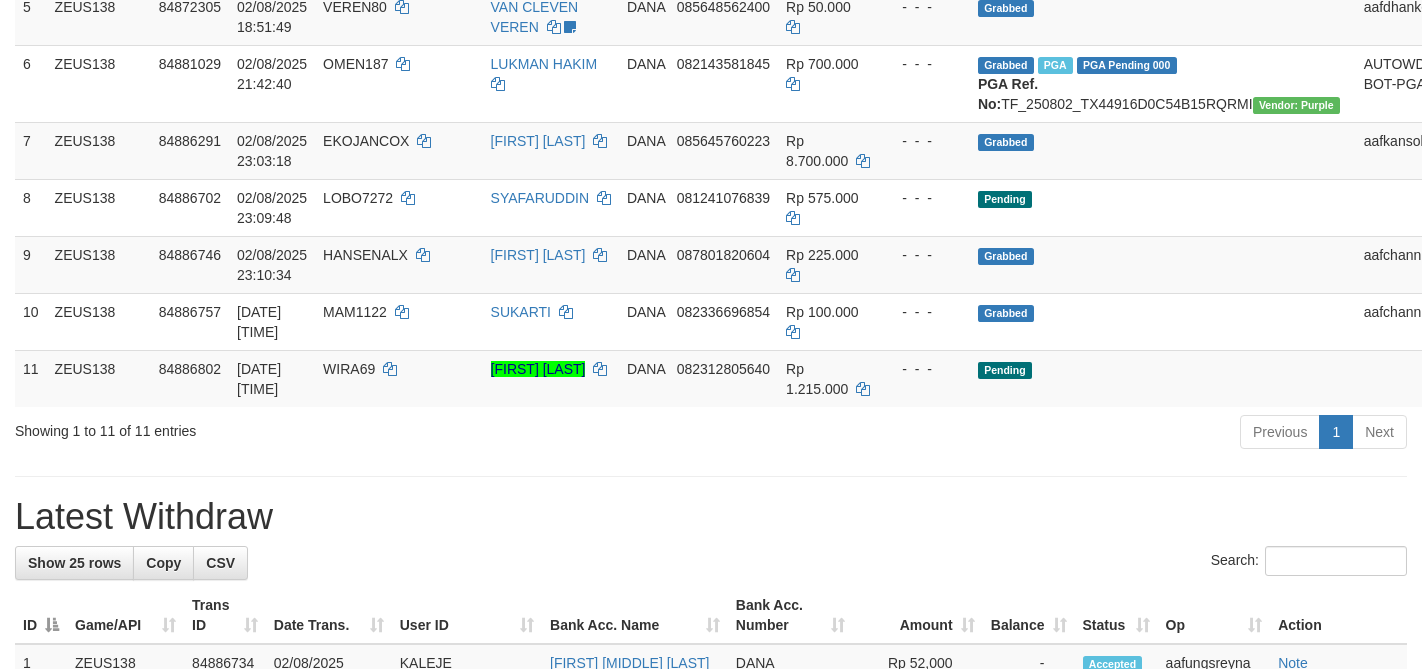 scroll, scrollTop: 561, scrollLeft: 0, axis: vertical 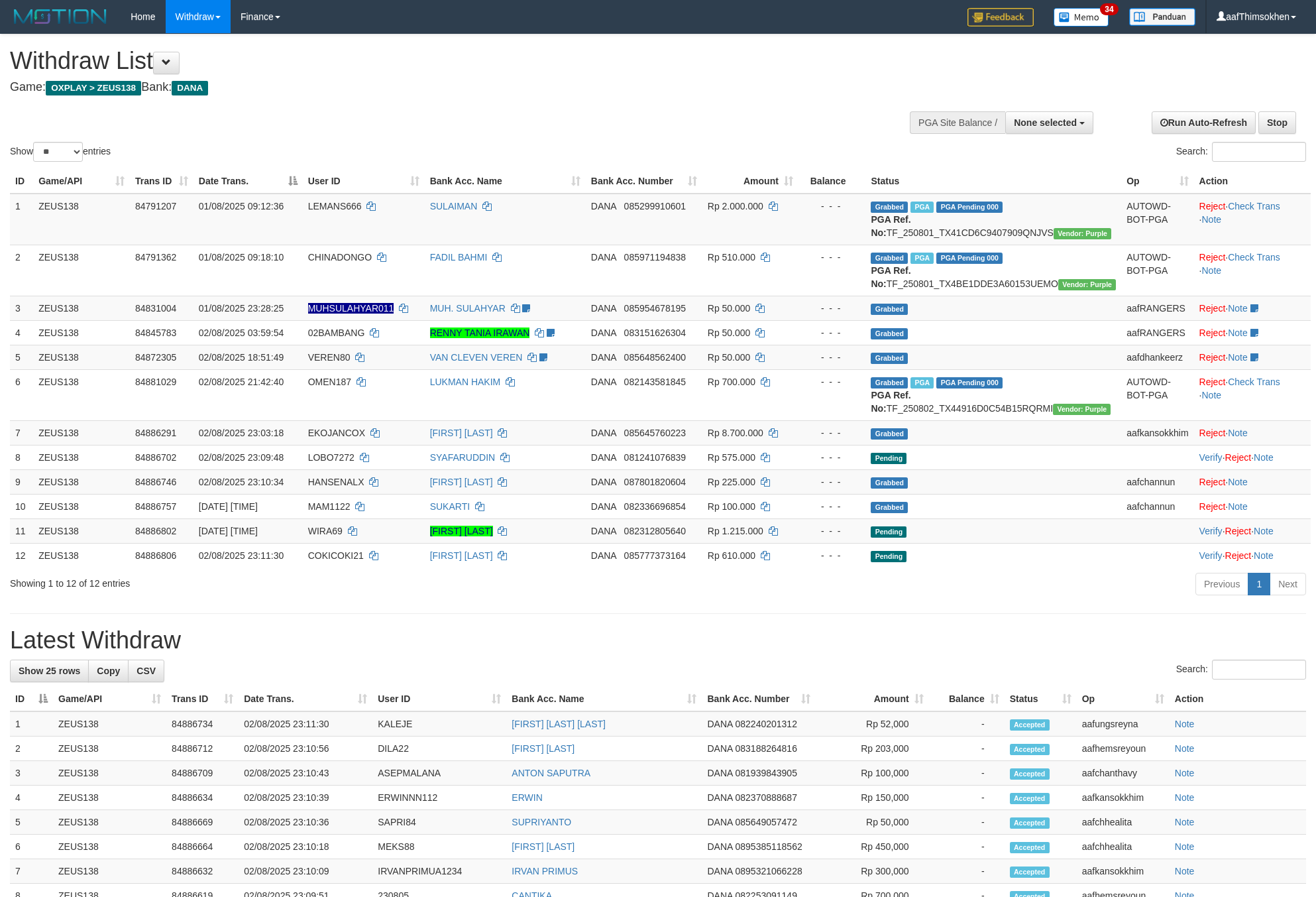 select 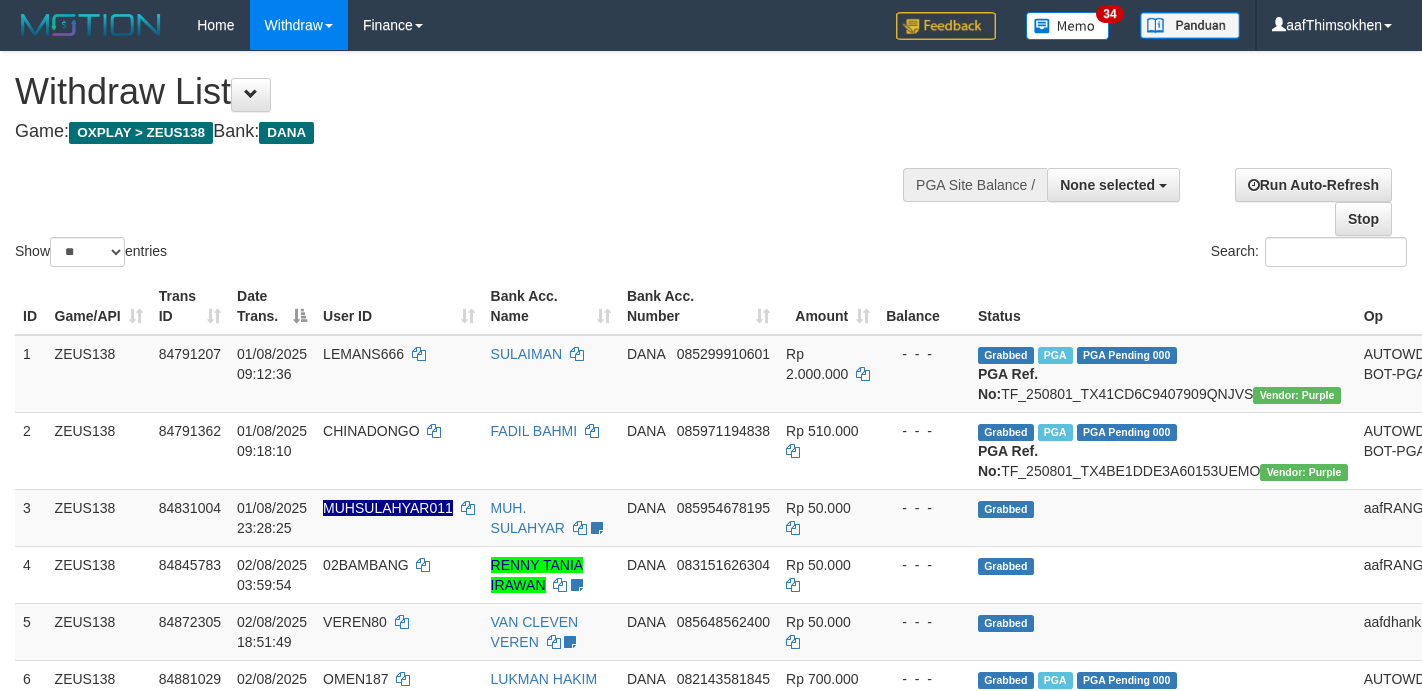 select 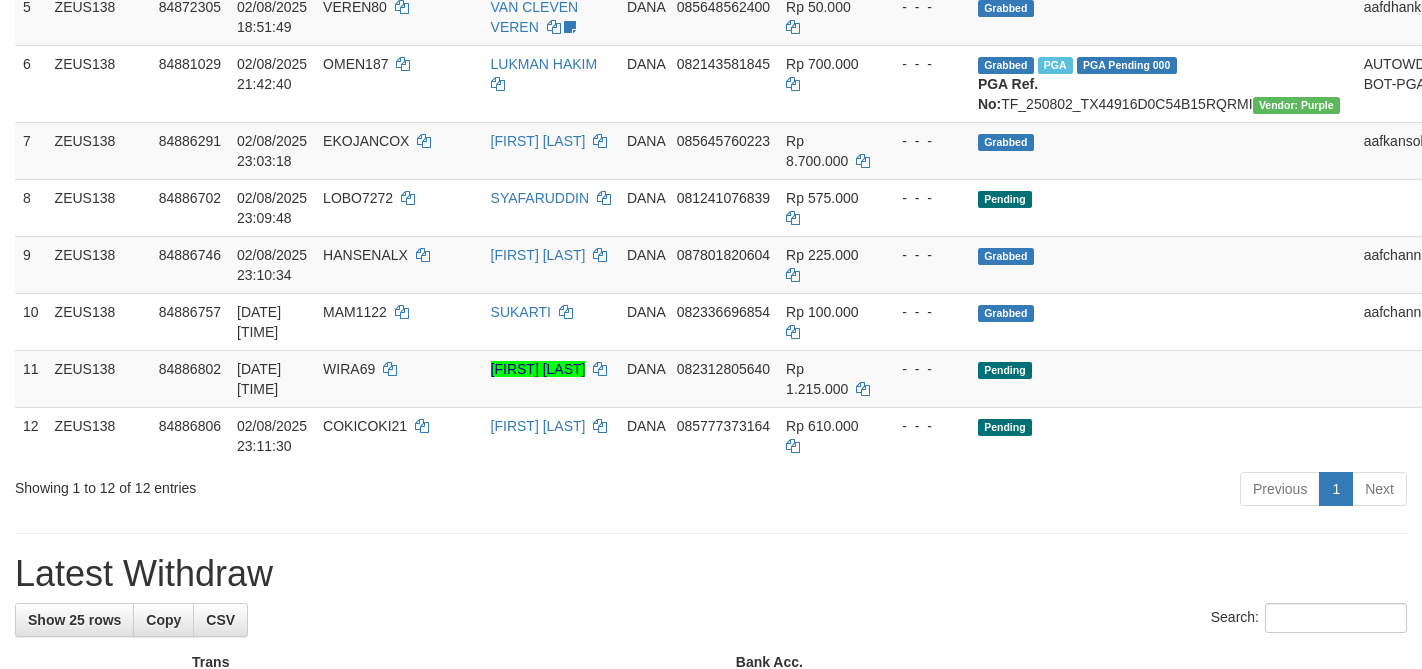 scroll, scrollTop: 561, scrollLeft: 0, axis: vertical 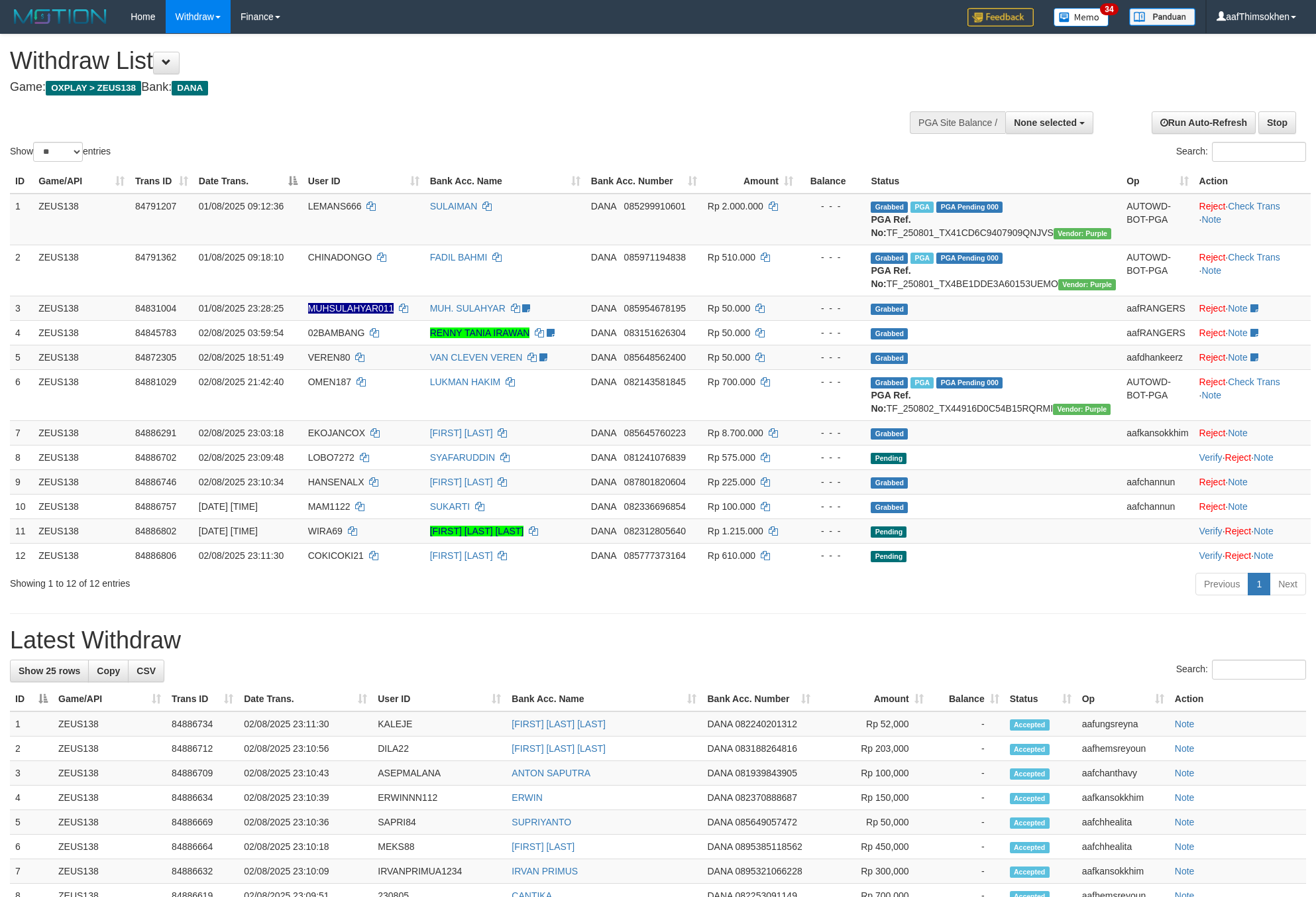 select 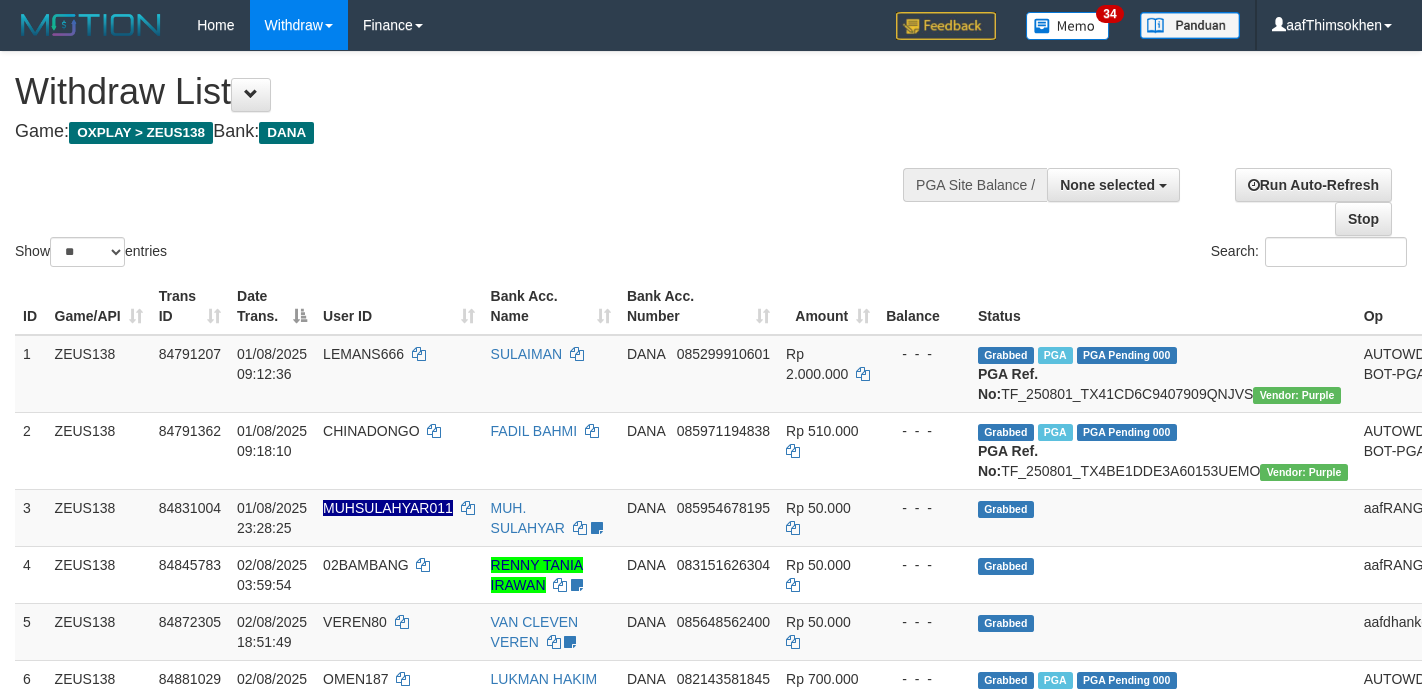 select 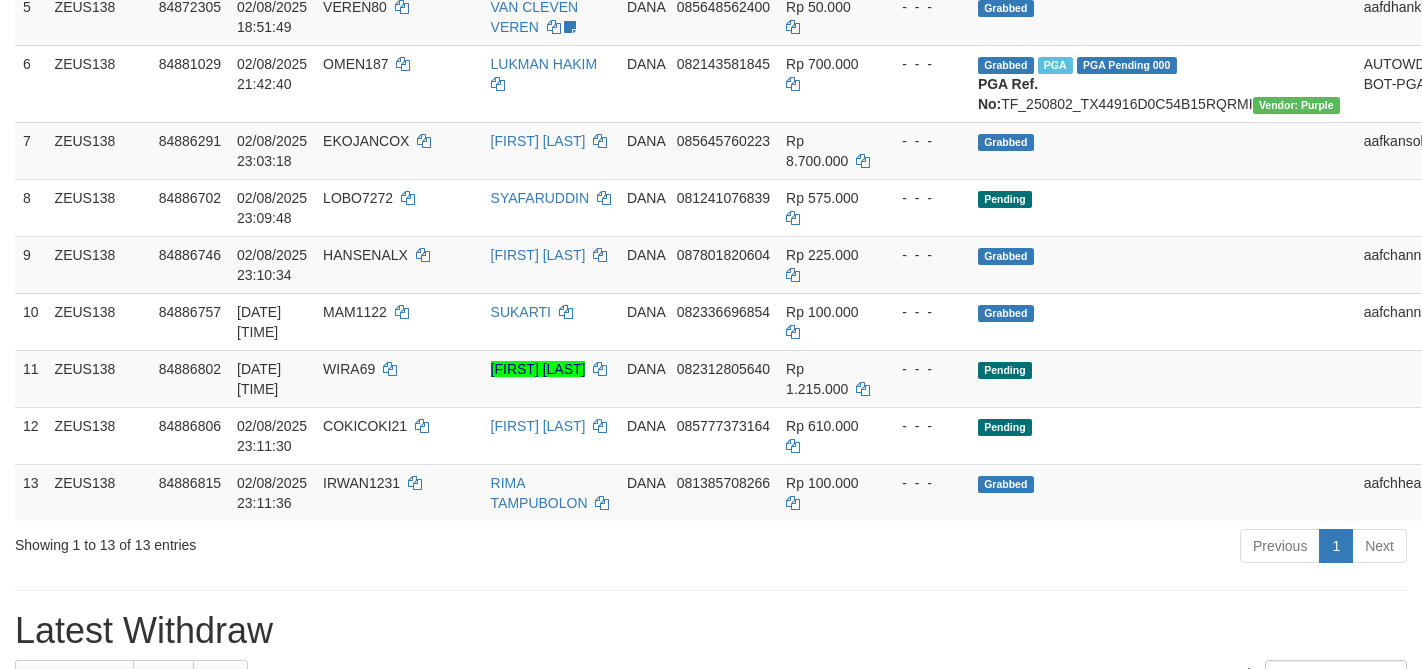scroll, scrollTop: 561, scrollLeft: 0, axis: vertical 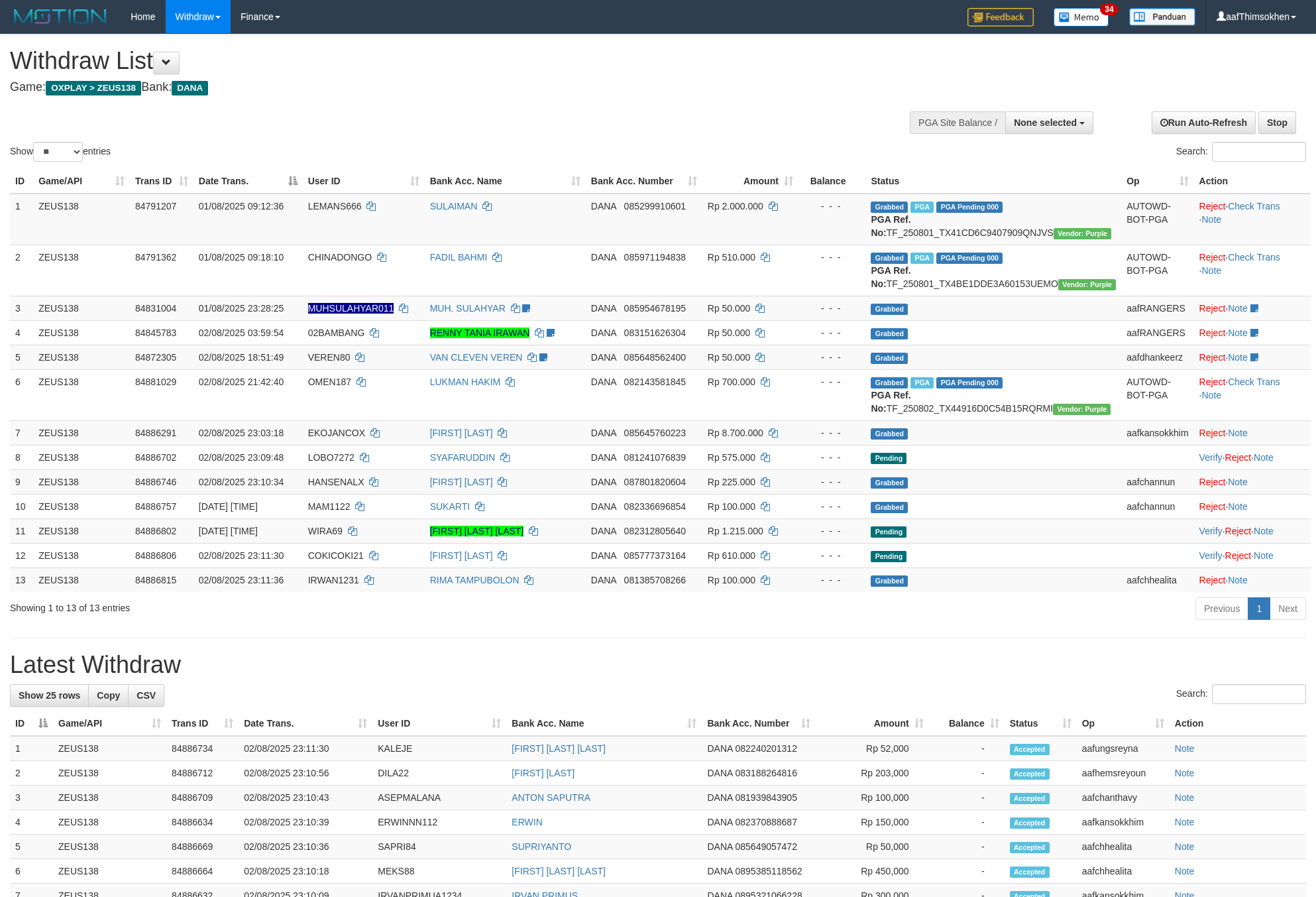 select 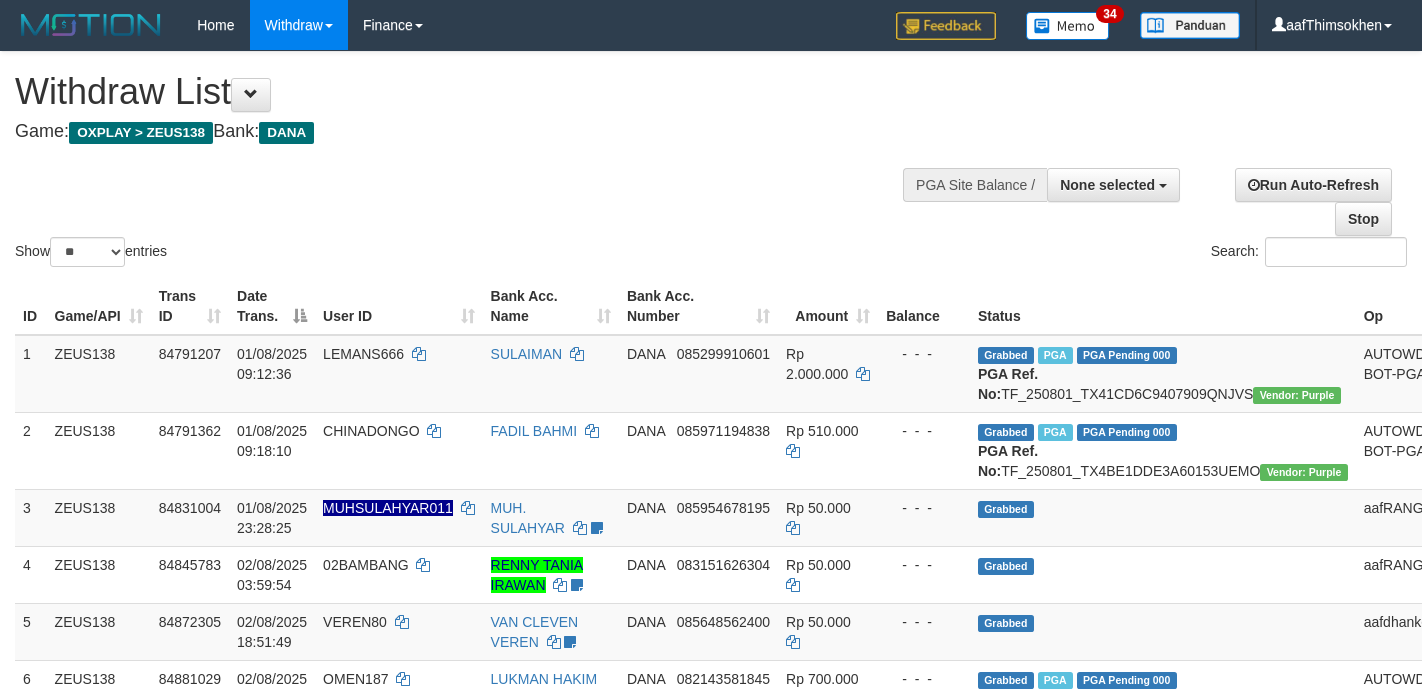 select 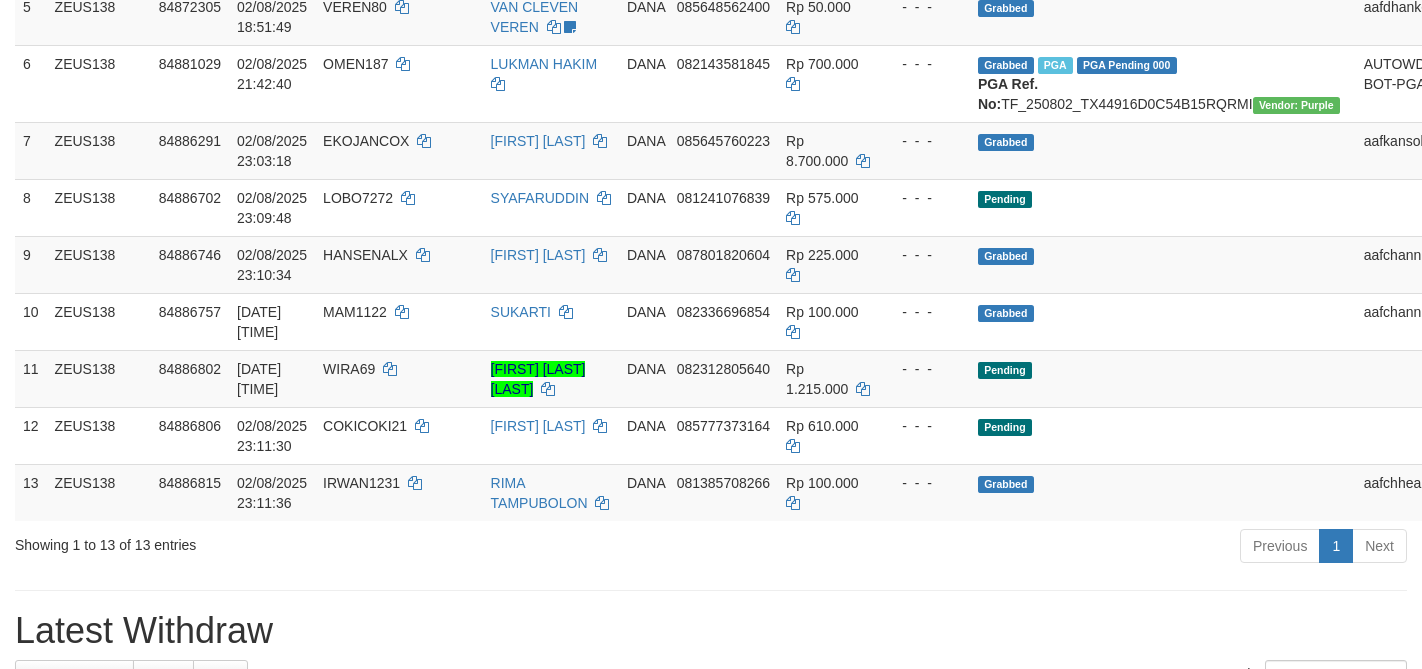 scroll, scrollTop: 561, scrollLeft: 0, axis: vertical 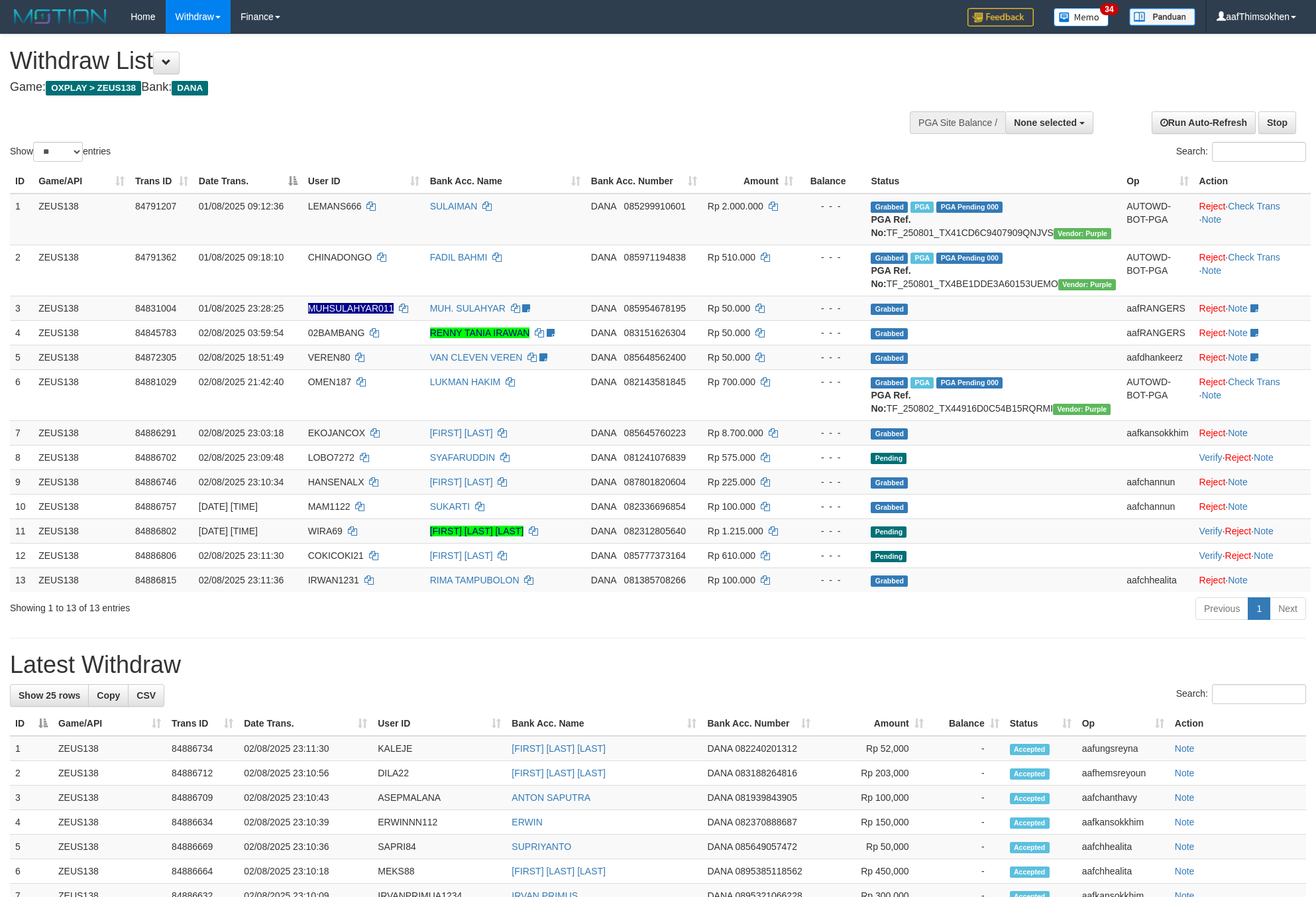 select 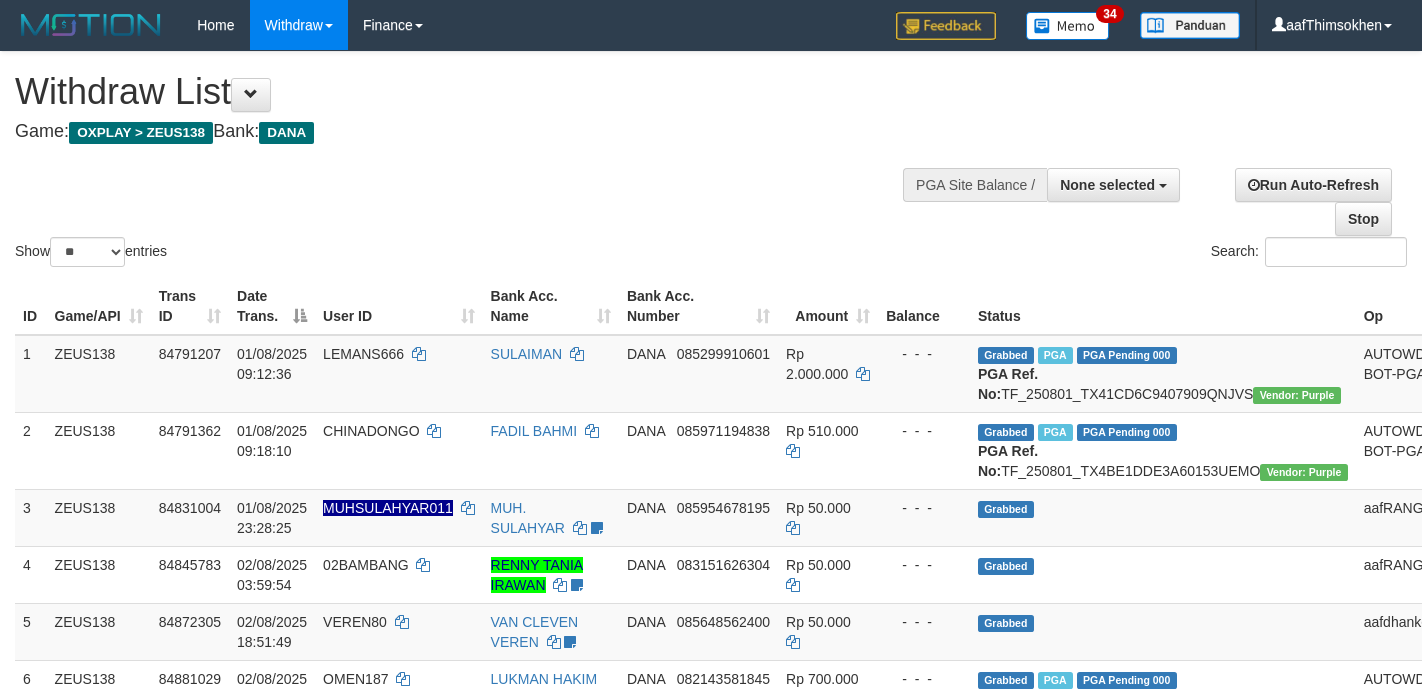 select 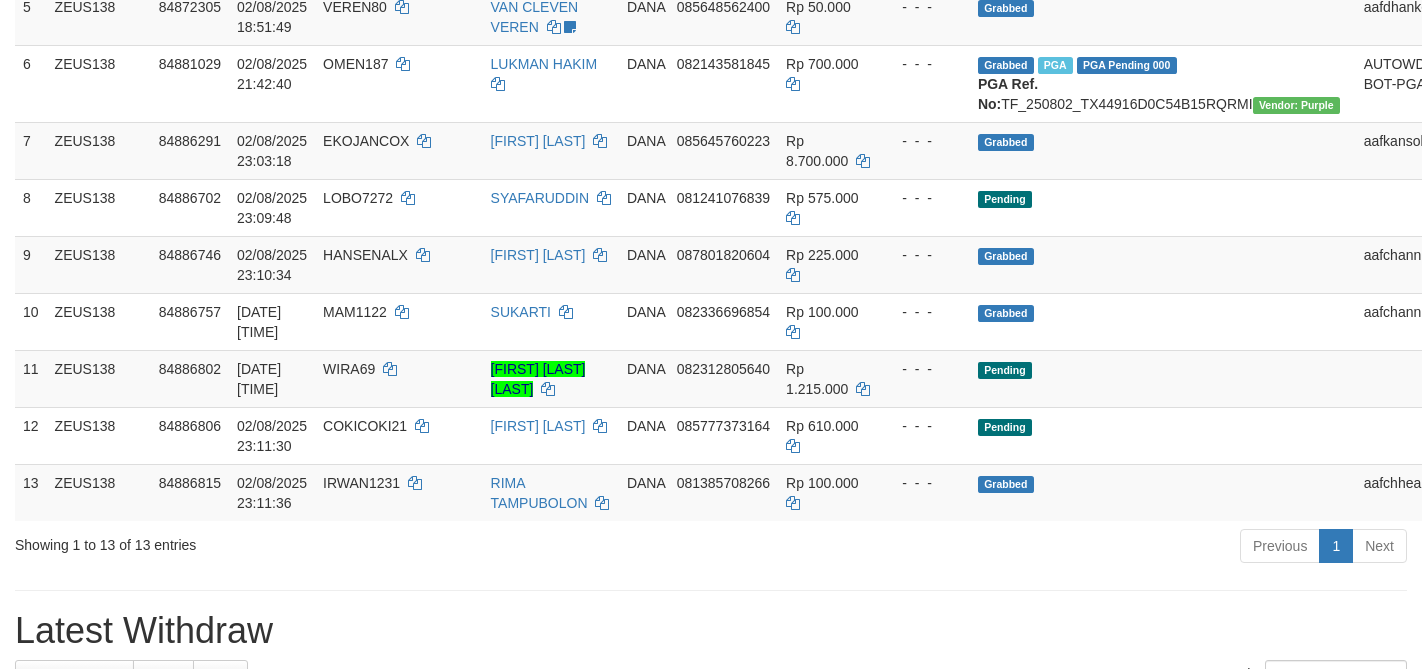 scroll, scrollTop: 561, scrollLeft: 0, axis: vertical 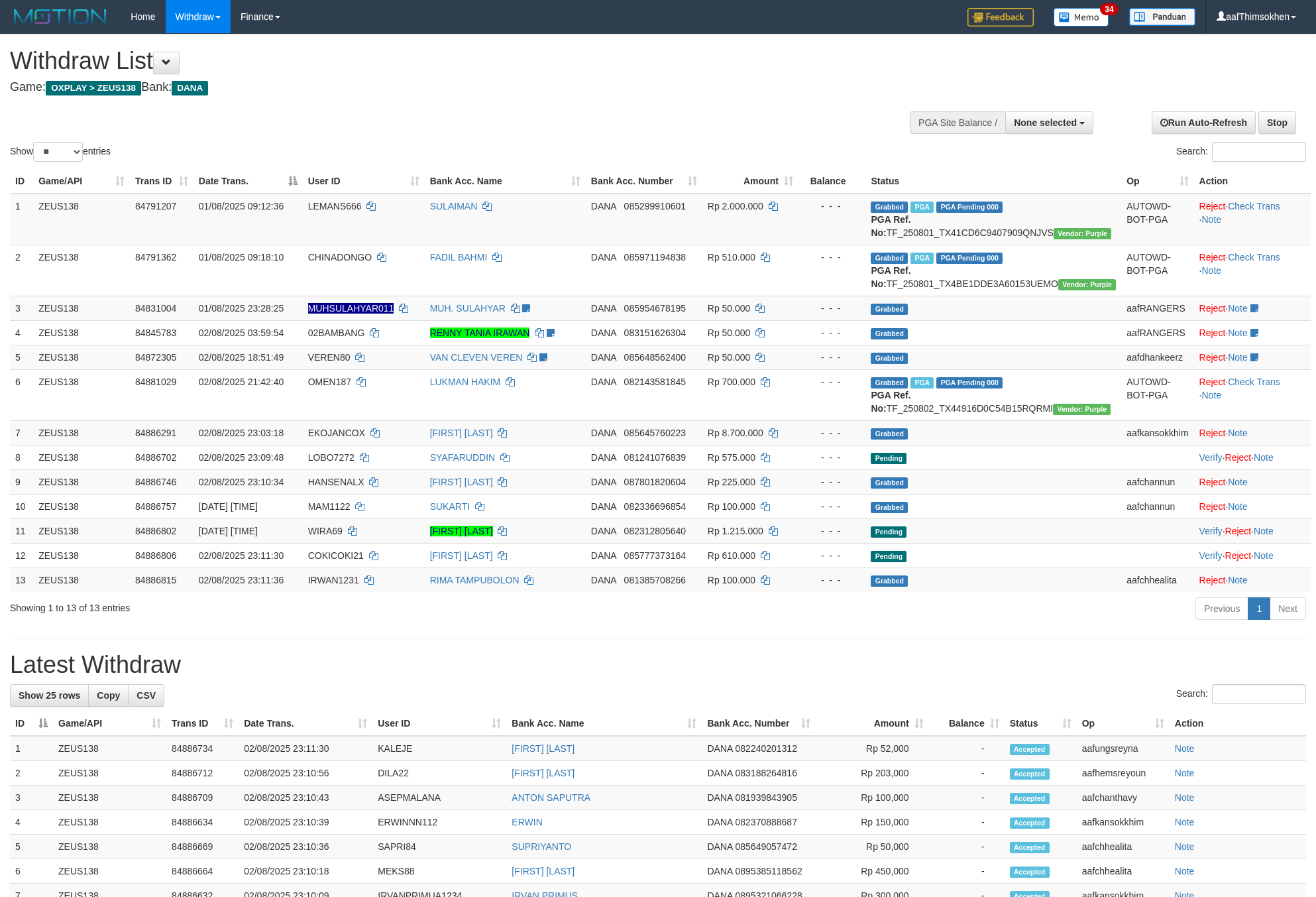 select 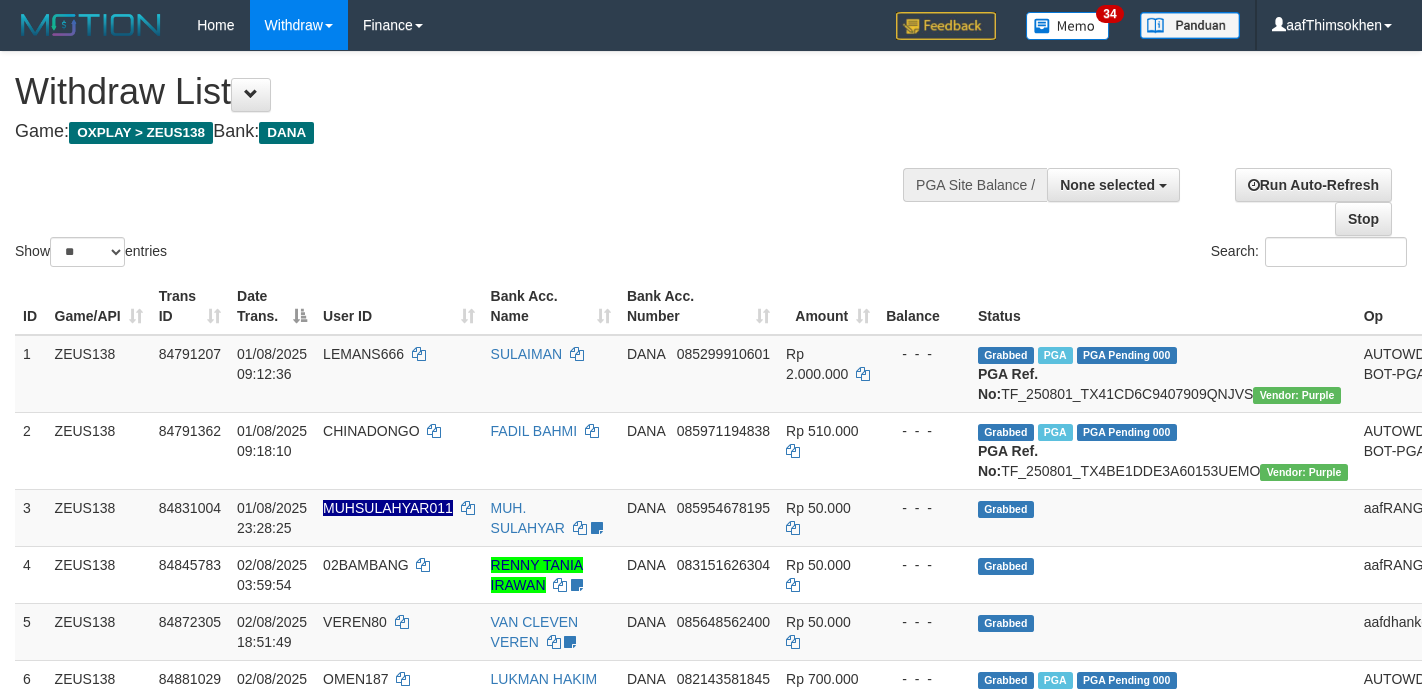 select 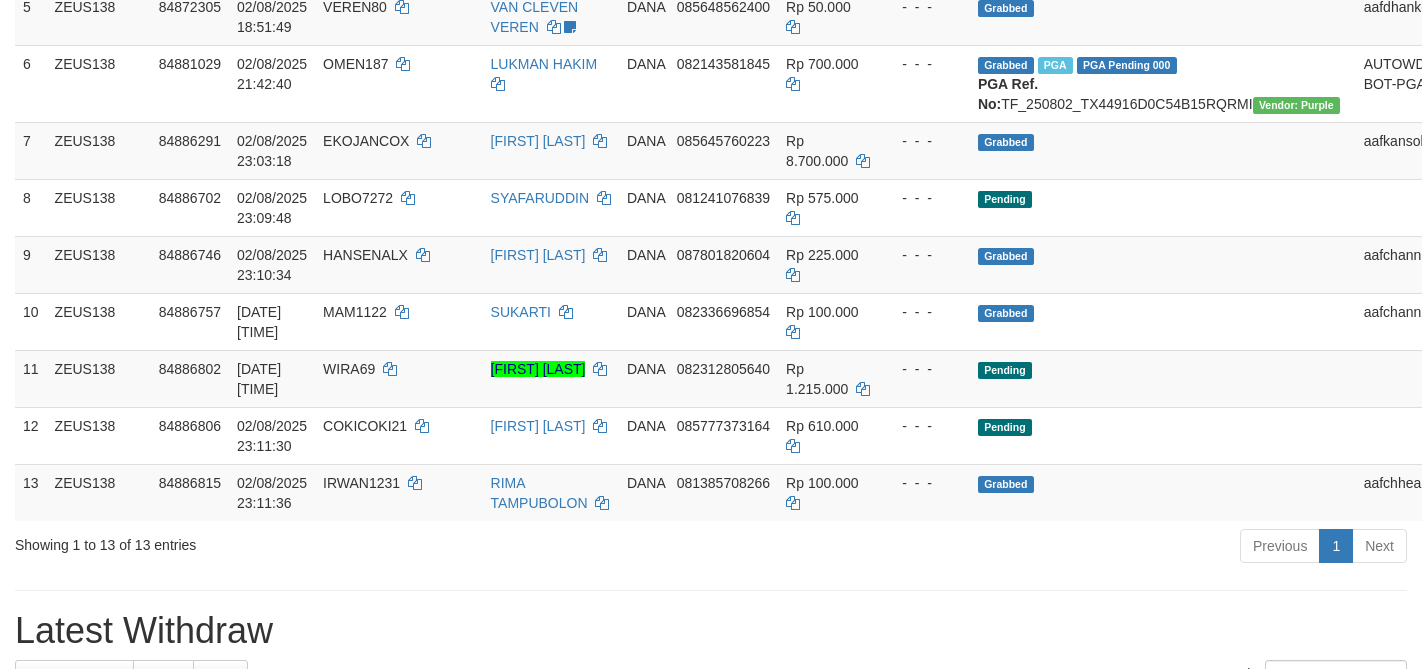 scroll, scrollTop: 561, scrollLeft: 0, axis: vertical 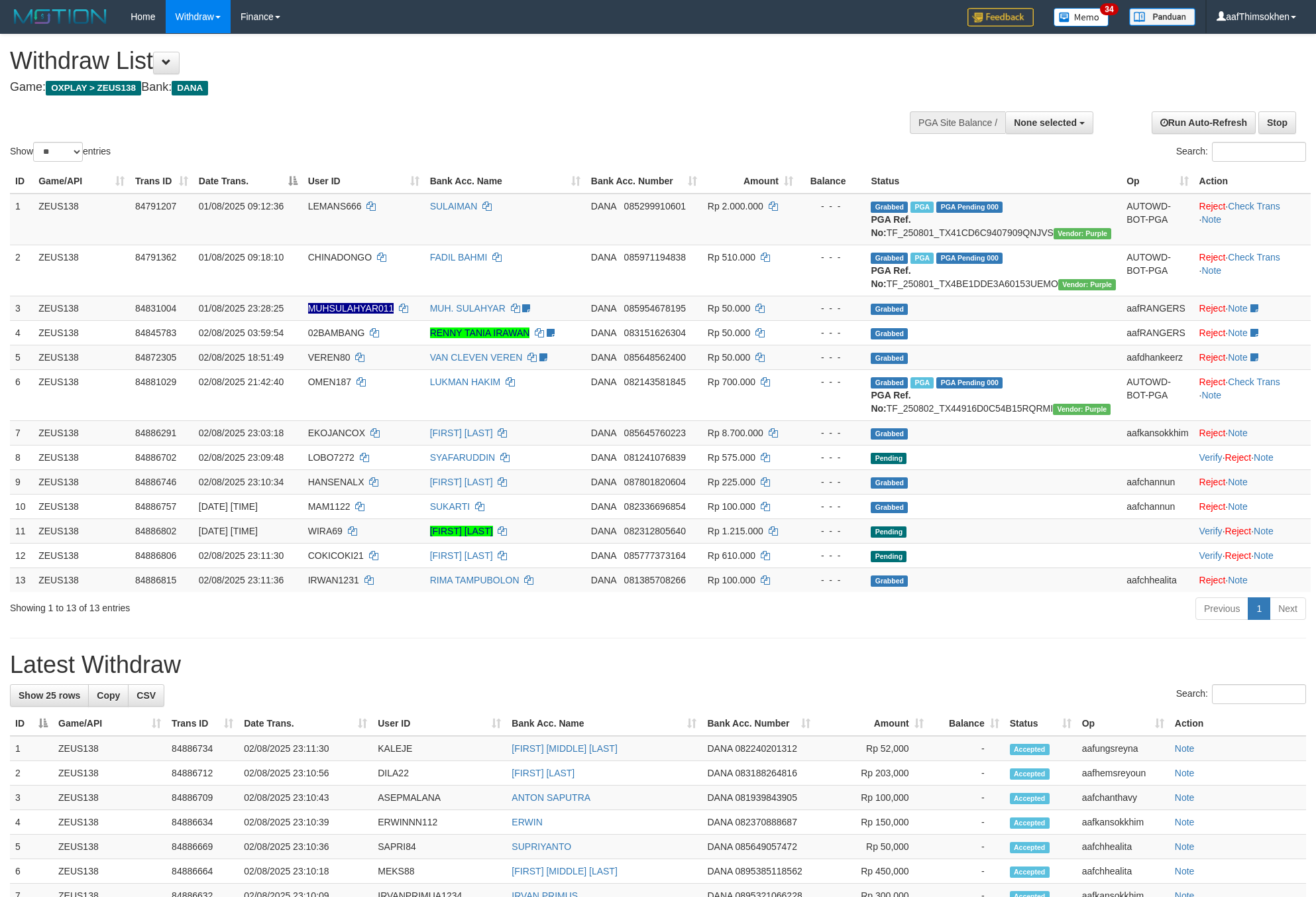 select 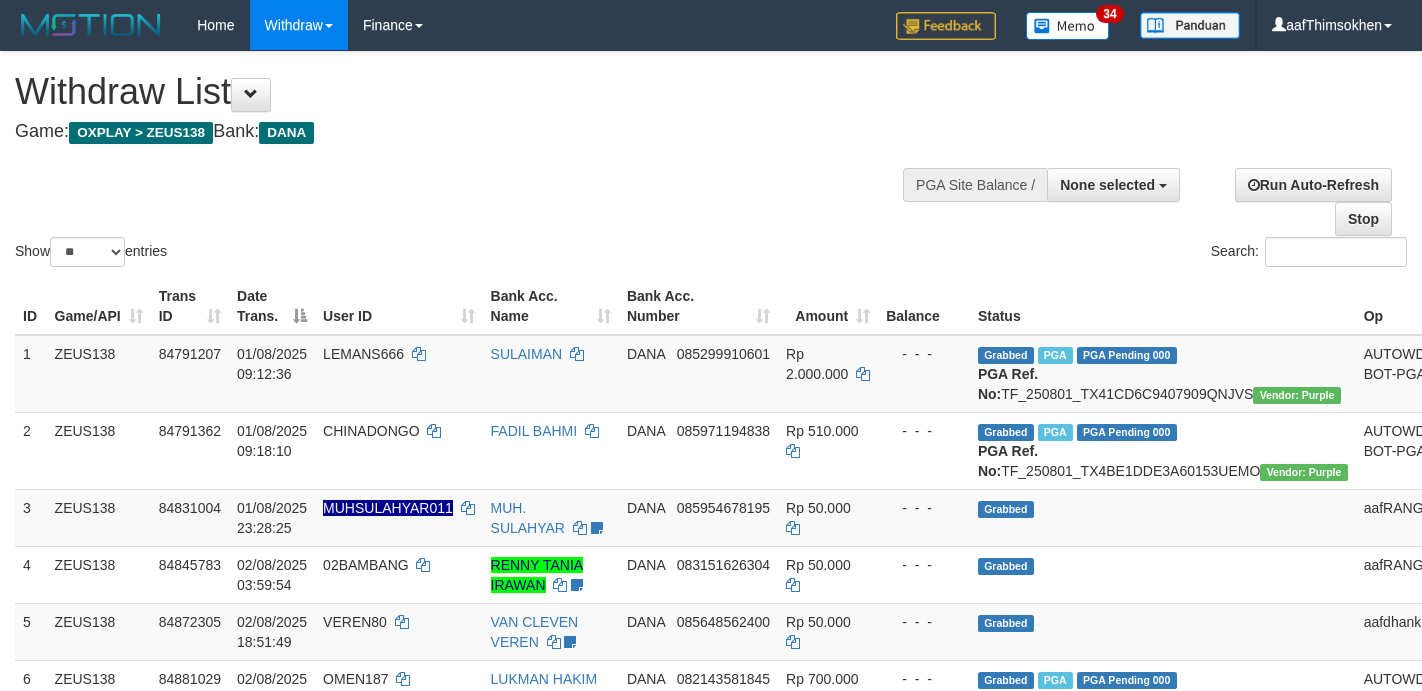 select 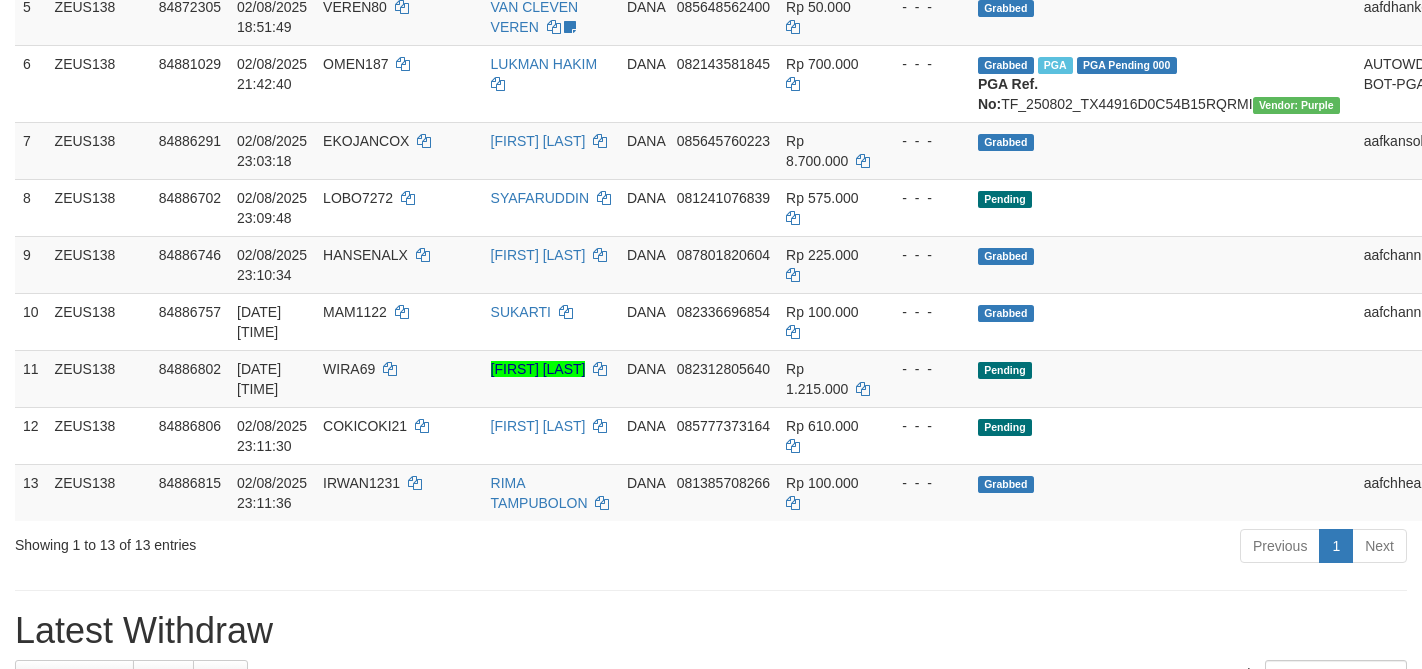 scroll, scrollTop: 561, scrollLeft: 0, axis: vertical 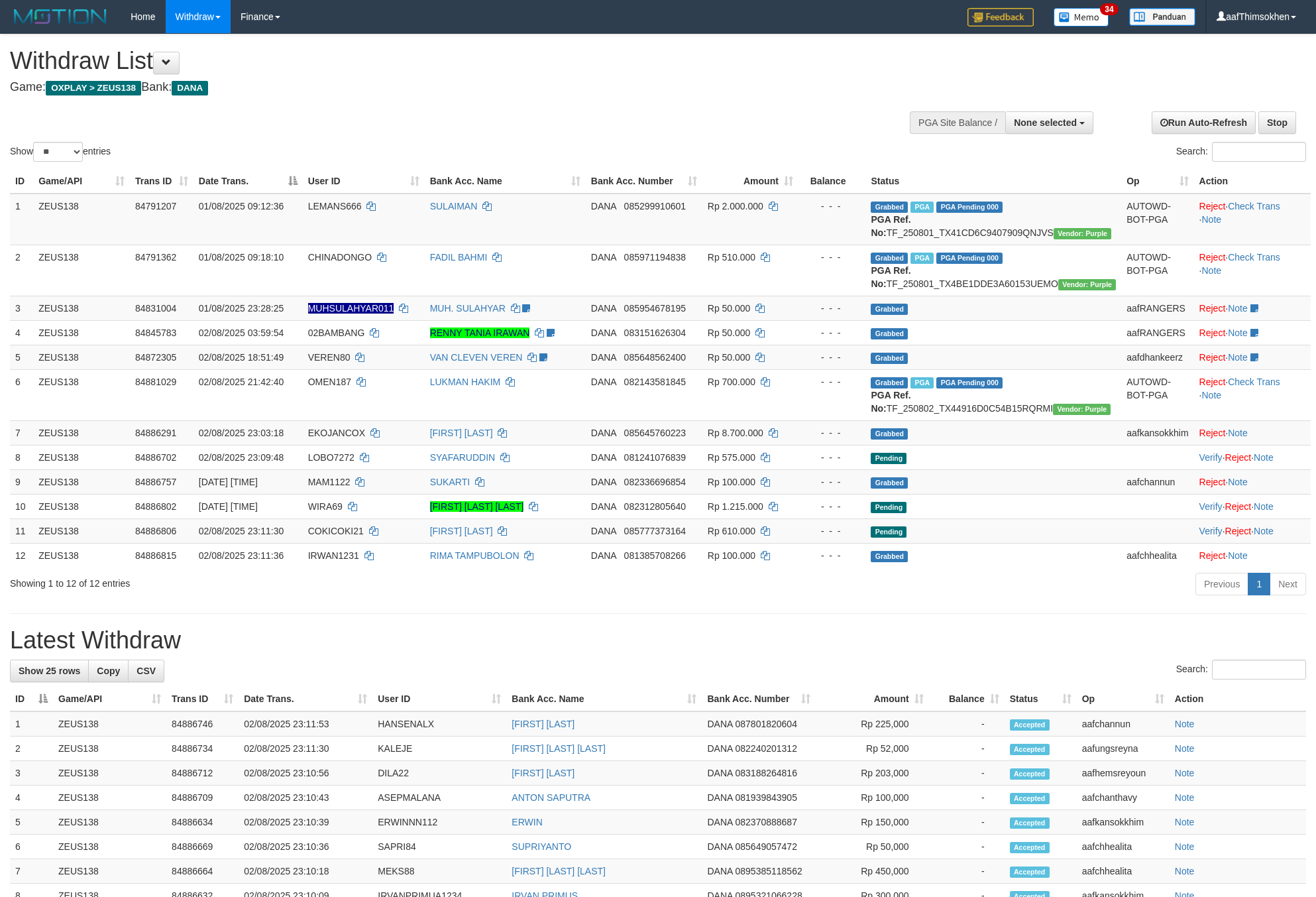 select 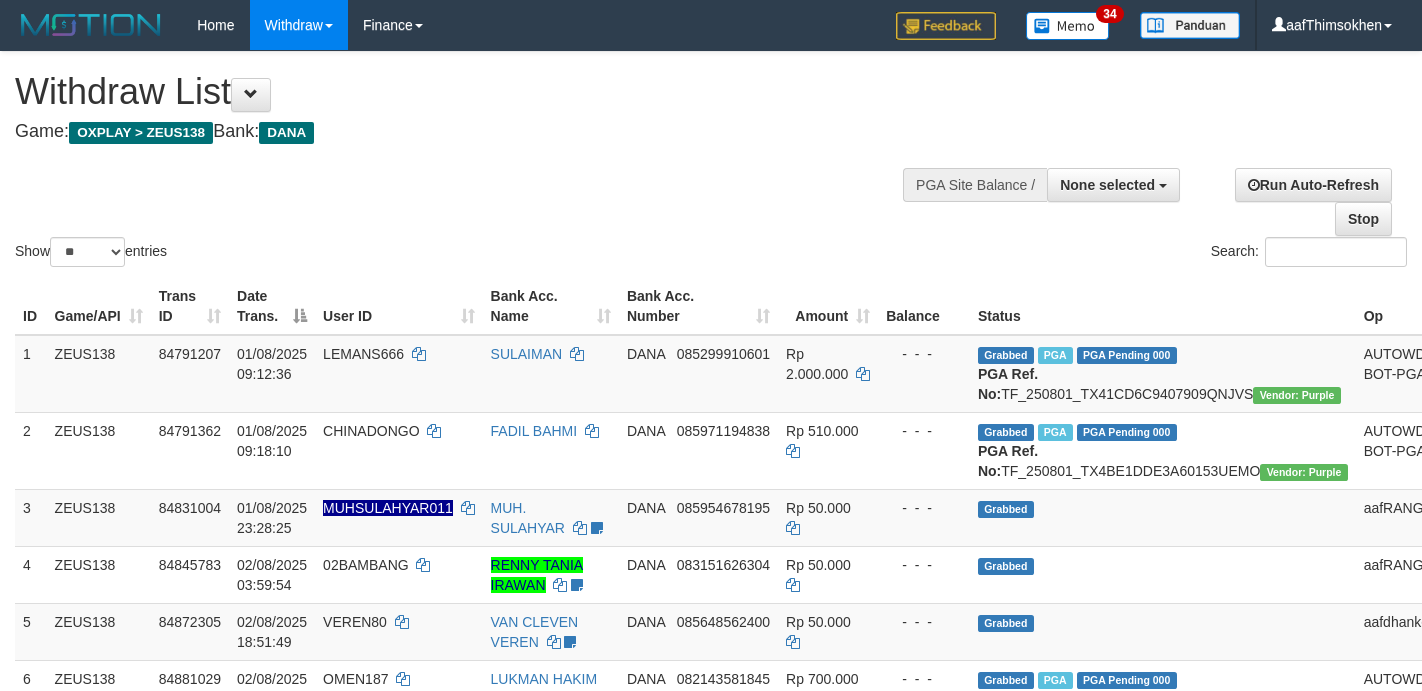select 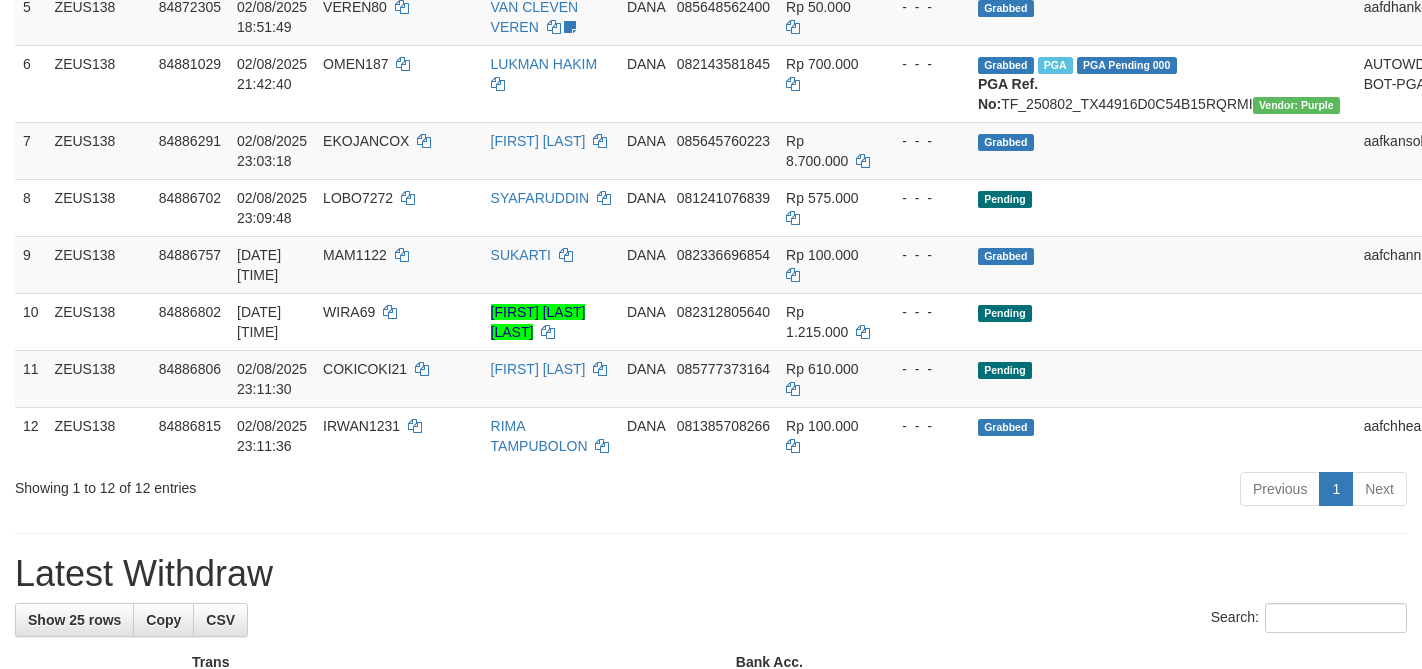 scroll, scrollTop: 561, scrollLeft: 0, axis: vertical 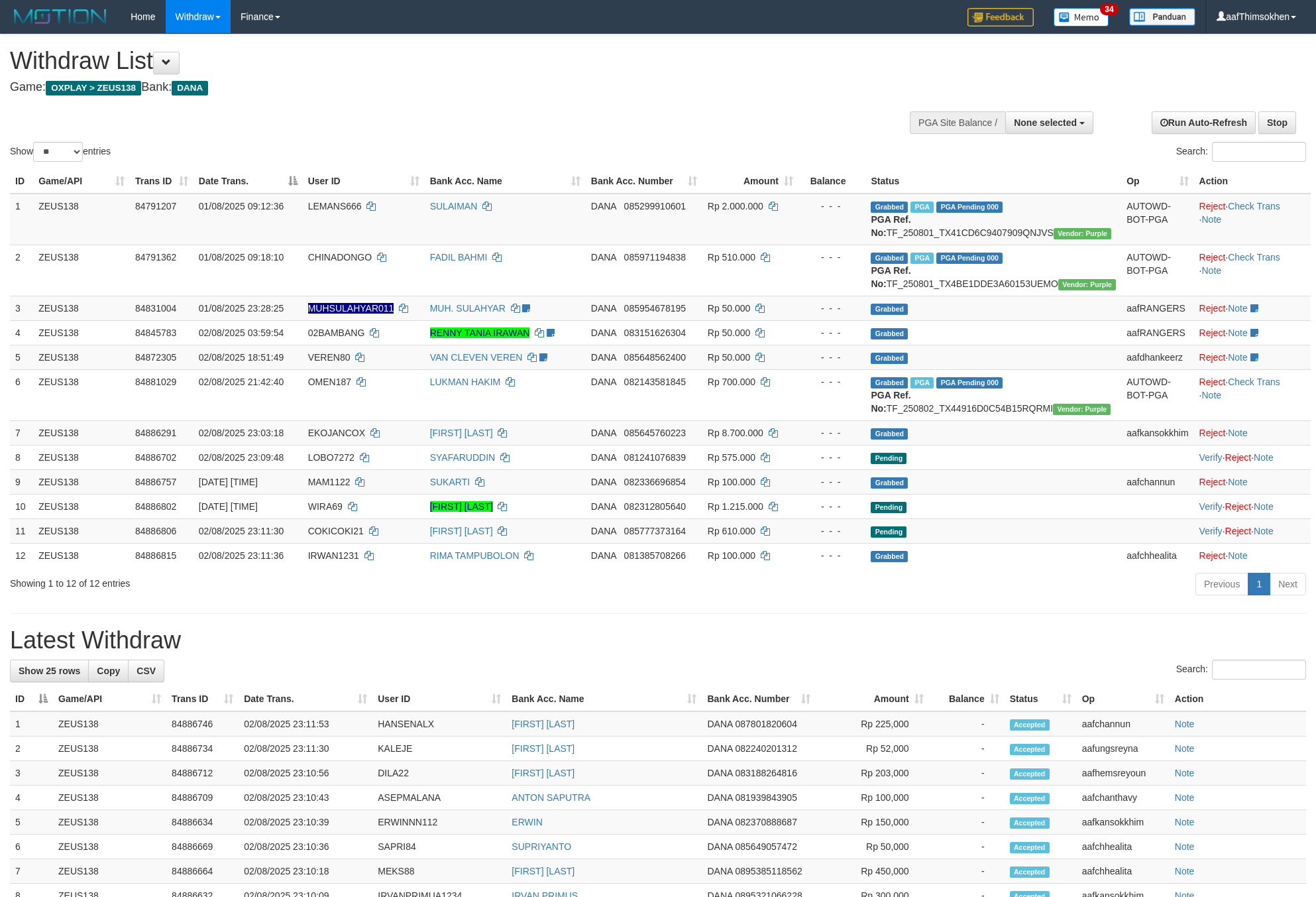 select 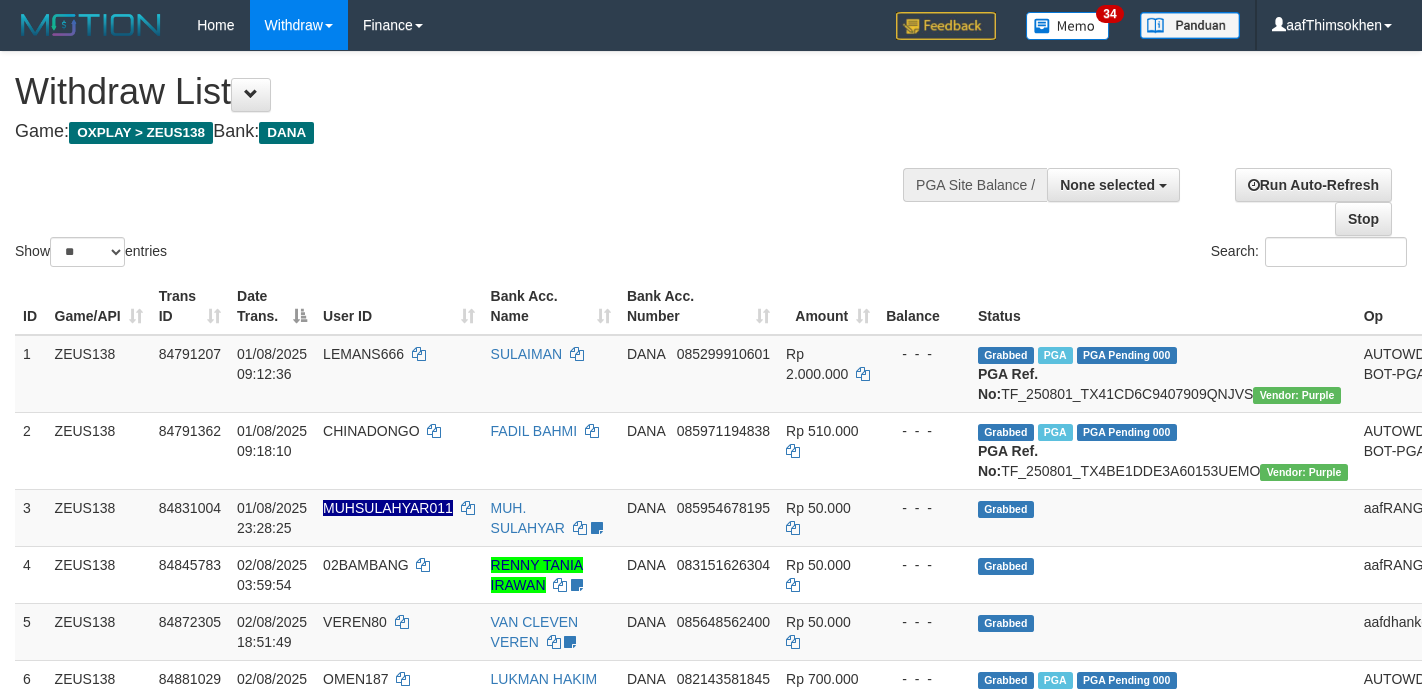 select 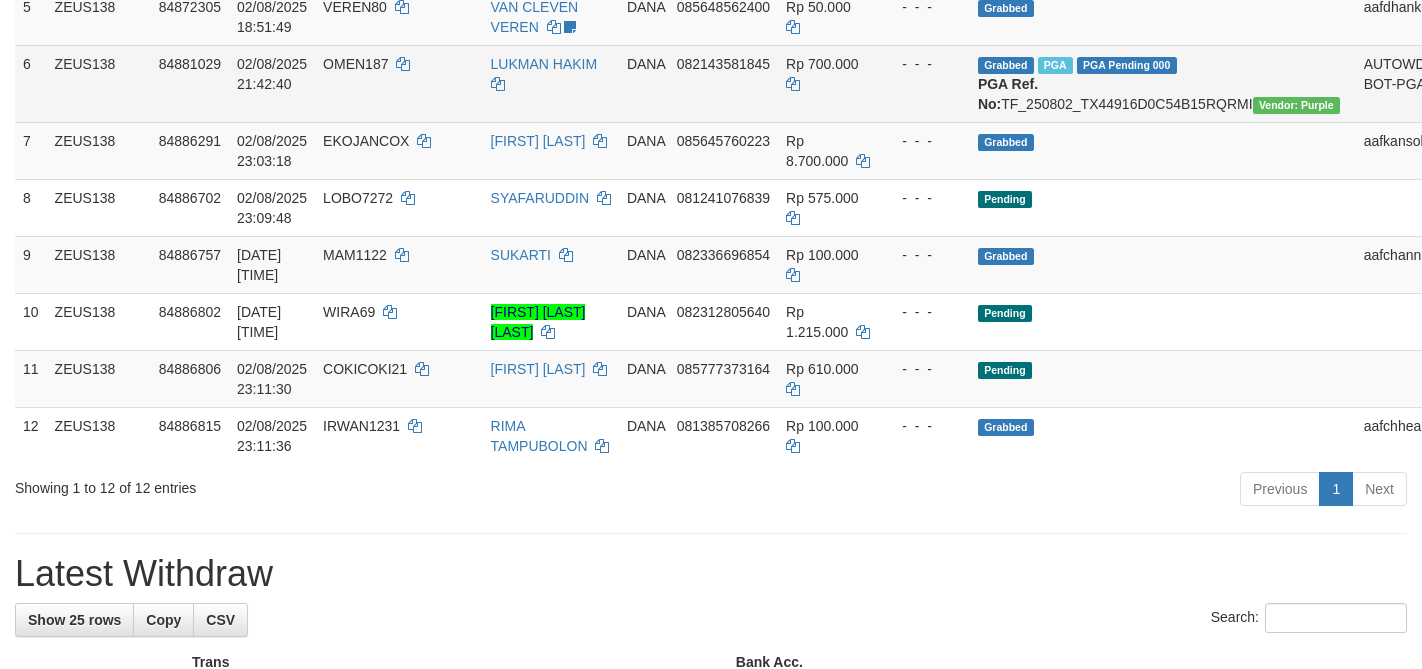 scroll, scrollTop: 561, scrollLeft: 0, axis: vertical 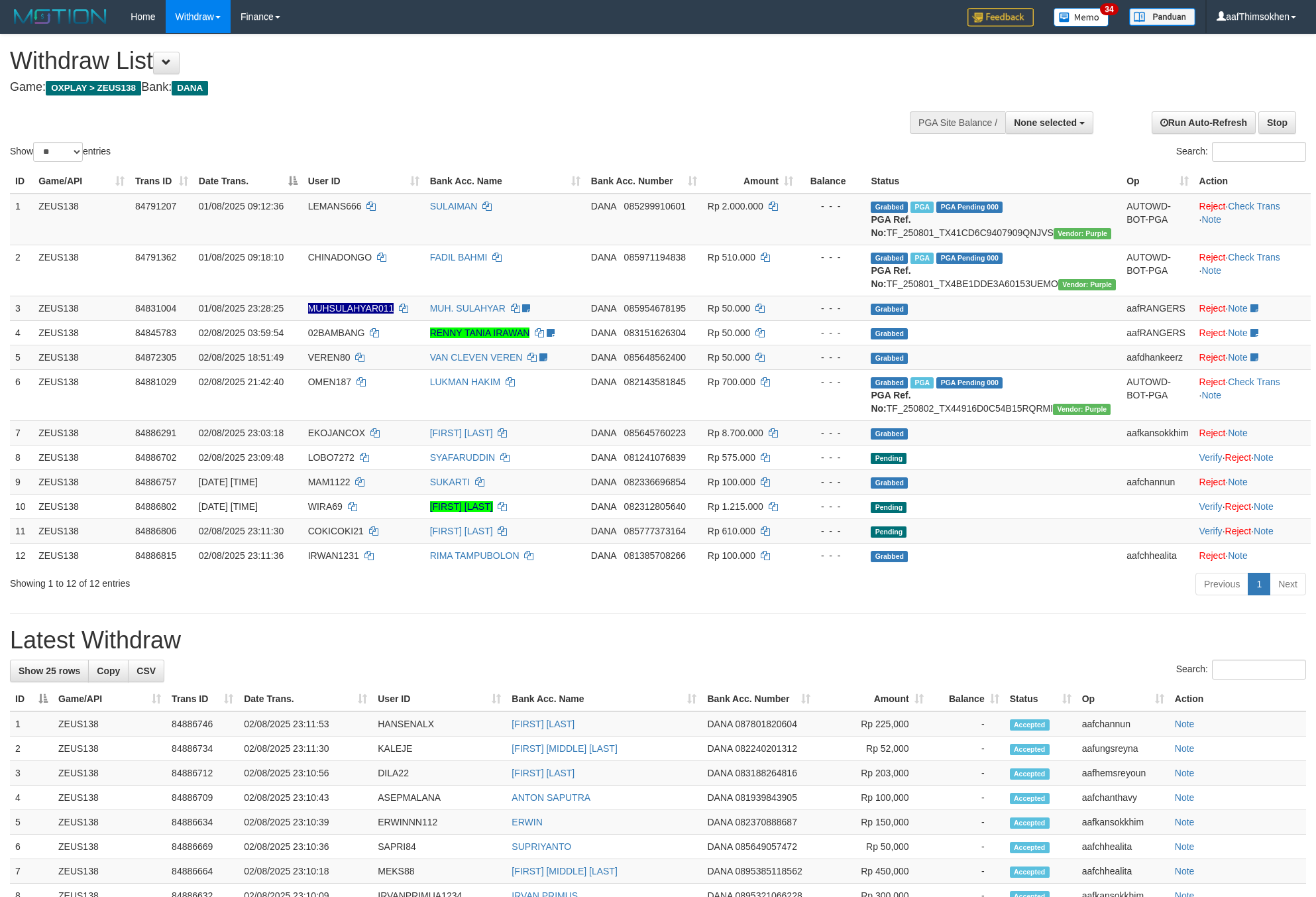 select 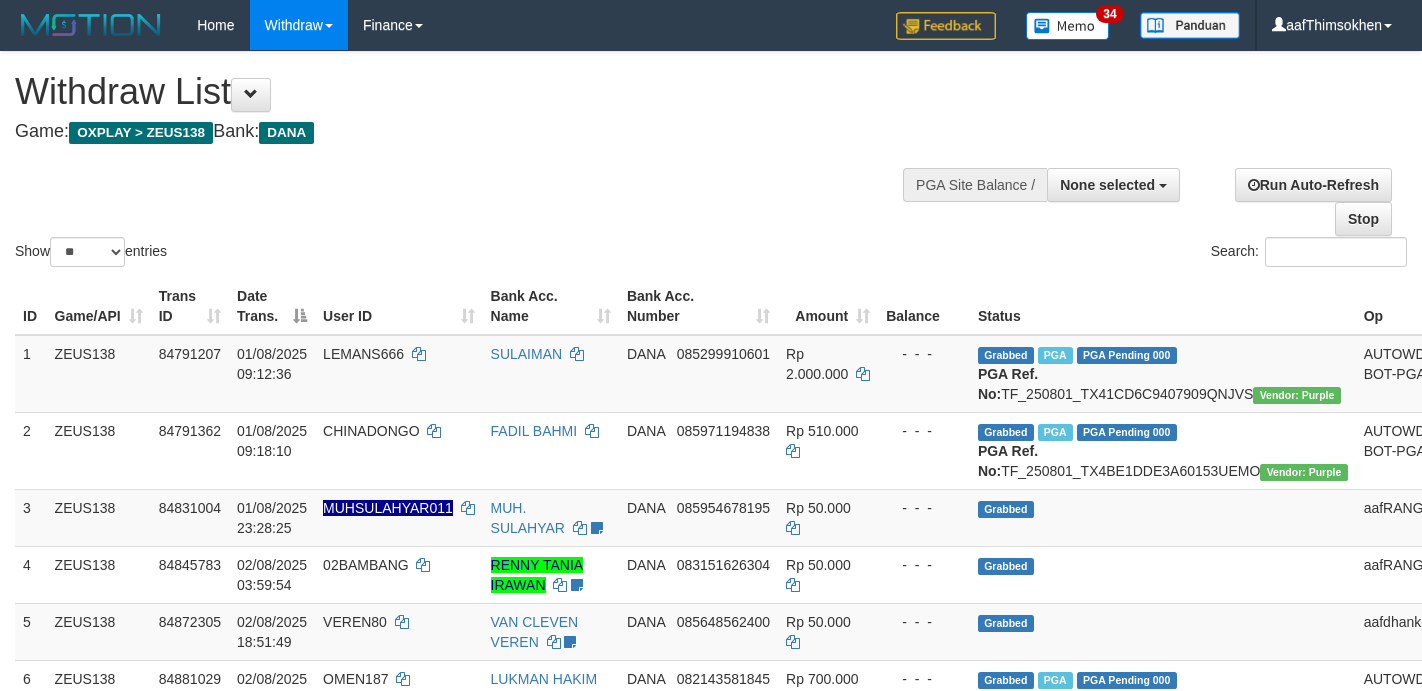 select 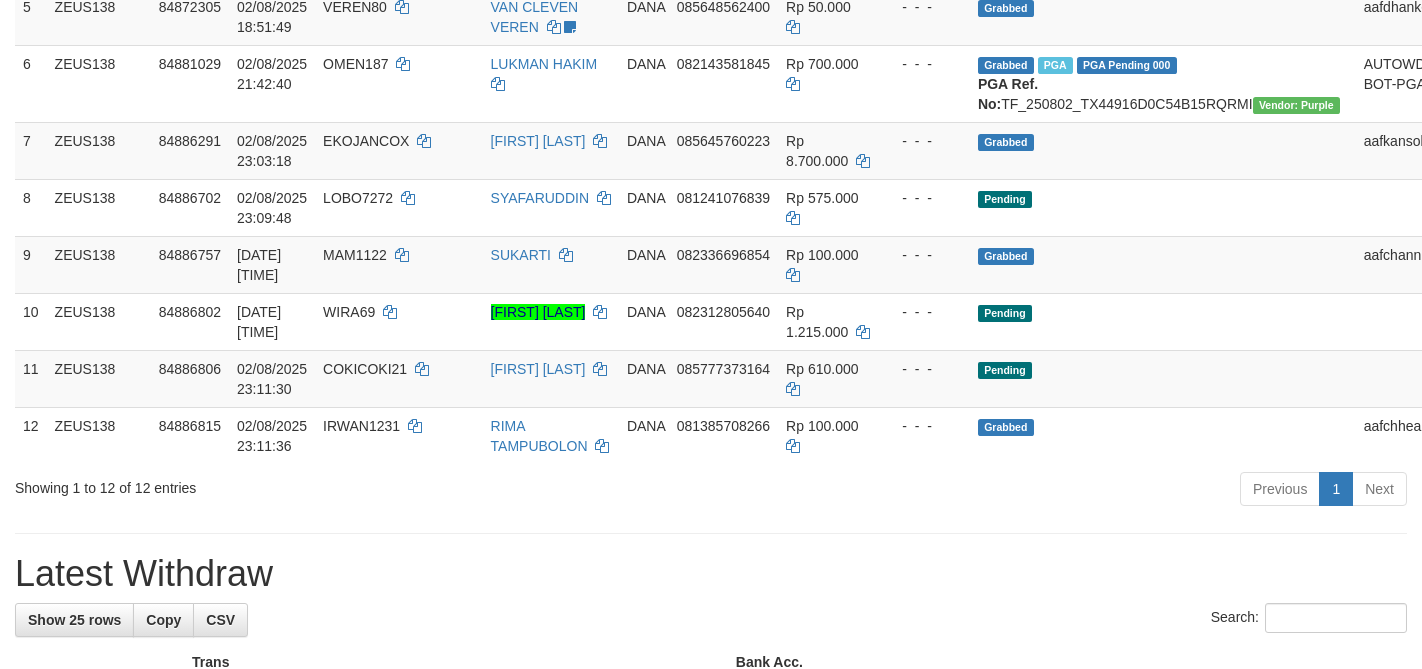 scroll, scrollTop: 561, scrollLeft: 0, axis: vertical 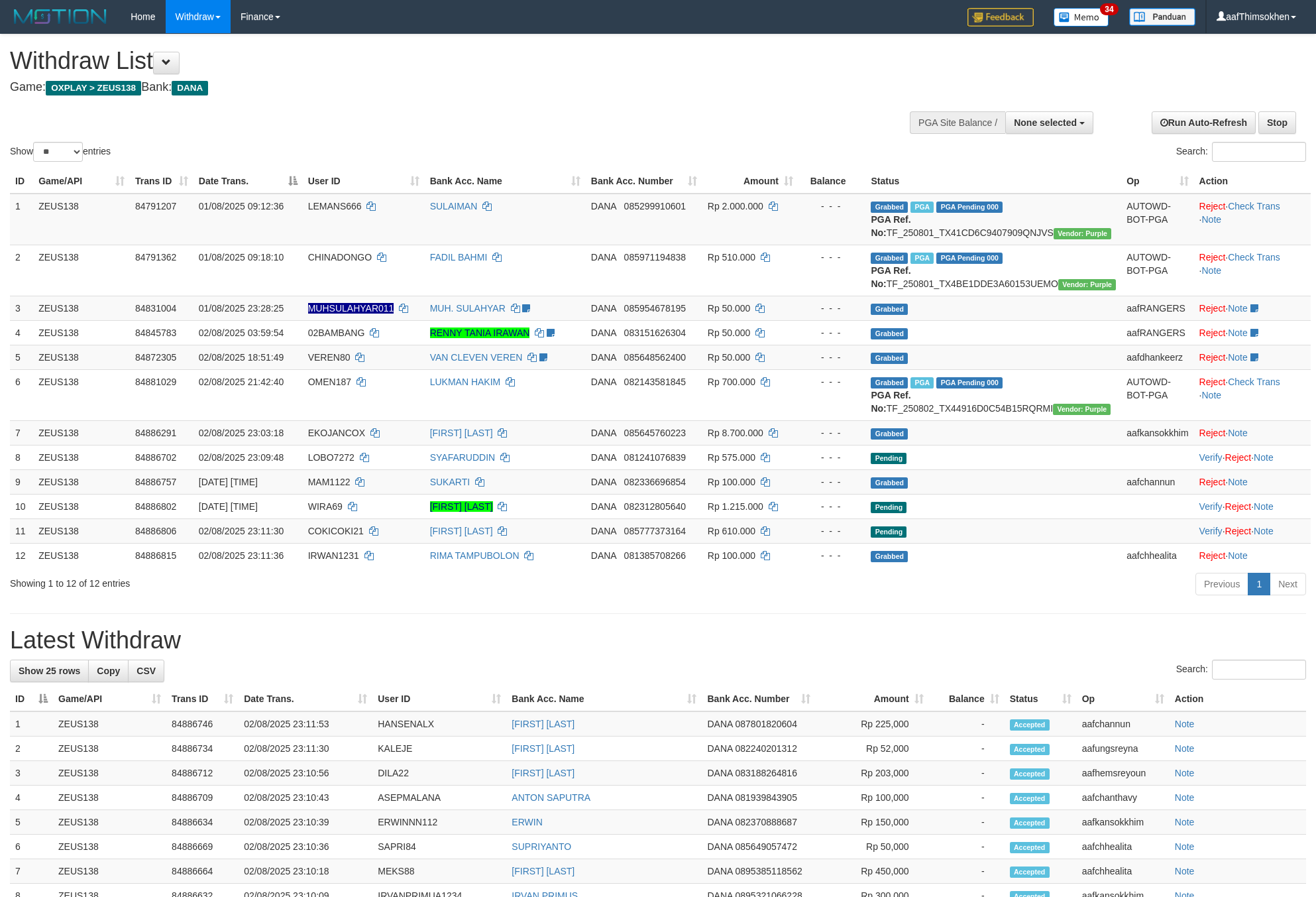 select 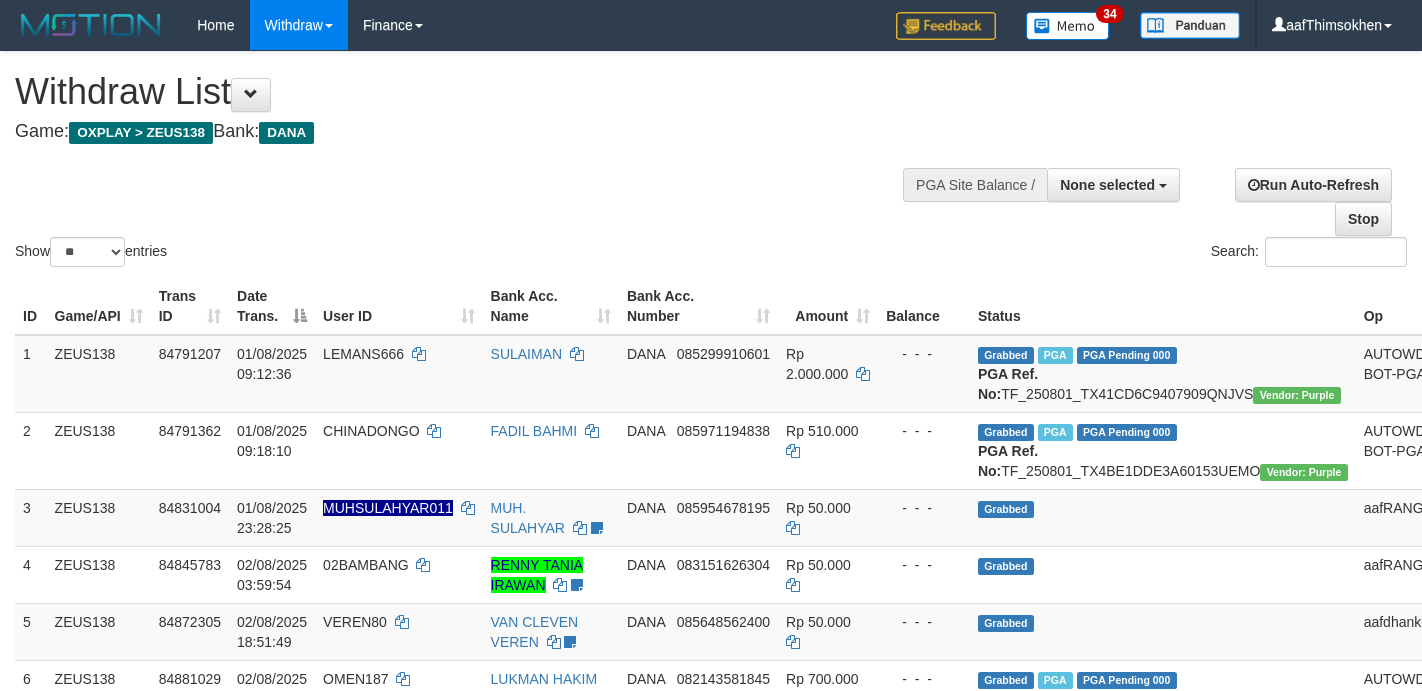 select 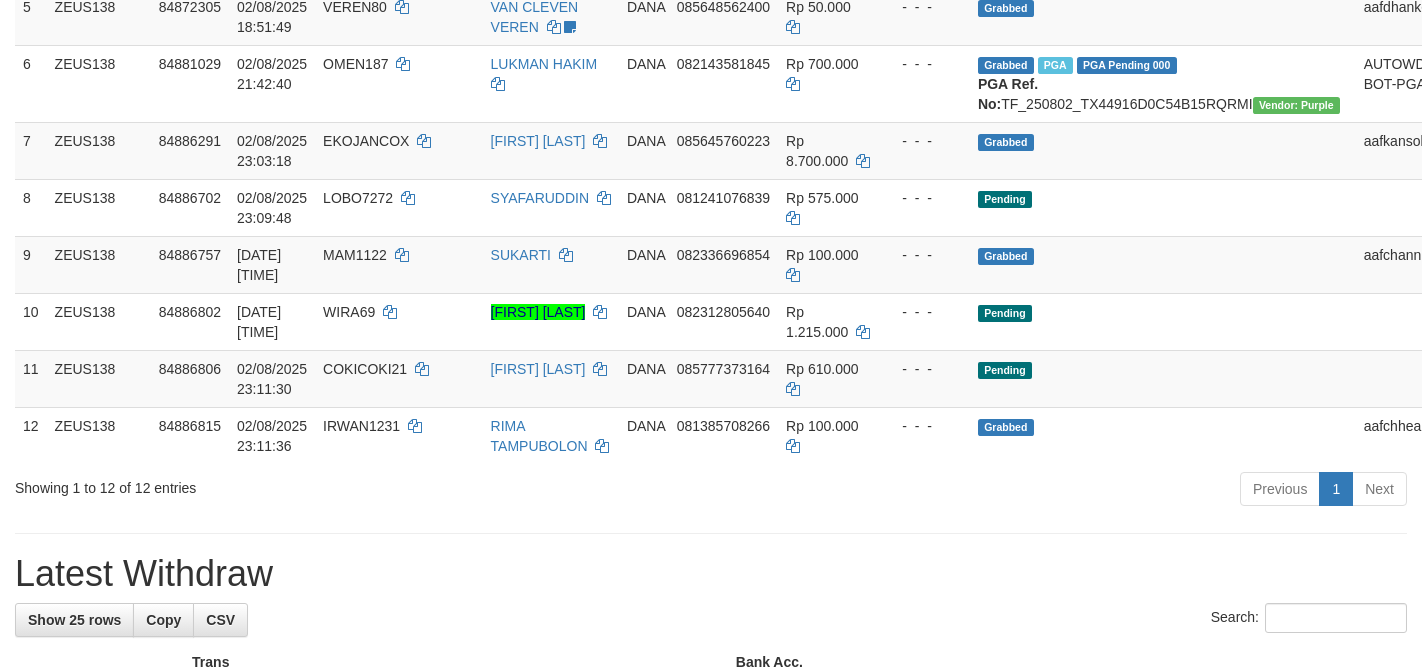 scroll, scrollTop: 561, scrollLeft: 0, axis: vertical 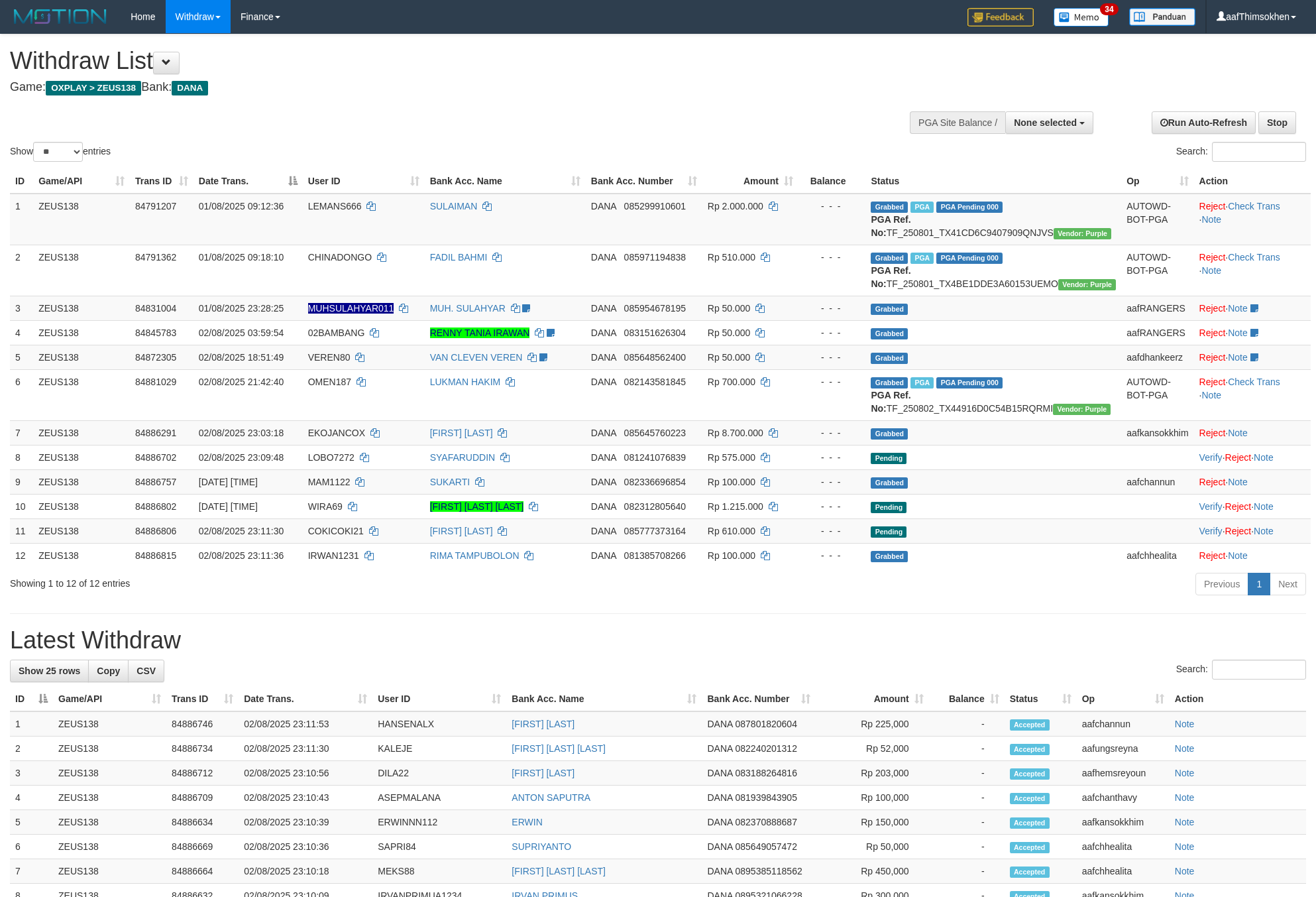 select 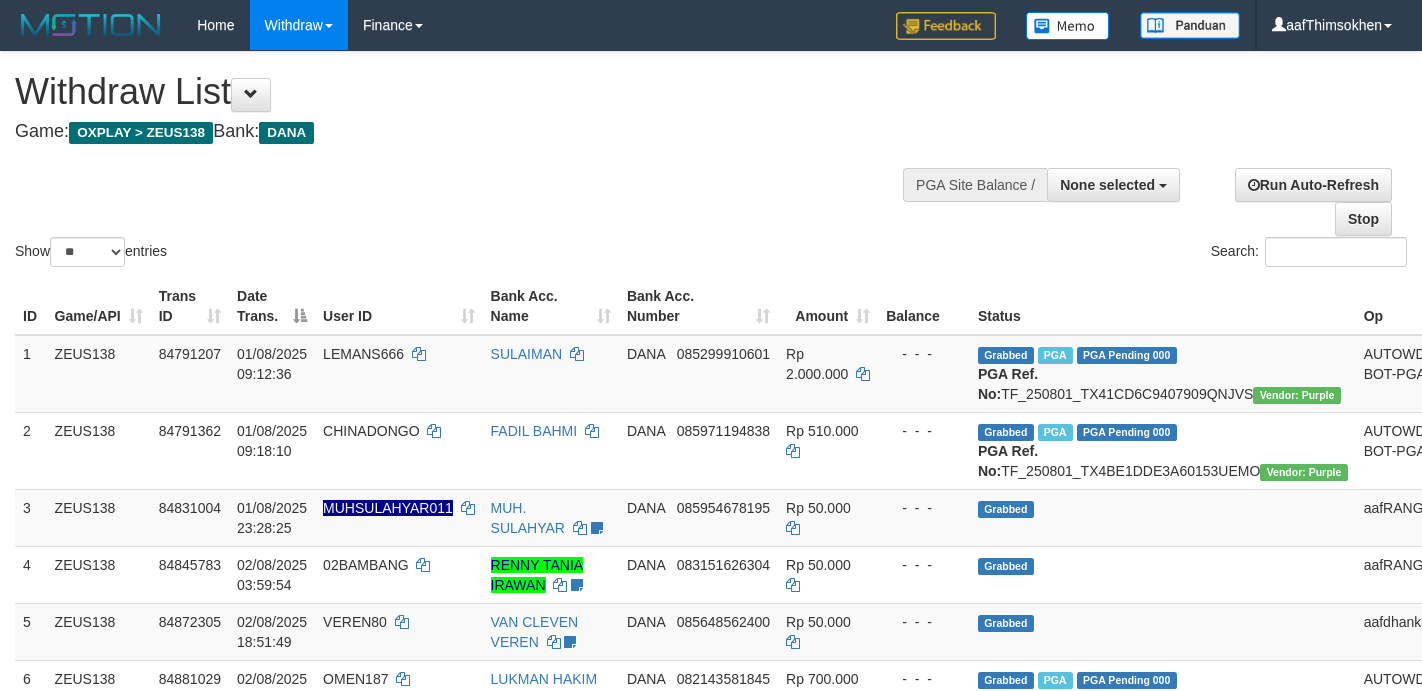 select 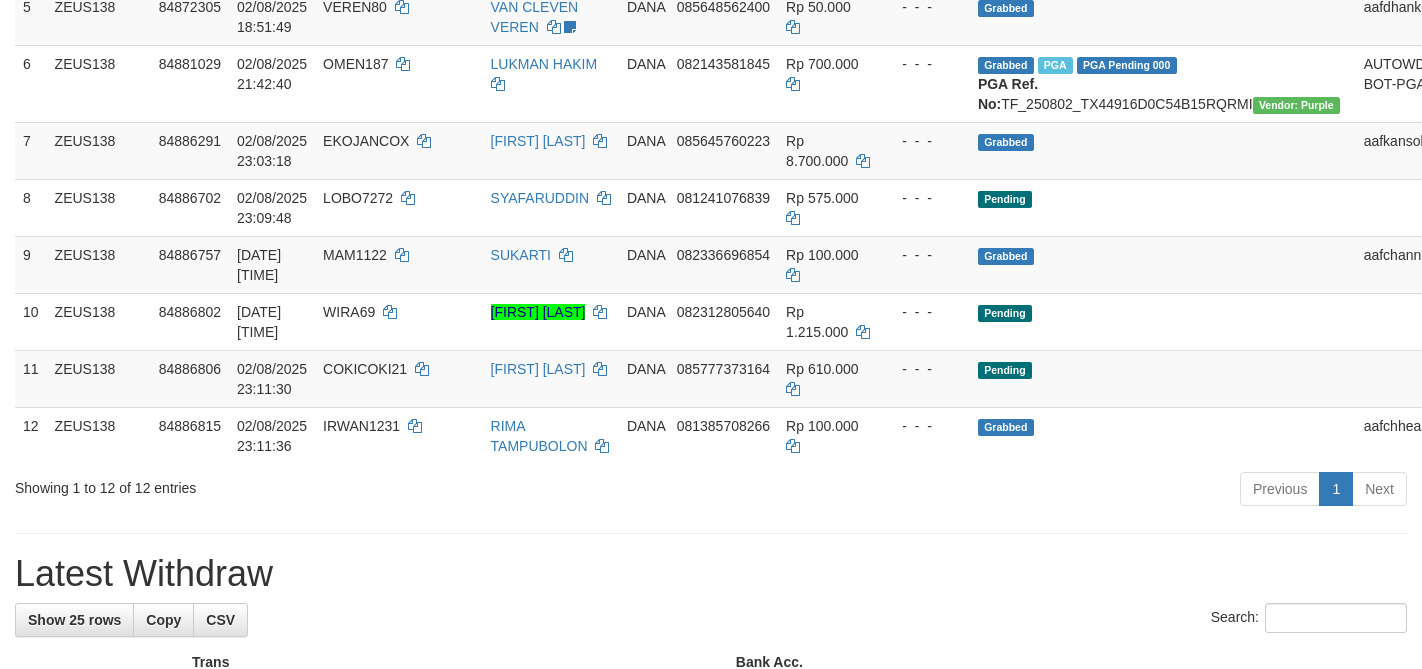 scroll, scrollTop: 561, scrollLeft: 0, axis: vertical 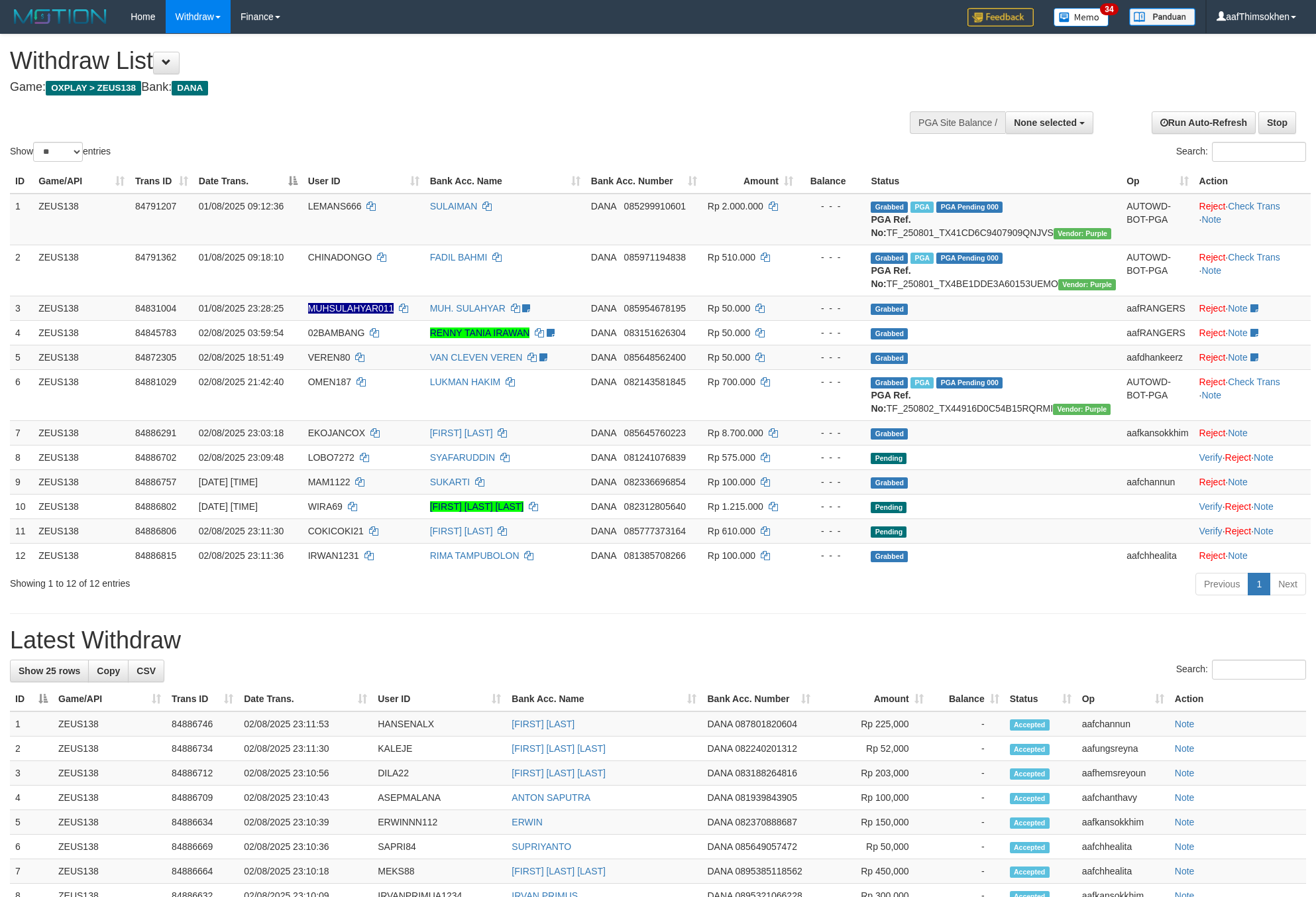 select 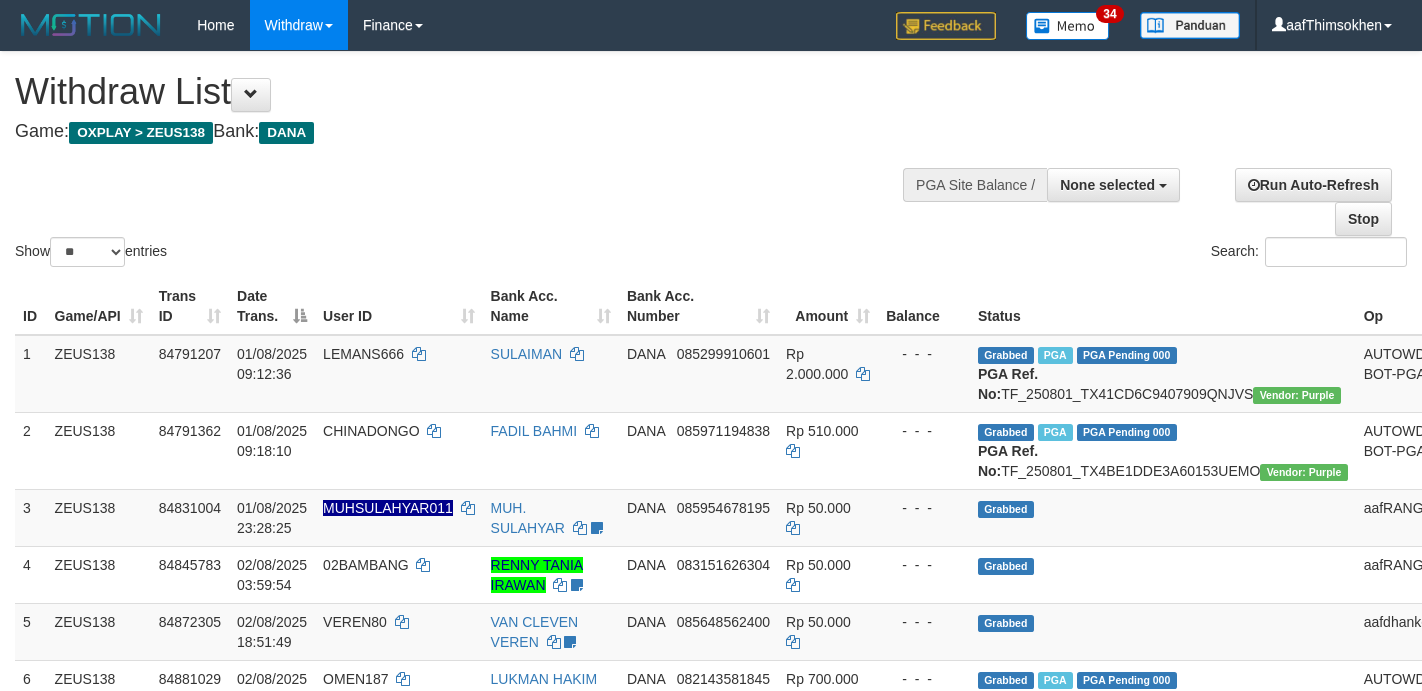 select 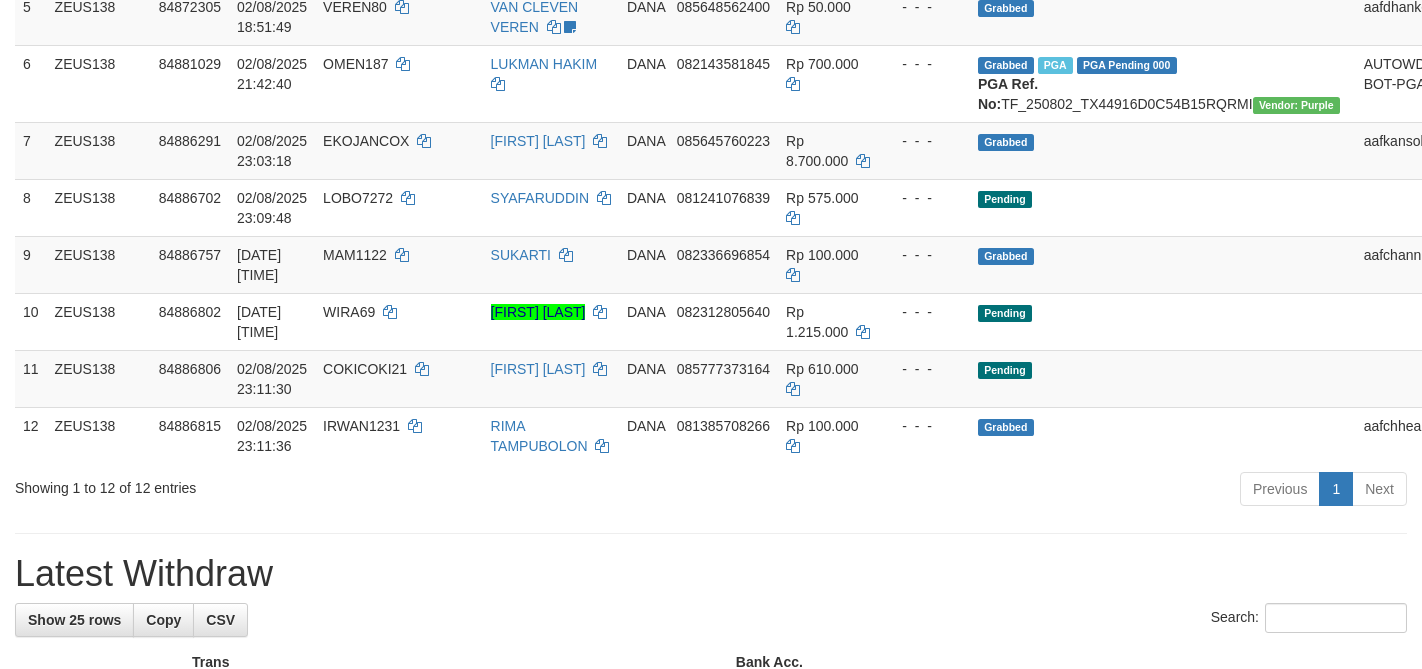 scroll, scrollTop: 561, scrollLeft: 0, axis: vertical 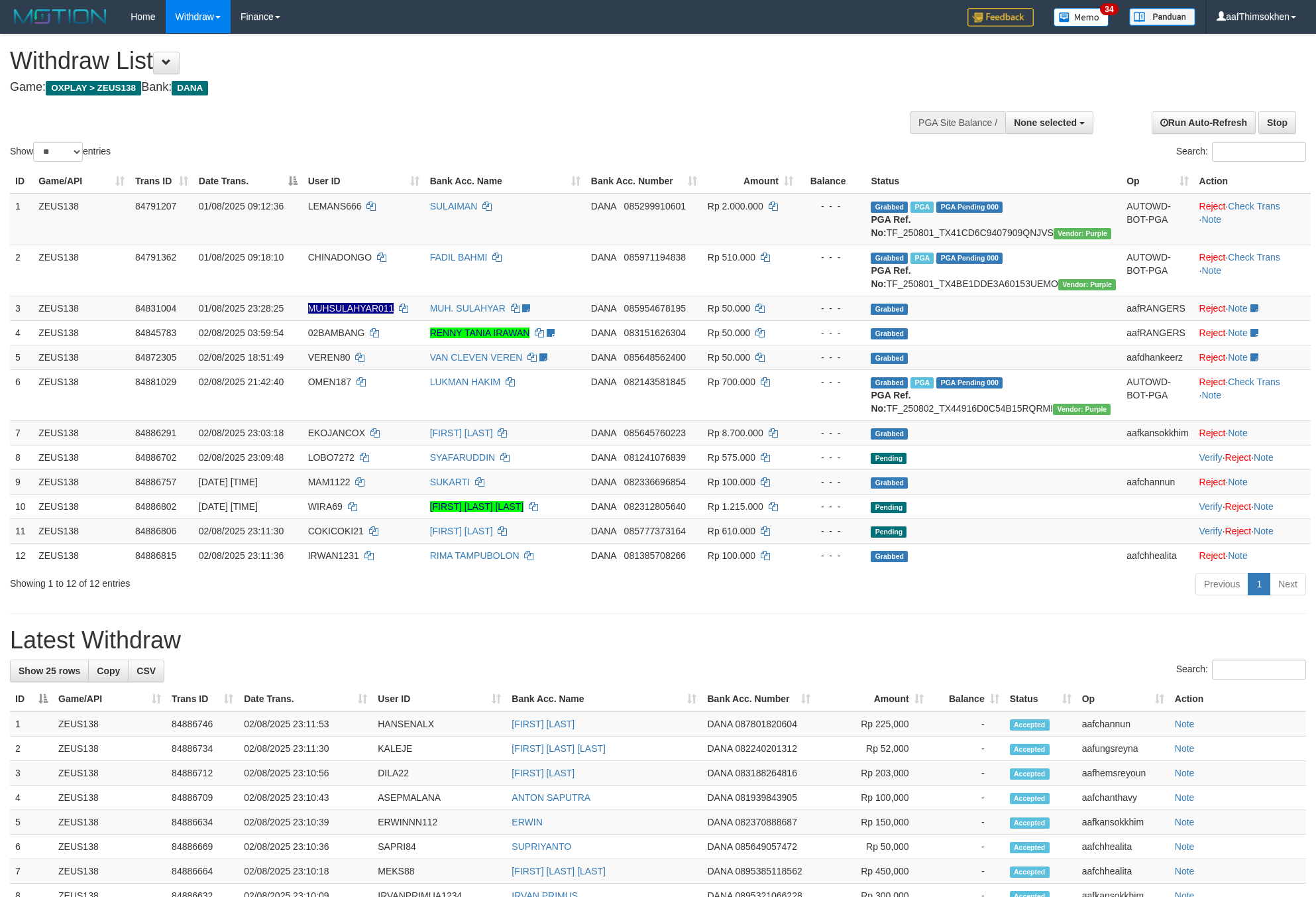 select 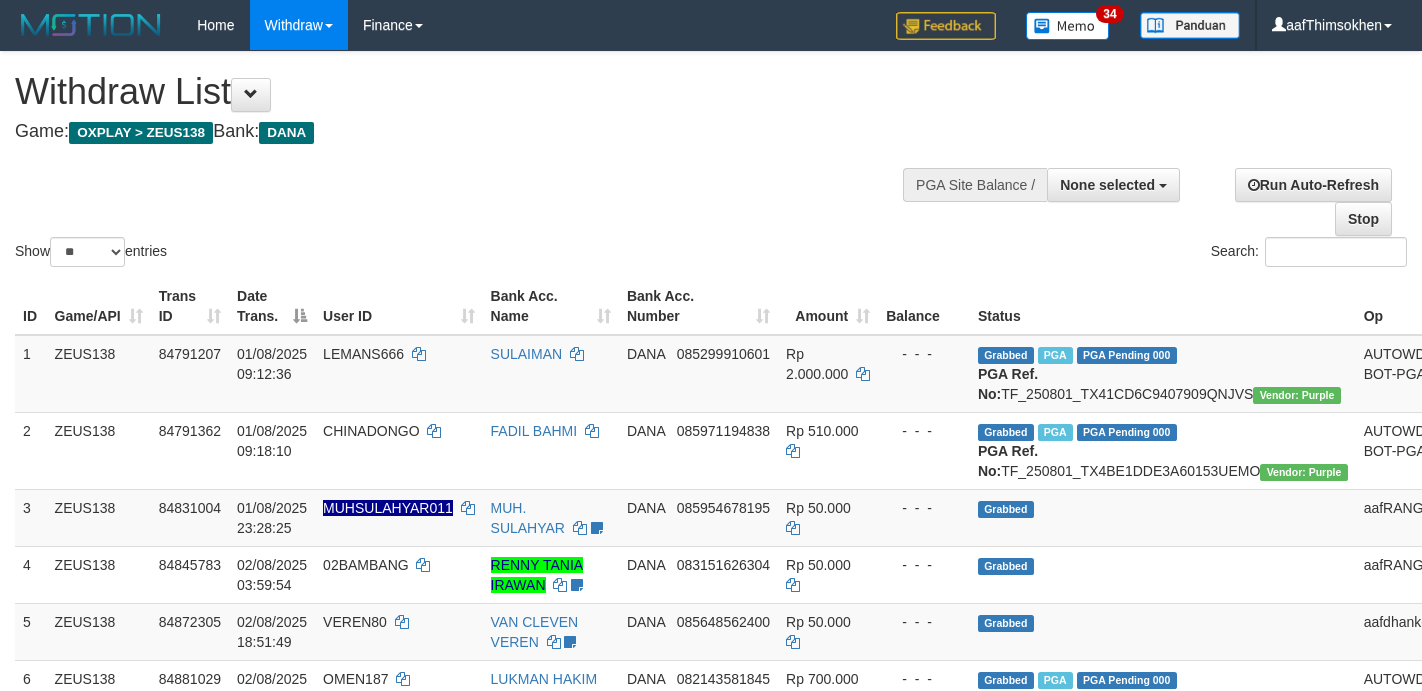 select 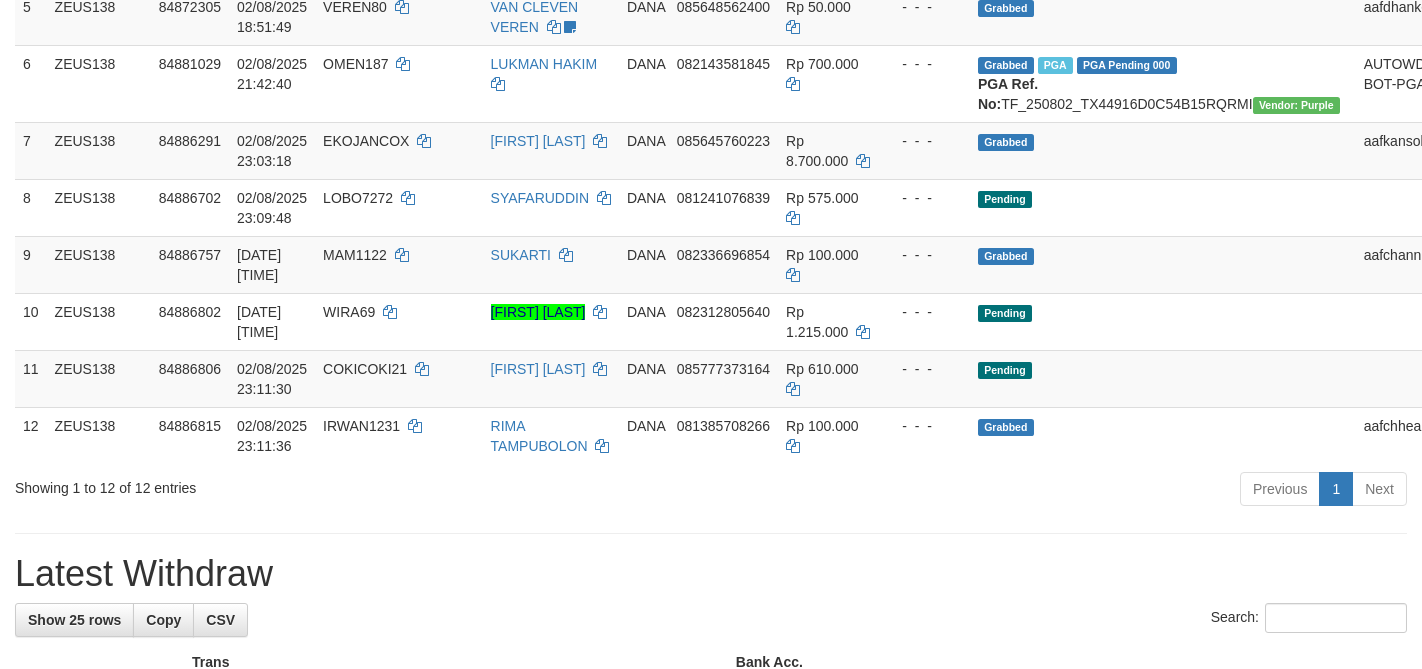 scroll, scrollTop: 561, scrollLeft: 0, axis: vertical 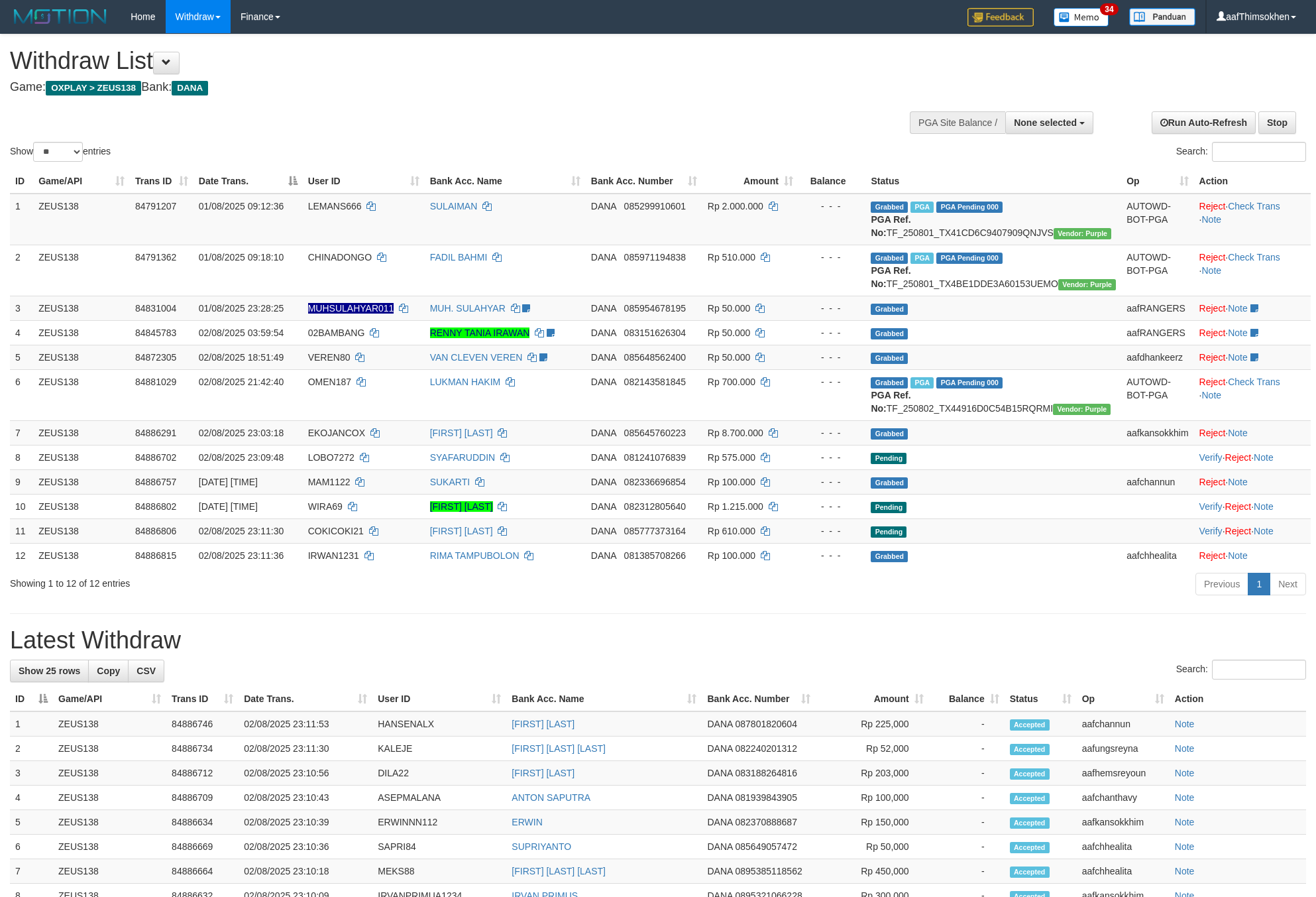 select 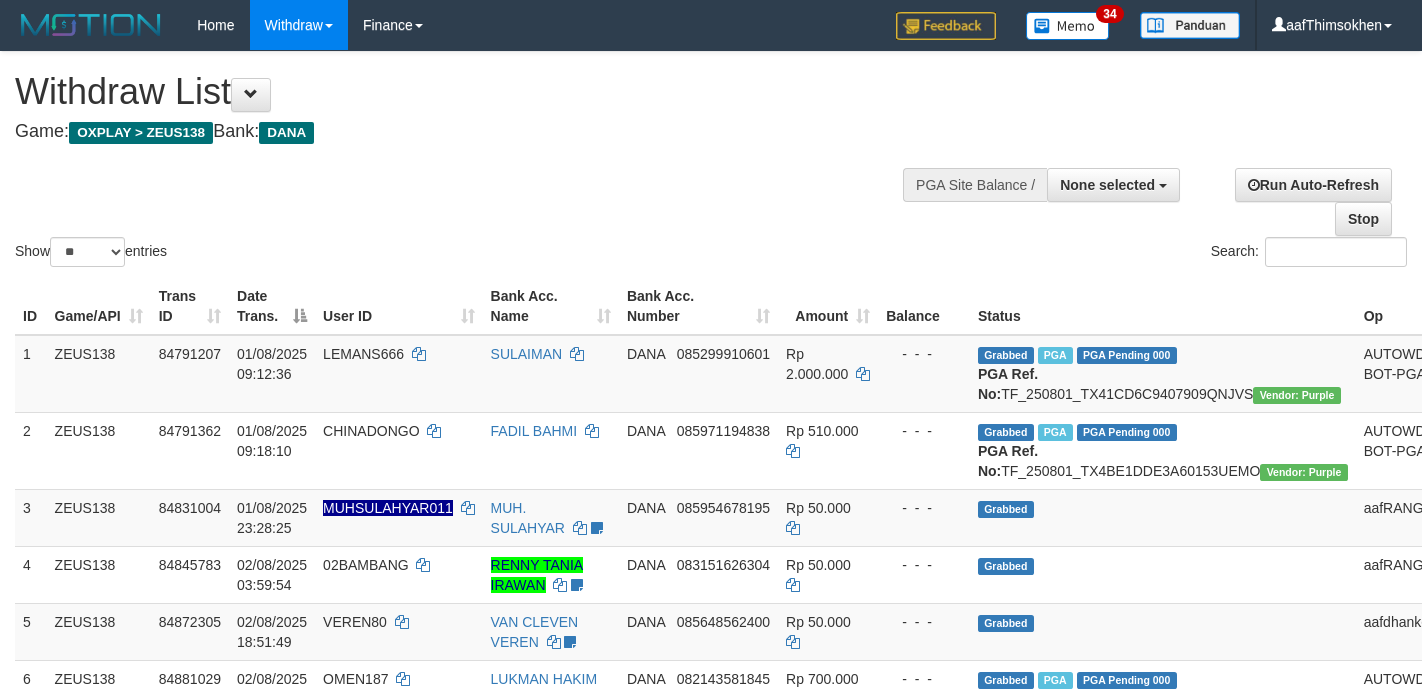select 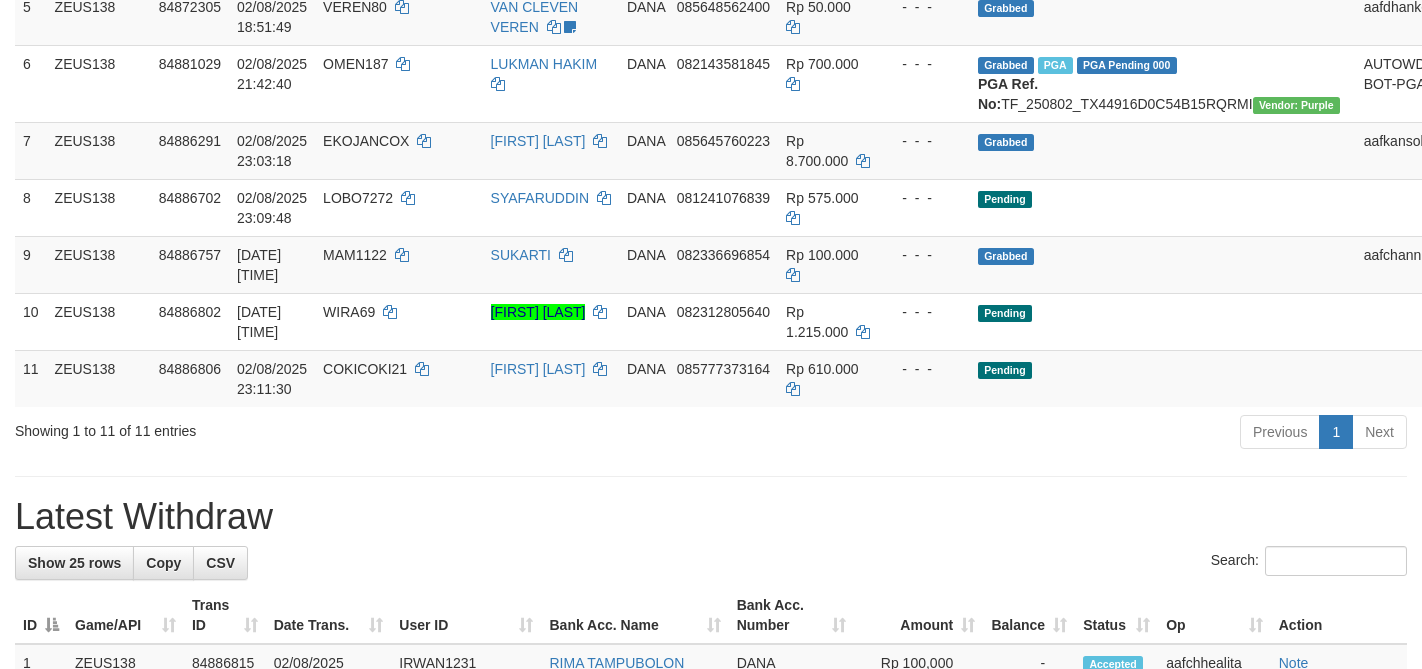 scroll, scrollTop: 561, scrollLeft: 0, axis: vertical 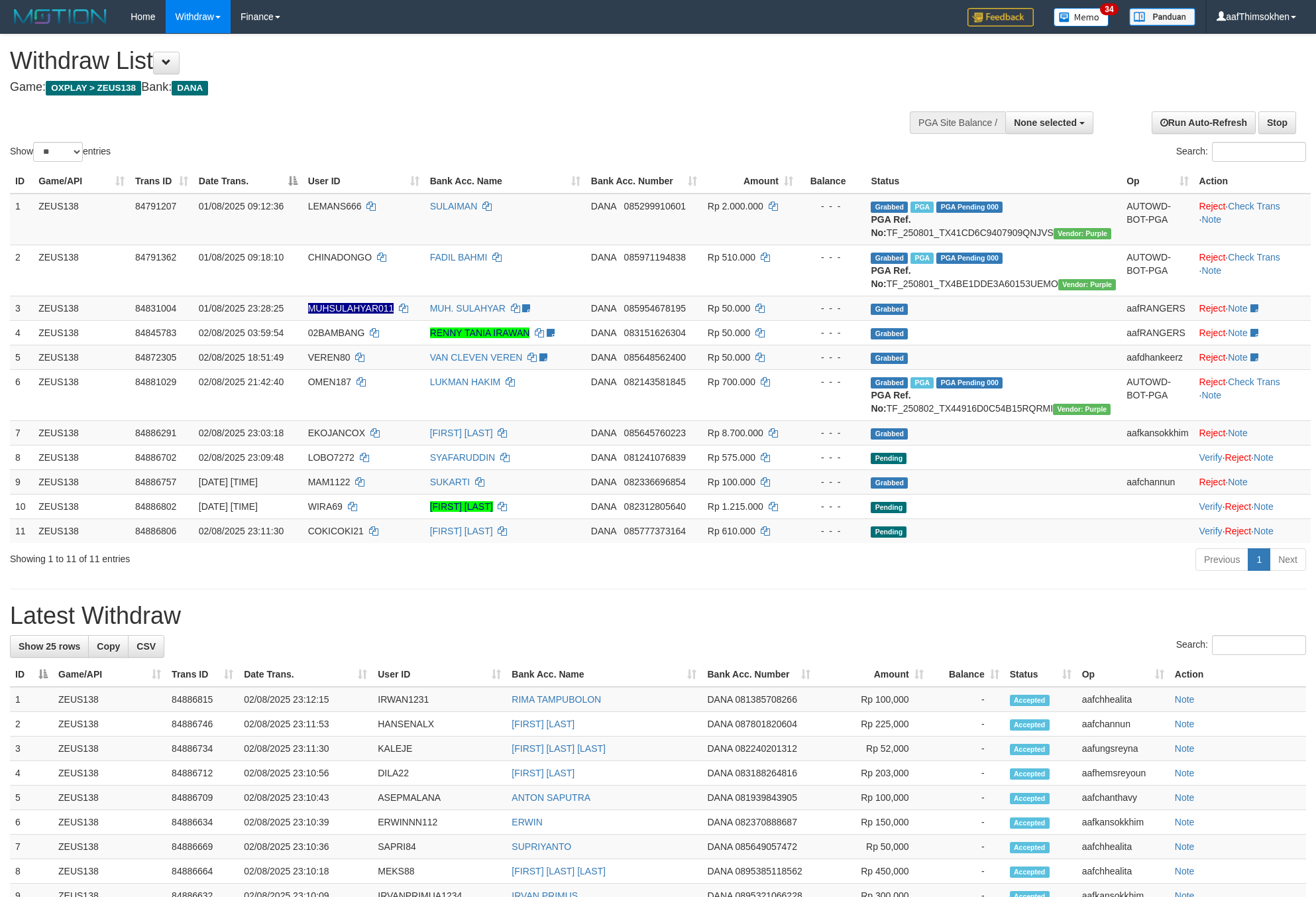 select 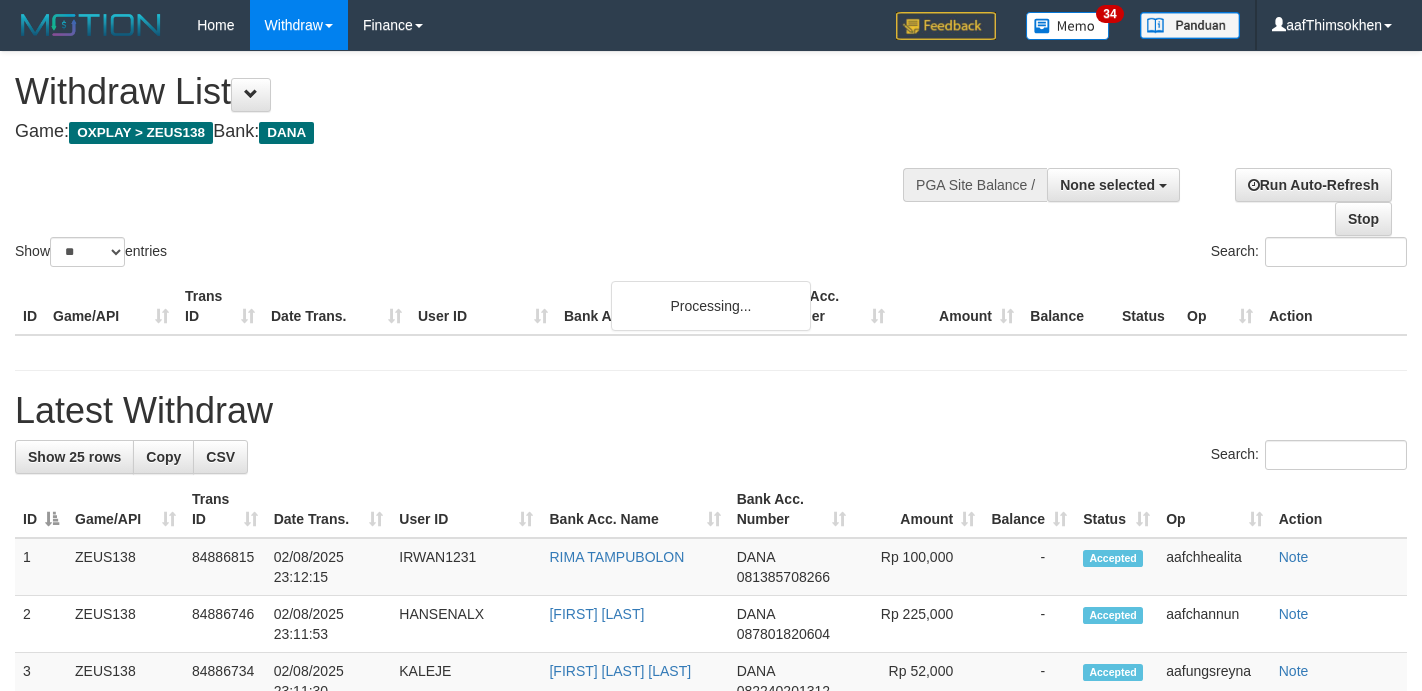 select 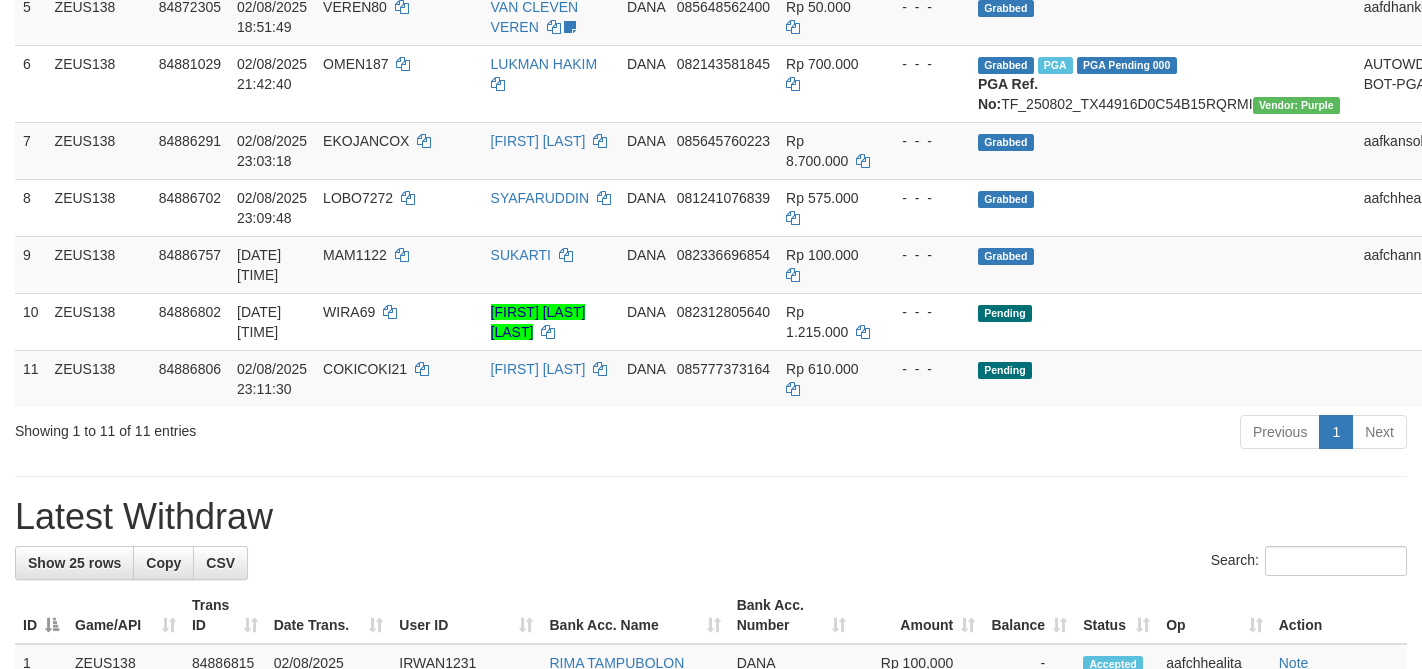 scroll, scrollTop: 561, scrollLeft: 0, axis: vertical 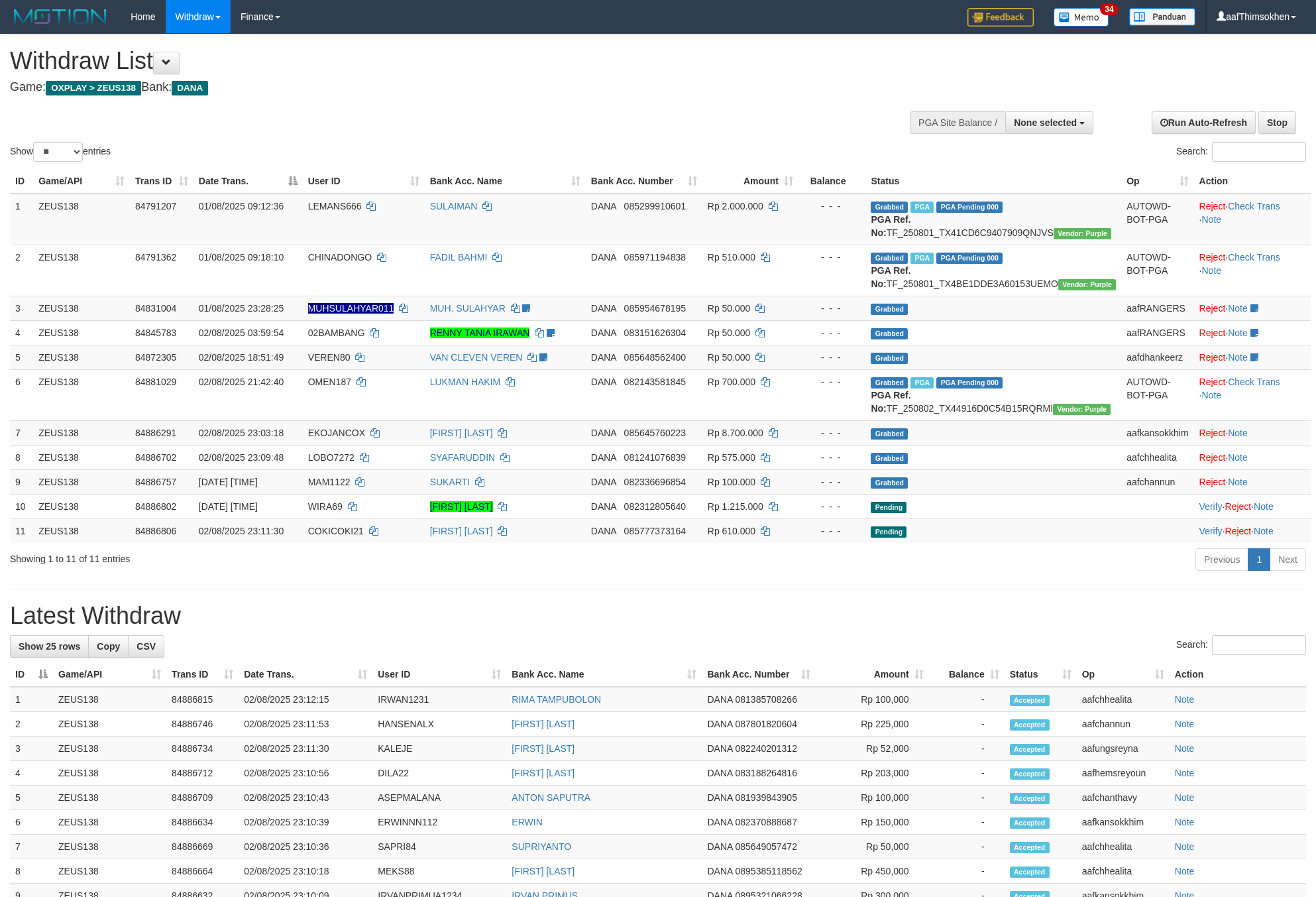 select 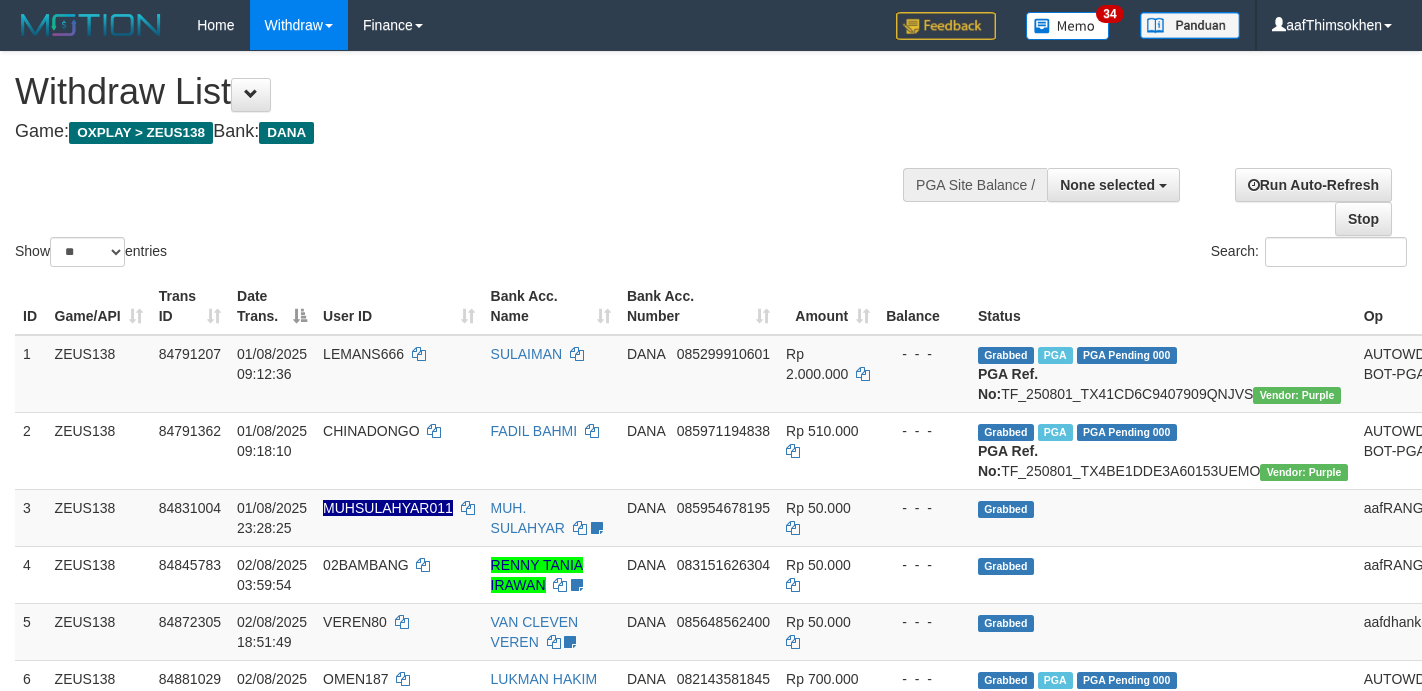 select 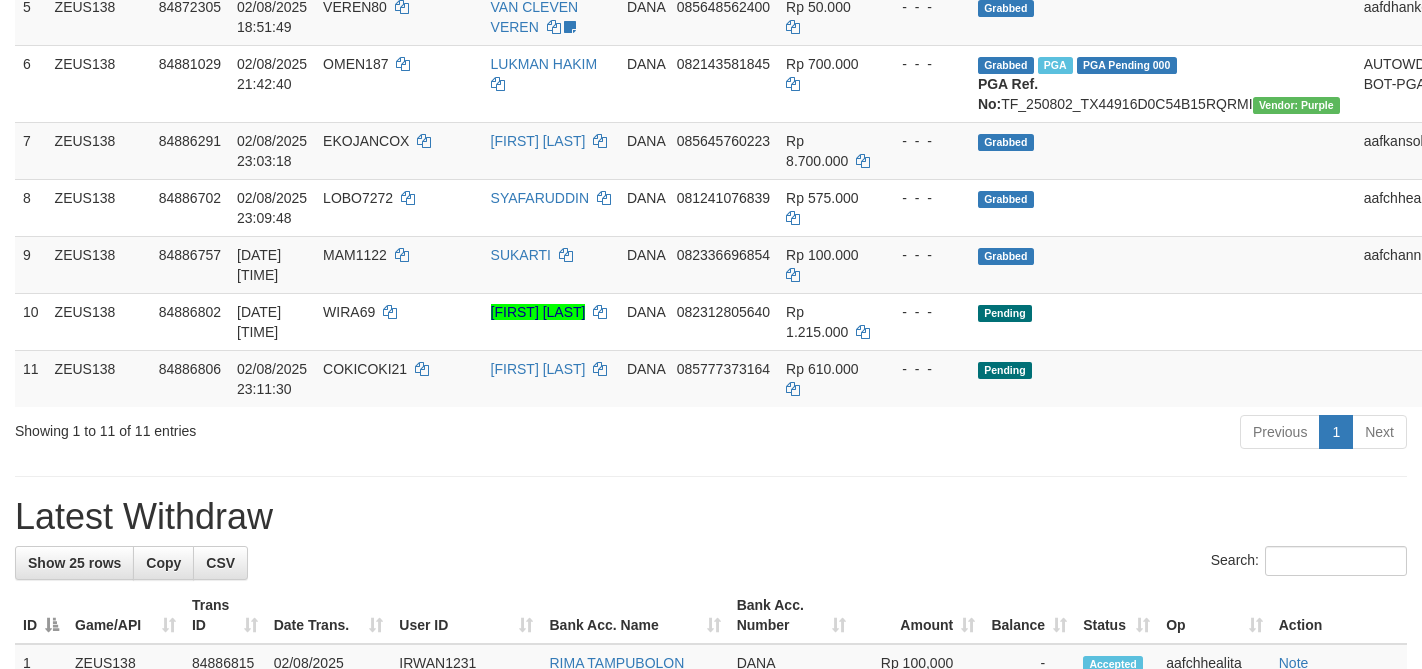 scroll, scrollTop: 561, scrollLeft: 0, axis: vertical 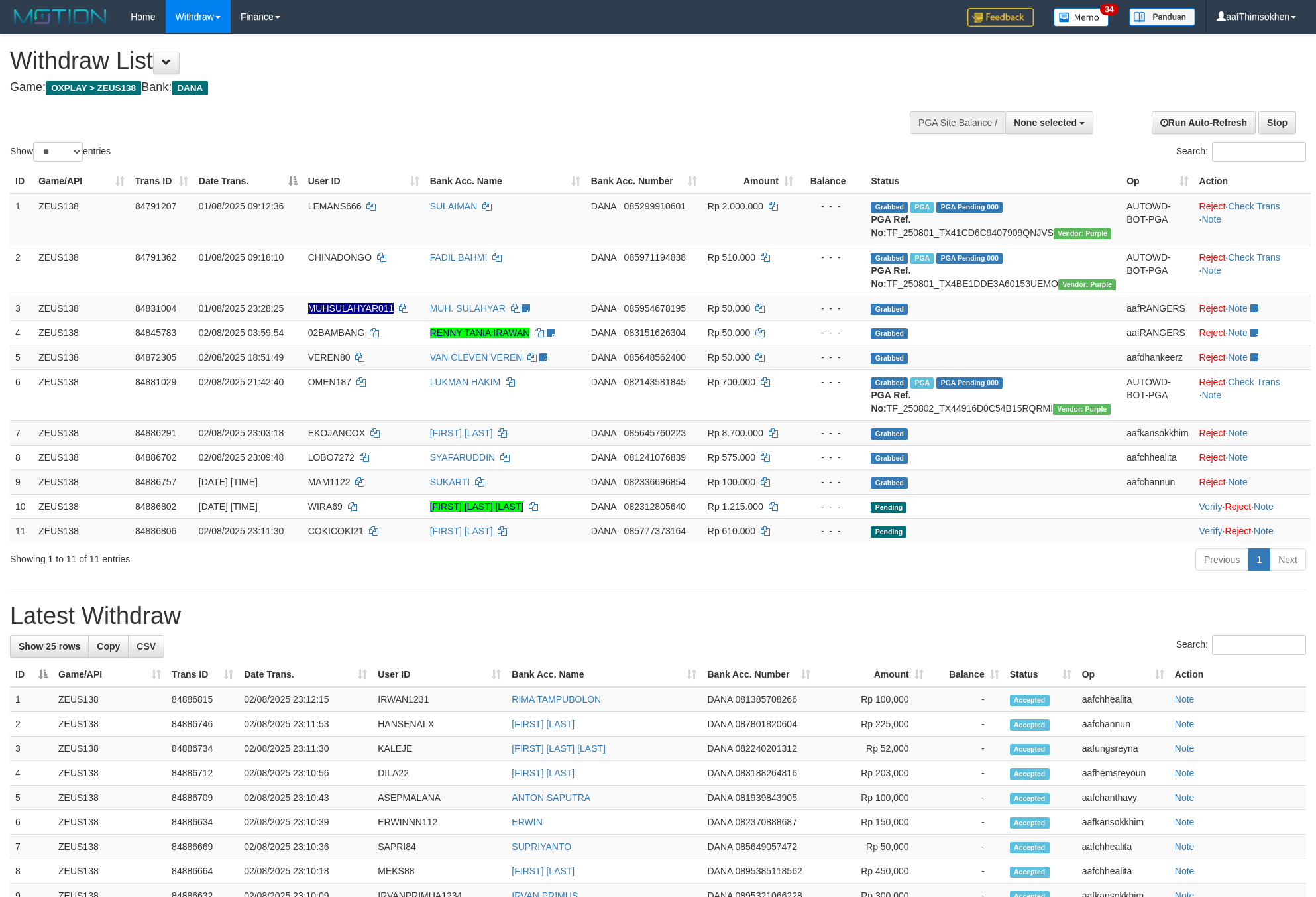 select 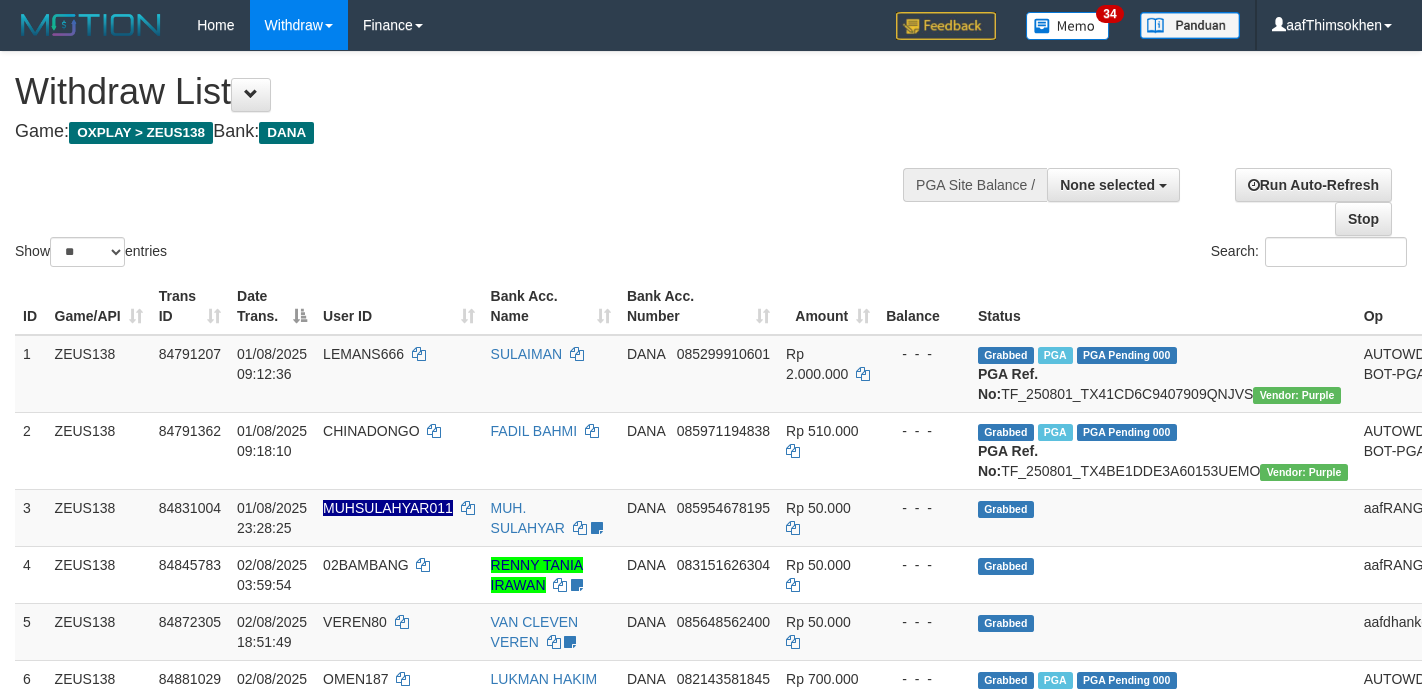 select 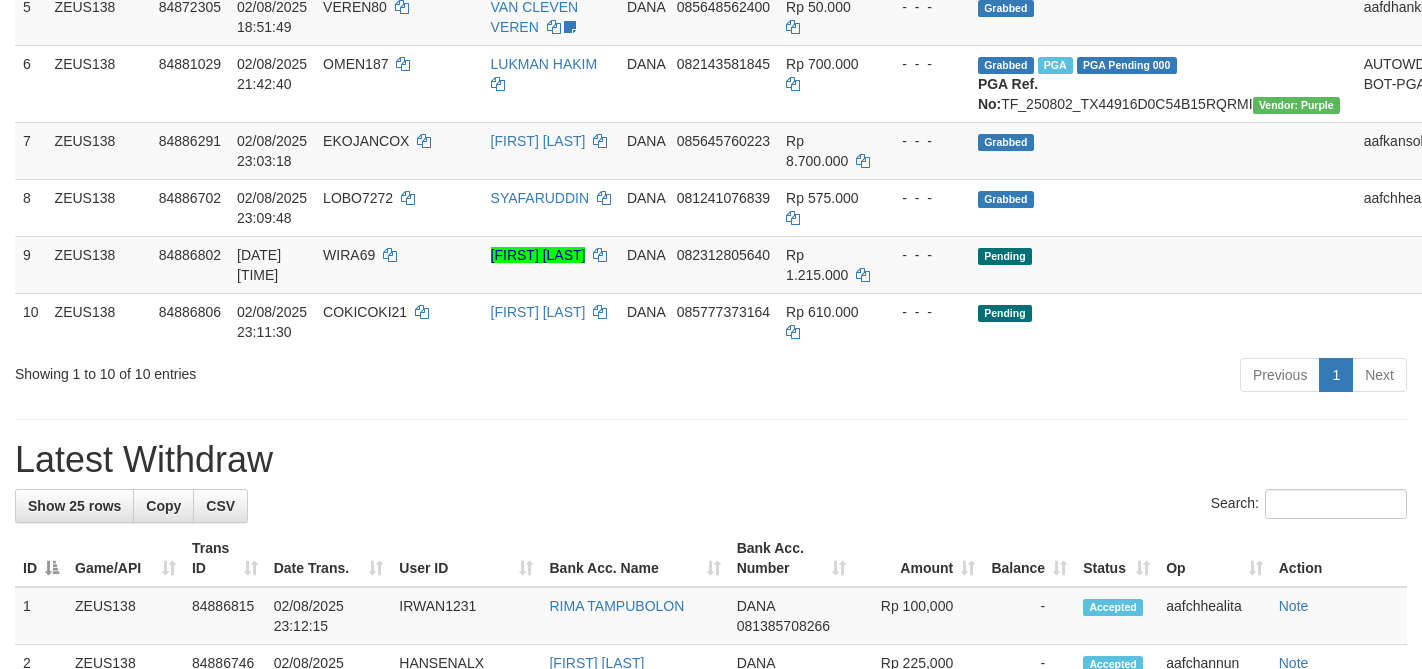 scroll, scrollTop: 561, scrollLeft: 0, axis: vertical 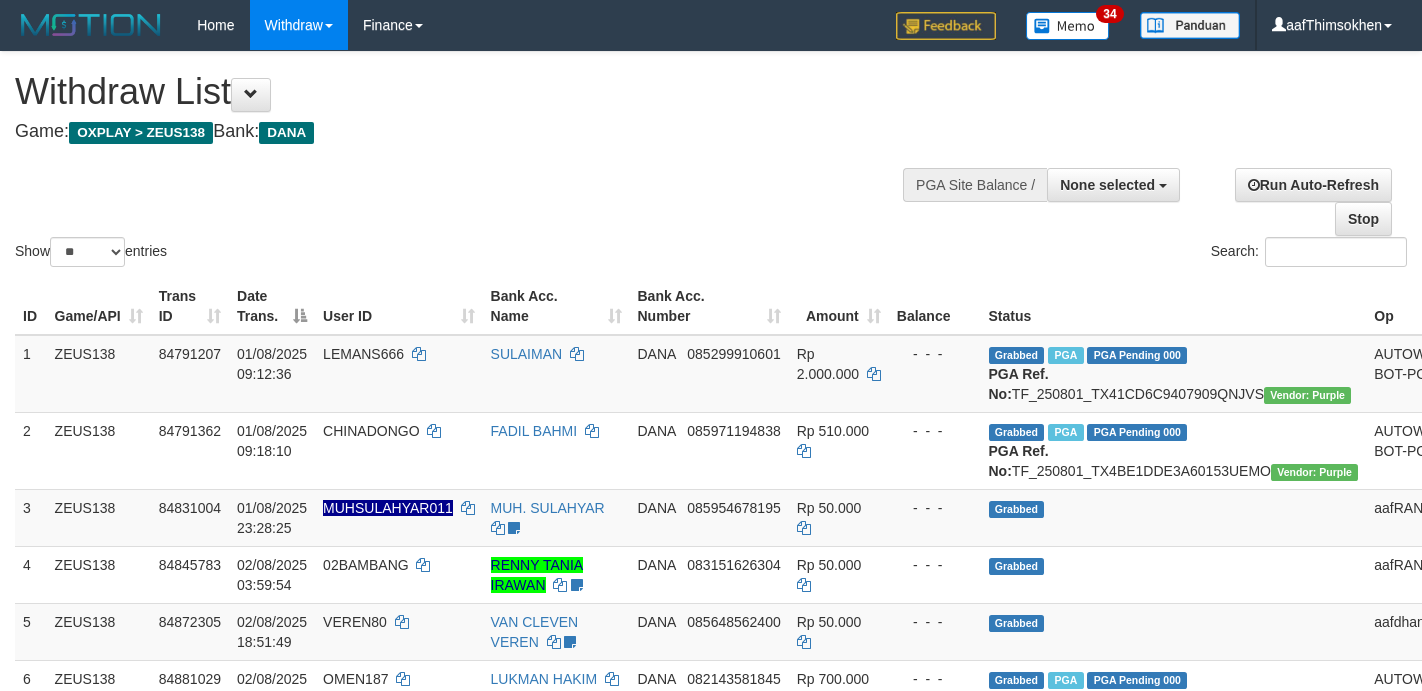 select 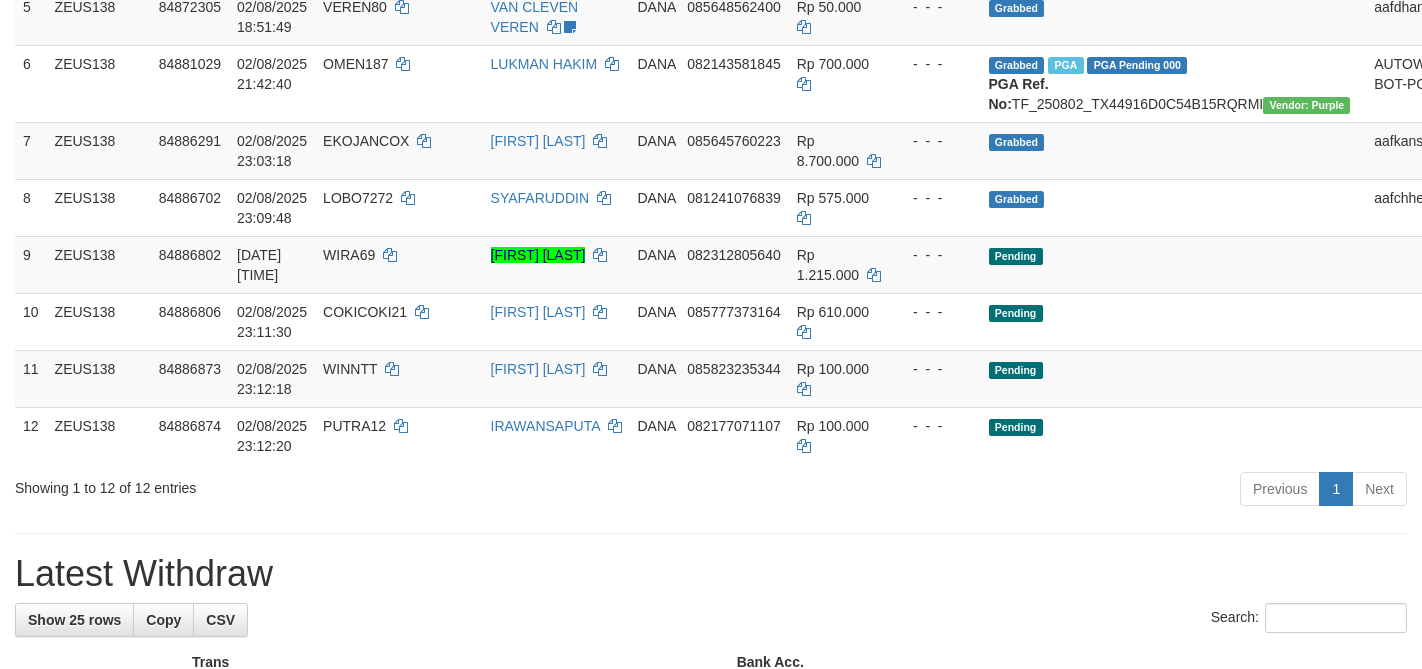 scroll, scrollTop: 561, scrollLeft: 0, axis: vertical 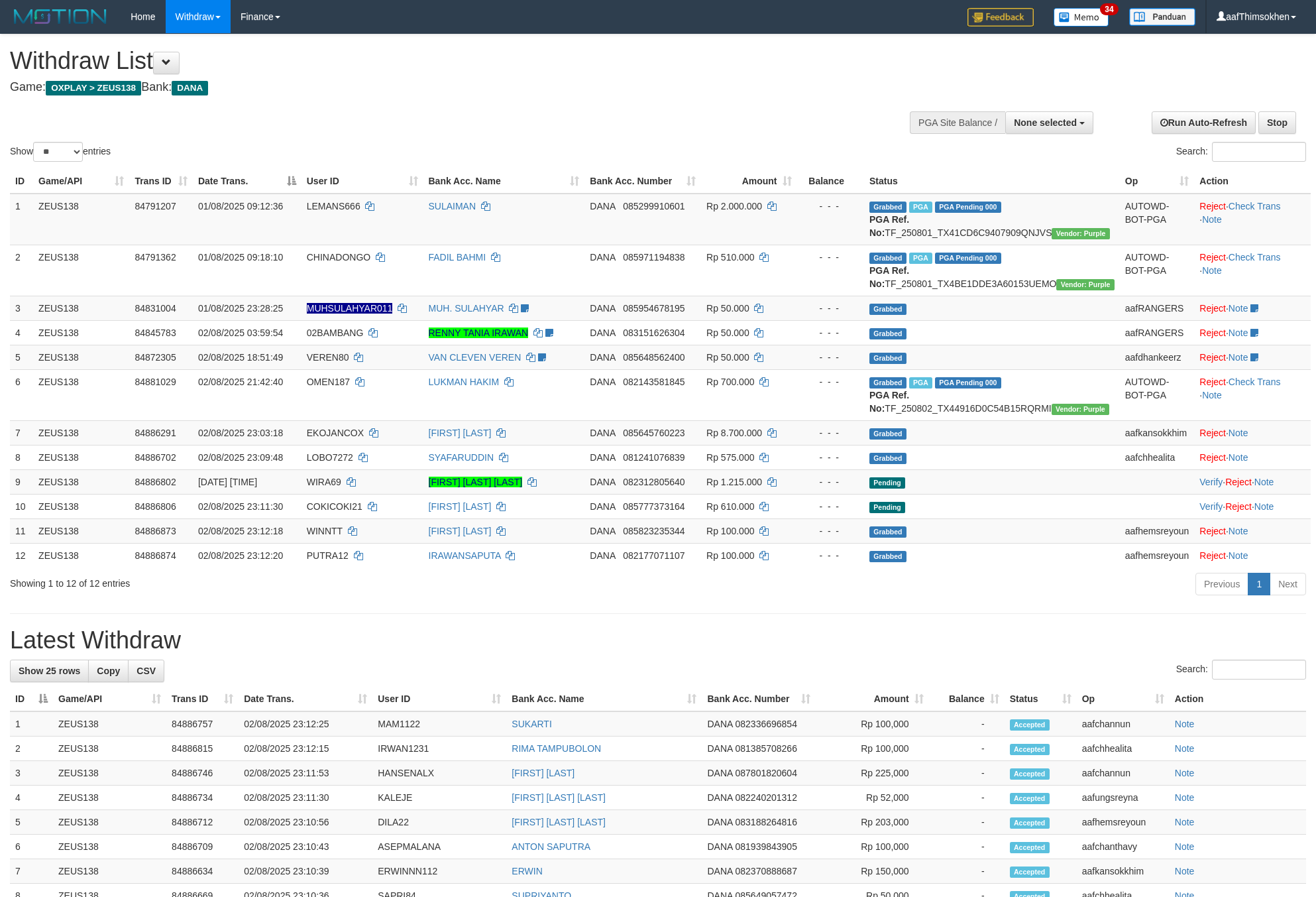 select 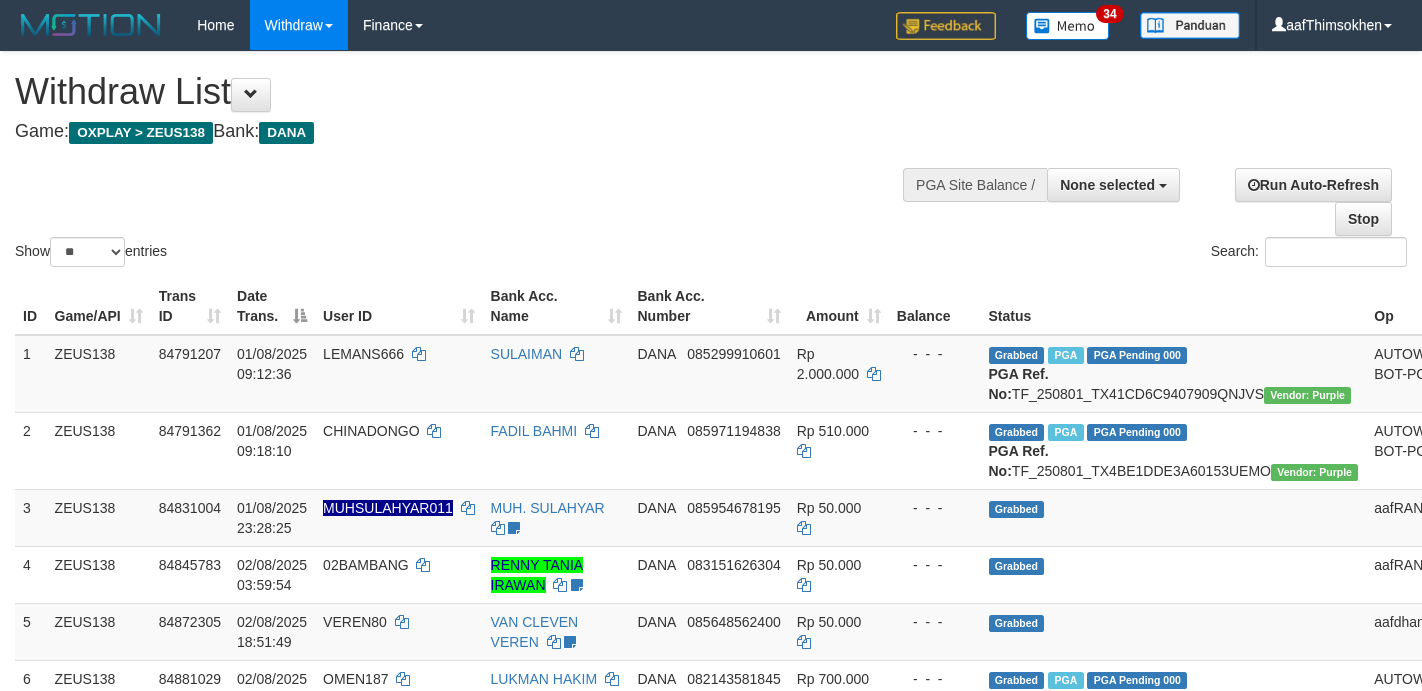 select 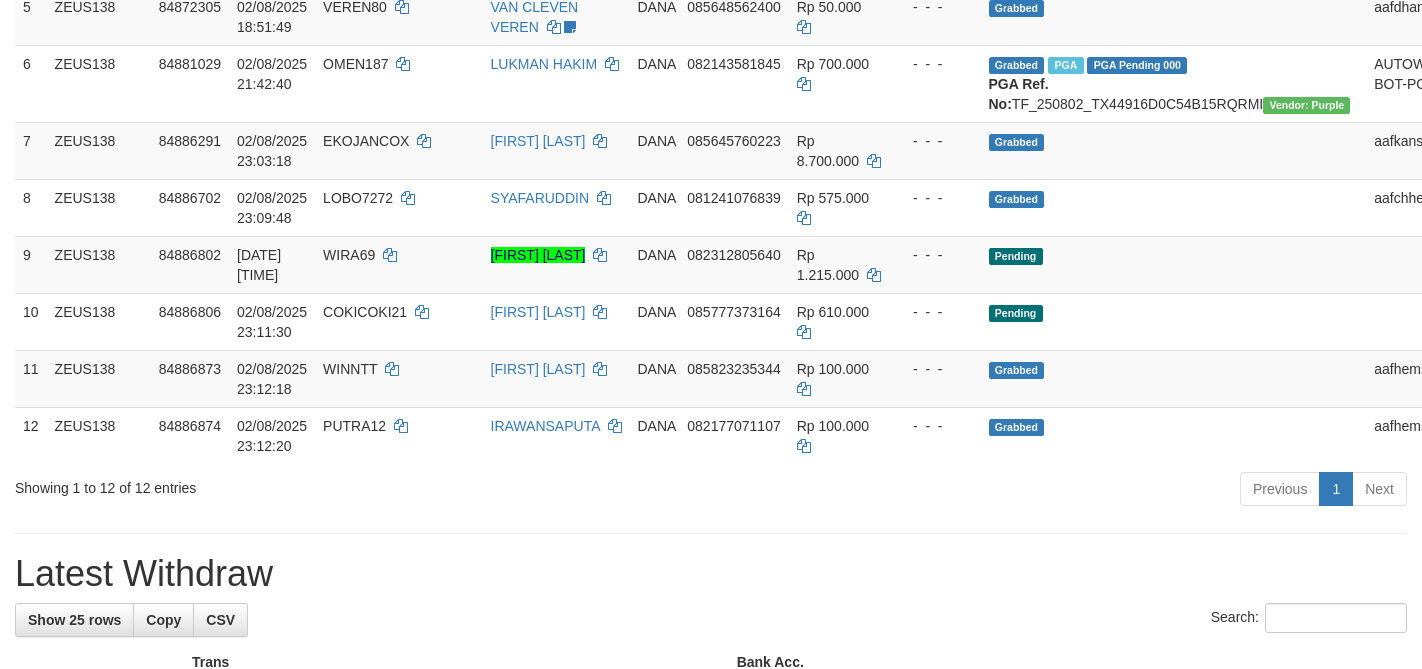scroll, scrollTop: 561, scrollLeft: 0, axis: vertical 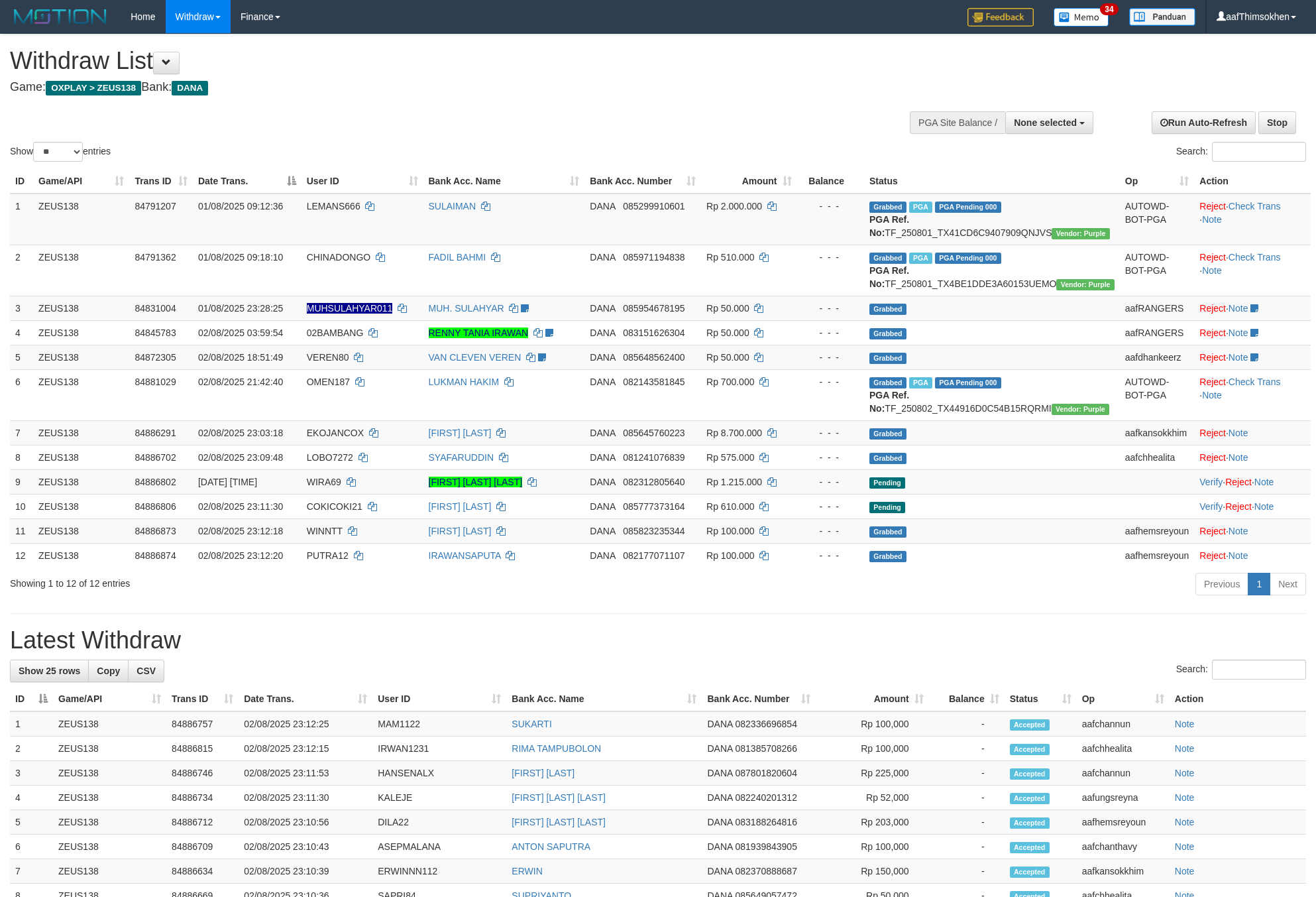 select 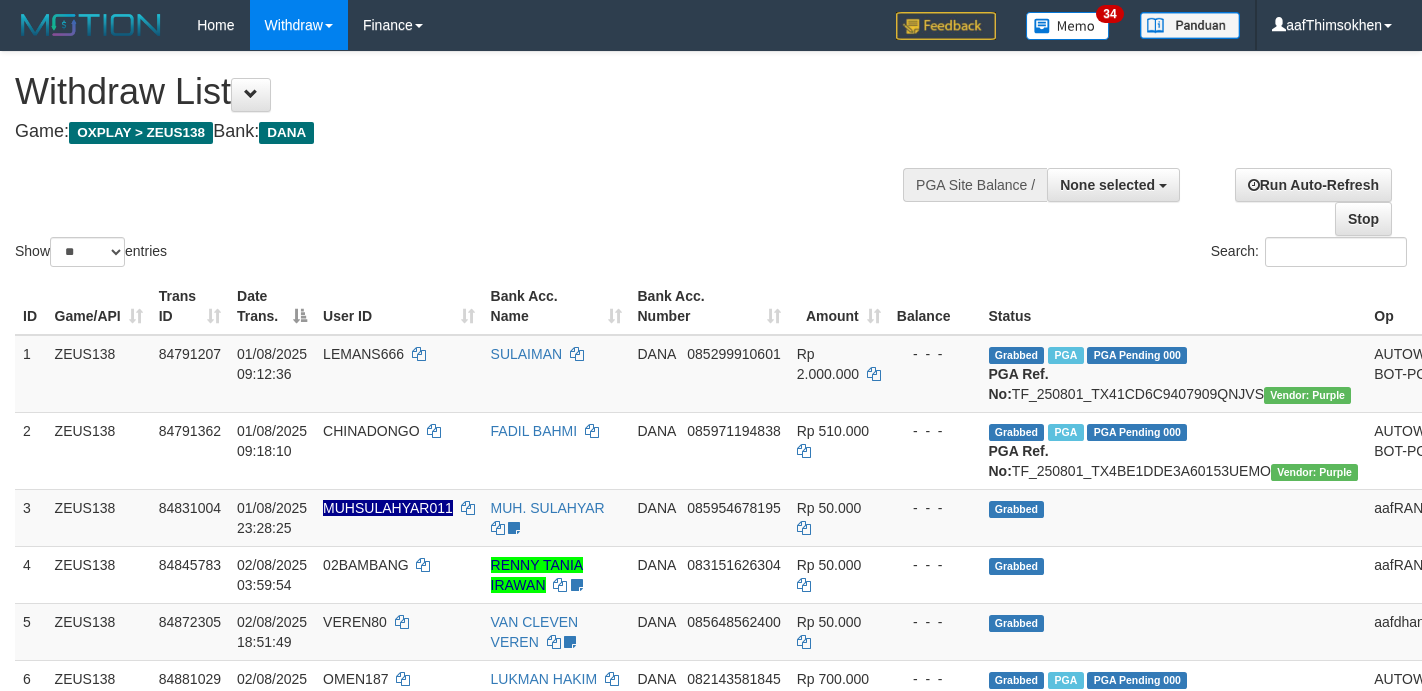 select 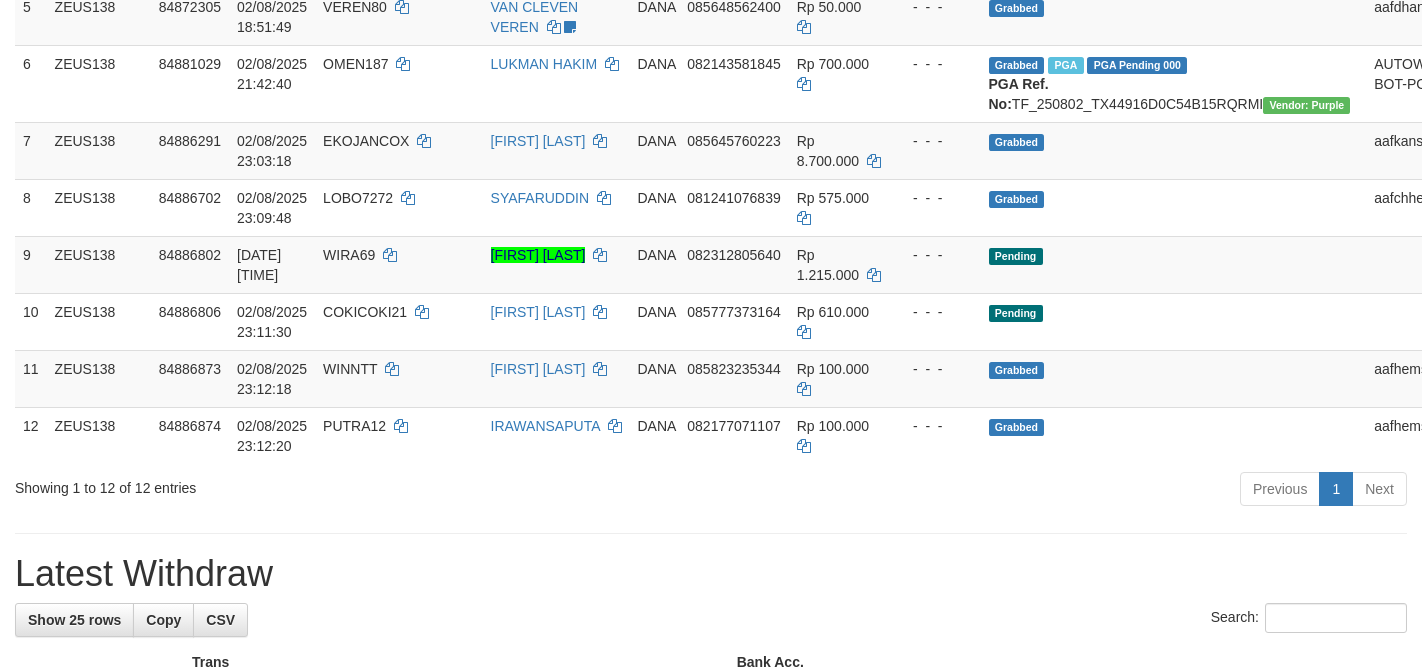 scroll, scrollTop: 561, scrollLeft: 0, axis: vertical 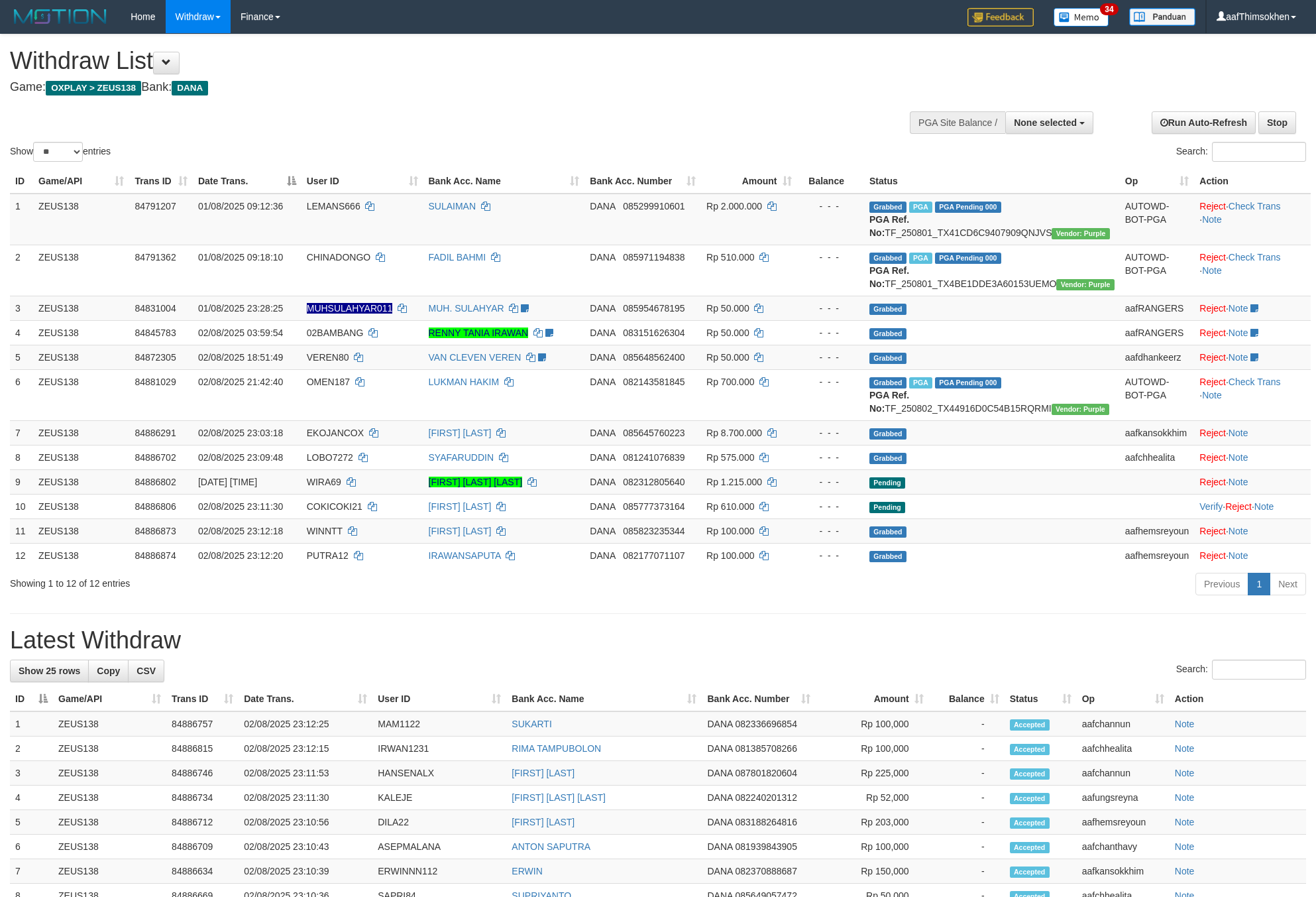 select 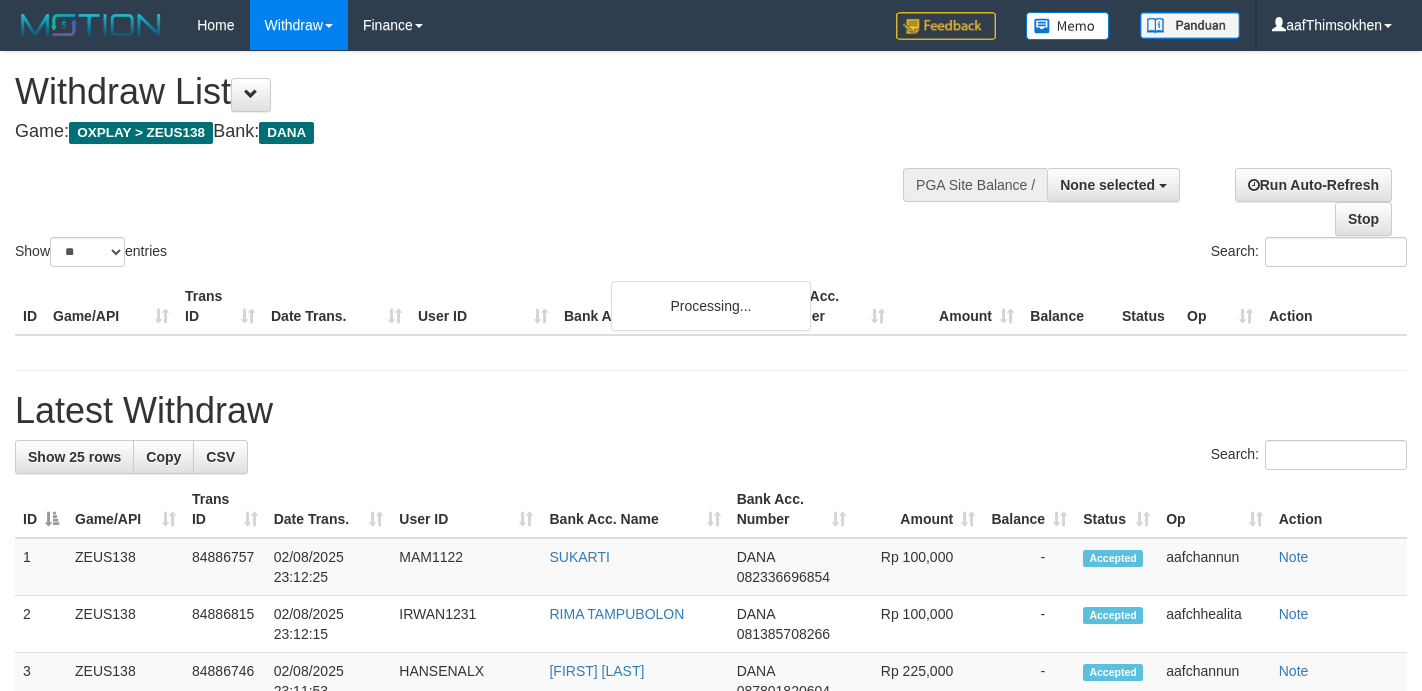 select 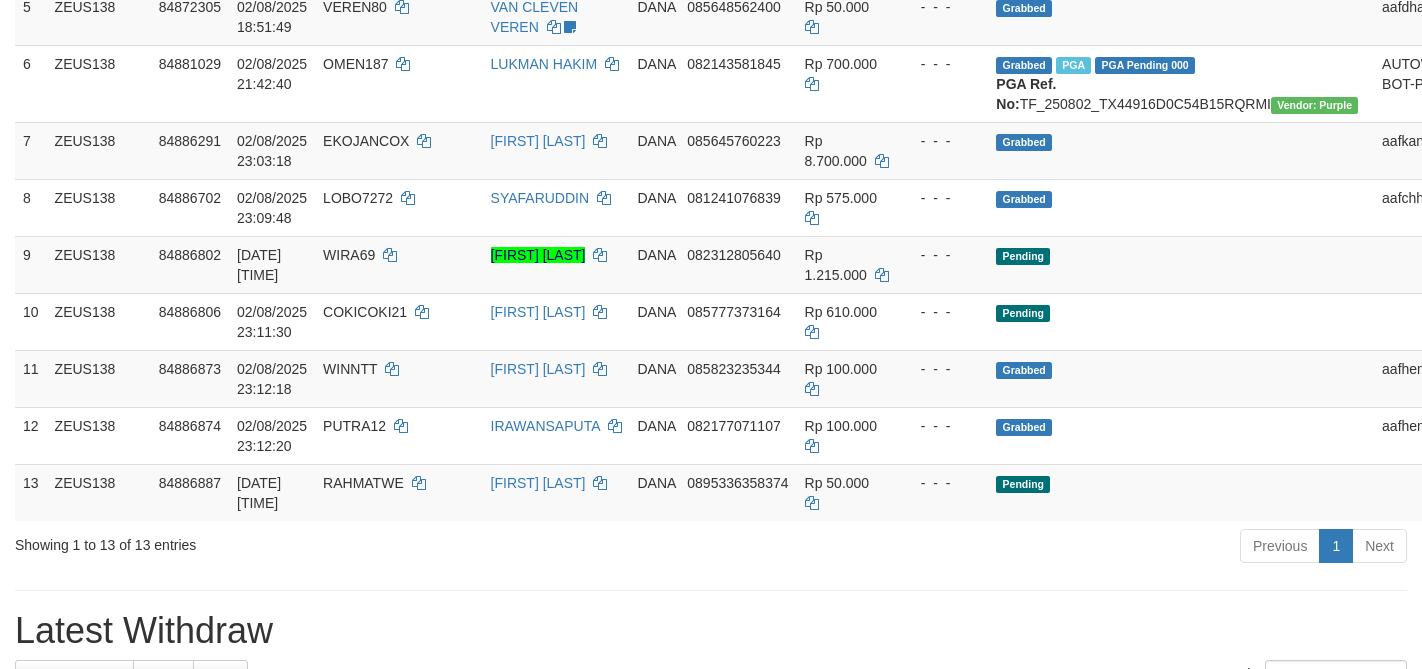 scroll, scrollTop: 561, scrollLeft: 0, axis: vertical 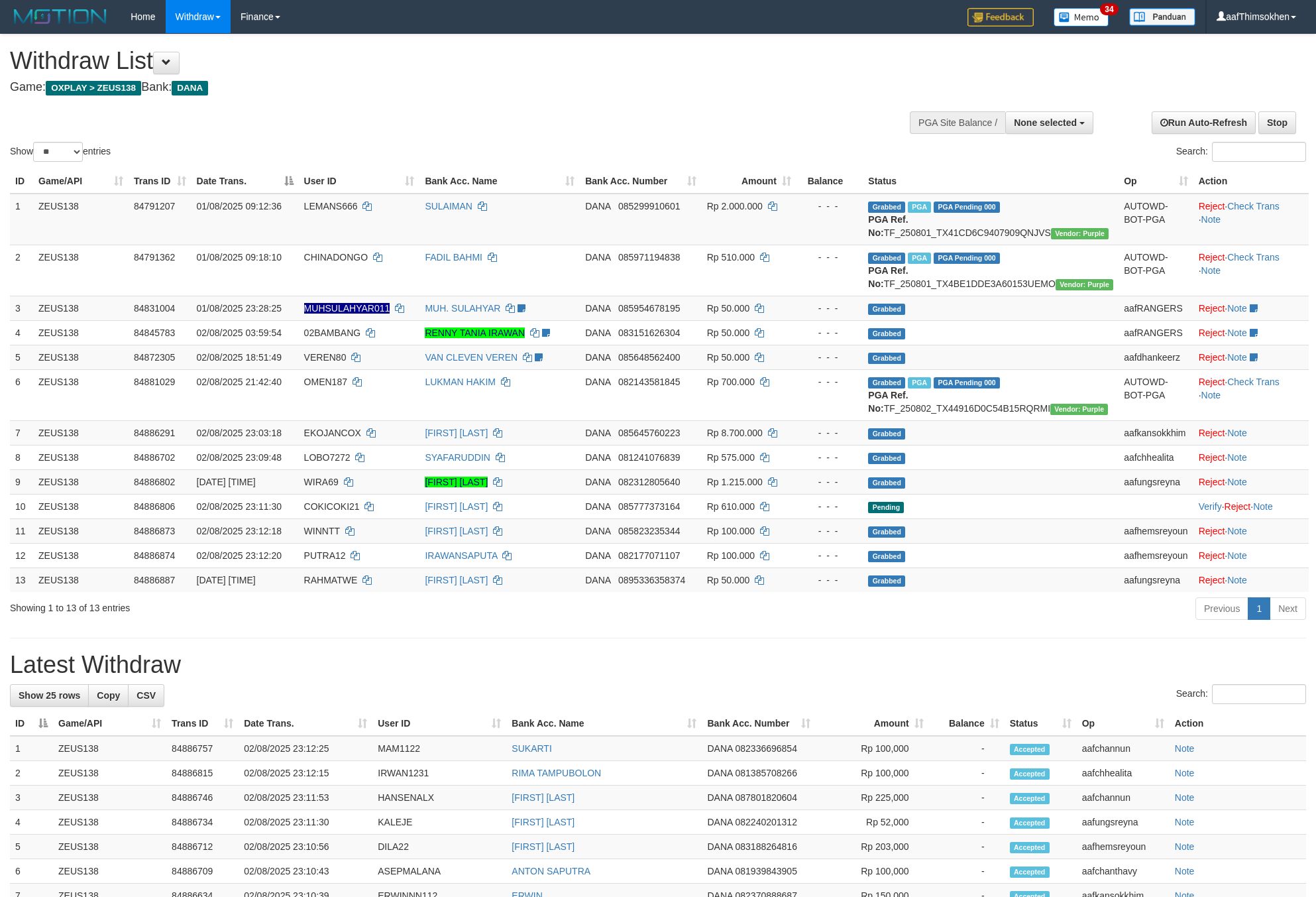 select 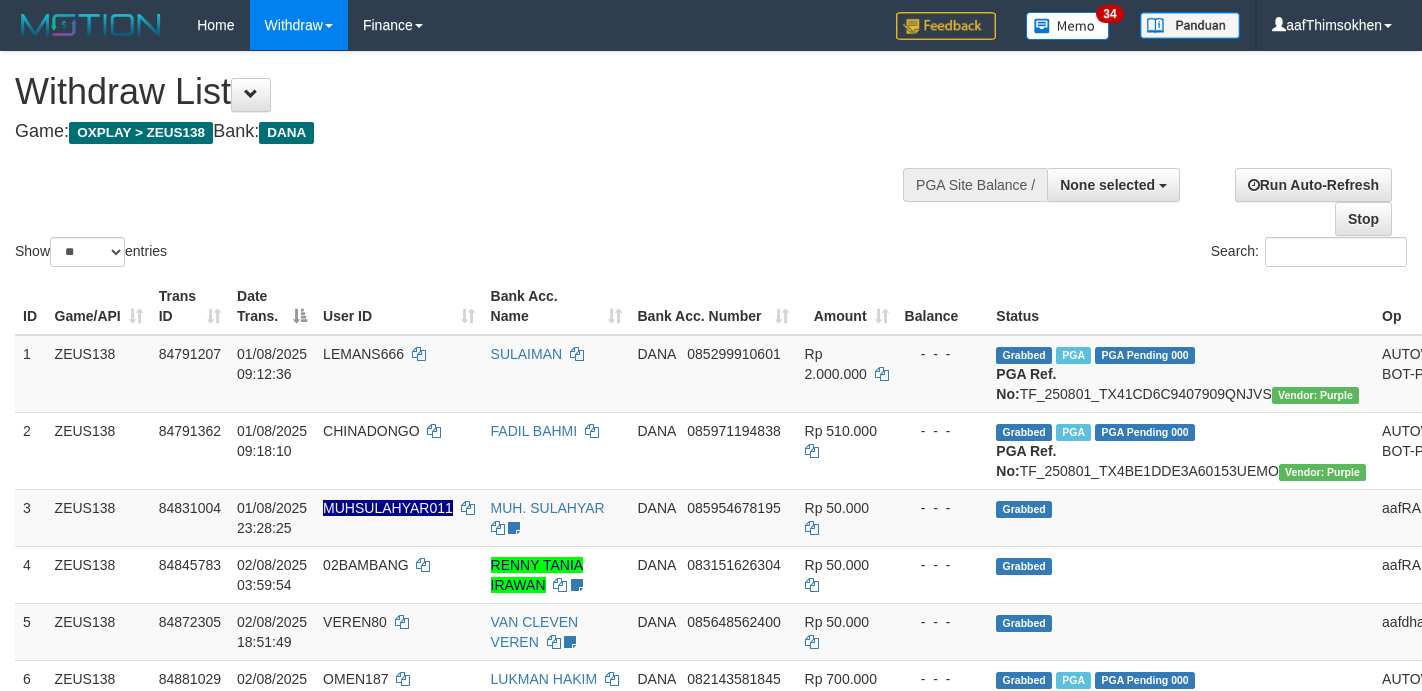 select 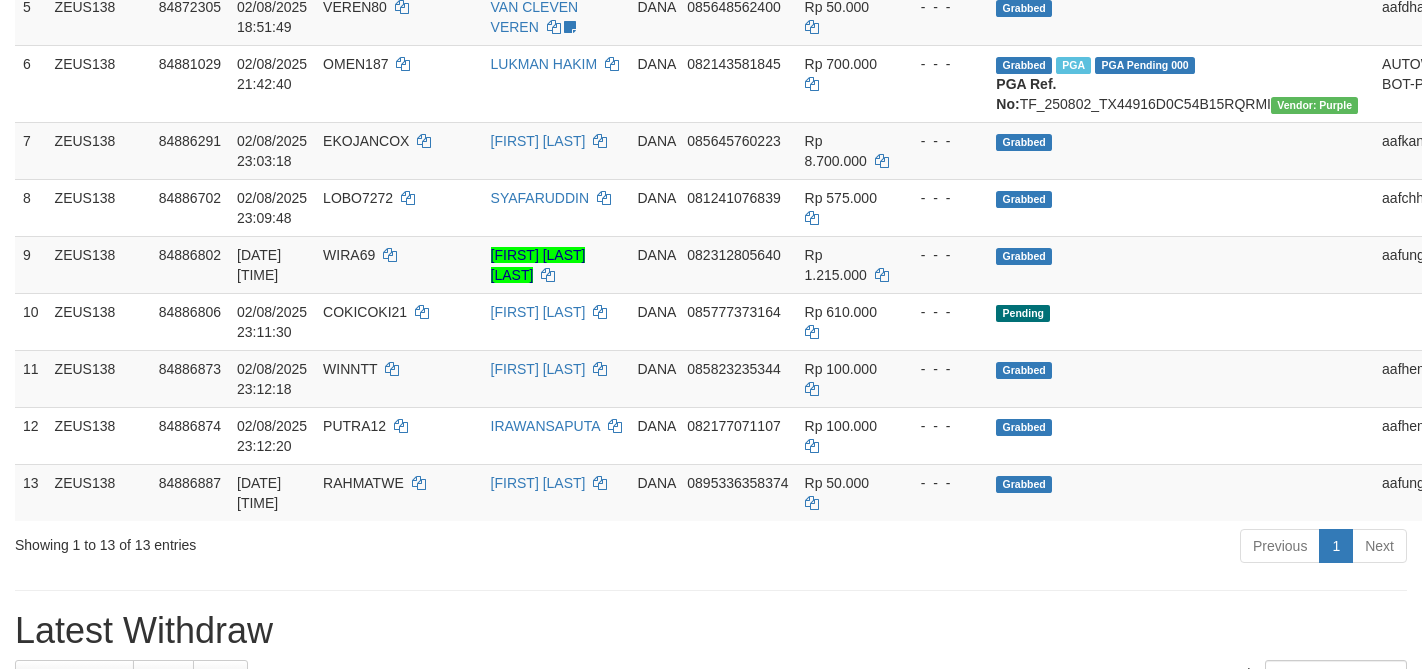 scroll, scrollTop: 561, scrollLeft: 0, axis: vertical 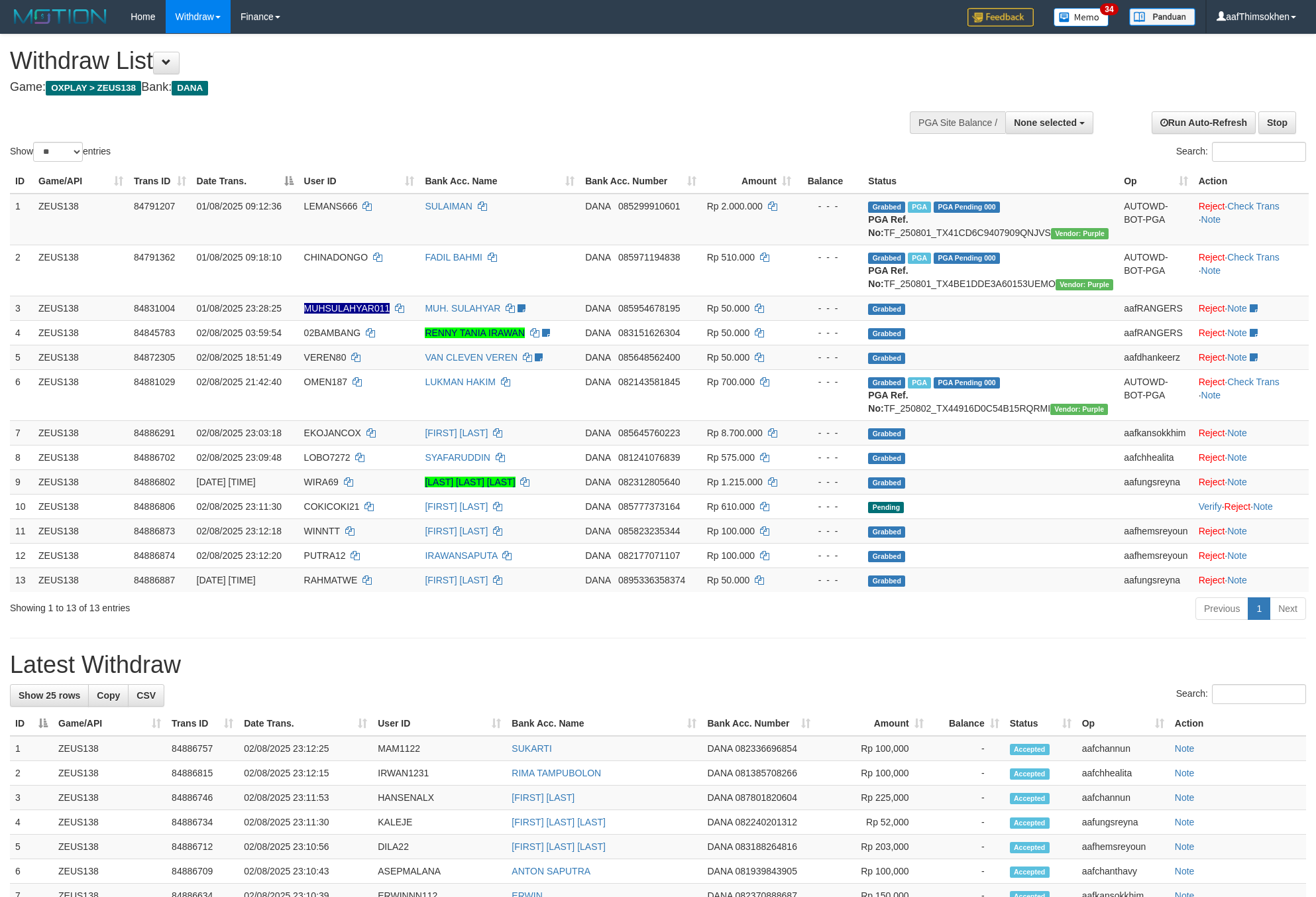 select 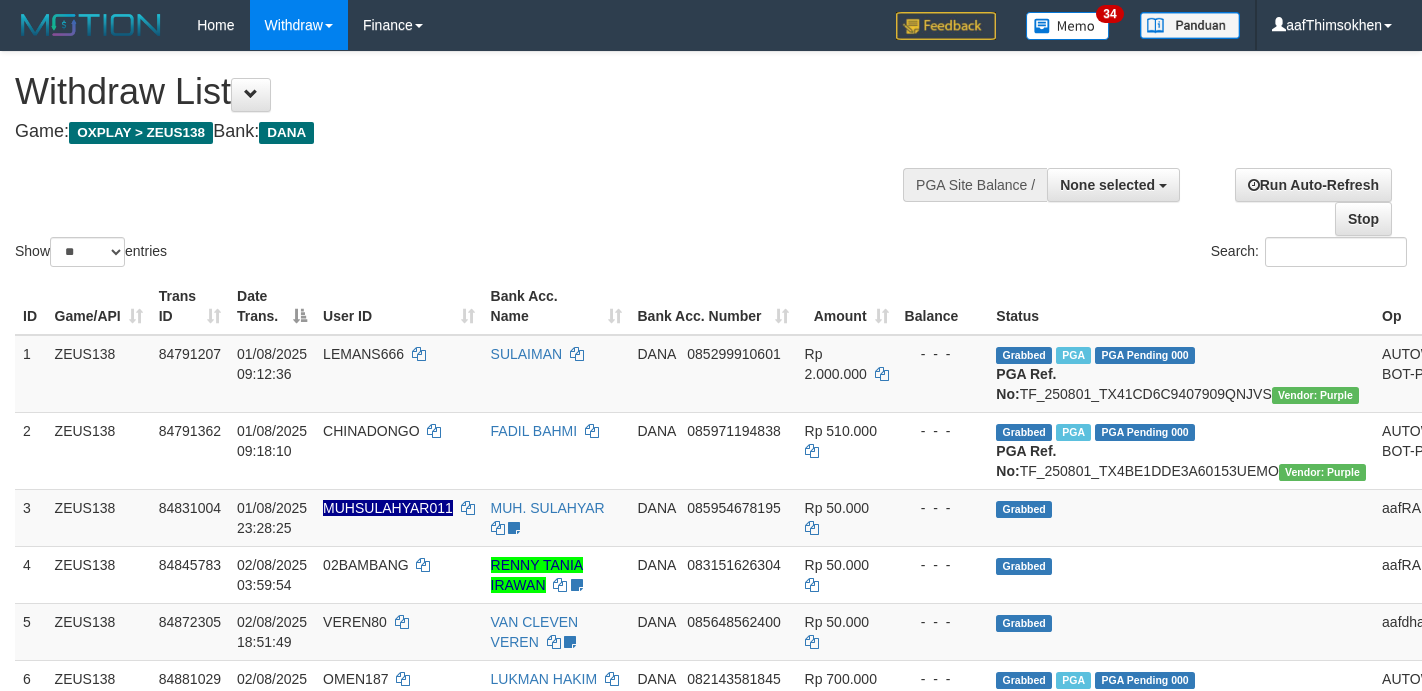 select 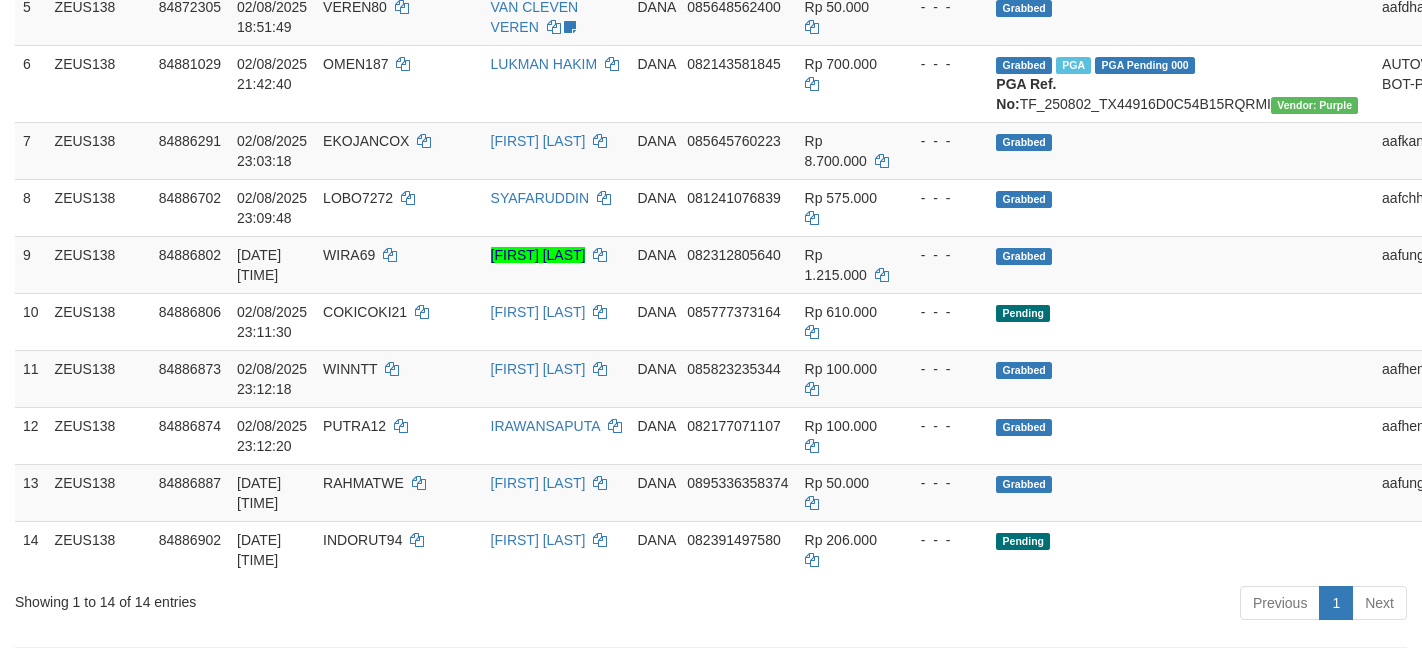 scroll, scrollTop: 561, scrollLeft: 0, axis: vertical 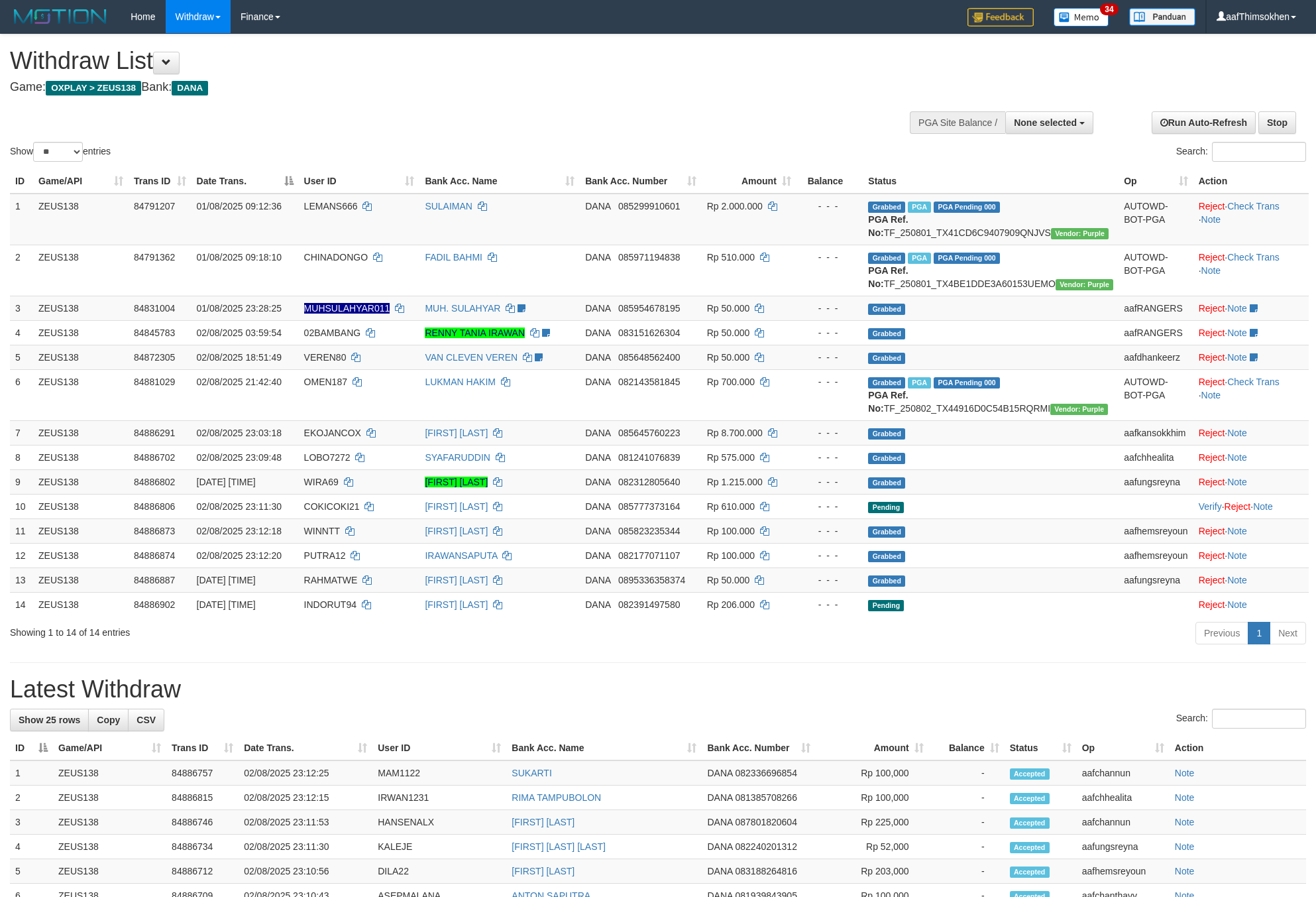 select 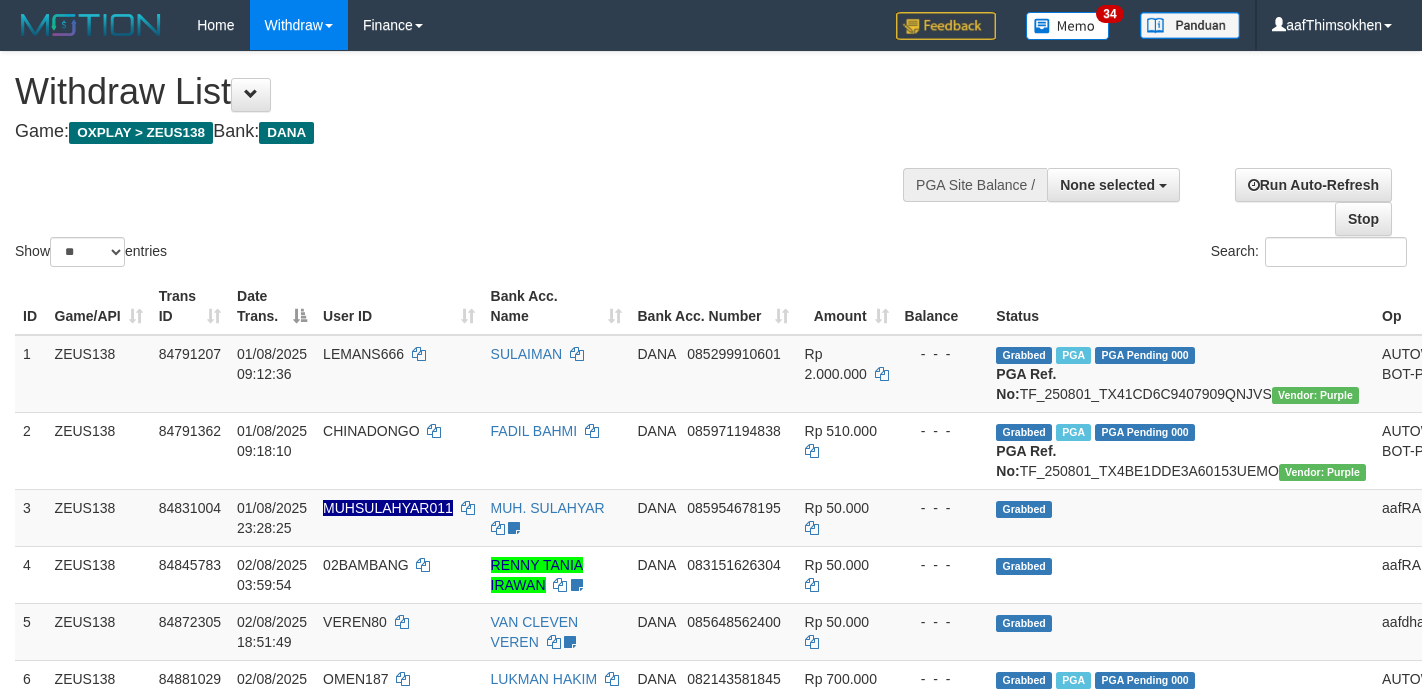 select 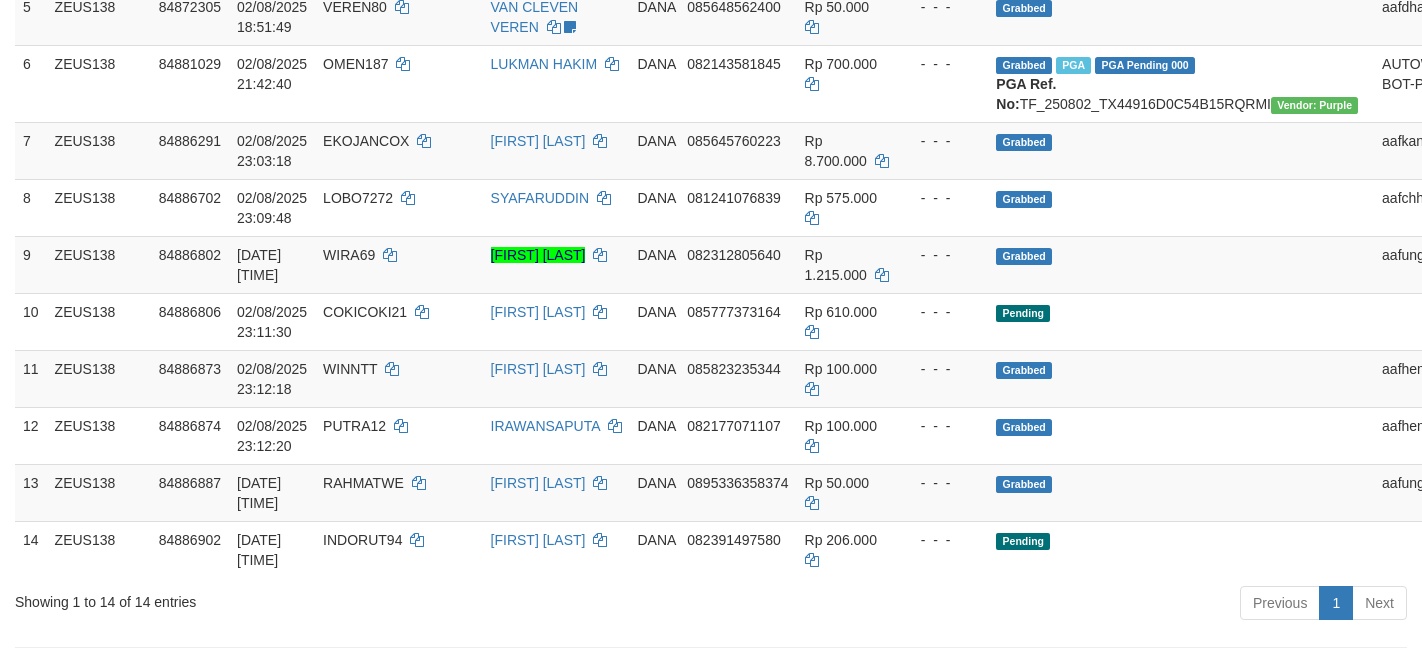 scroll, scrollTop: 561, scrollLeft: 0, axis: vertical 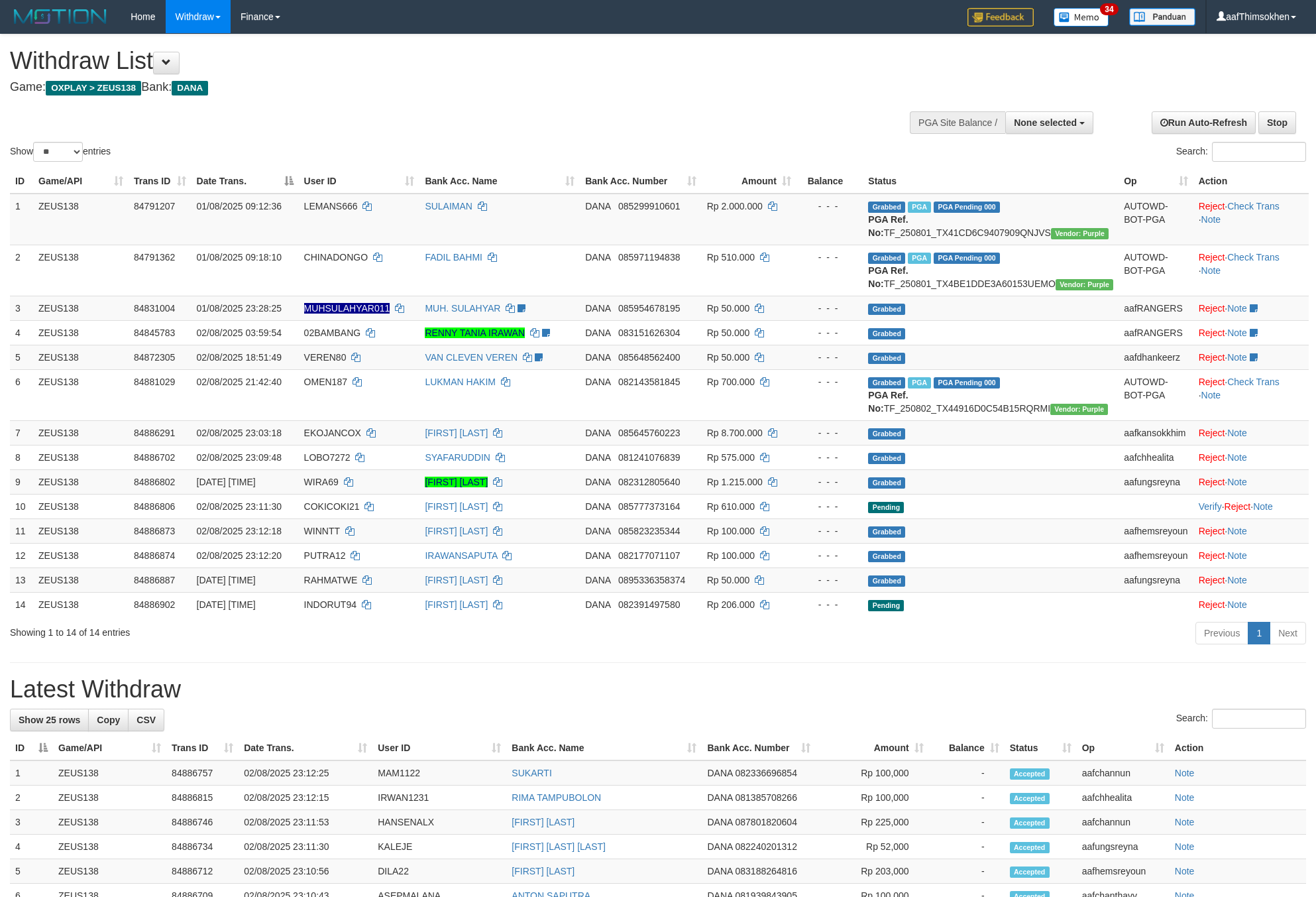 select 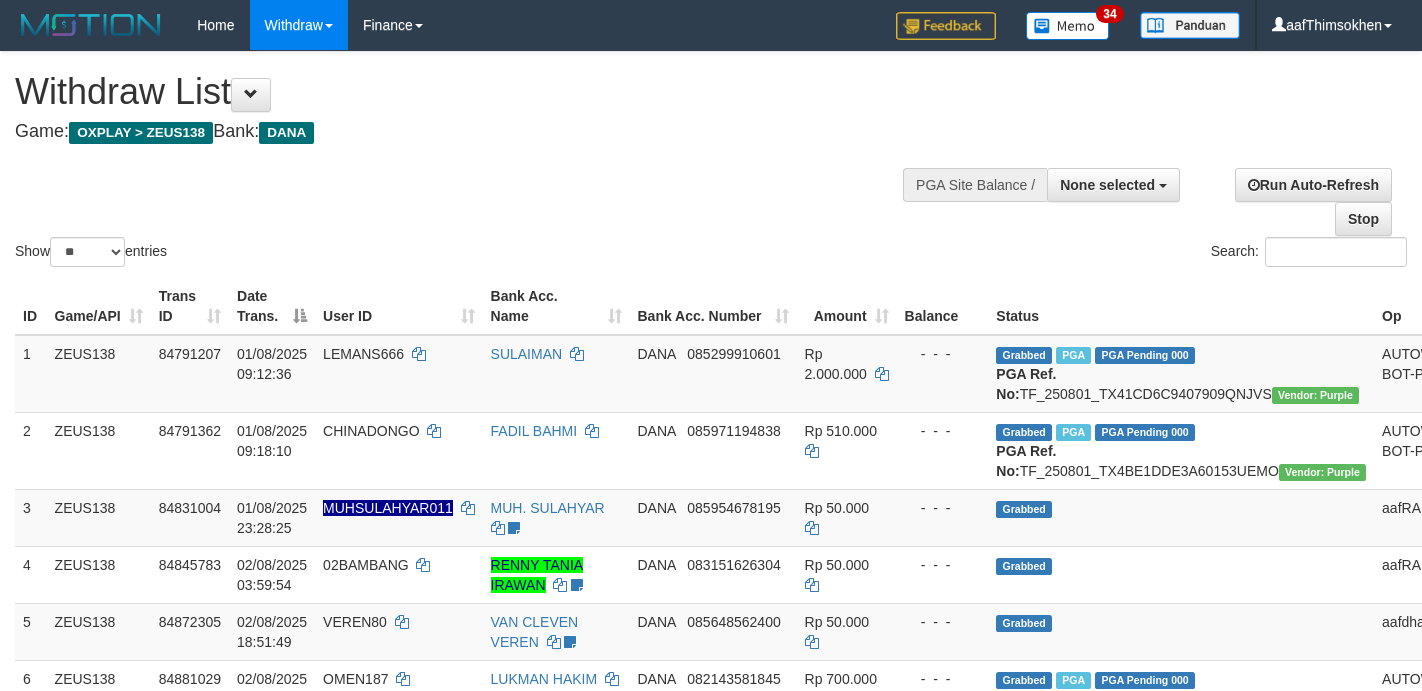 select 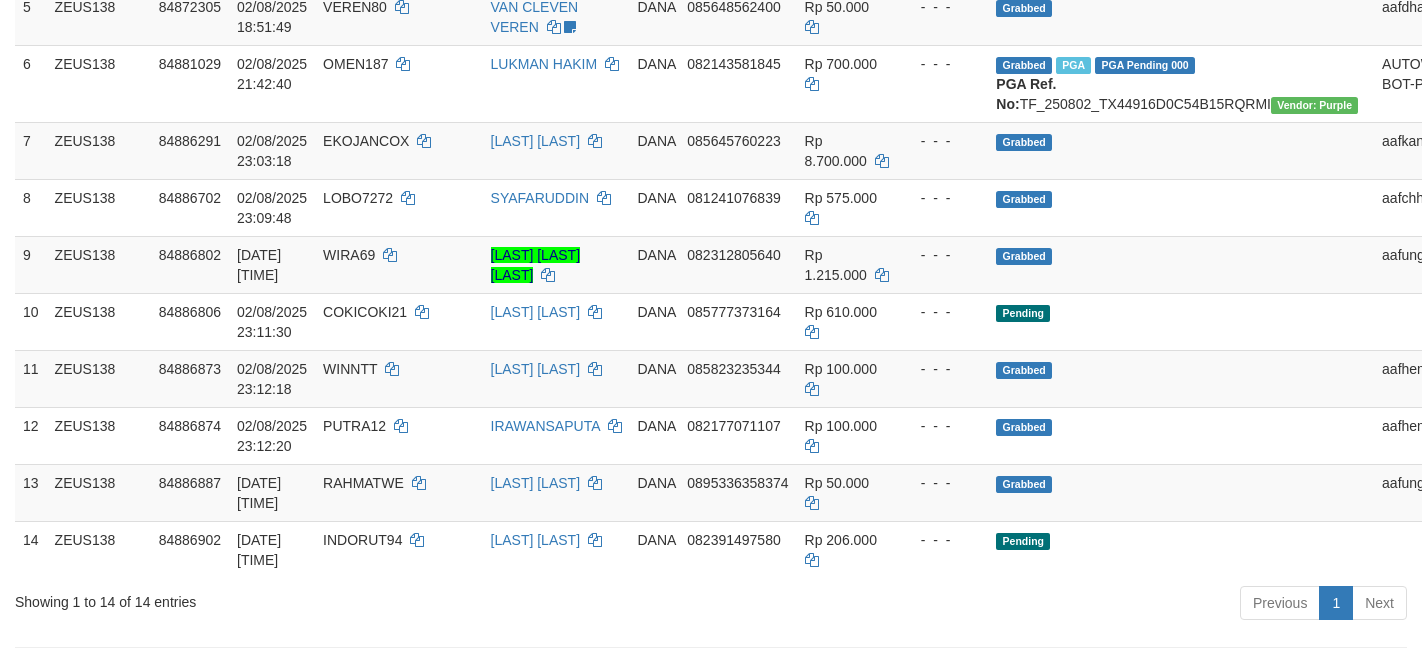 scroll, scrollTop: 561, scrollLeft: 0, axis: vertical 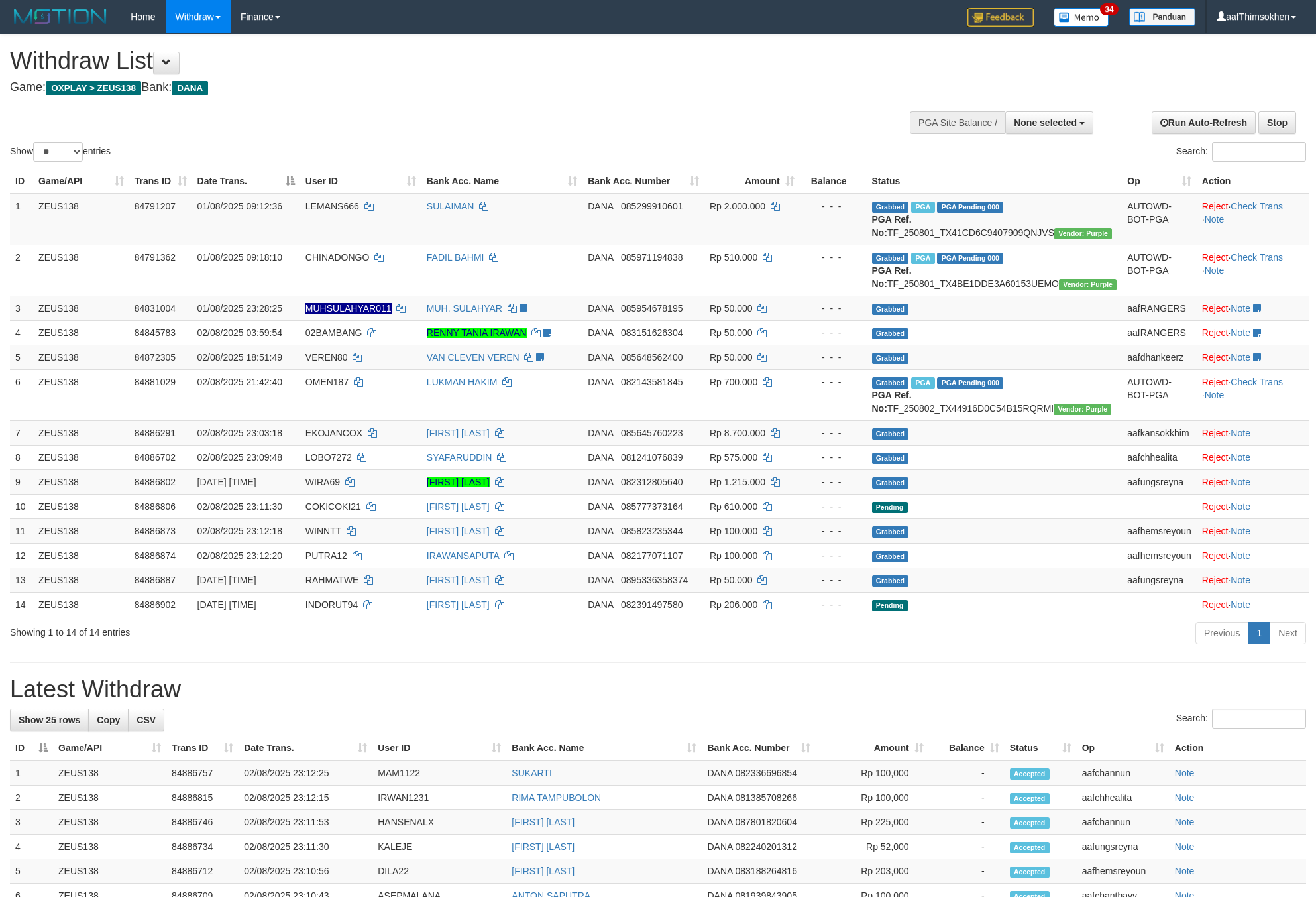 select 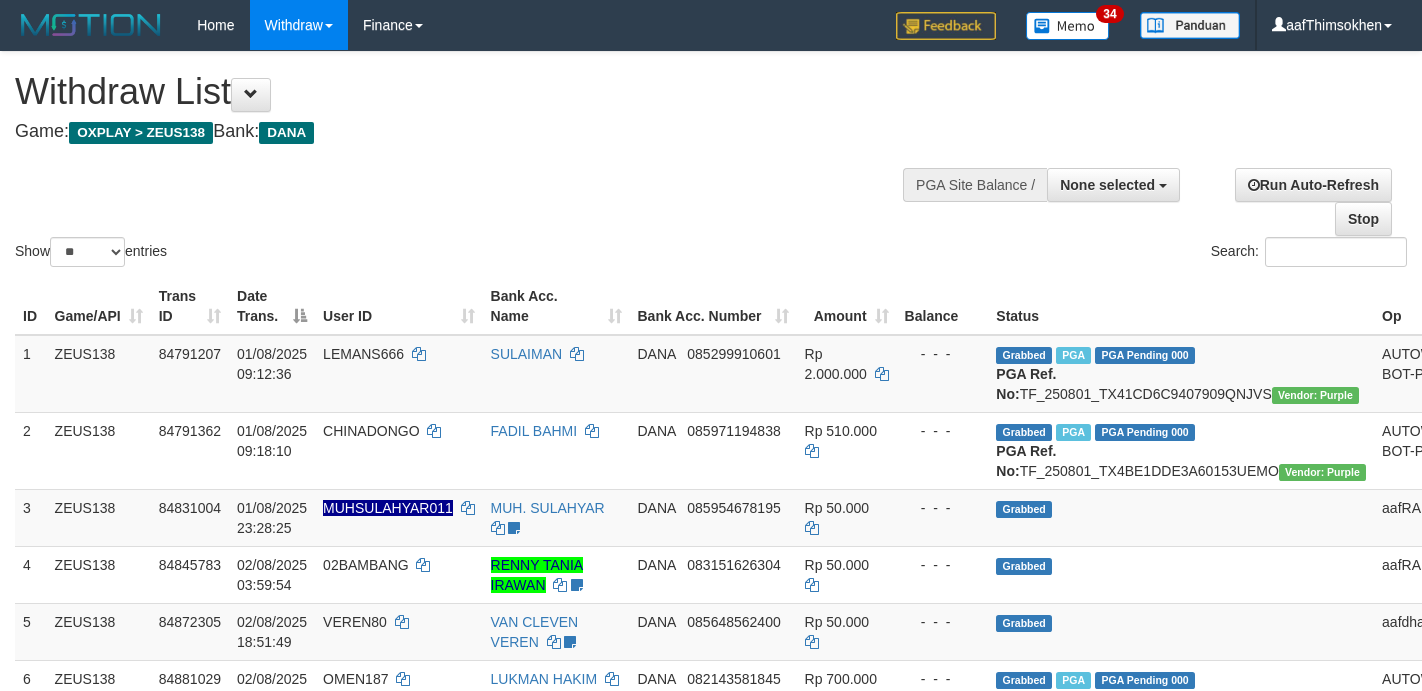 select 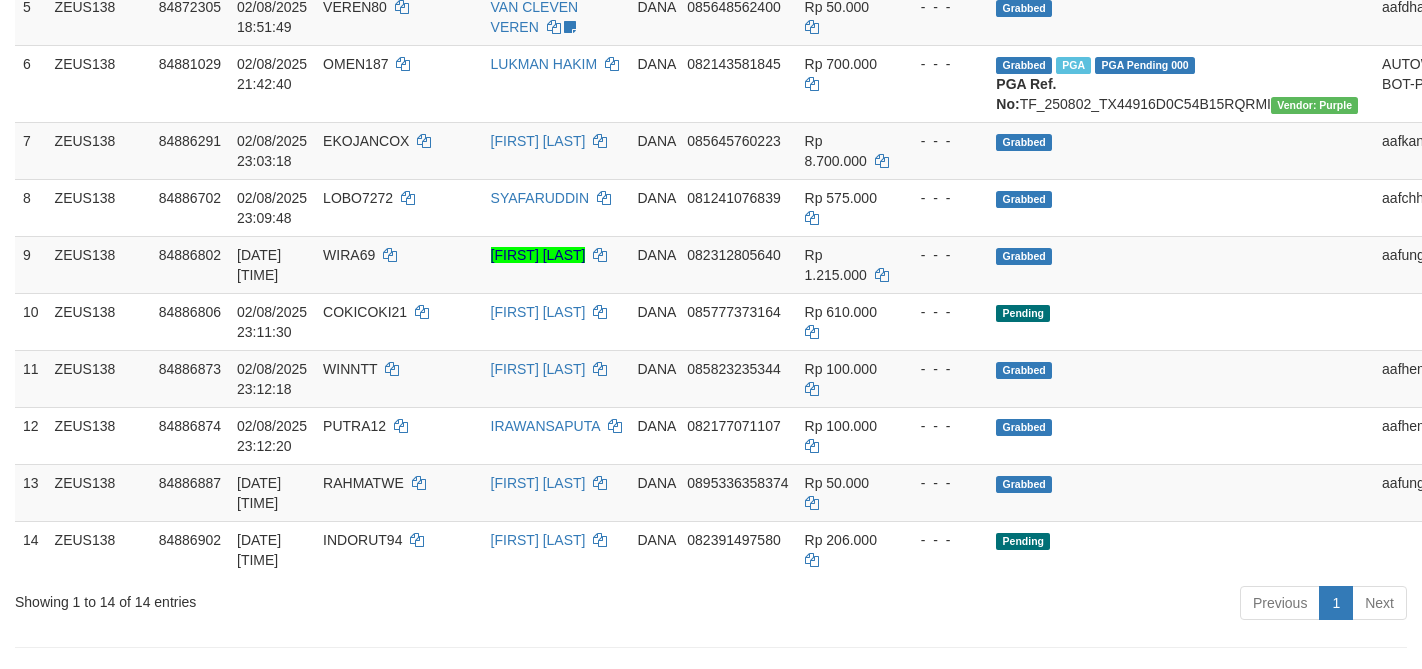 scroll, scrollTop: 561, scrollLeft: 0, axis: vertical 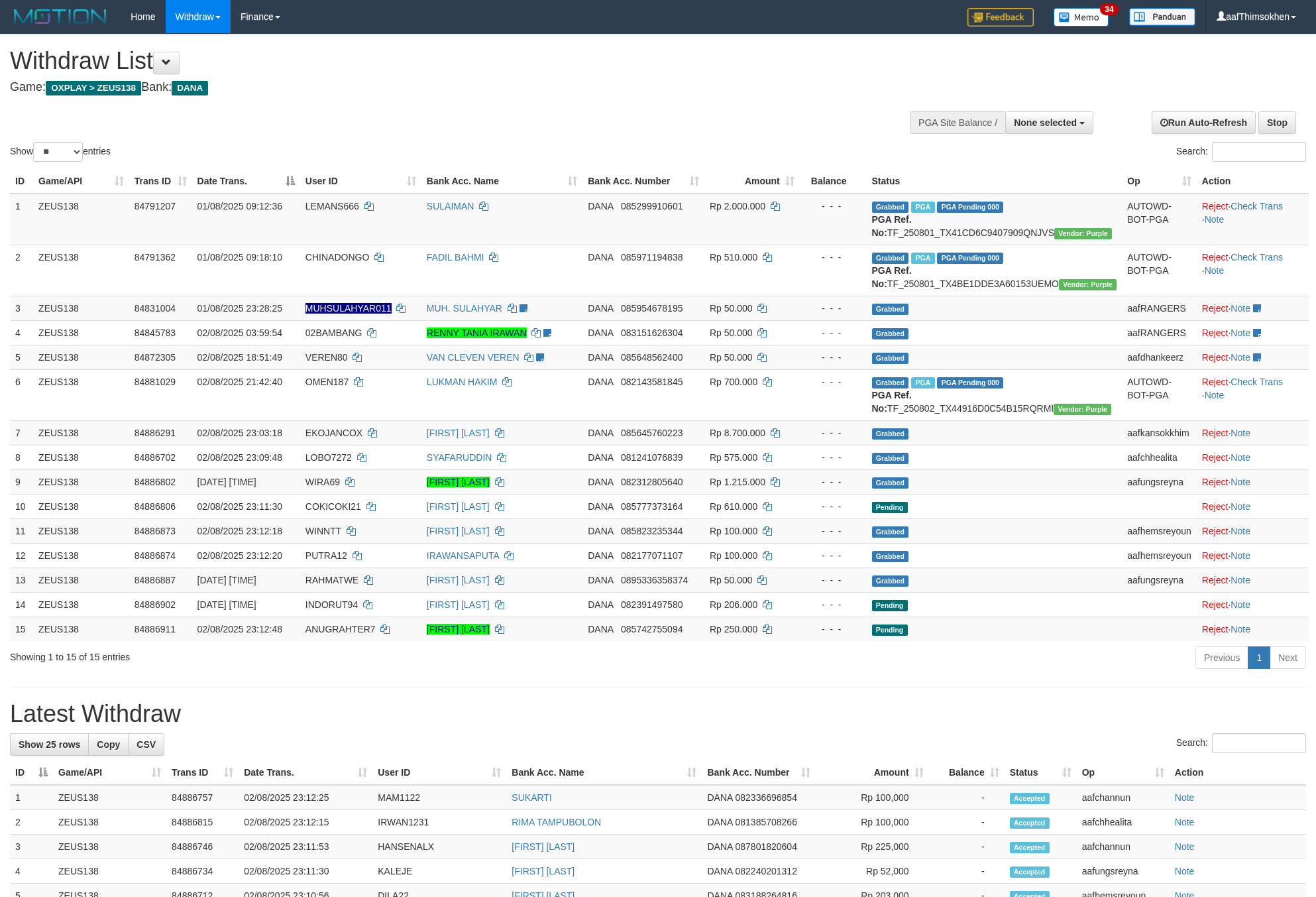 select 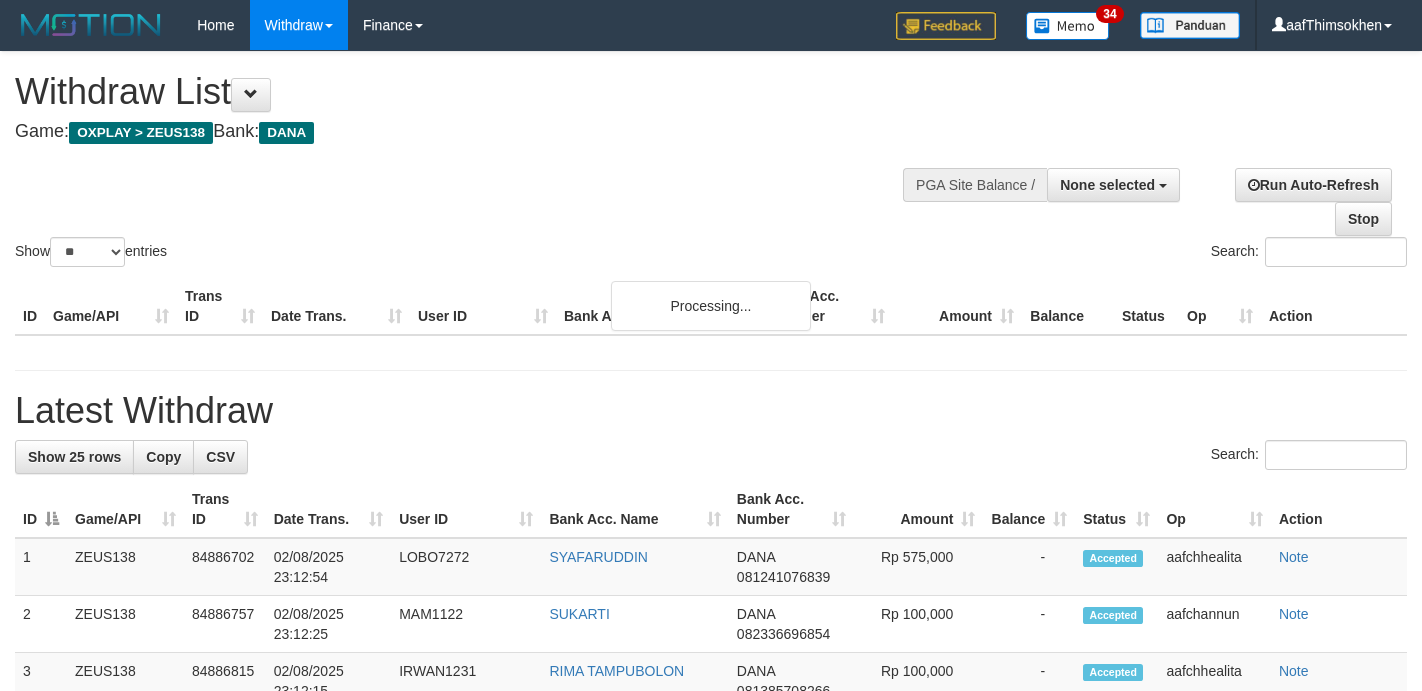 select 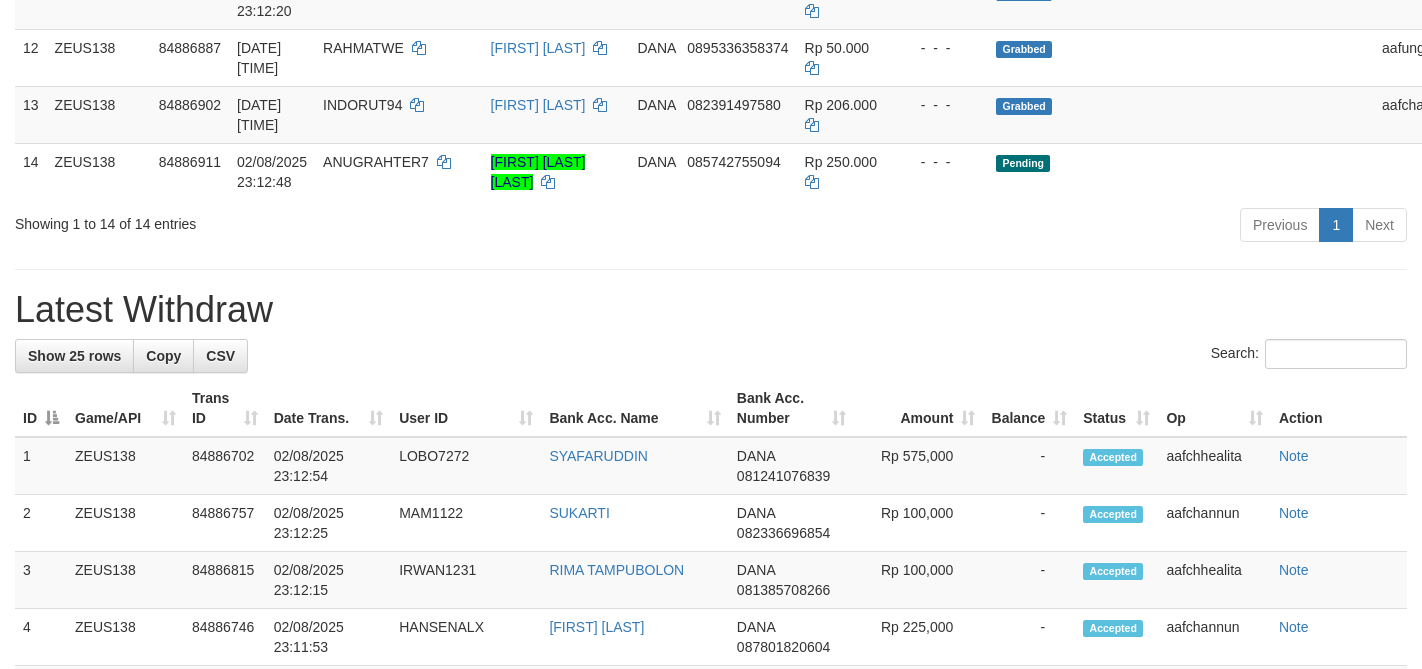scroll, scrollTop: 975, scrollLeft: 0, axis: vertical 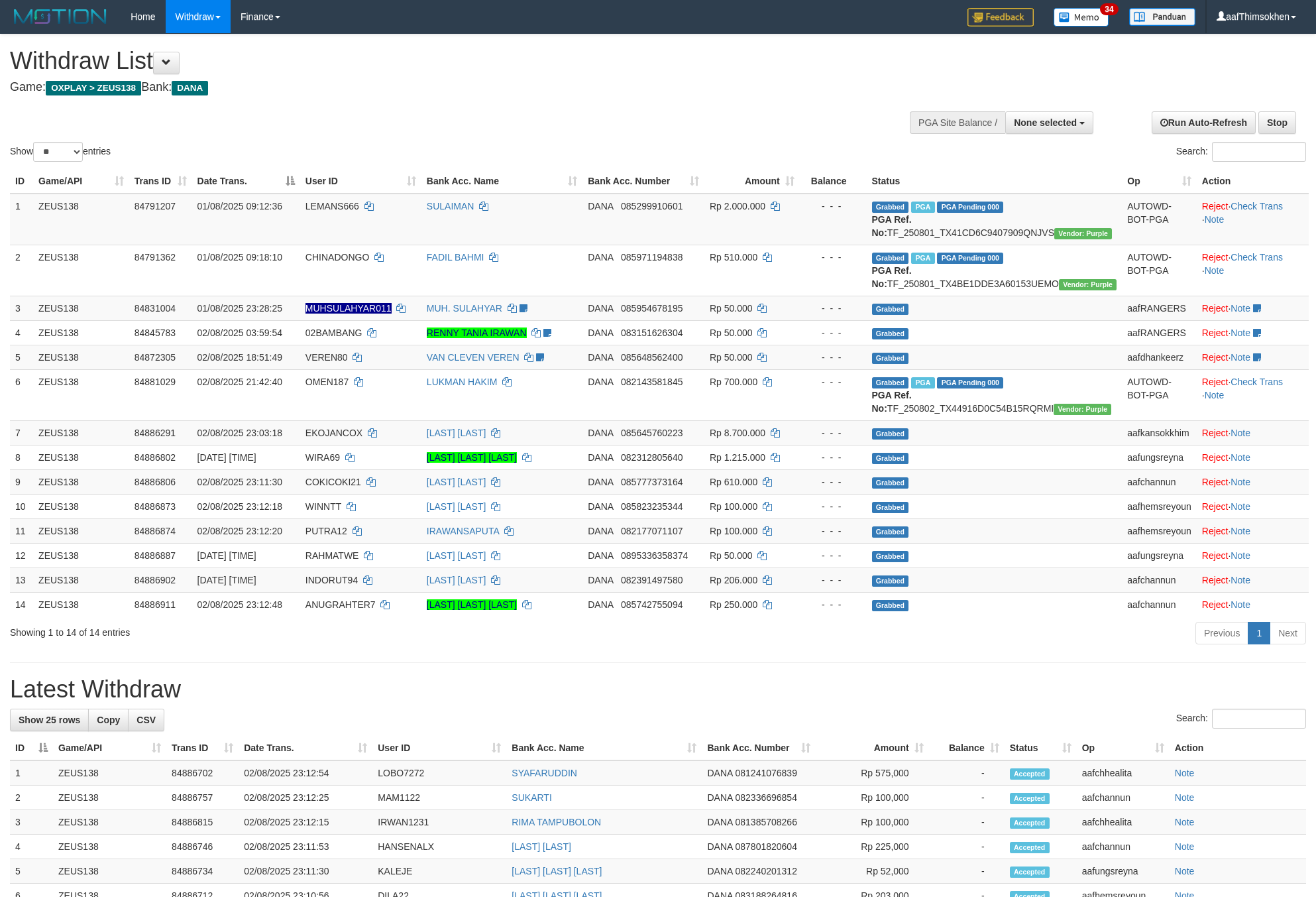 select 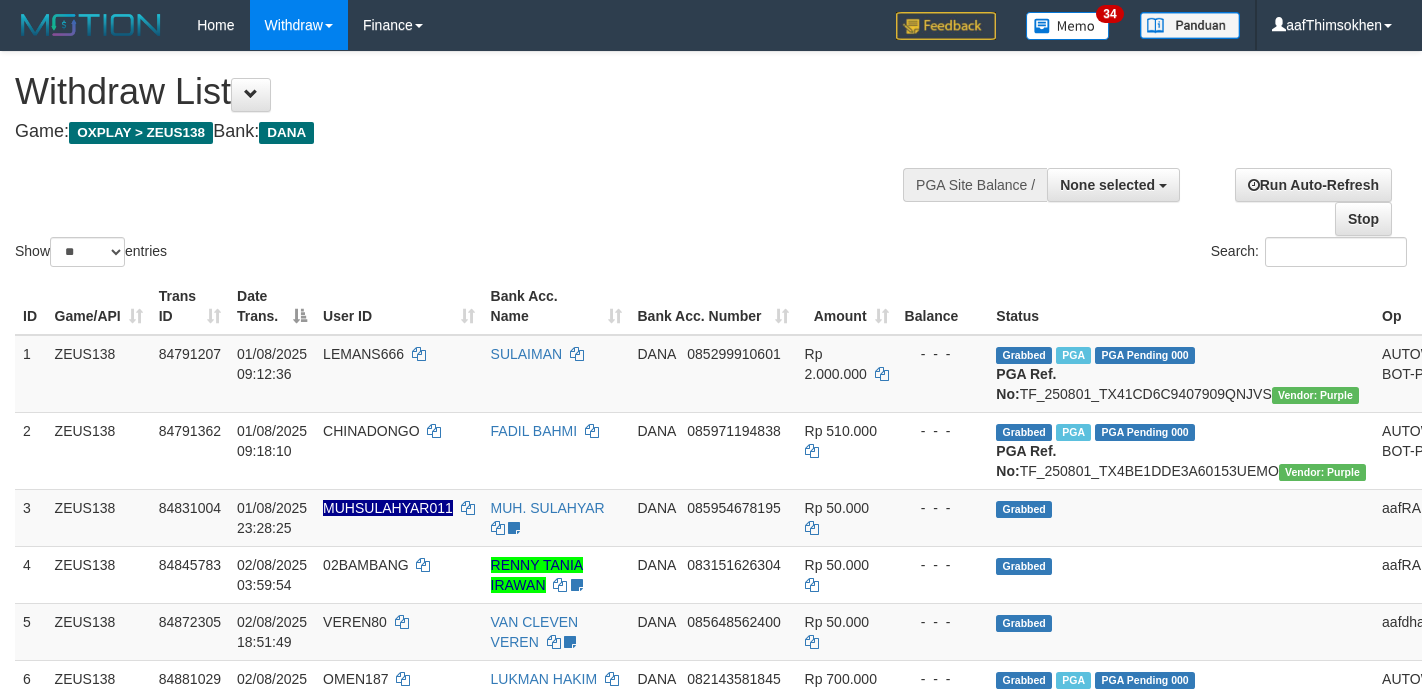 select 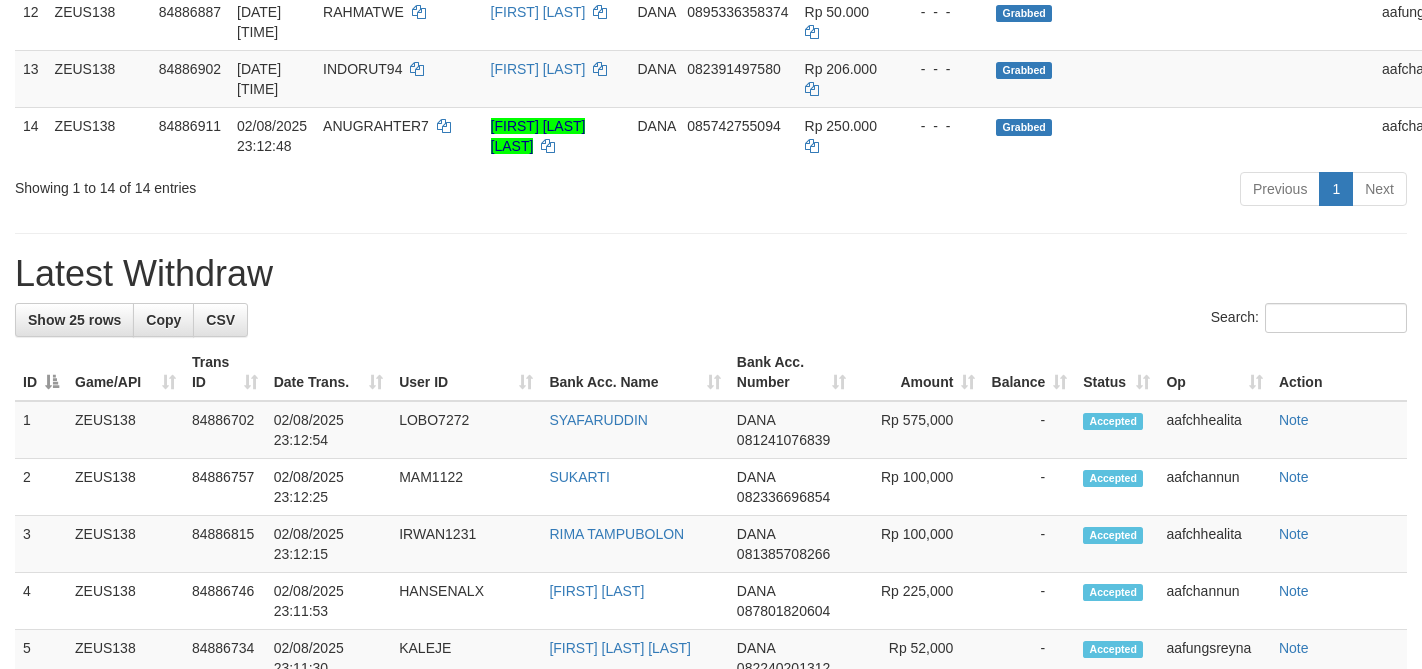 scroll, scrollTop: 975, scrollLeft: 0, axis: vertical 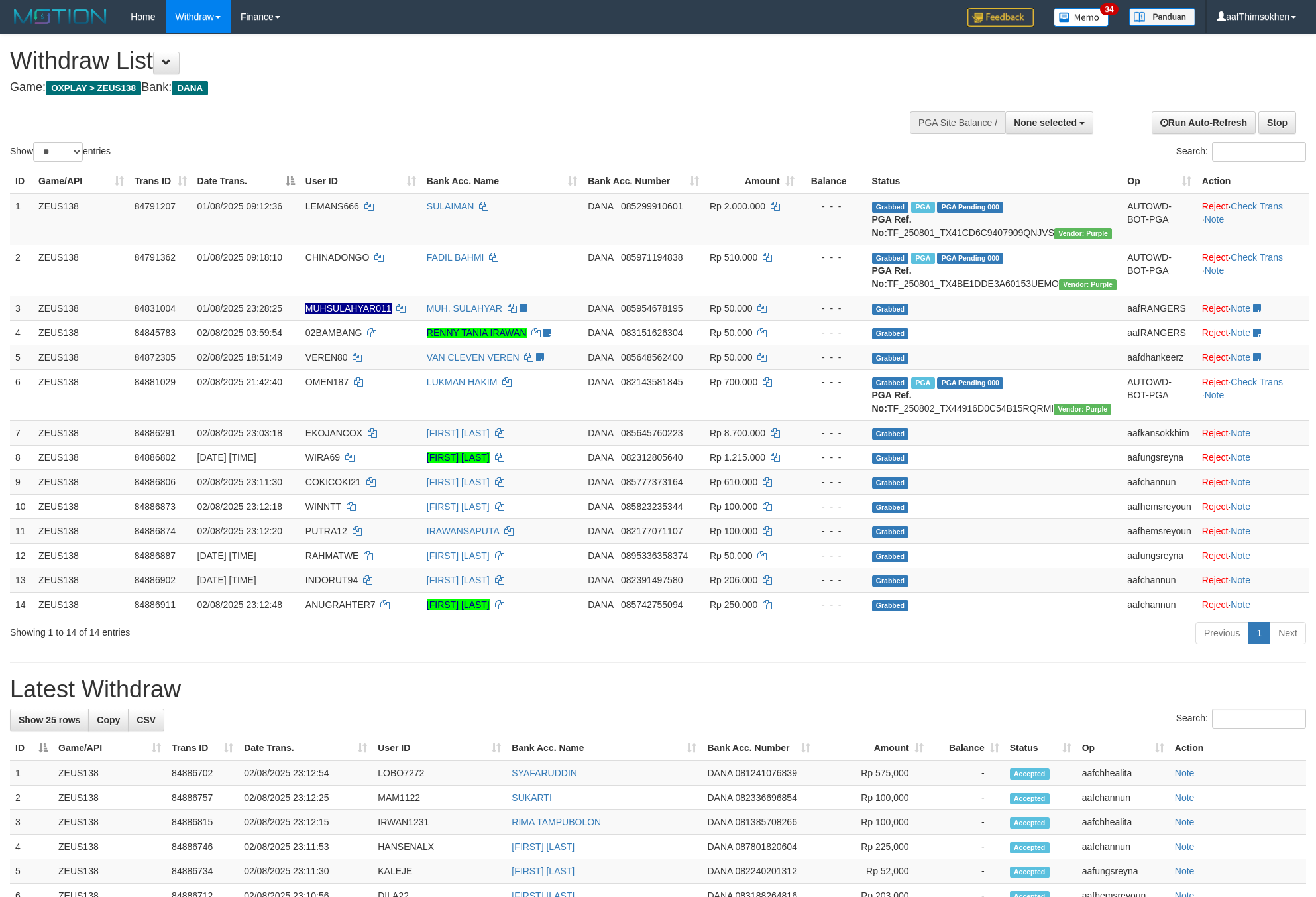select 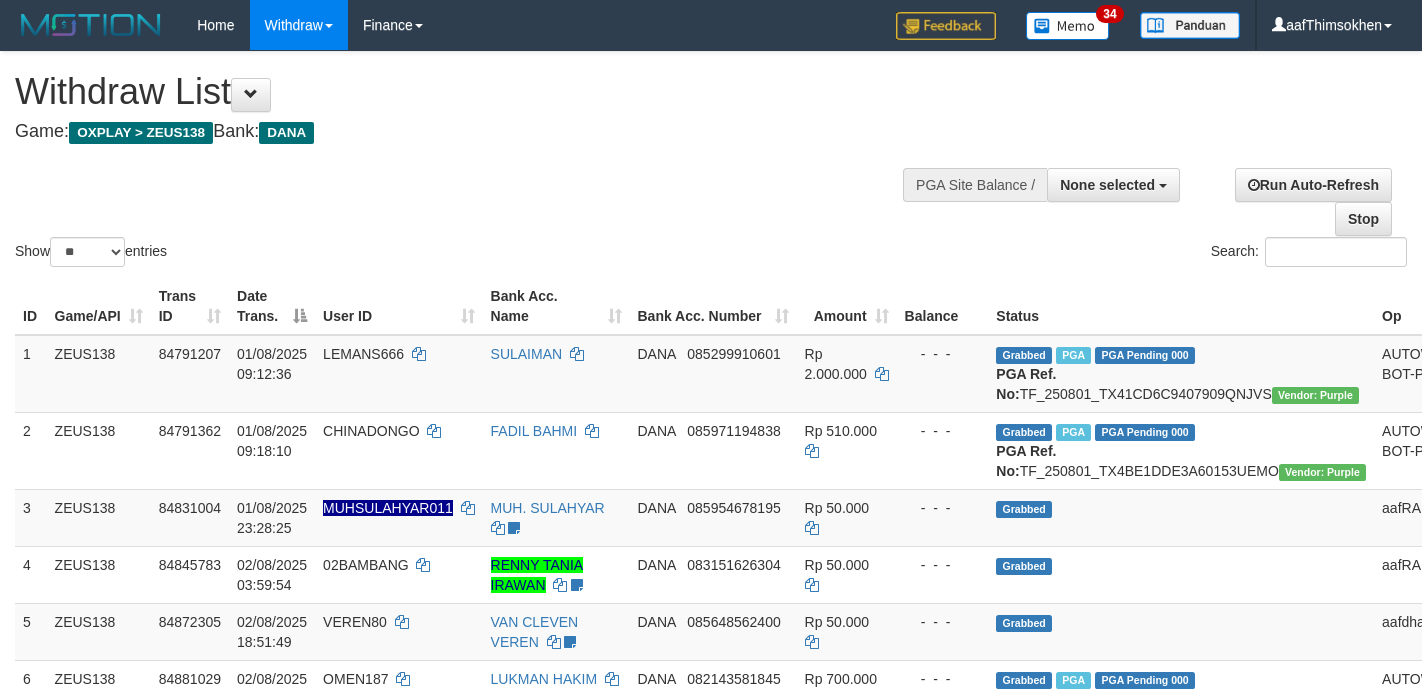 select 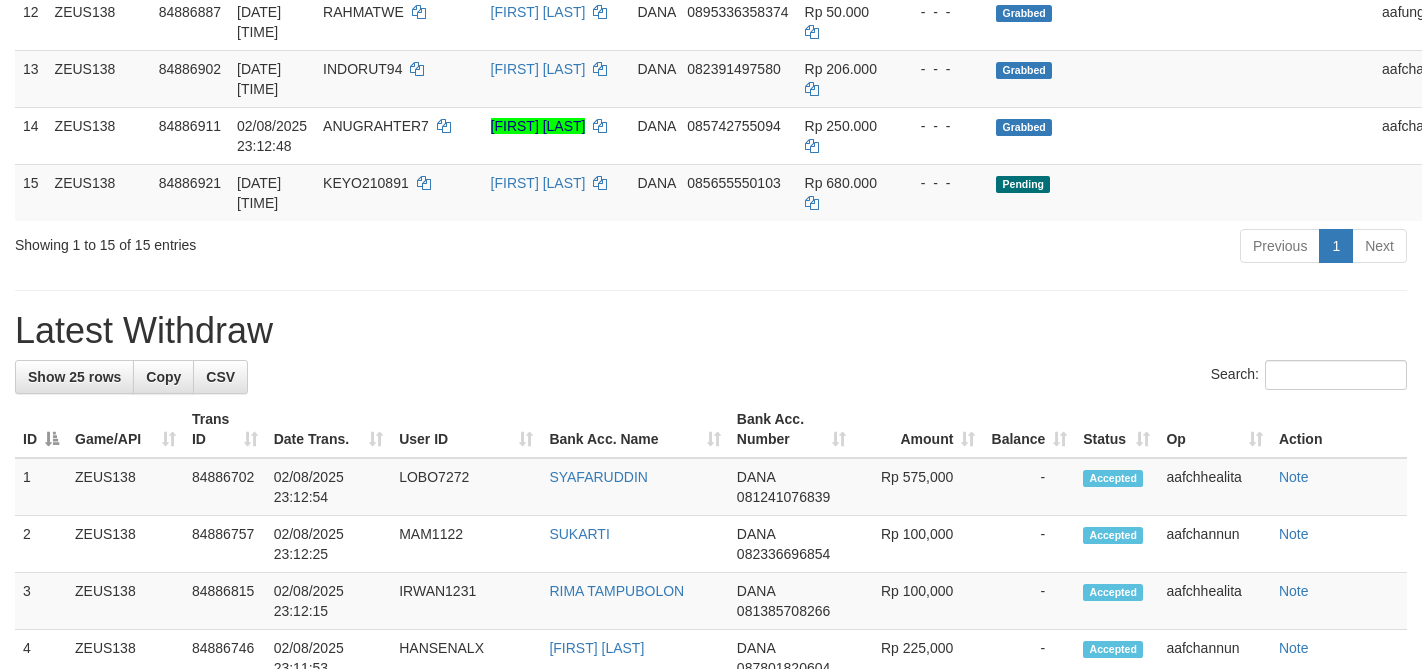 scroll, scrollTop: 975, scrollLeft: 0, axis: vertical 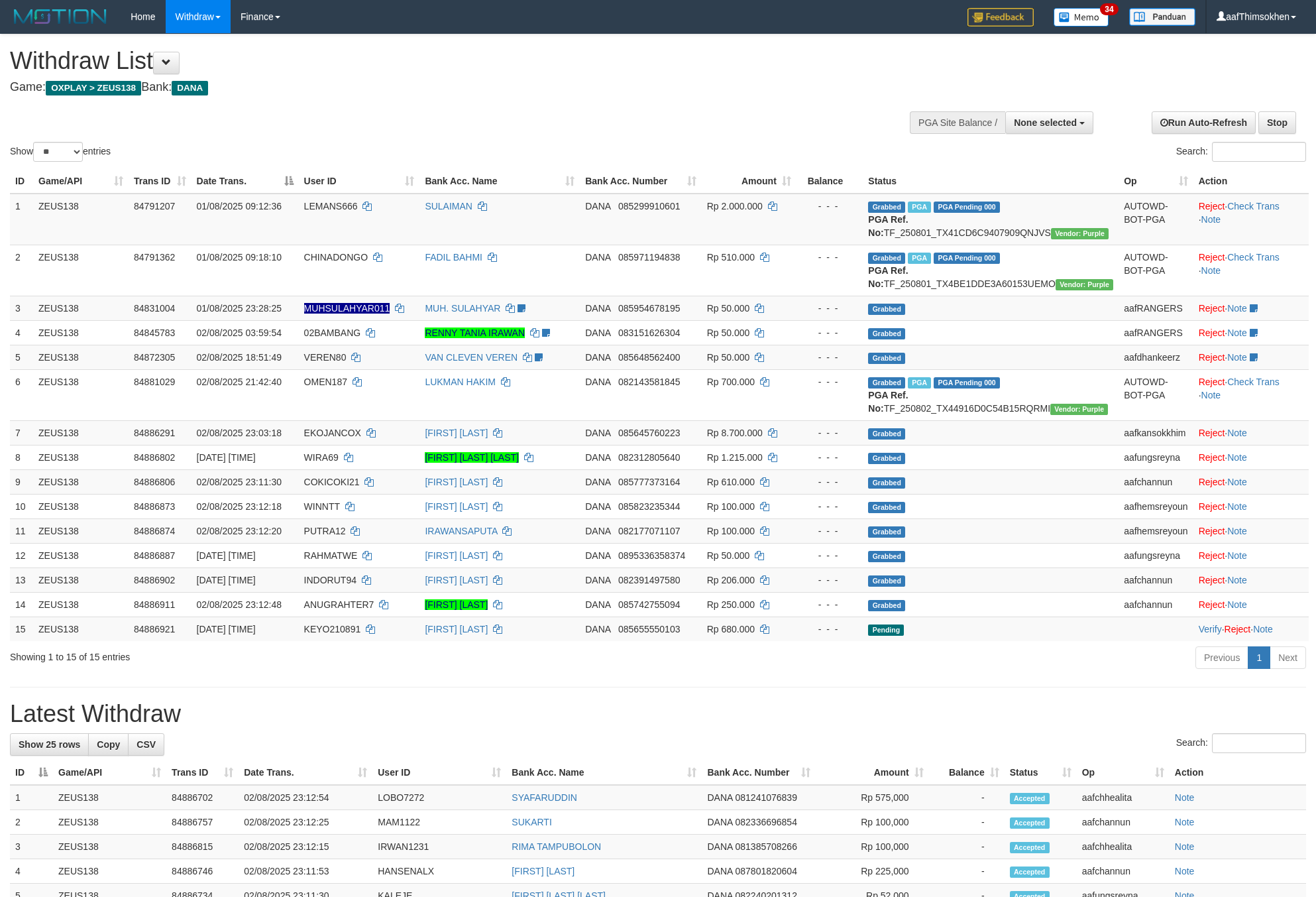 select 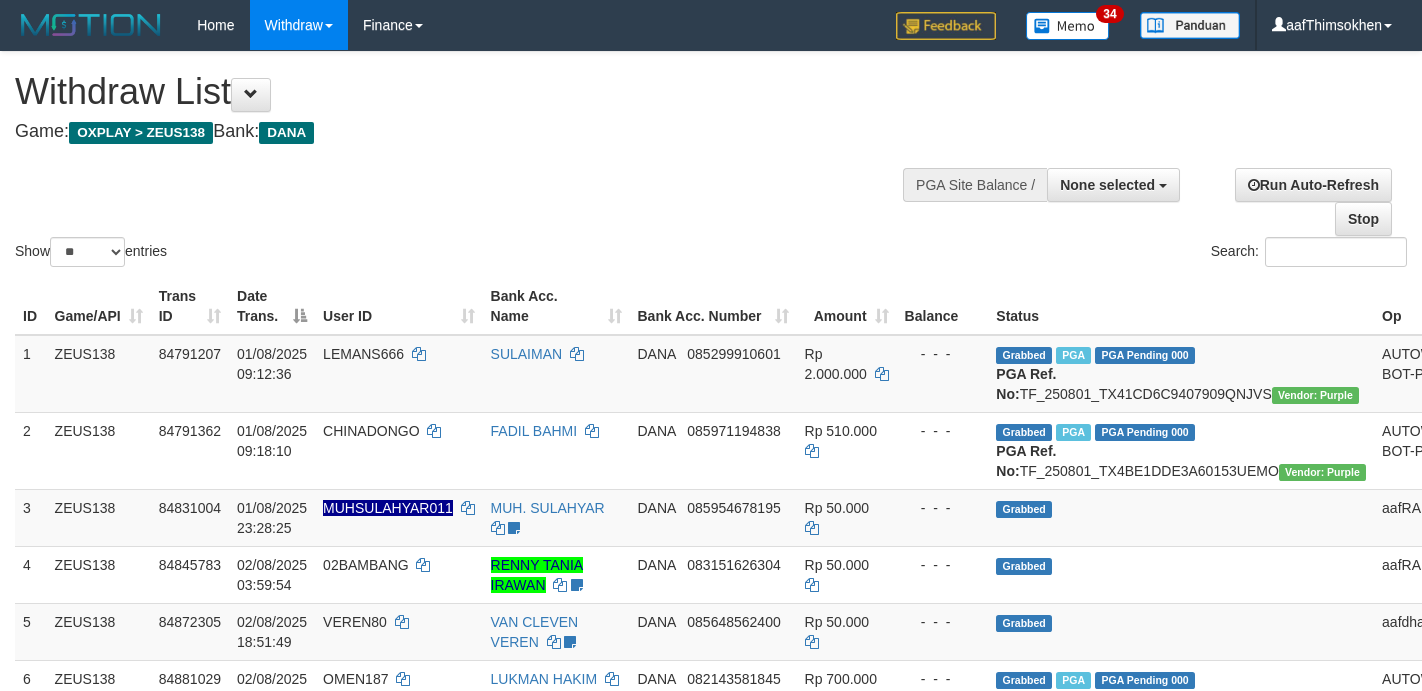 select 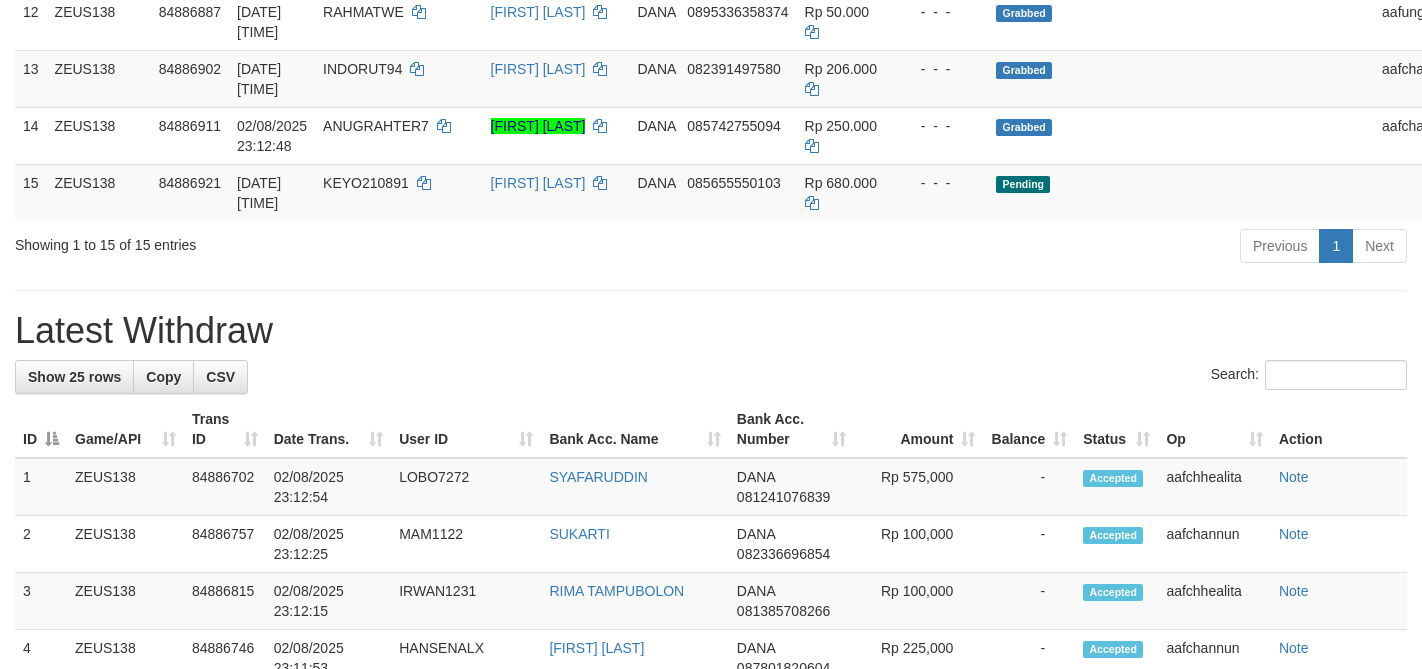 scroll, scrollTop: 975, scrollLeft: 0, axis: vertical 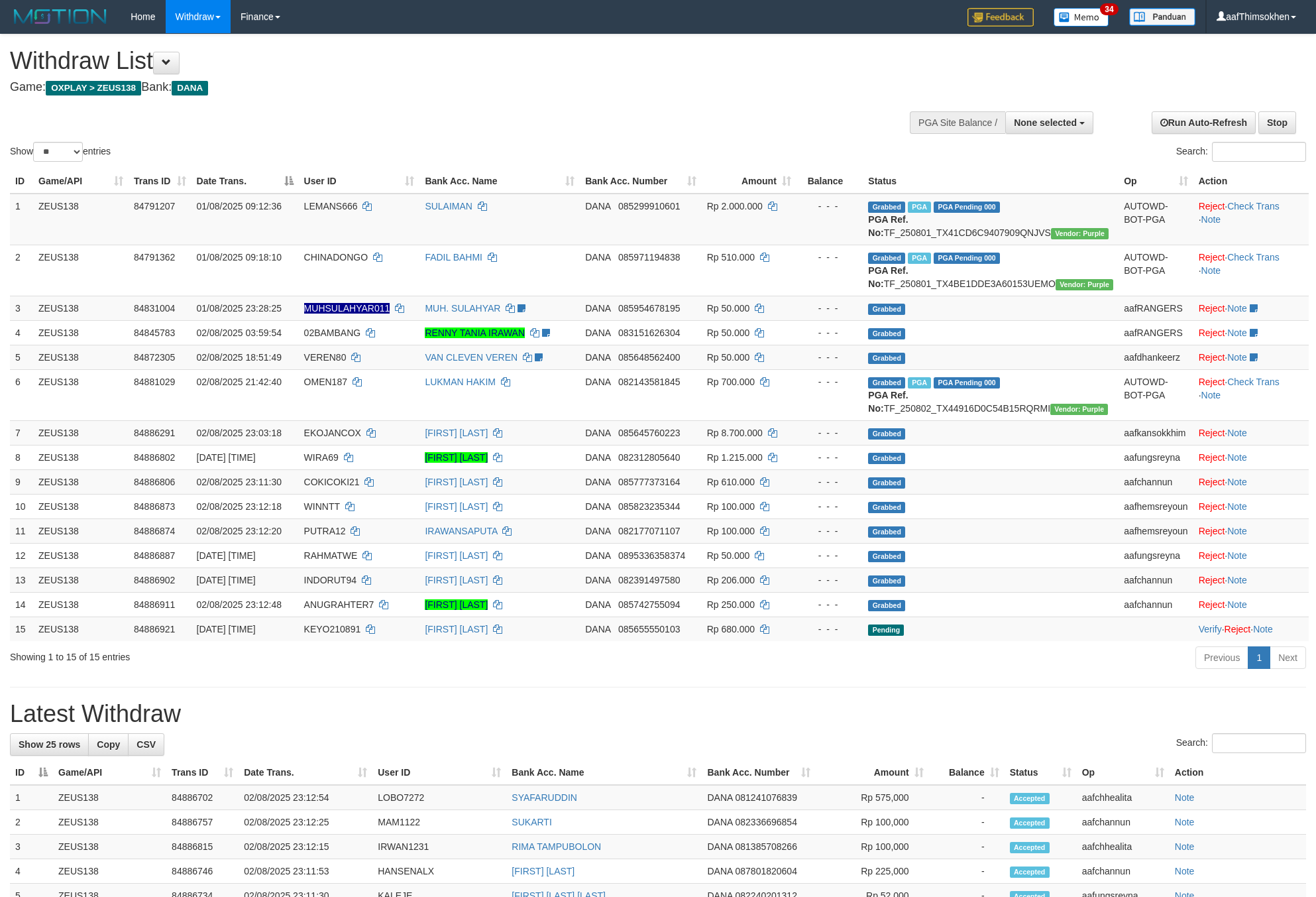 select 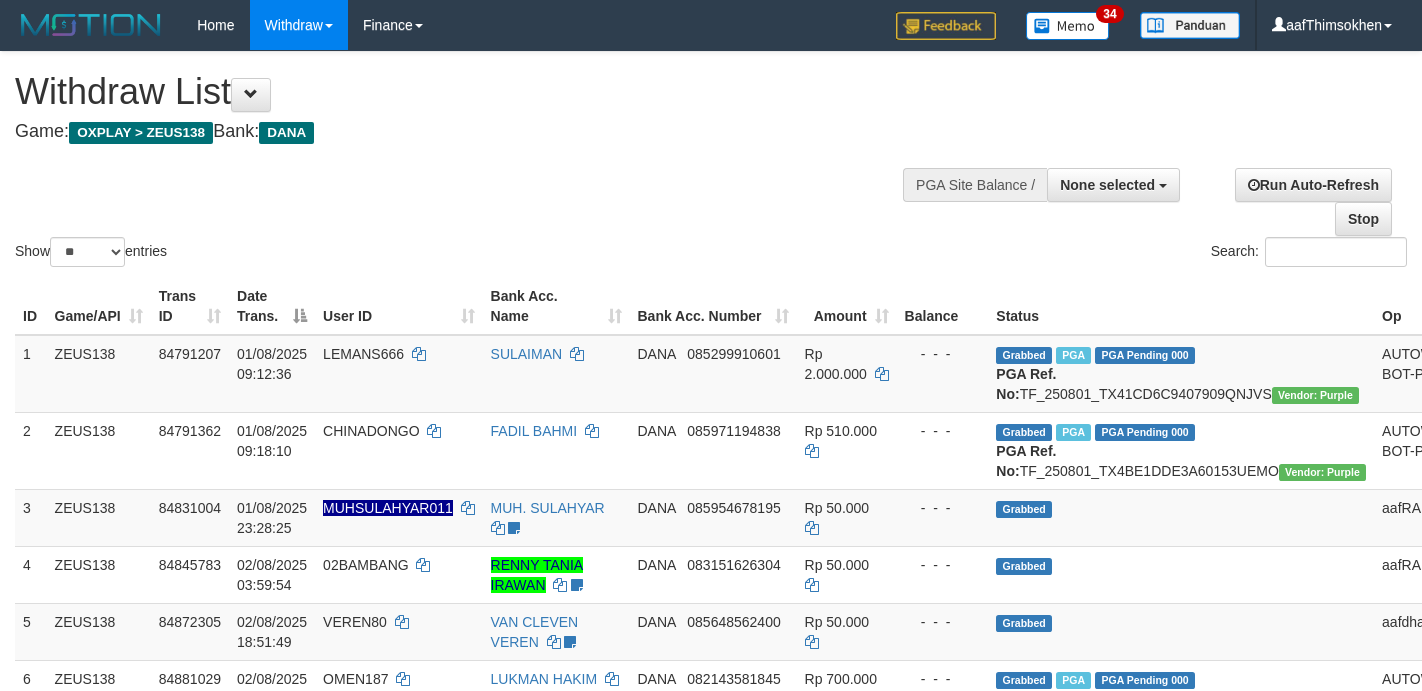 select 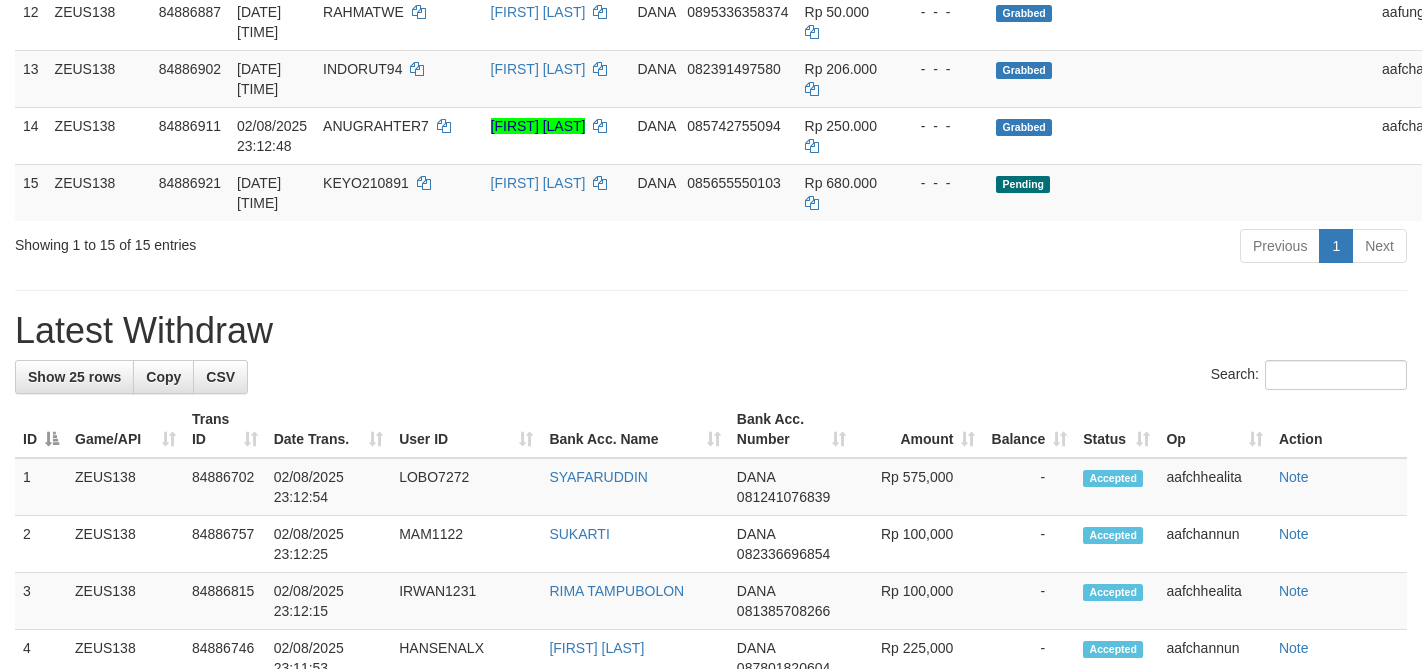 scroll, scrollTop: 975, scrollLeft: 0, axis: vertical 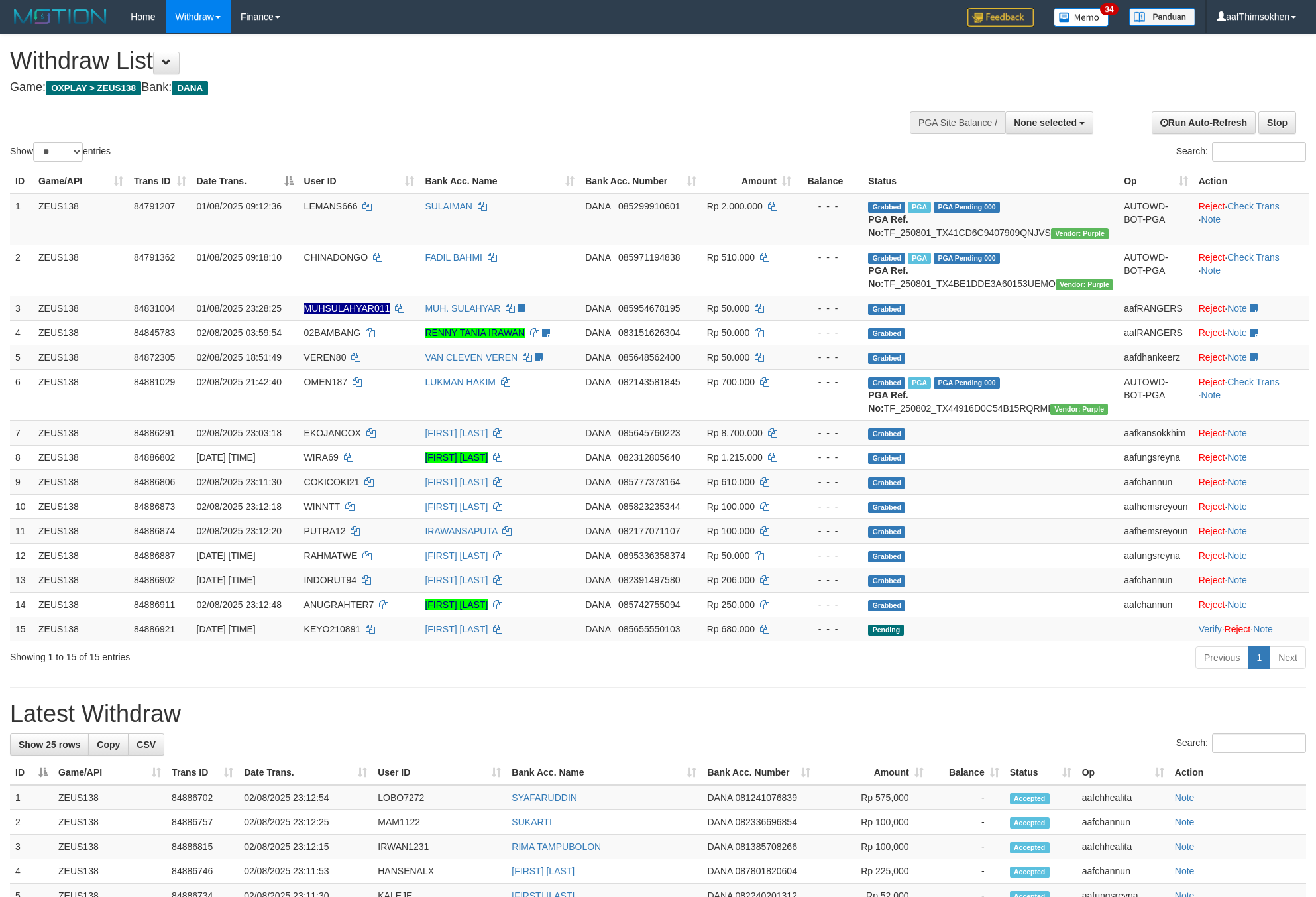 select 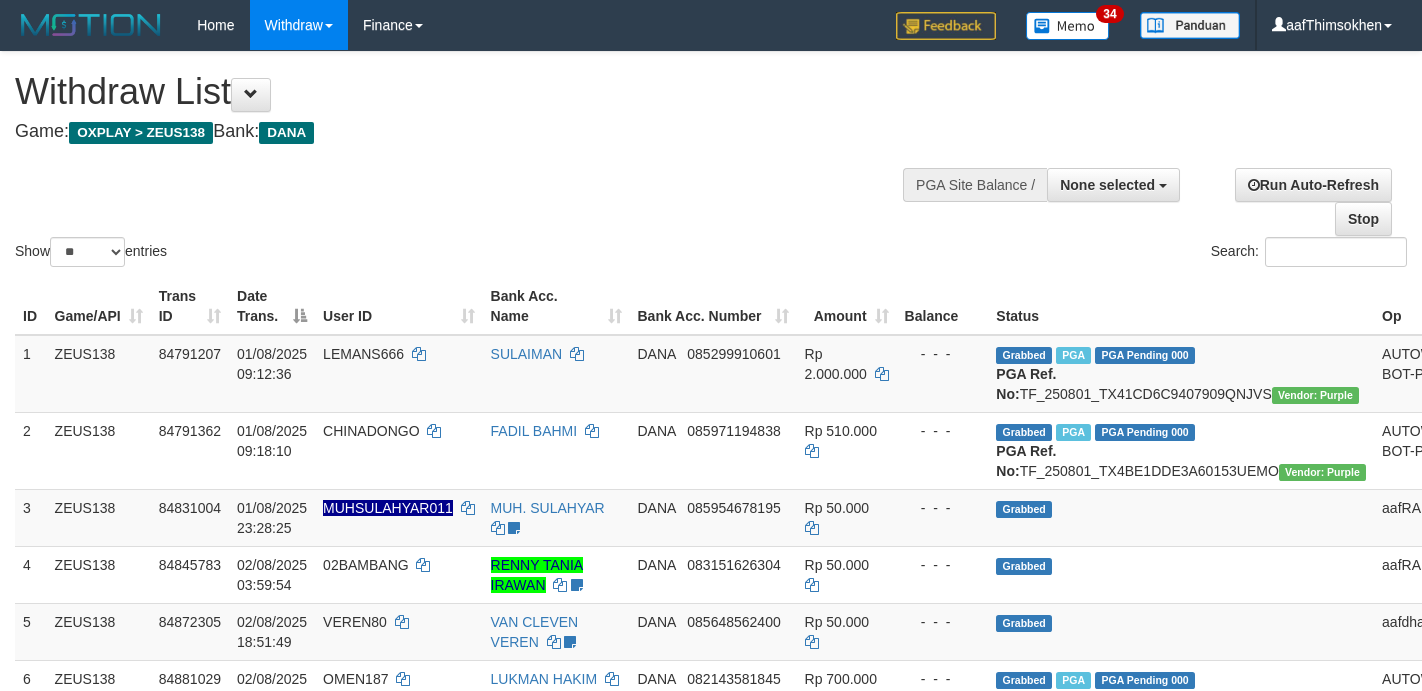 select 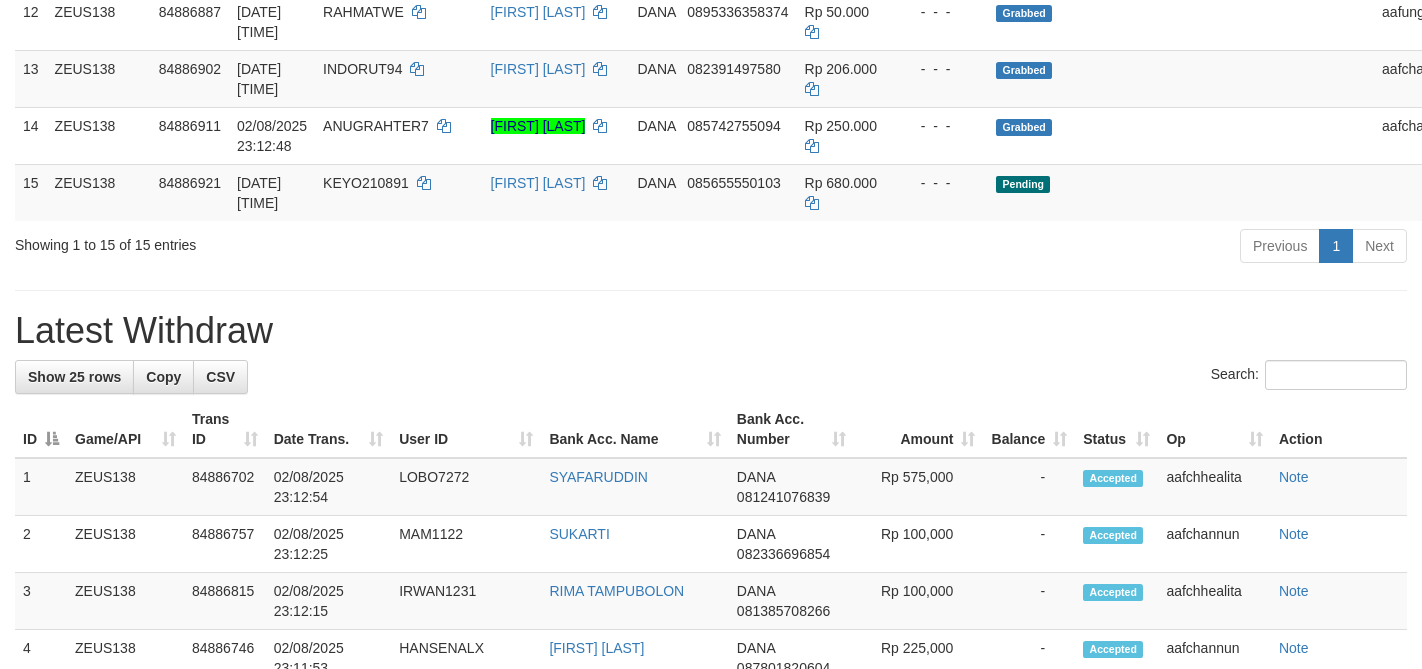 scroll, scrollTop: 975, scrollLeft: 0, axis: vertical 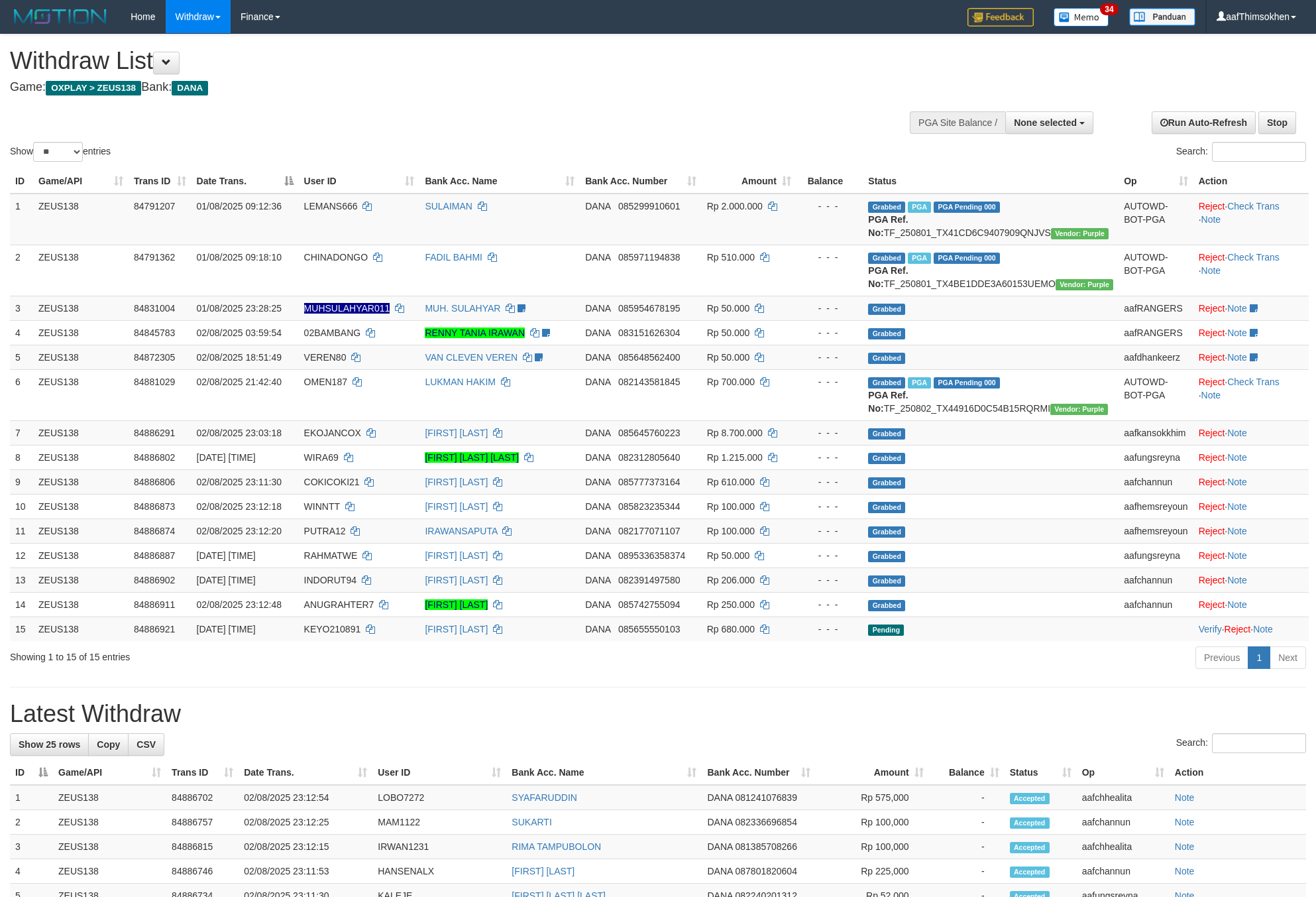 select 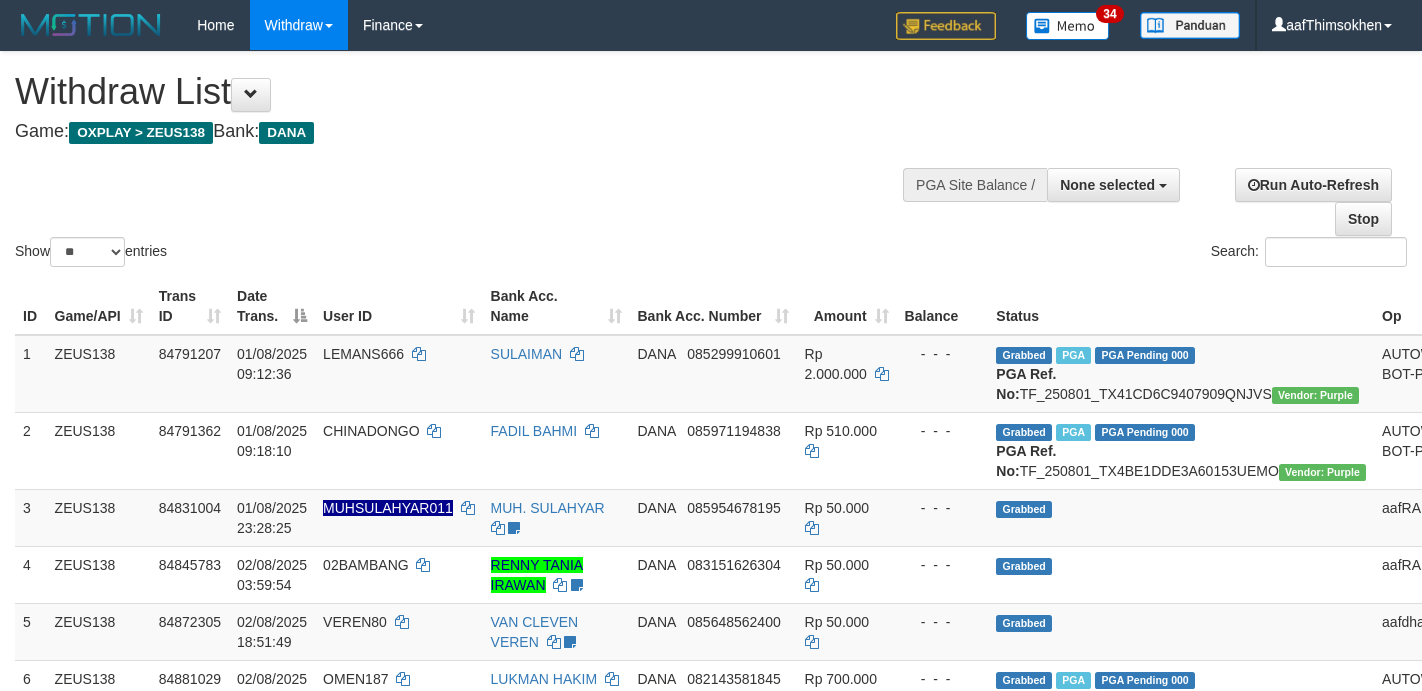 select 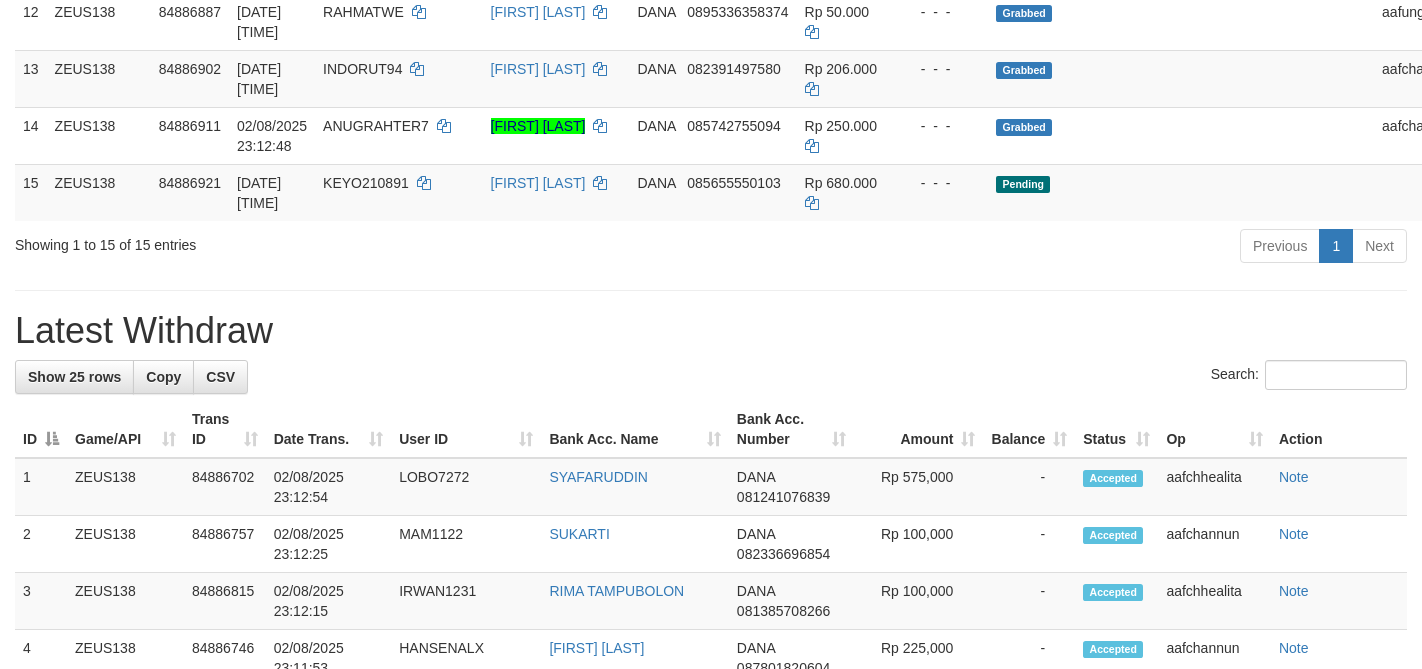 scroll, scrollTop: 975, scrollLeft: 0, axis: vertical 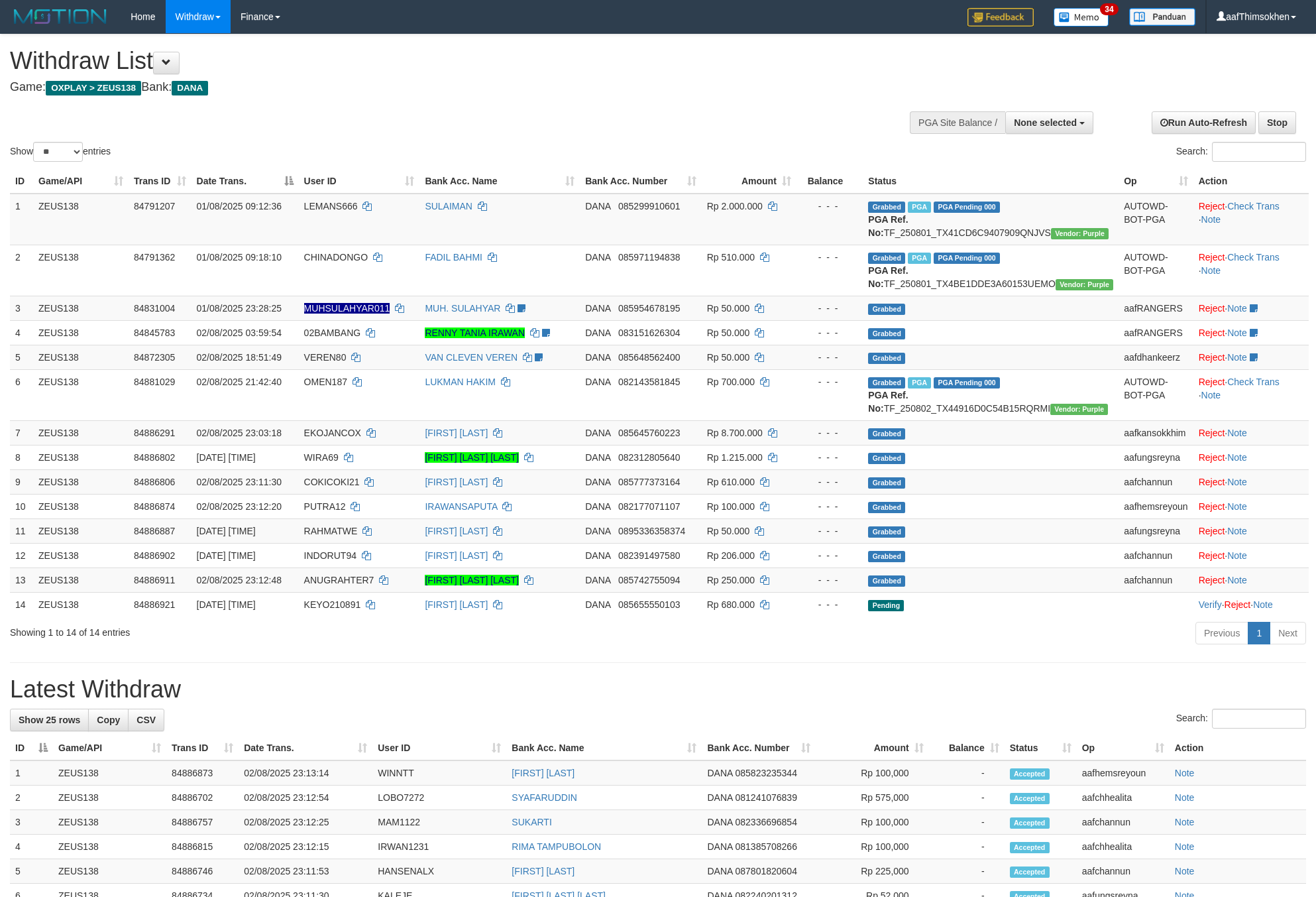 select 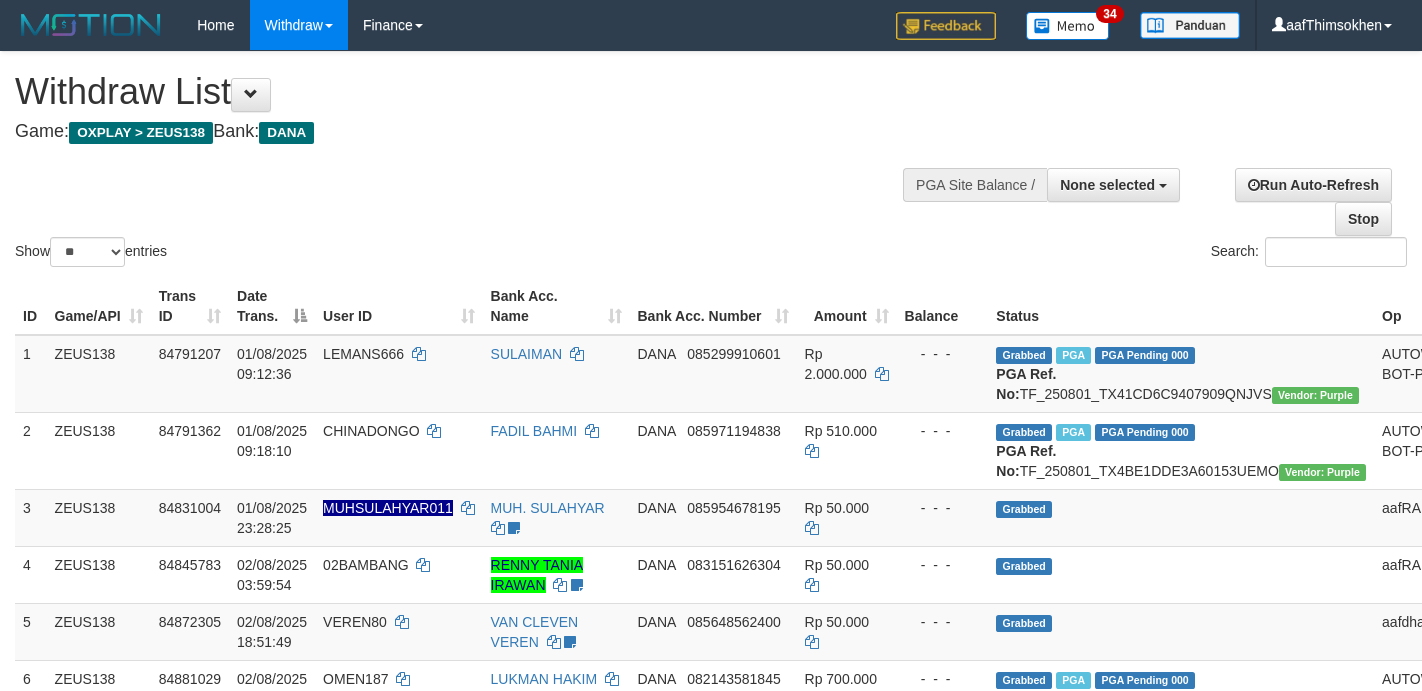 select 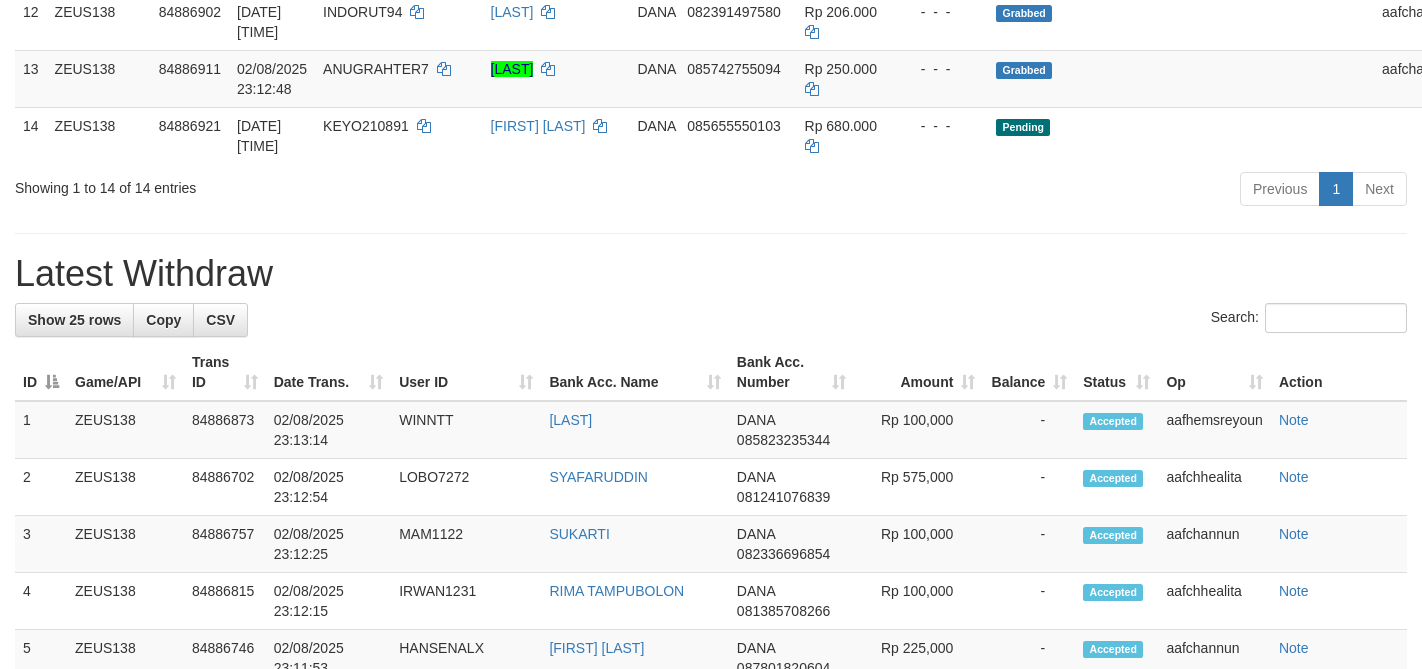 scroll, scrollTop: 975, scrollLeft: 0, axis: vertical 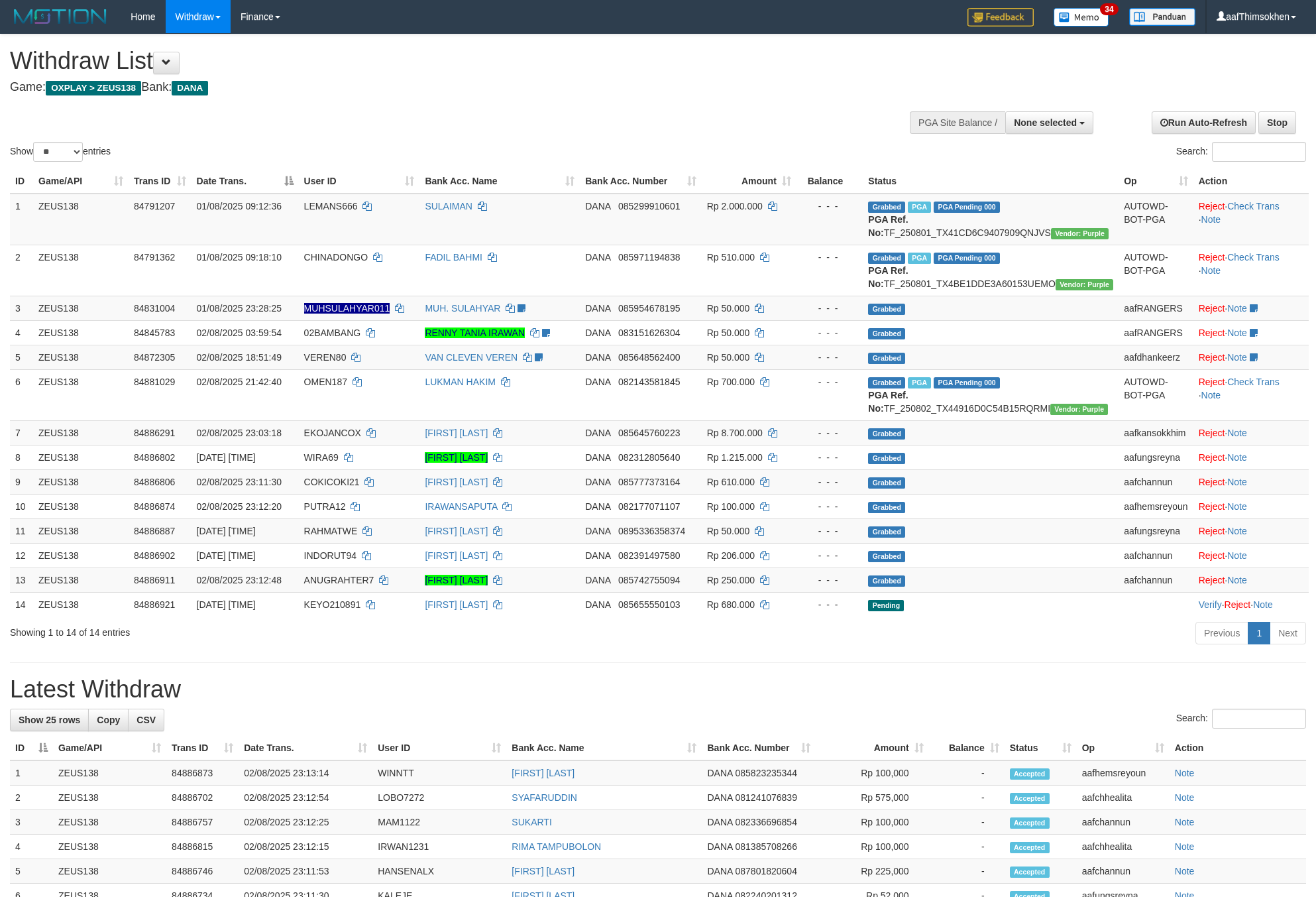 select 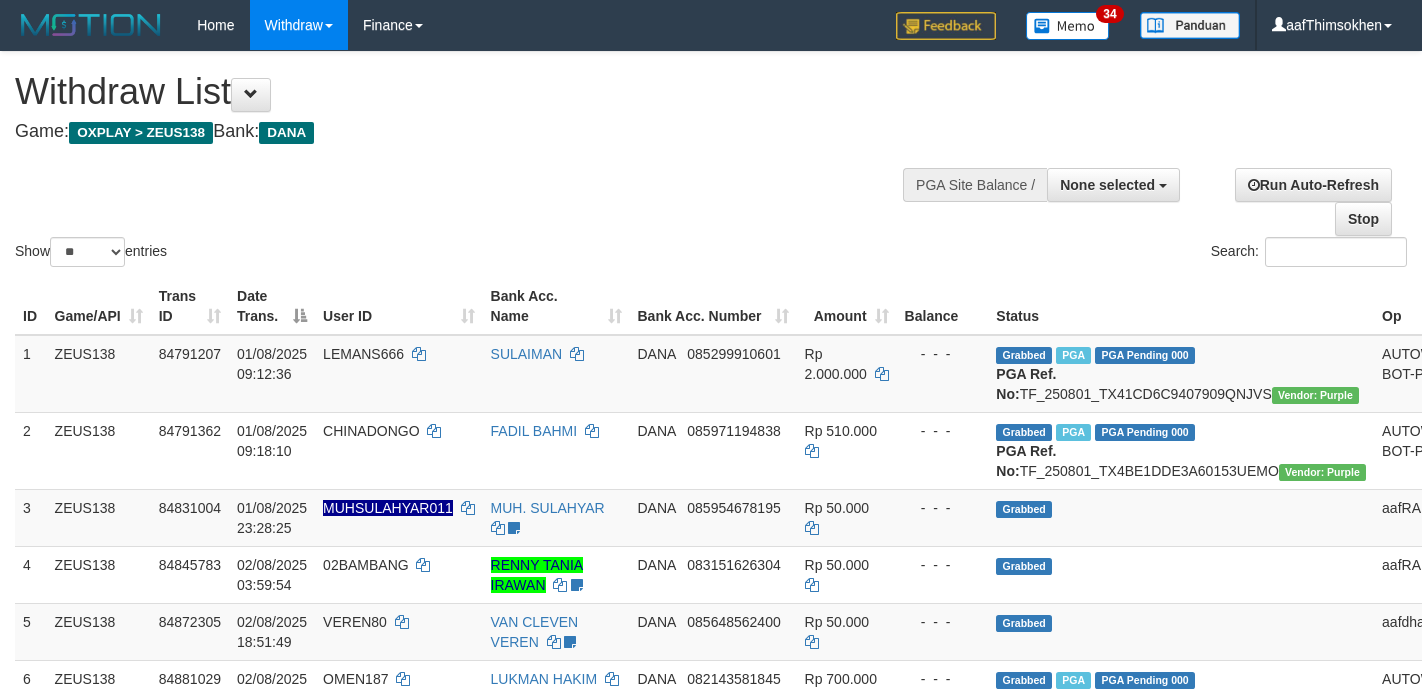 select 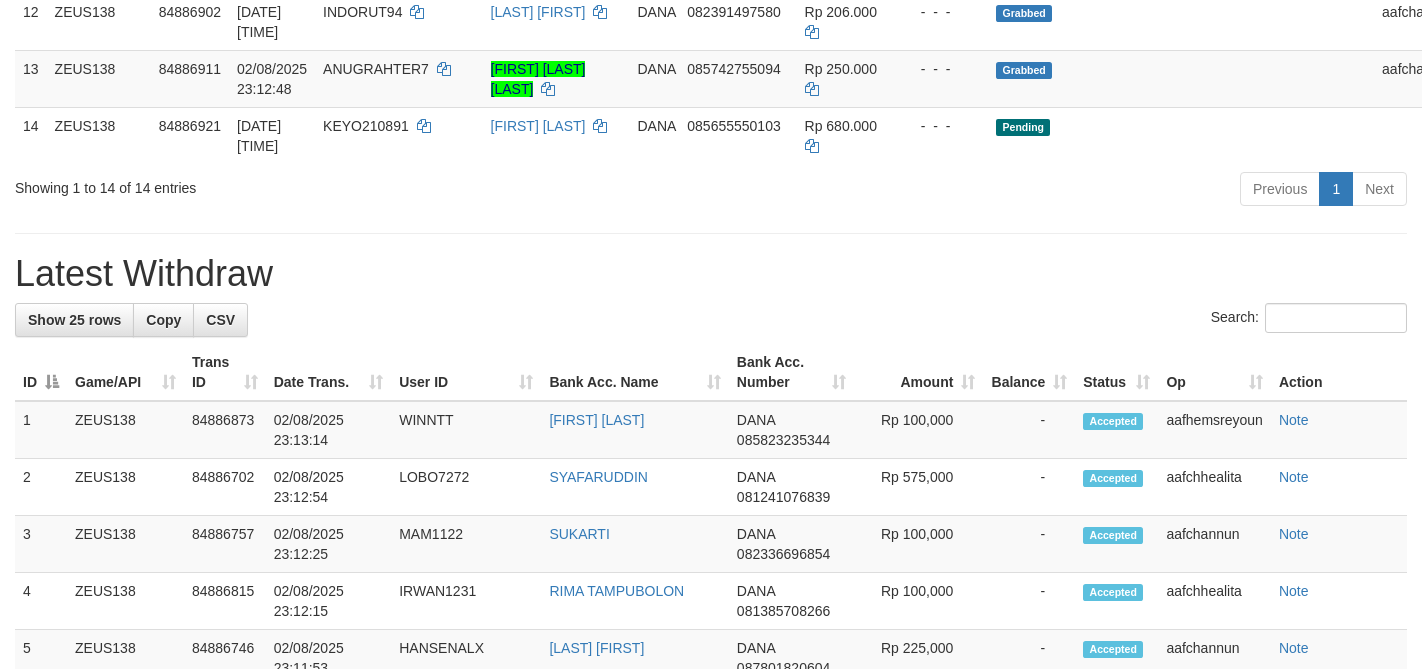 scroll, scrollTop: 975, scrollLeft: 0, axis: vertical 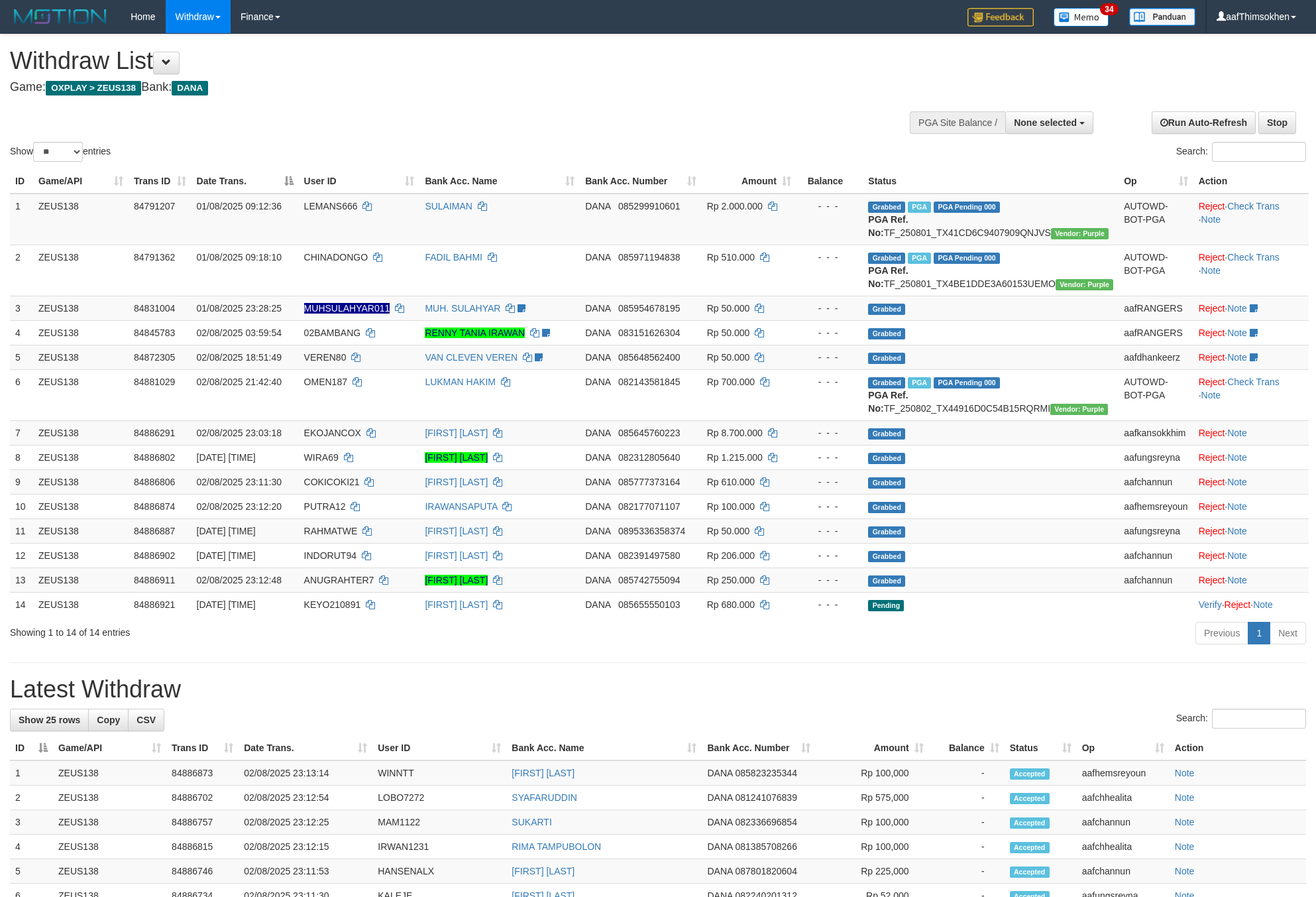 select 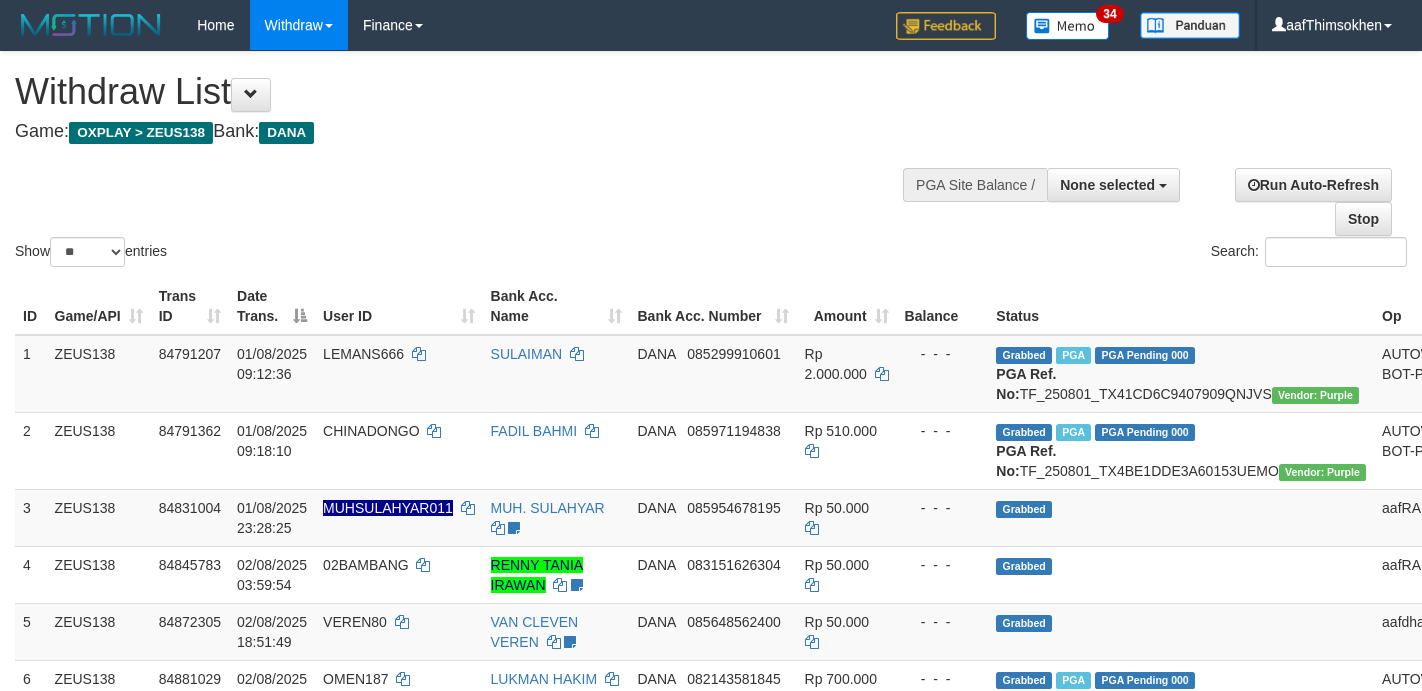 select 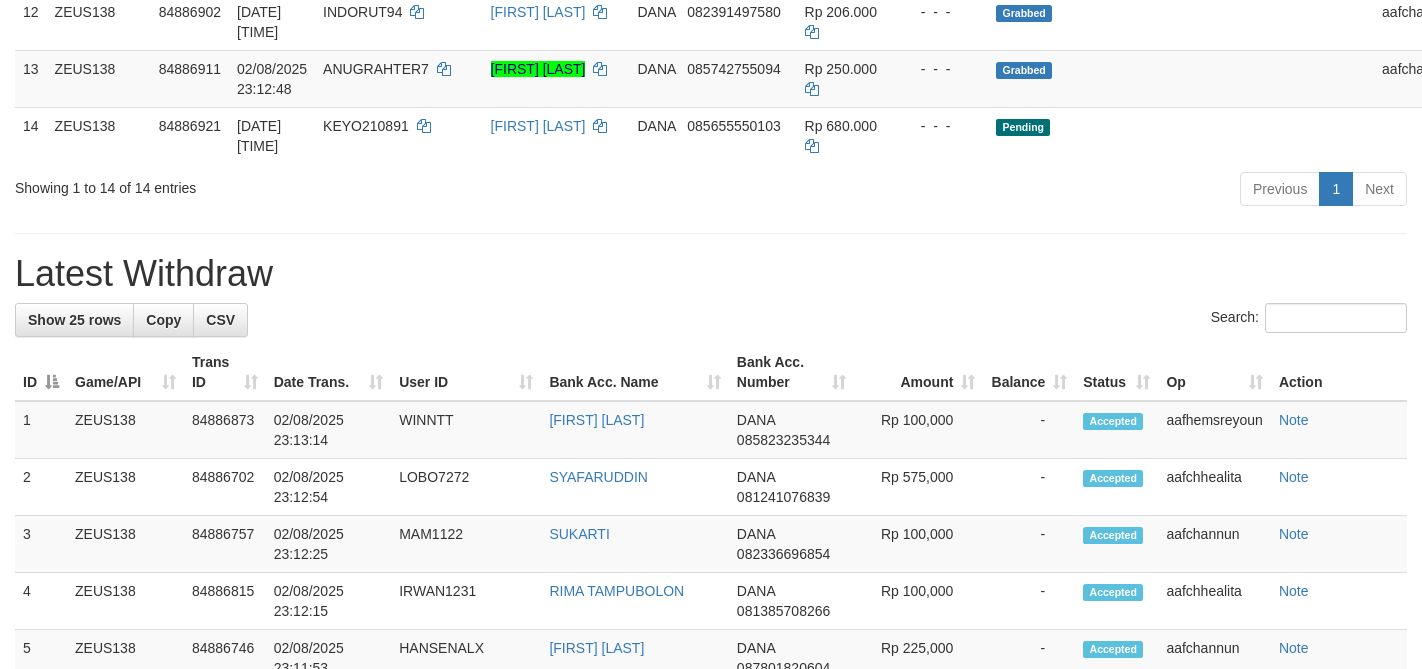 scroll, scrollTop: 975, scrollLeft: 0, axis: vertical 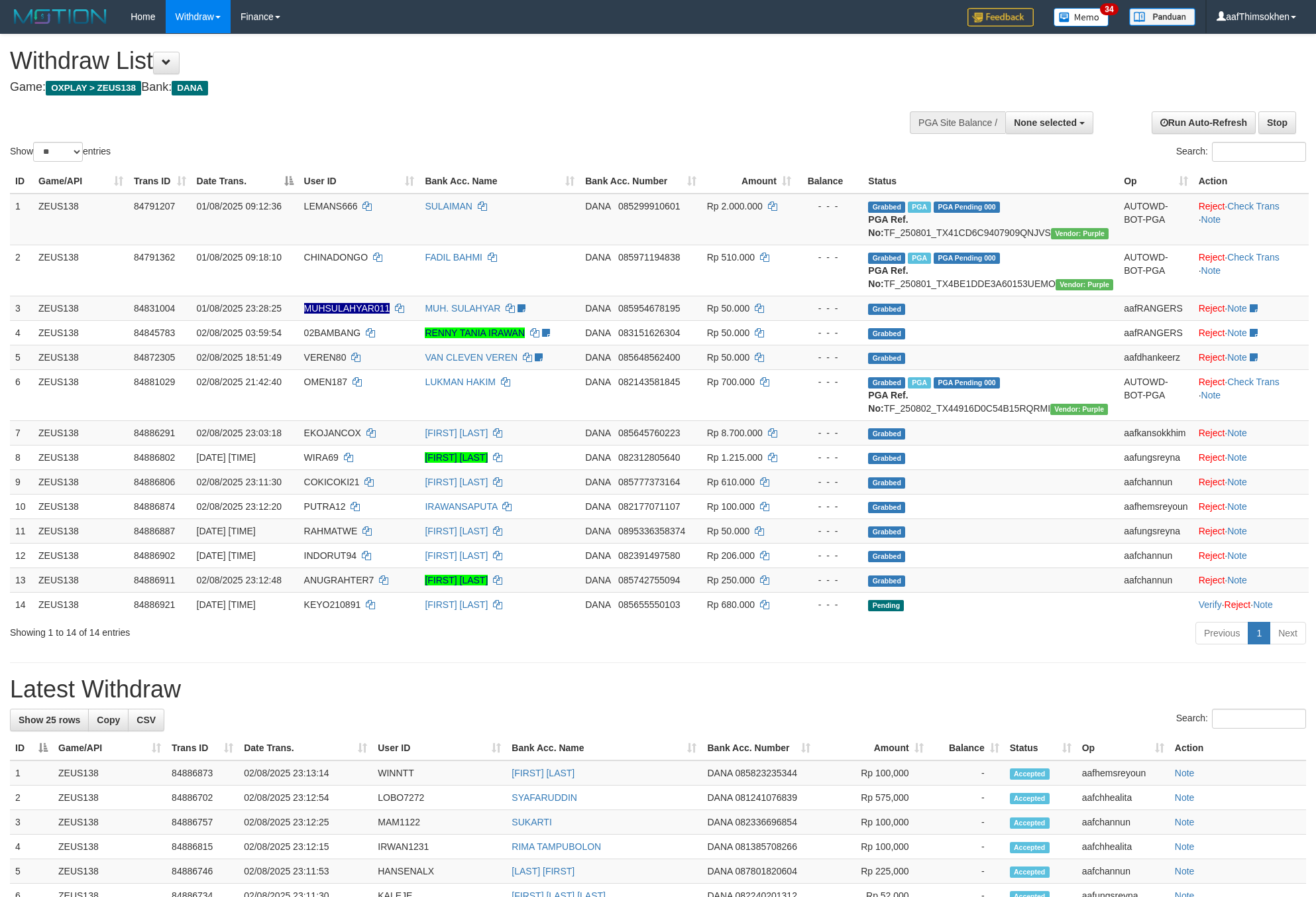 select 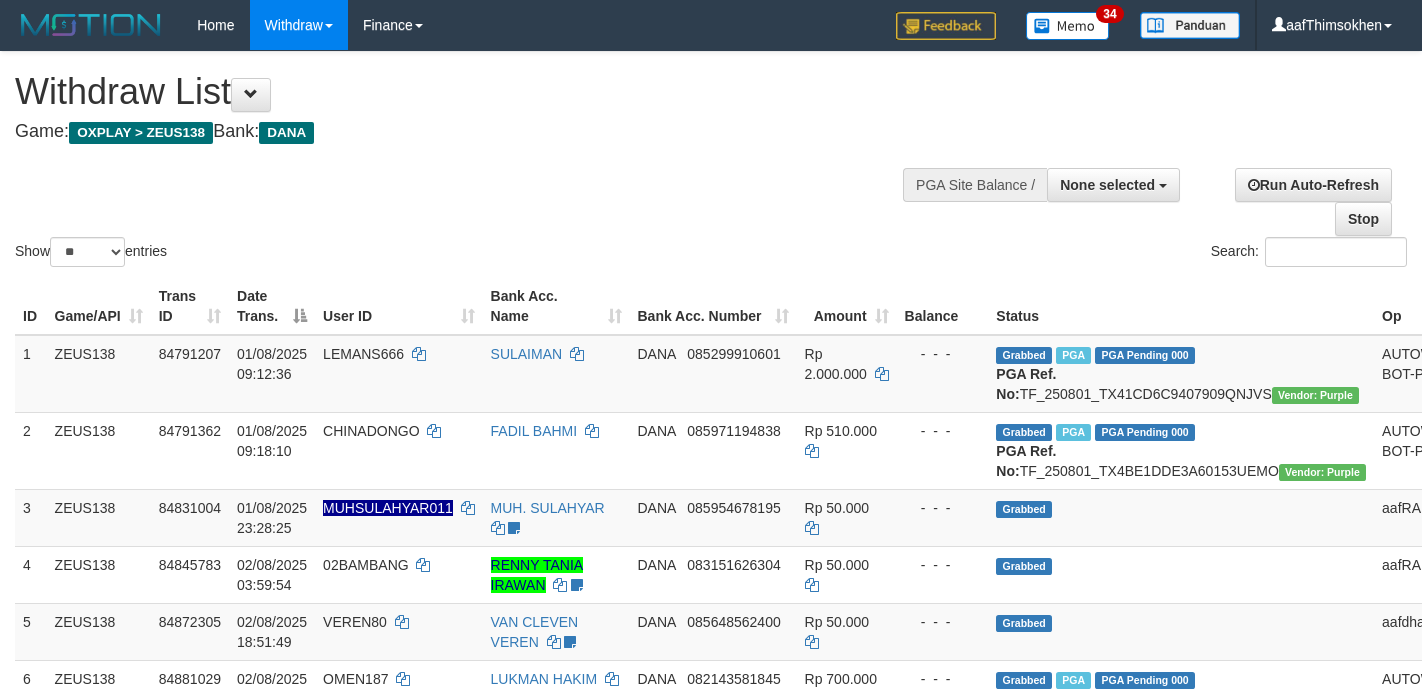 select 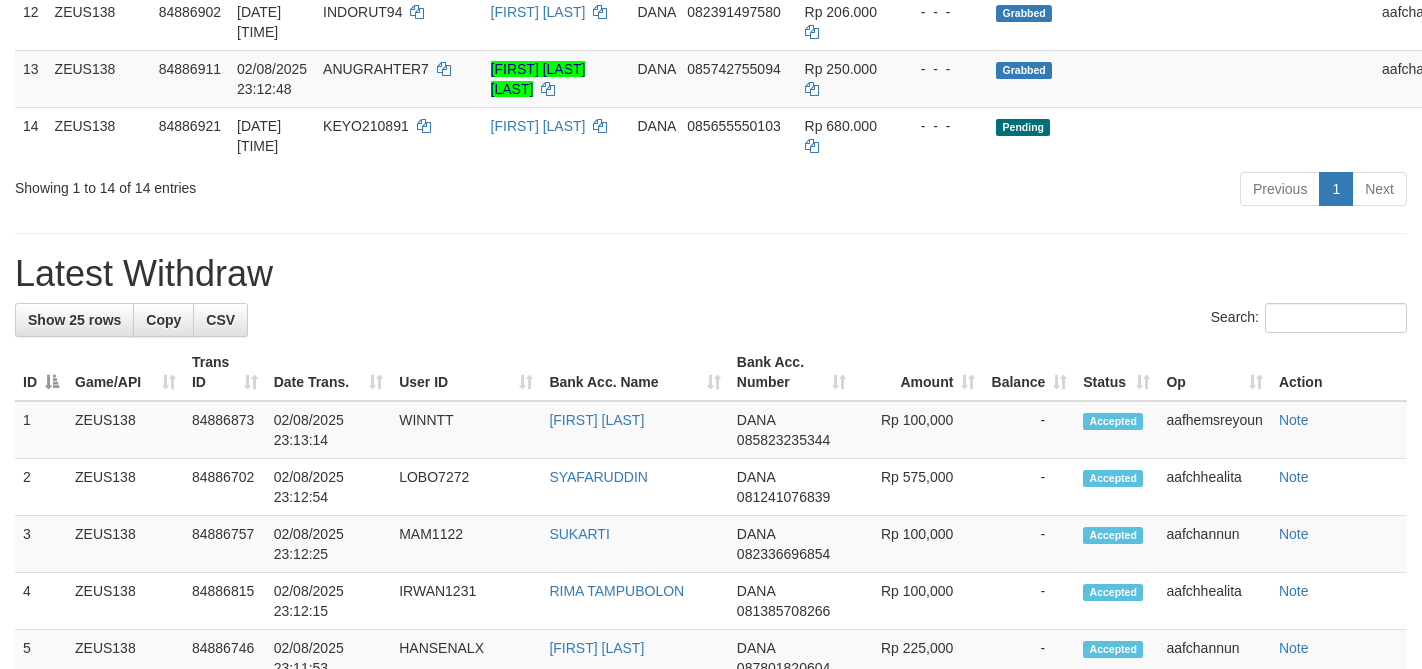 scroll, scrollTop: 975, scrollLeft: 0, axis: vertical 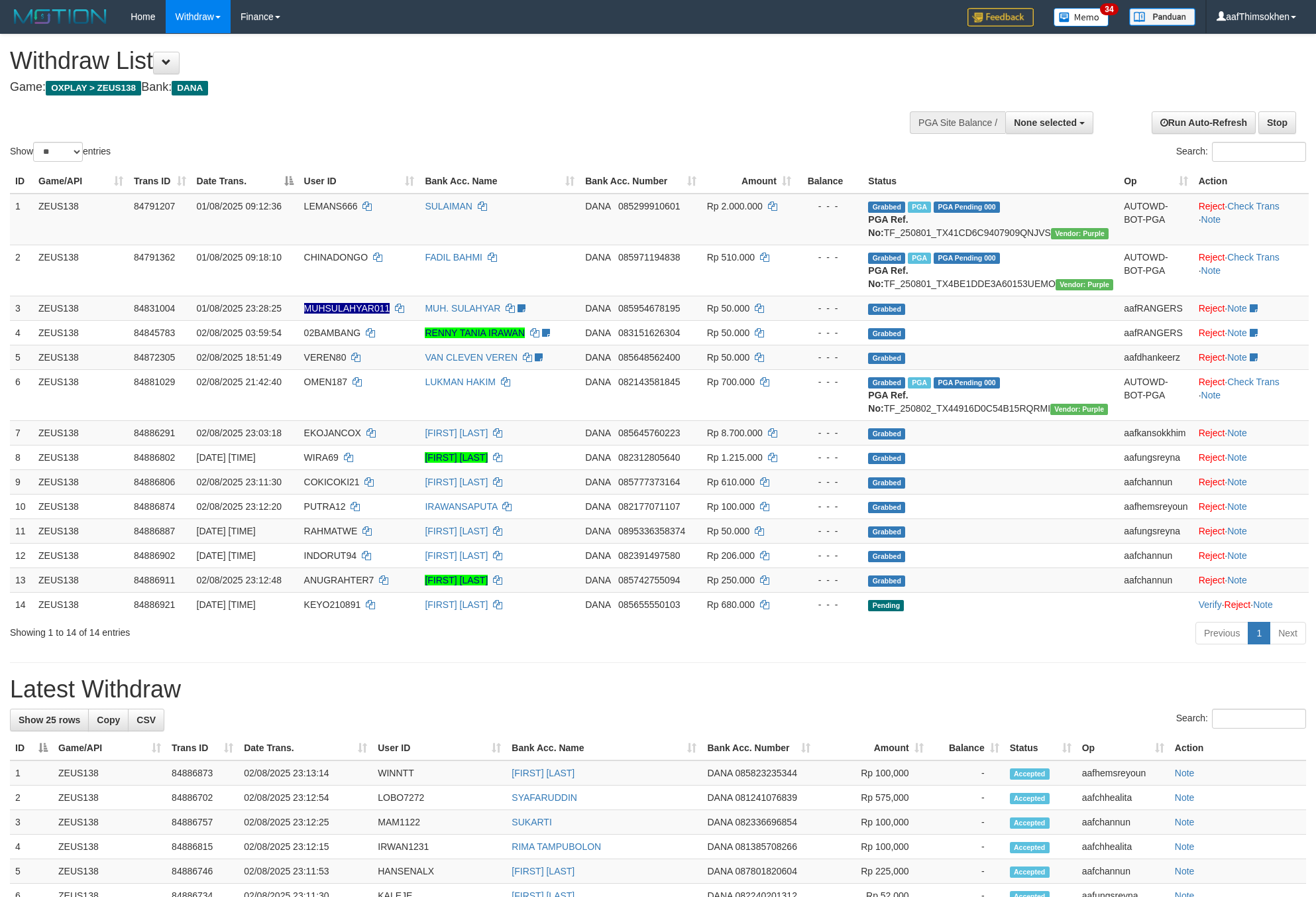 select 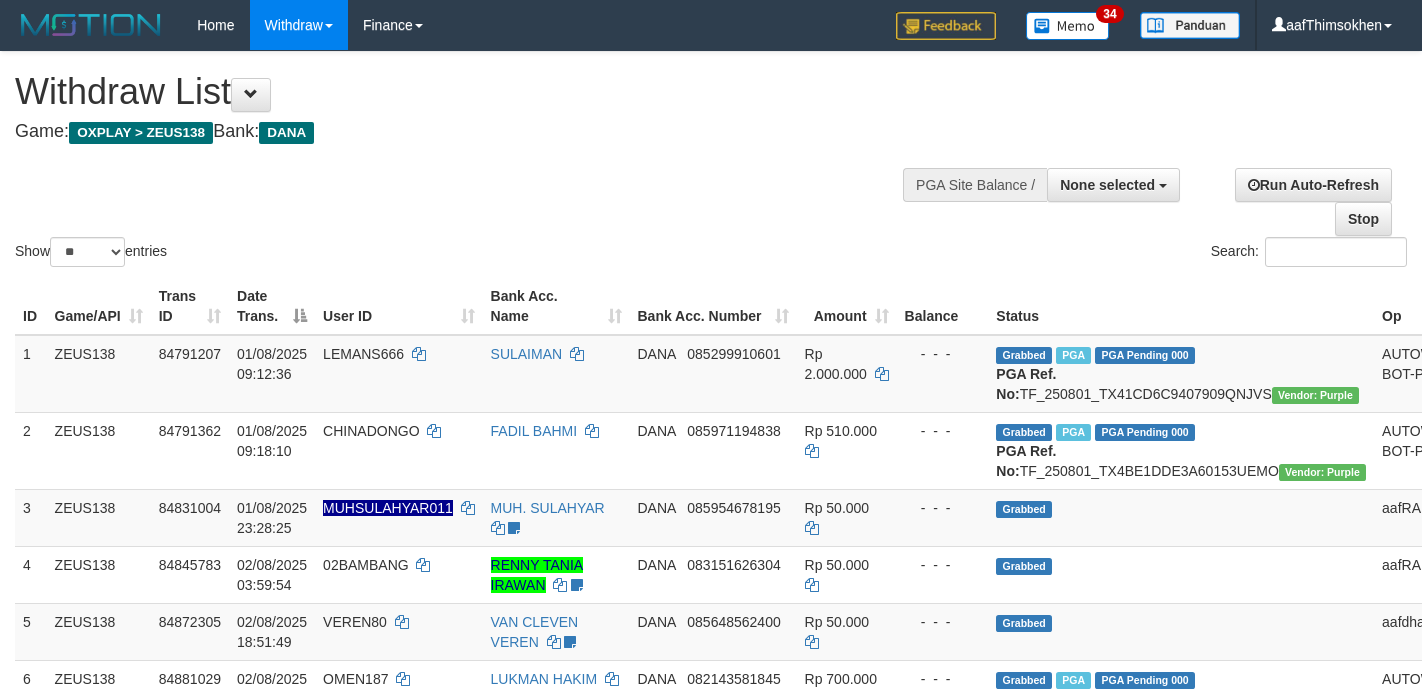select 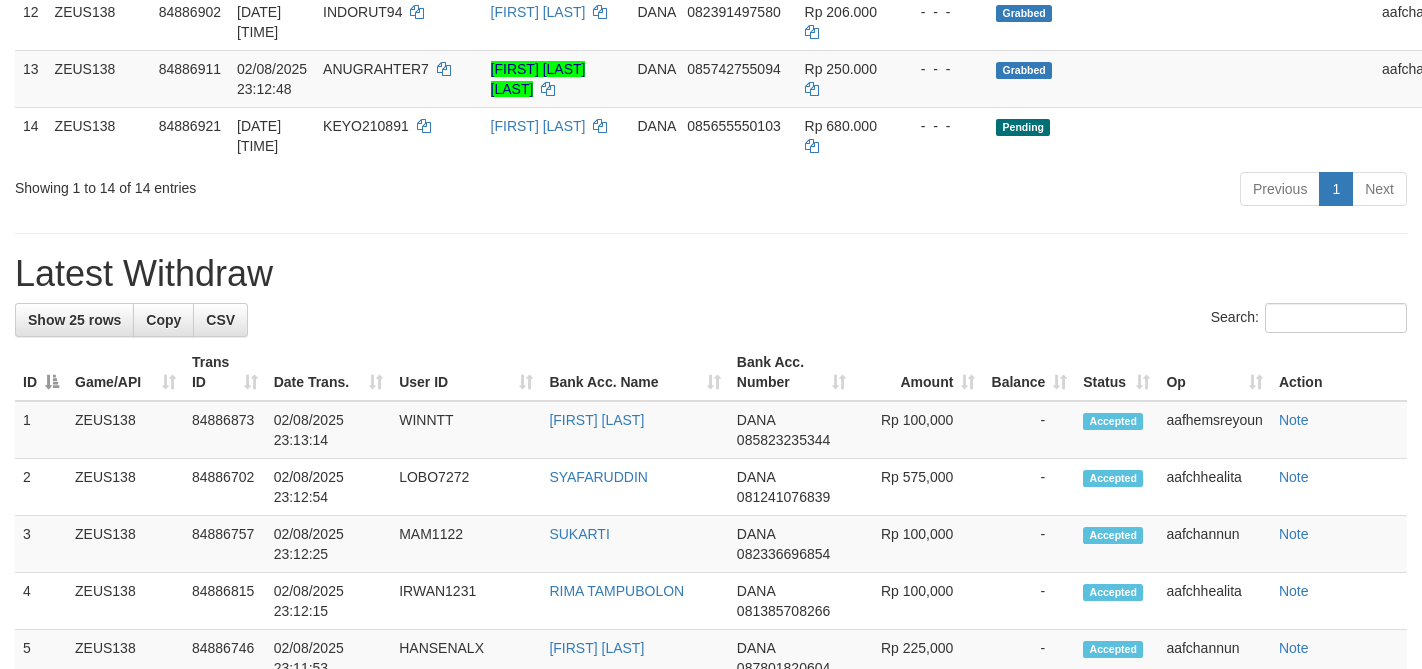 scroll, scrollTop: 975, scrollLeft: 0, axis: vertical 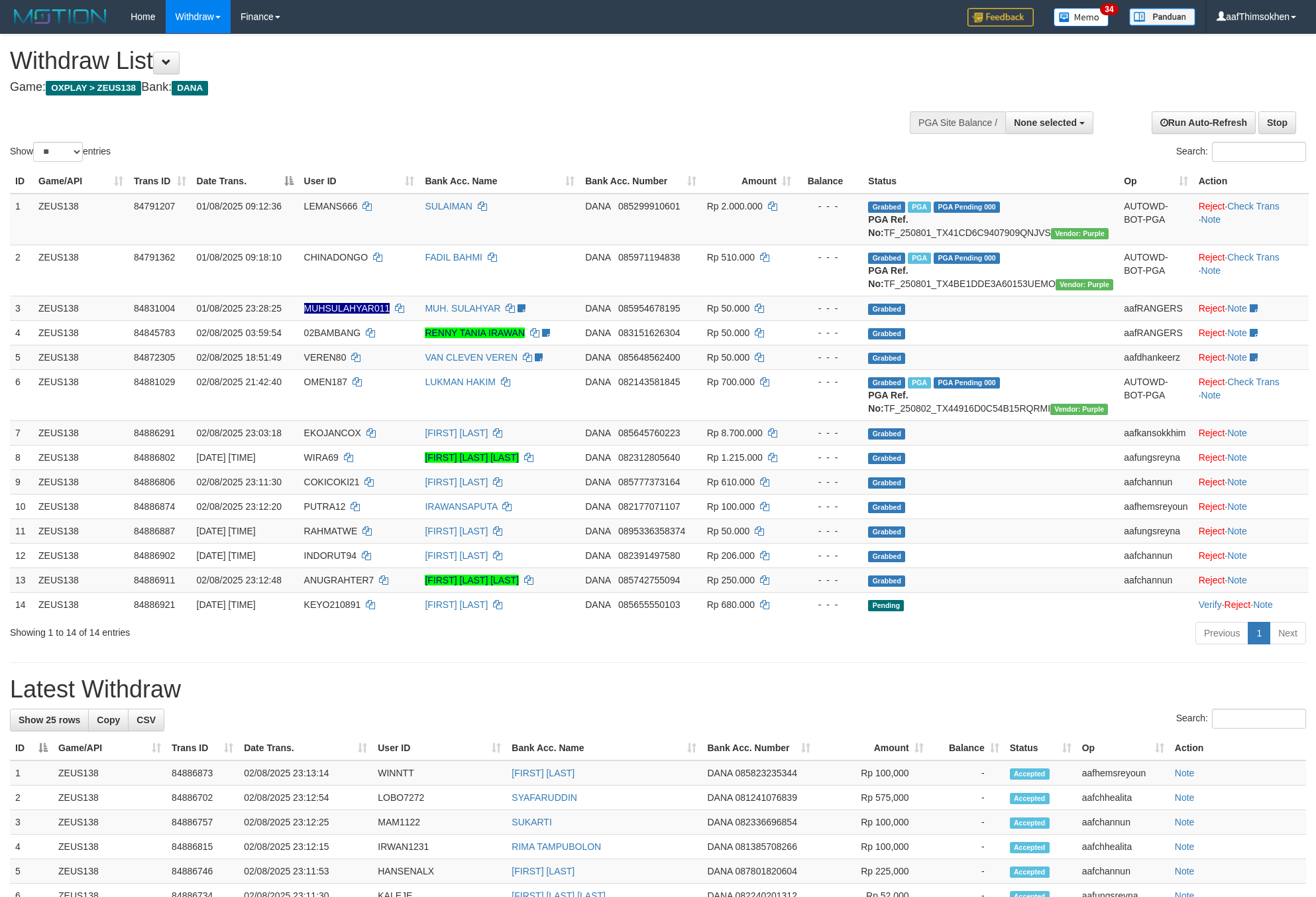 select 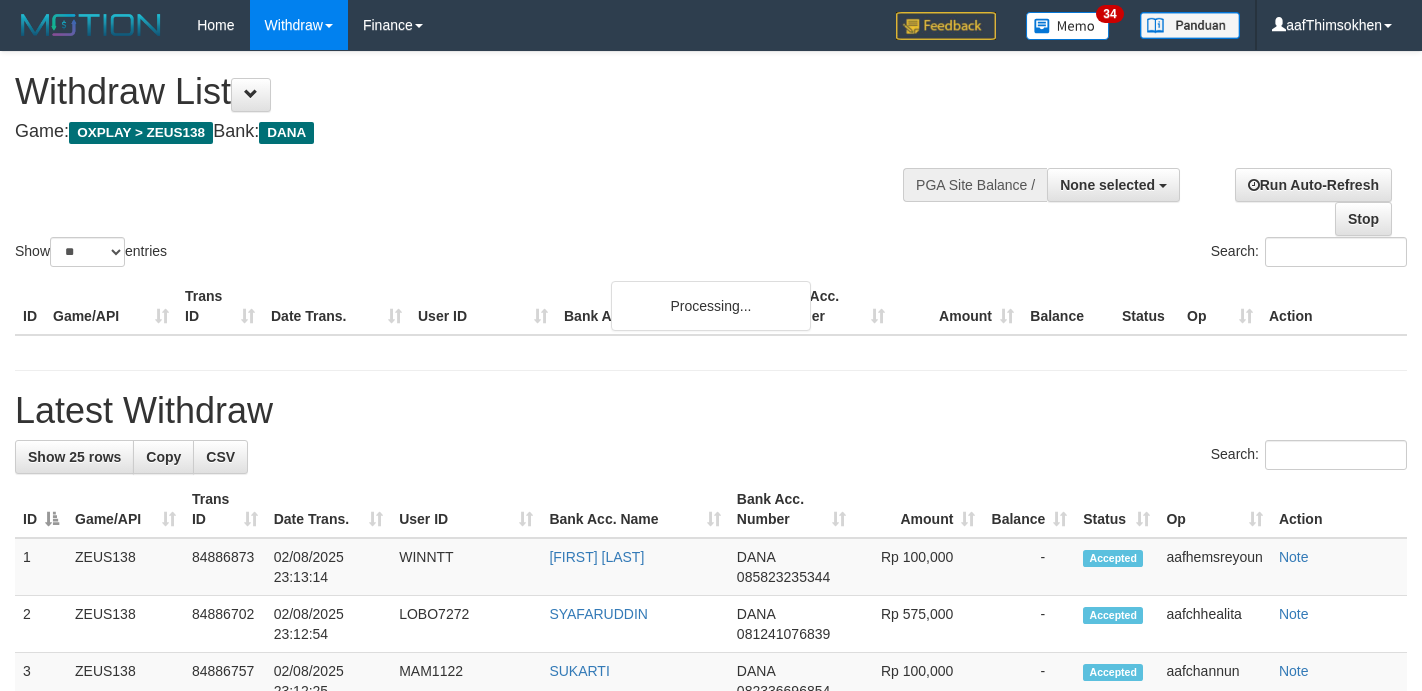 select 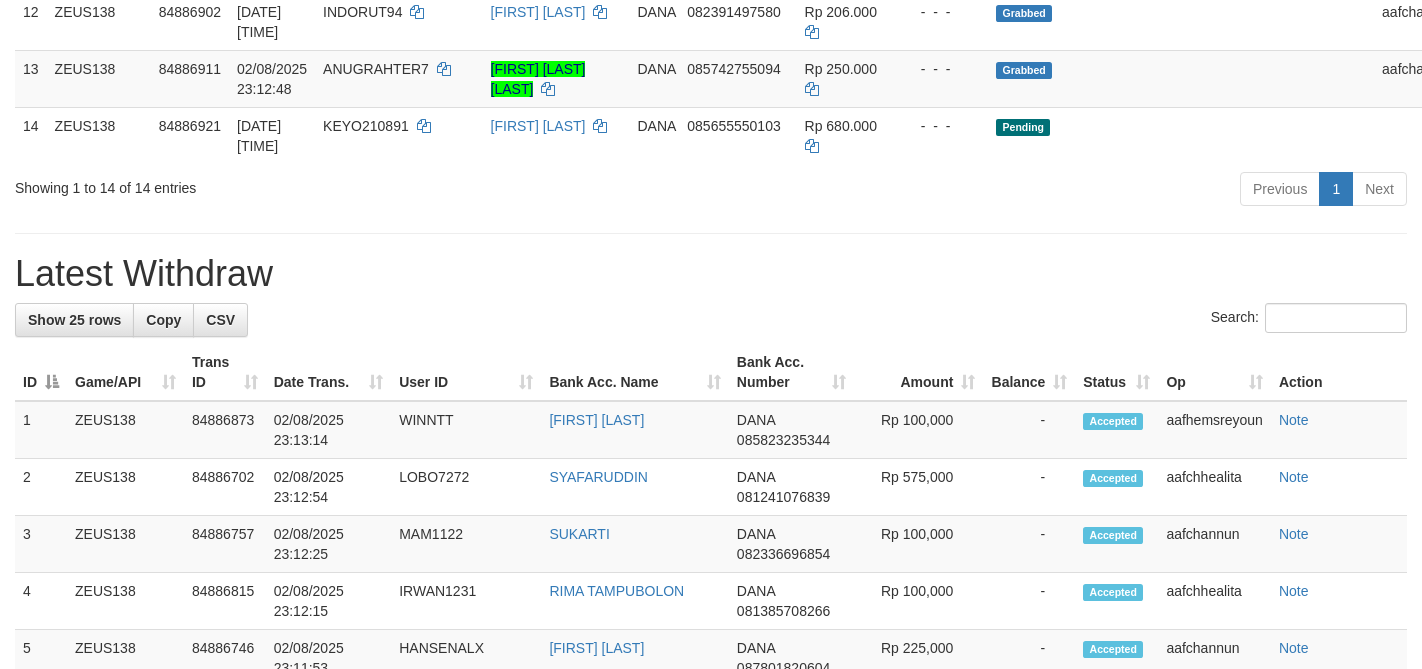 scroll, scrollTop: 975, scrollLeft: 0, axis: vertical 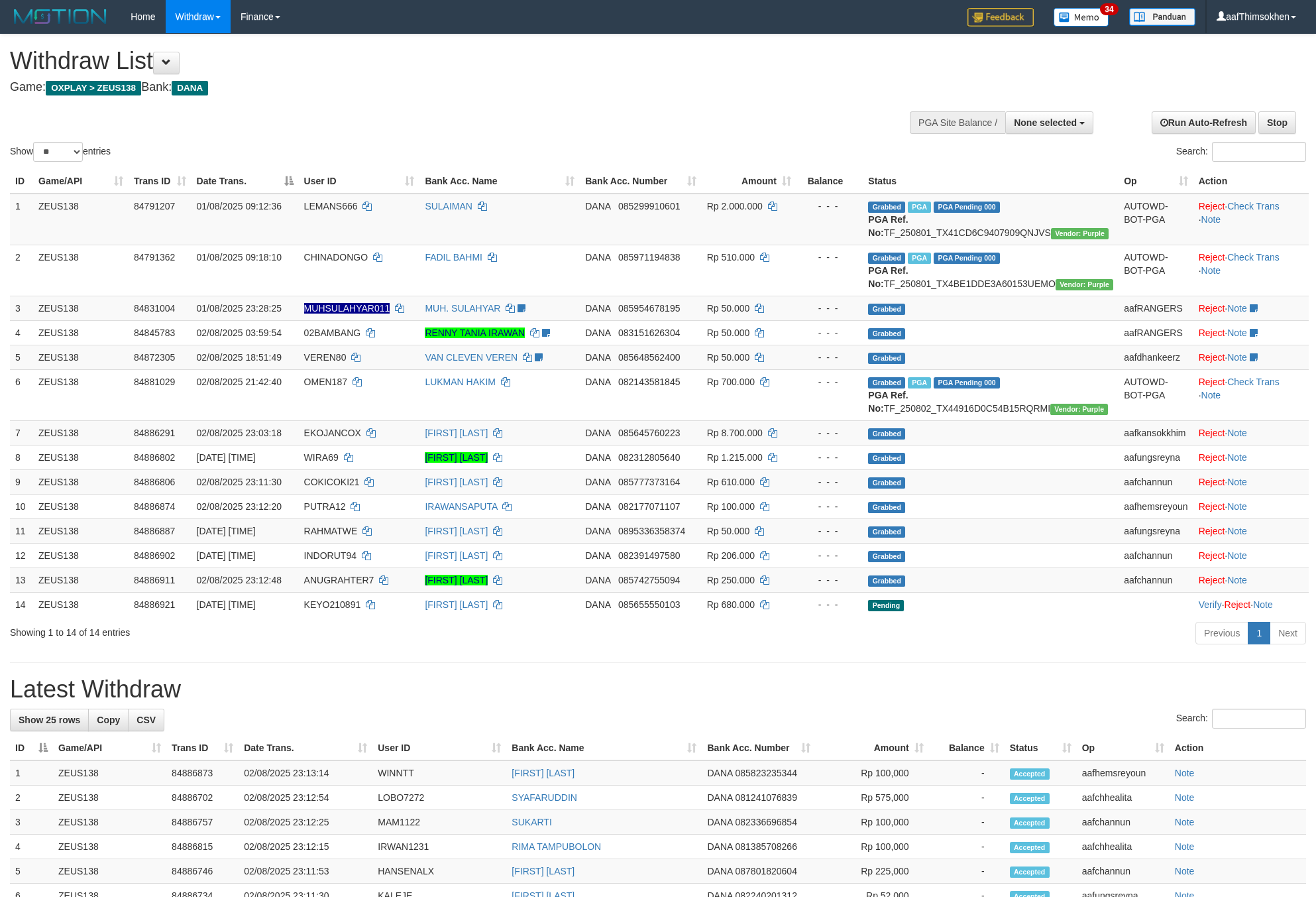 select 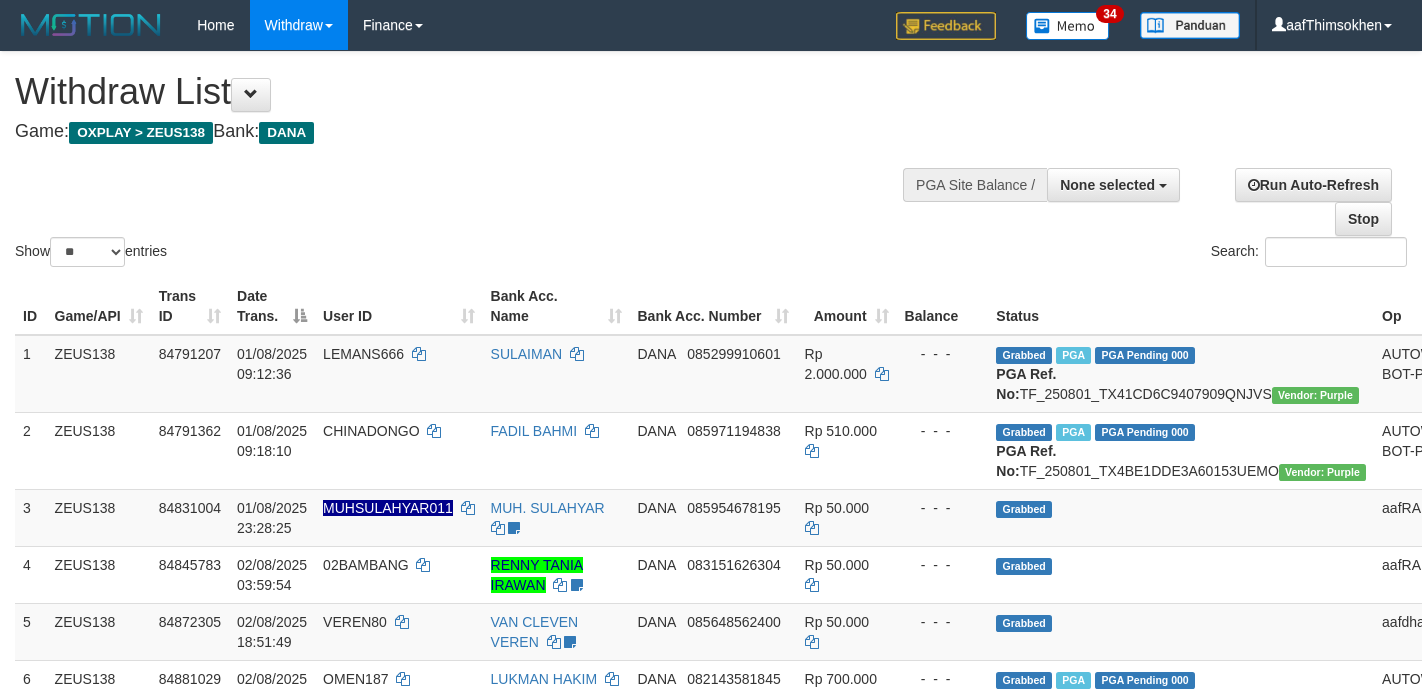 select 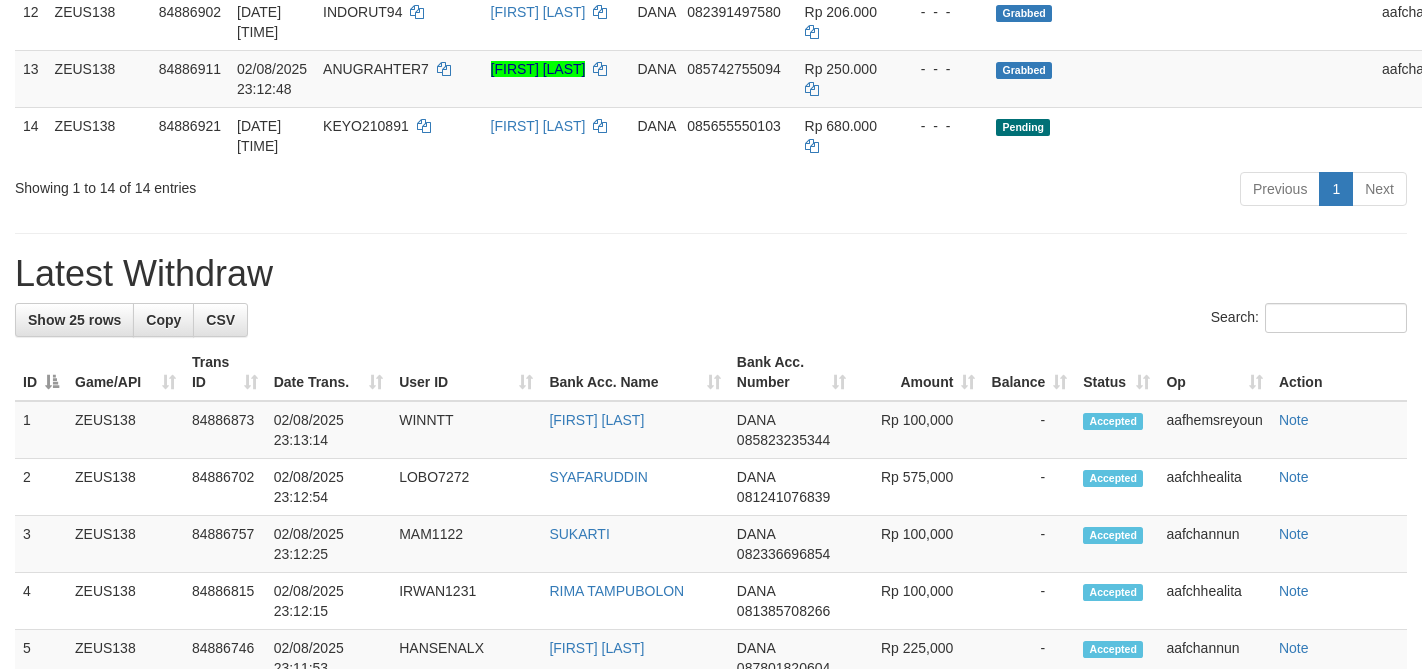 scroll, scrollTop: 975, scrollLeft: 0, axis: vertical 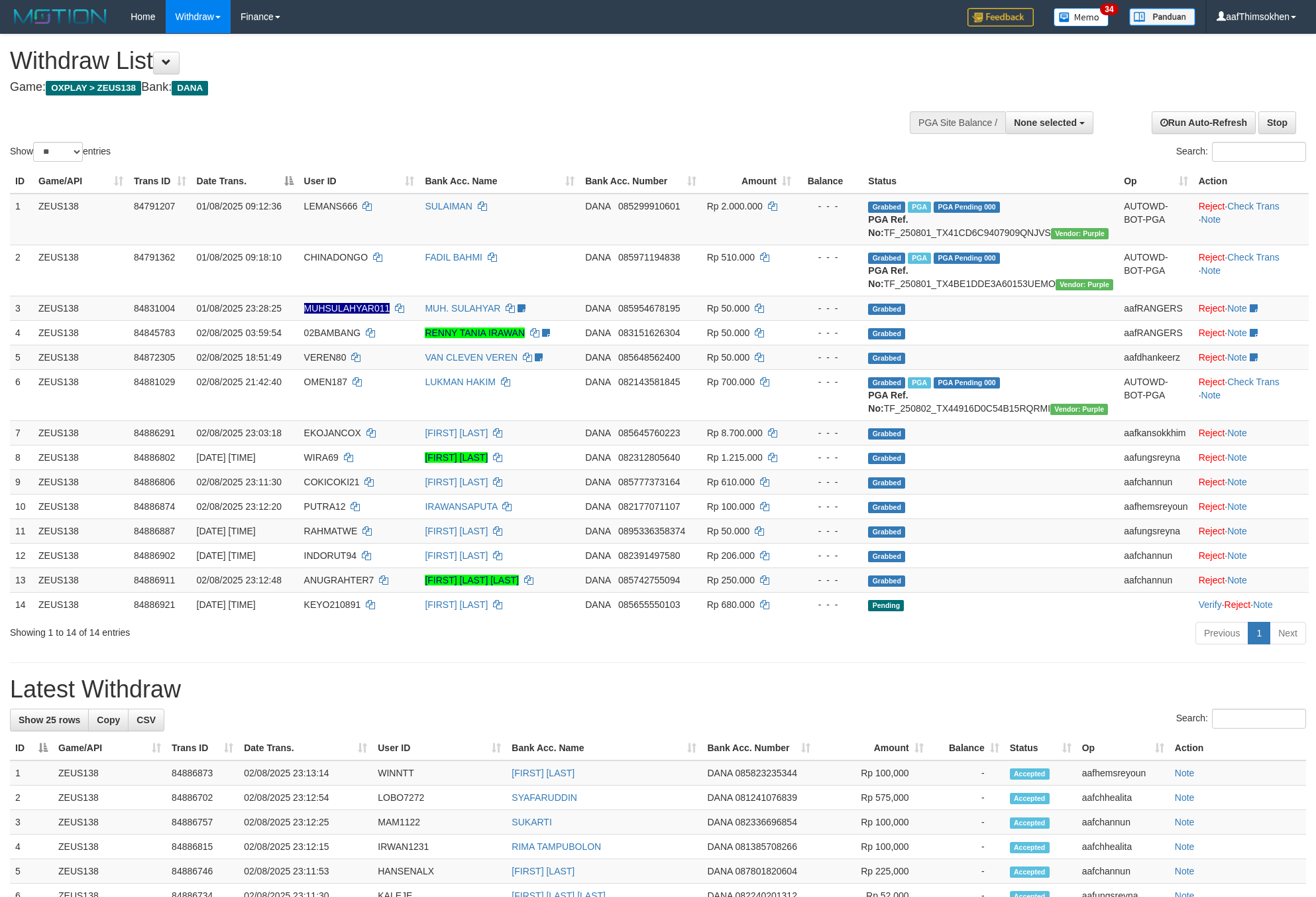 select 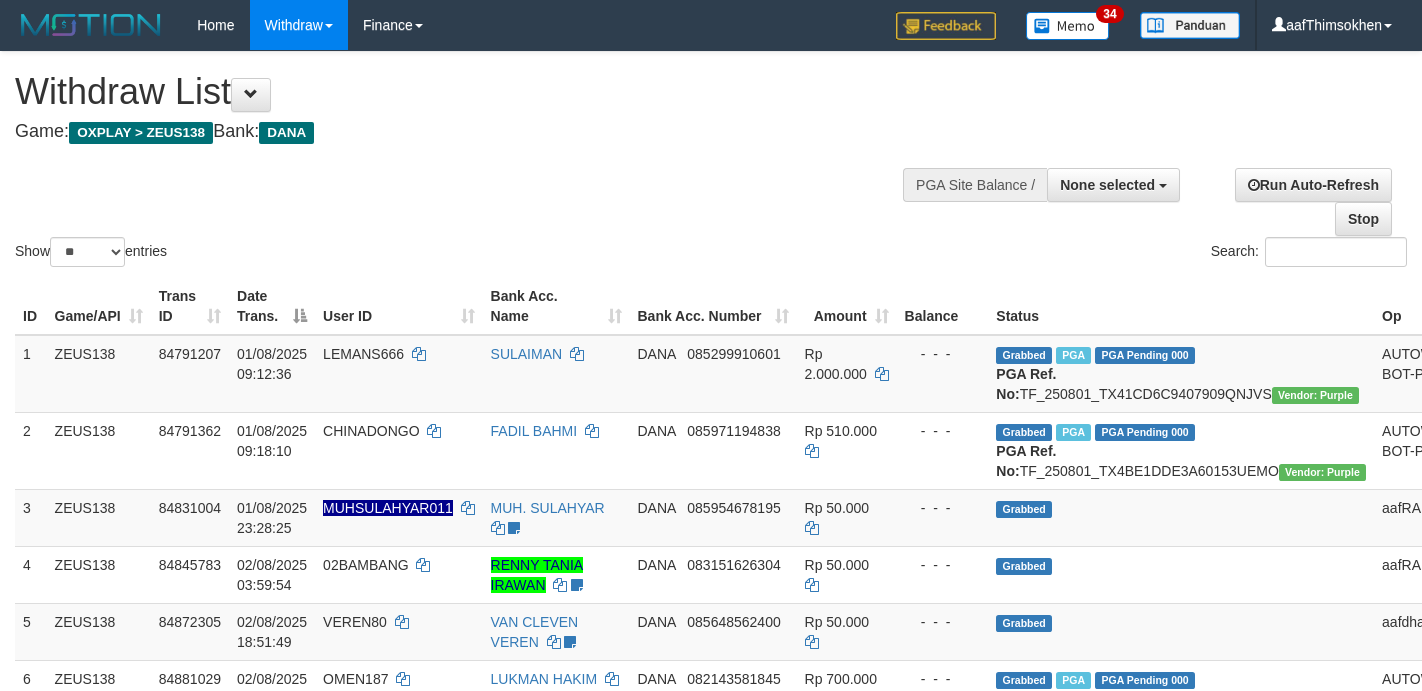 select 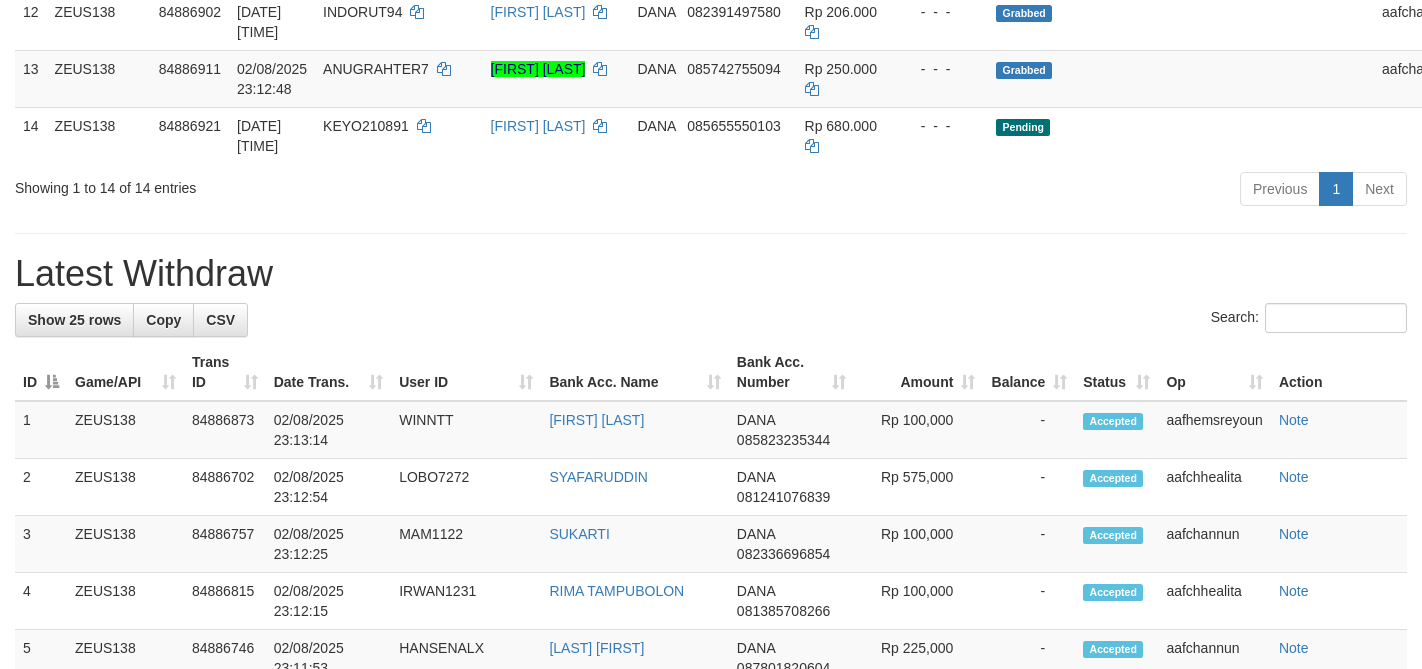 scroll, scrollTop: 975, scrollLeft: 0, axis: vertical 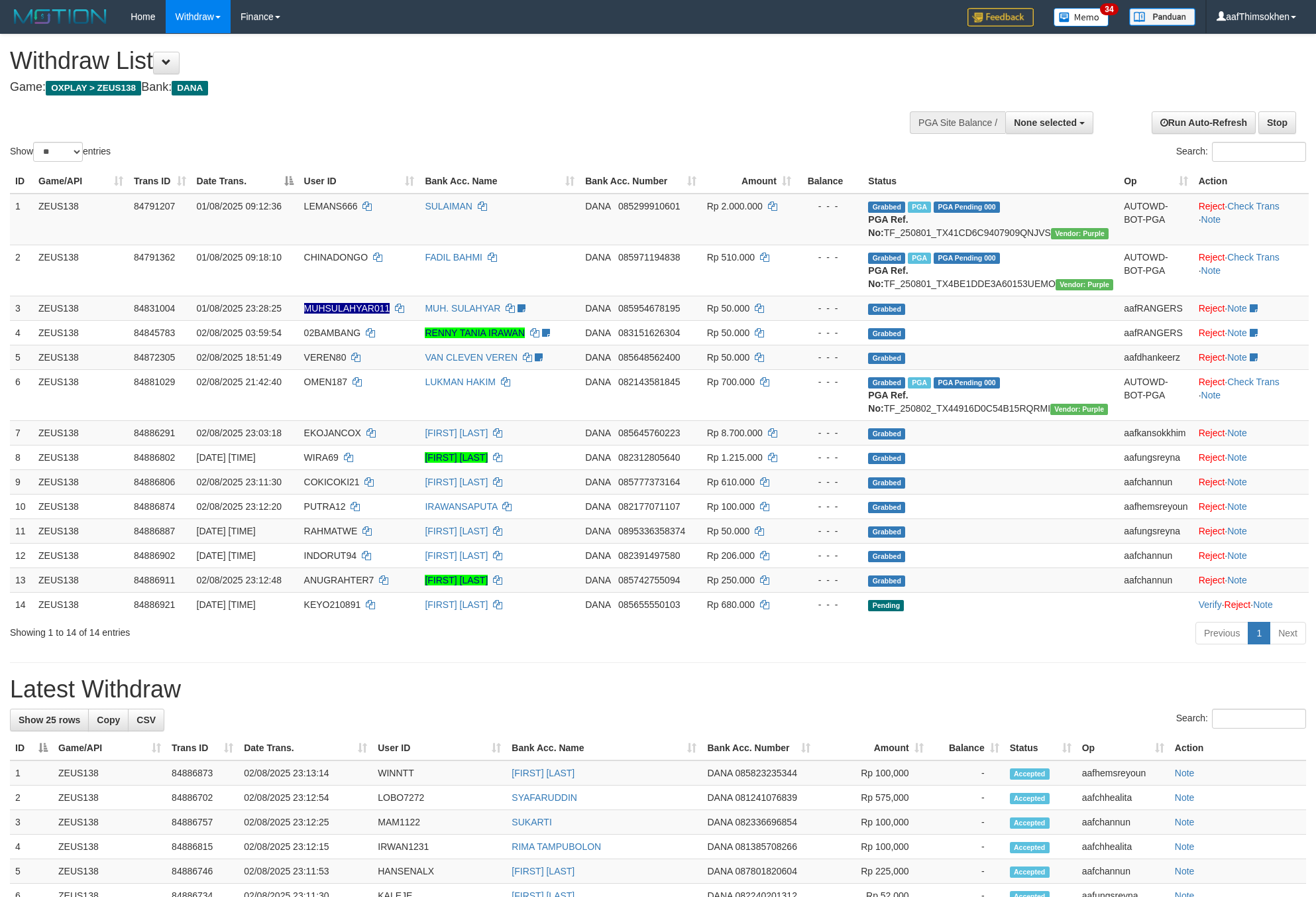 select 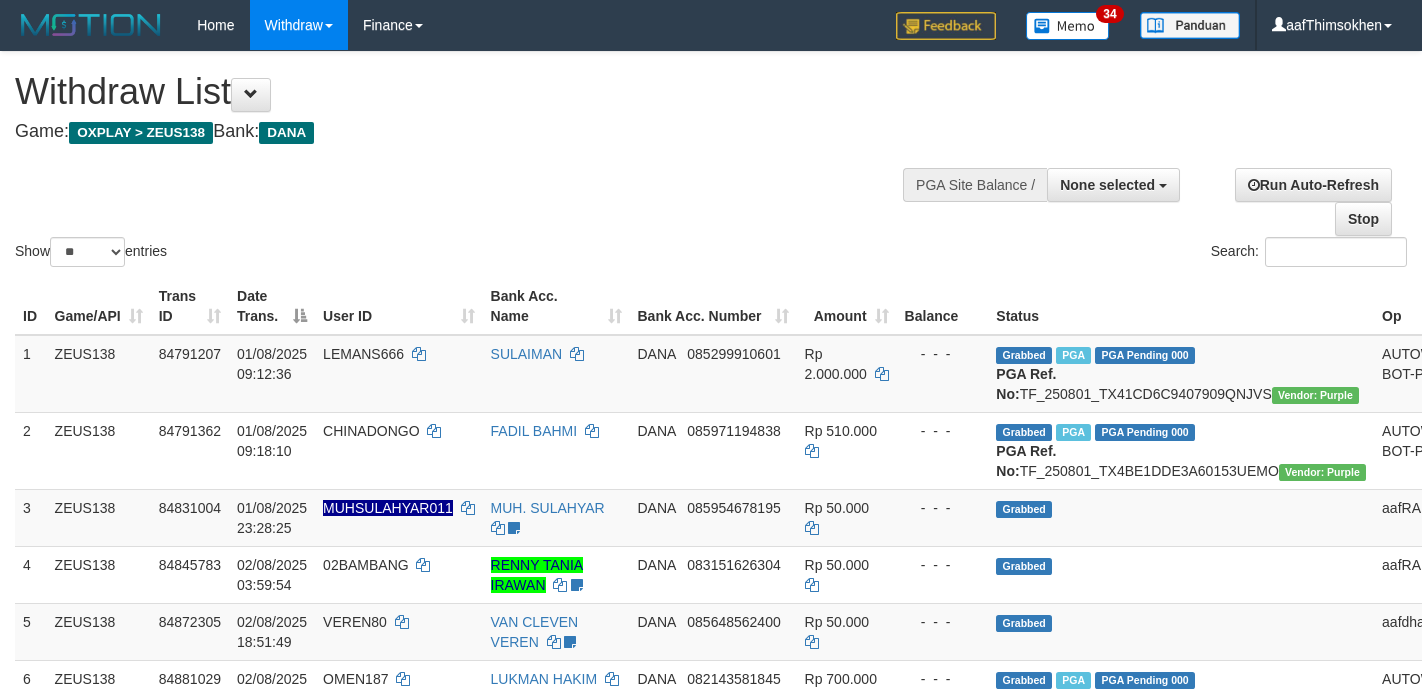 select 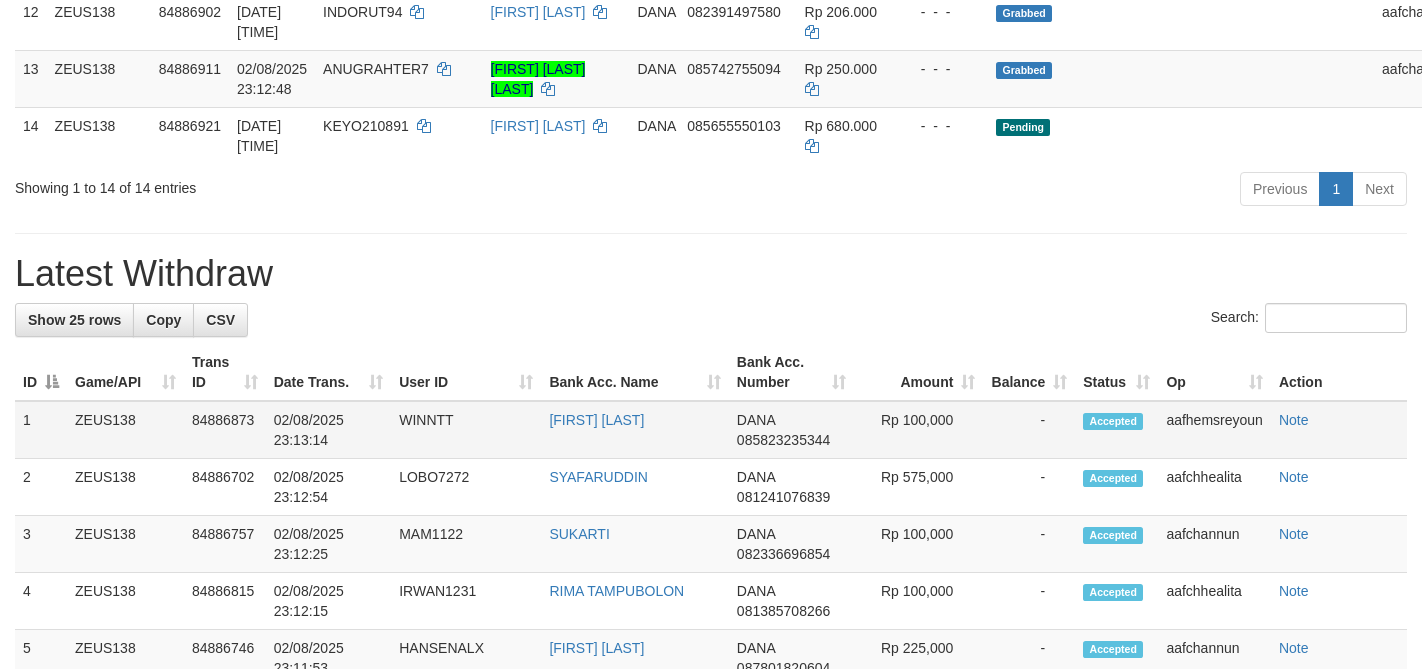 scroll, scrollTop: 975, scrollLeft: 0, axis: vertical 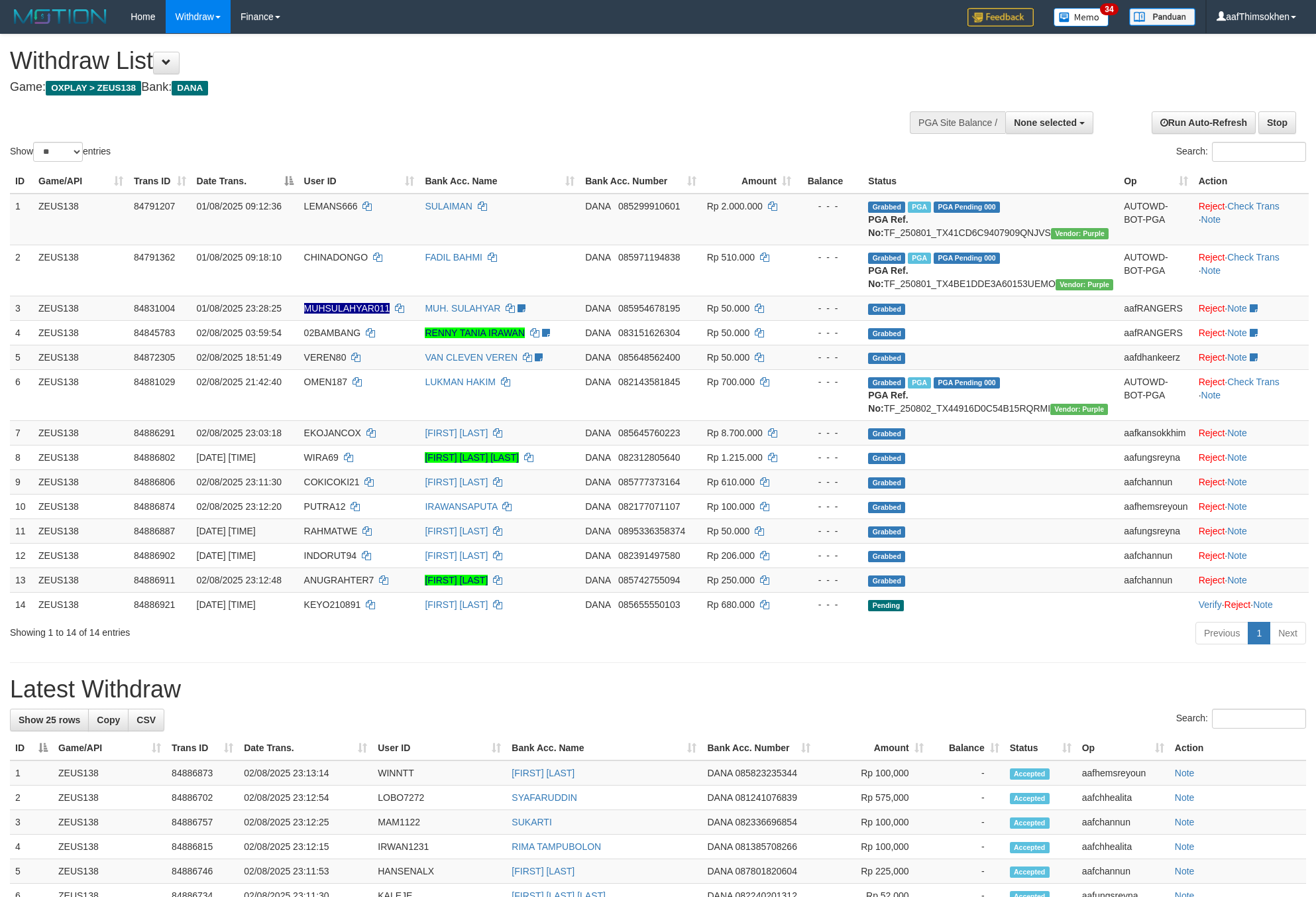 select 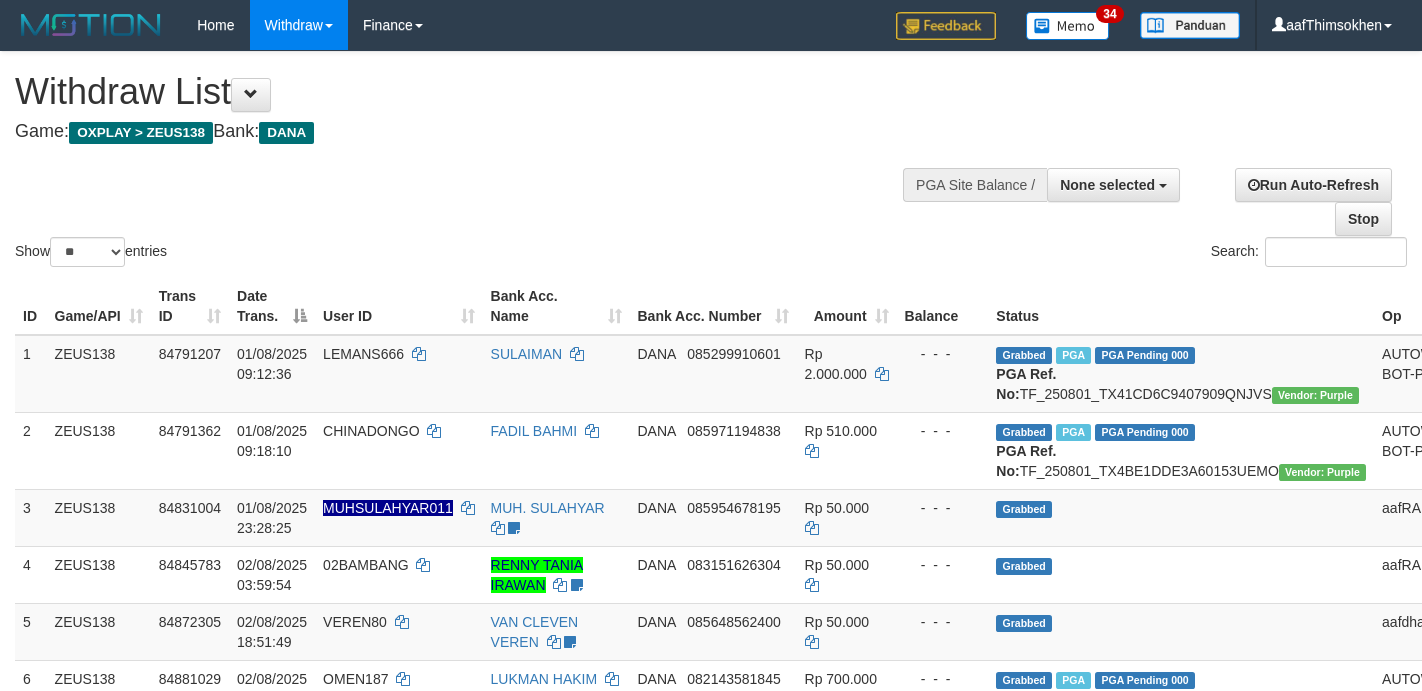 select 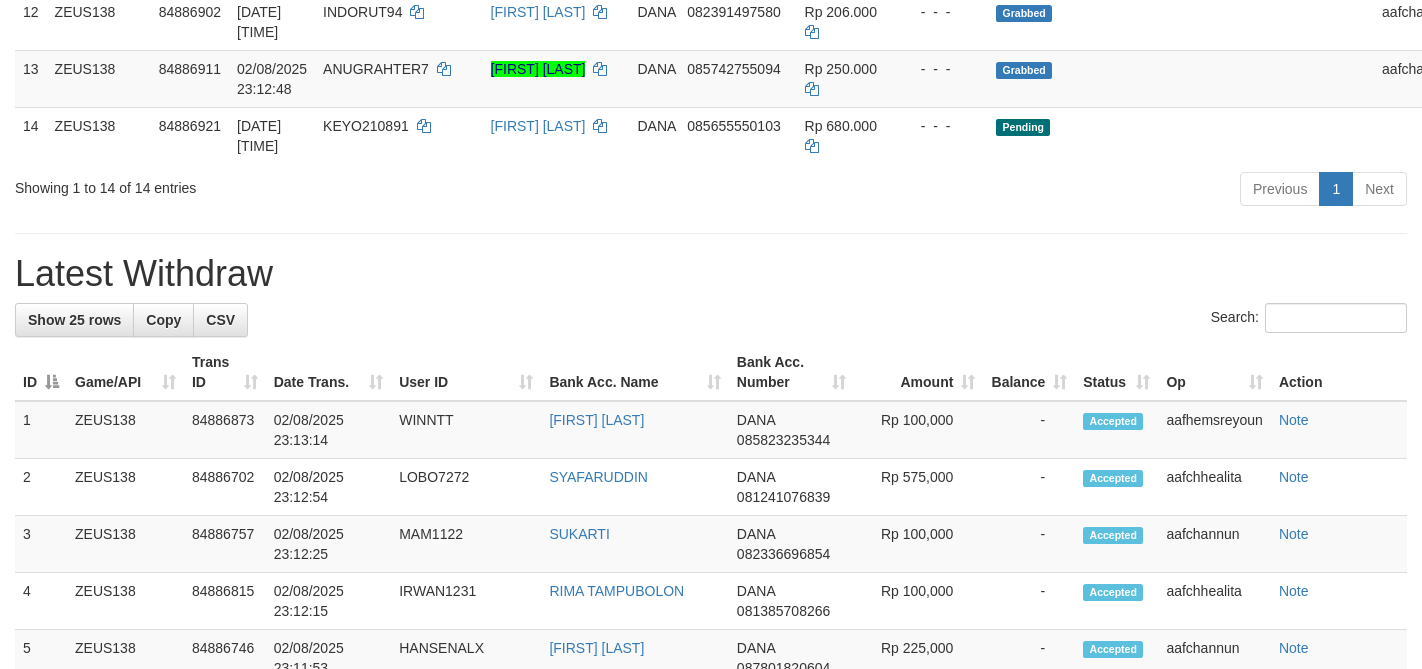 scroll, scrollTop: 975, scrollLeft: 0, axis: vertical 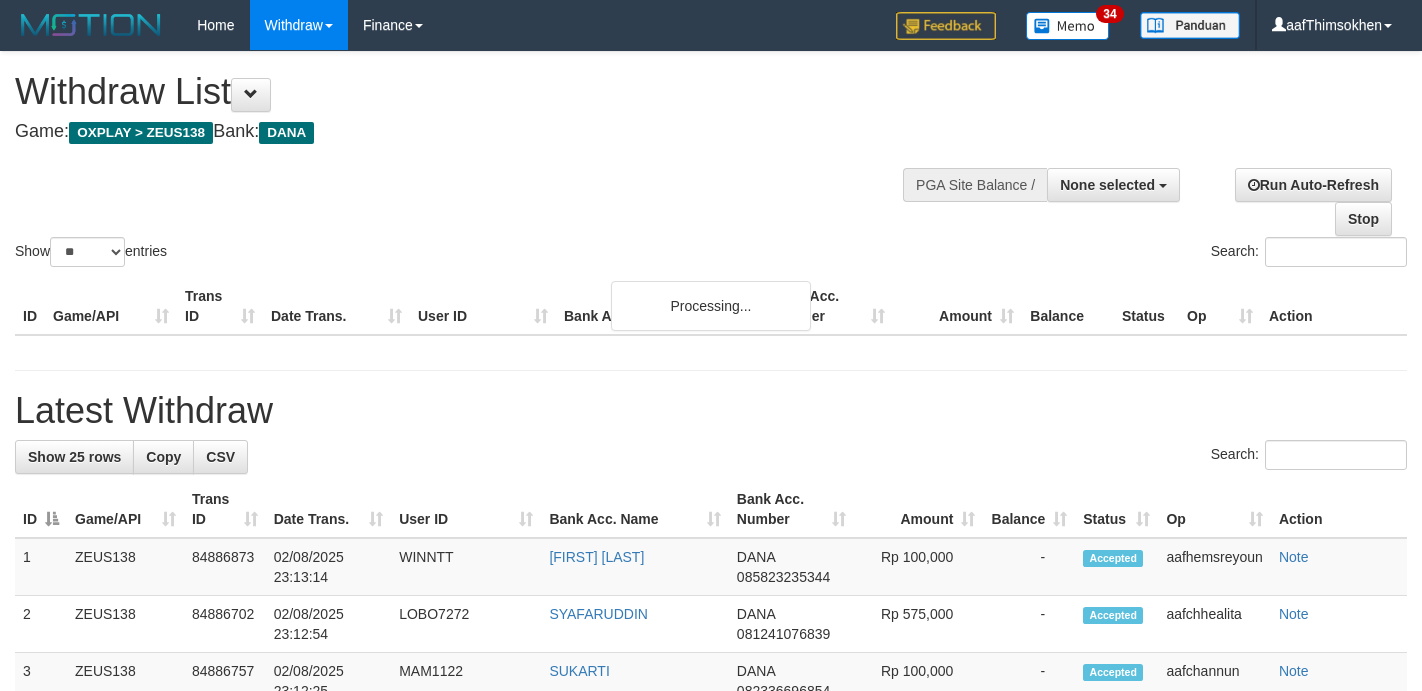 select 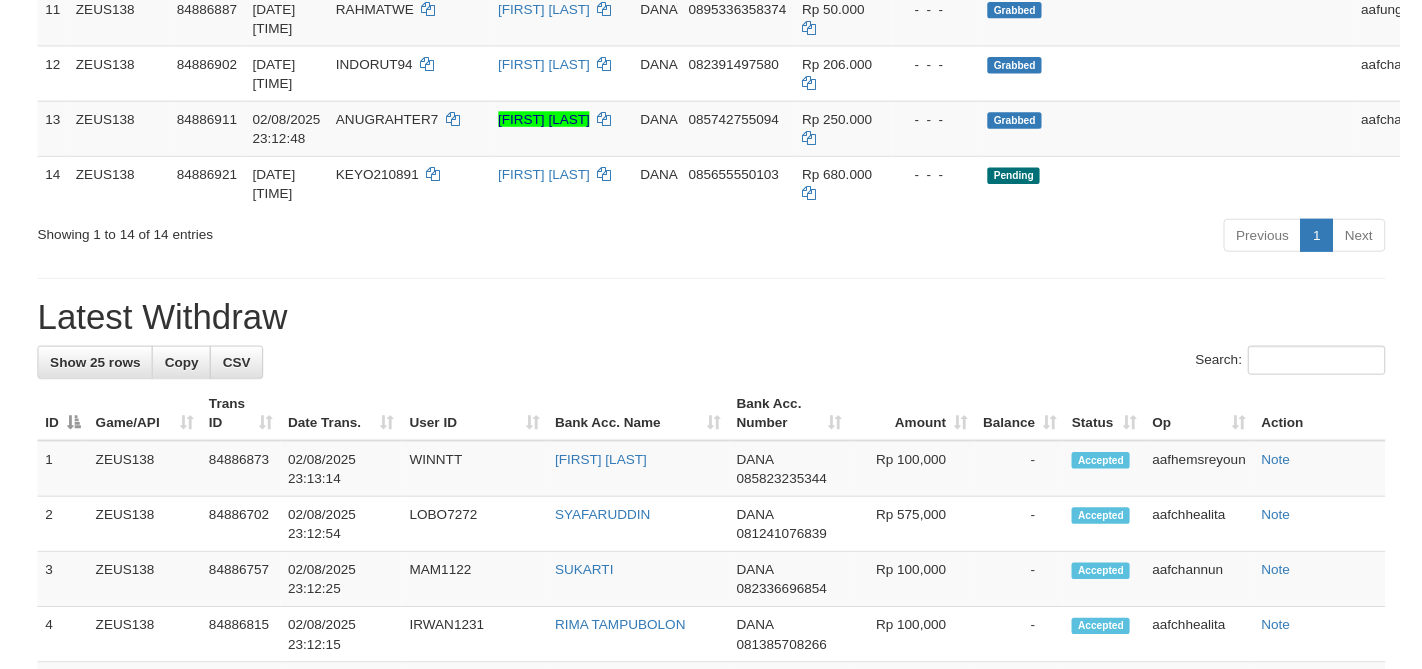 scroll, scrollTop: 1935, scrollLeft: 0, axis: vertical 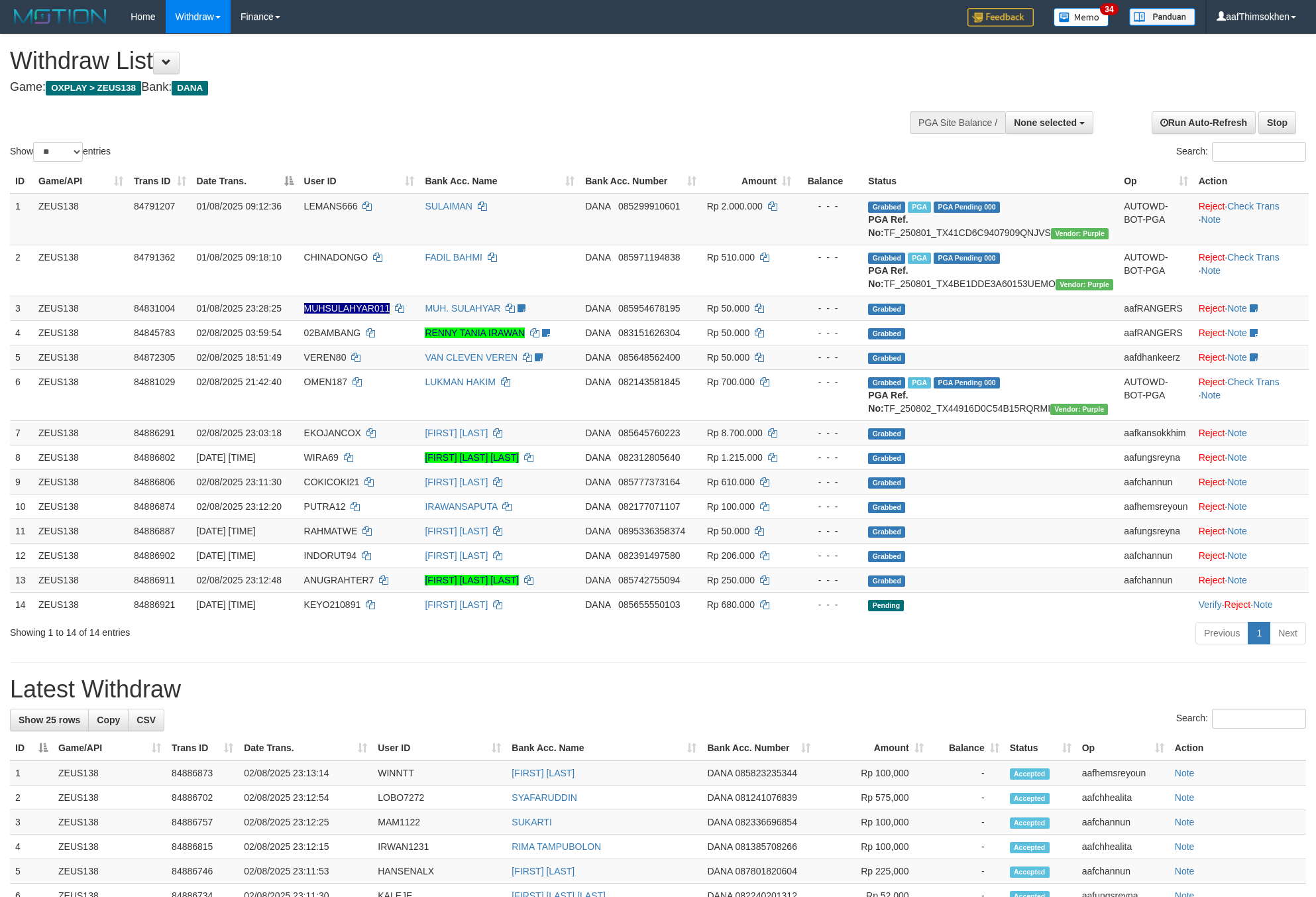 select 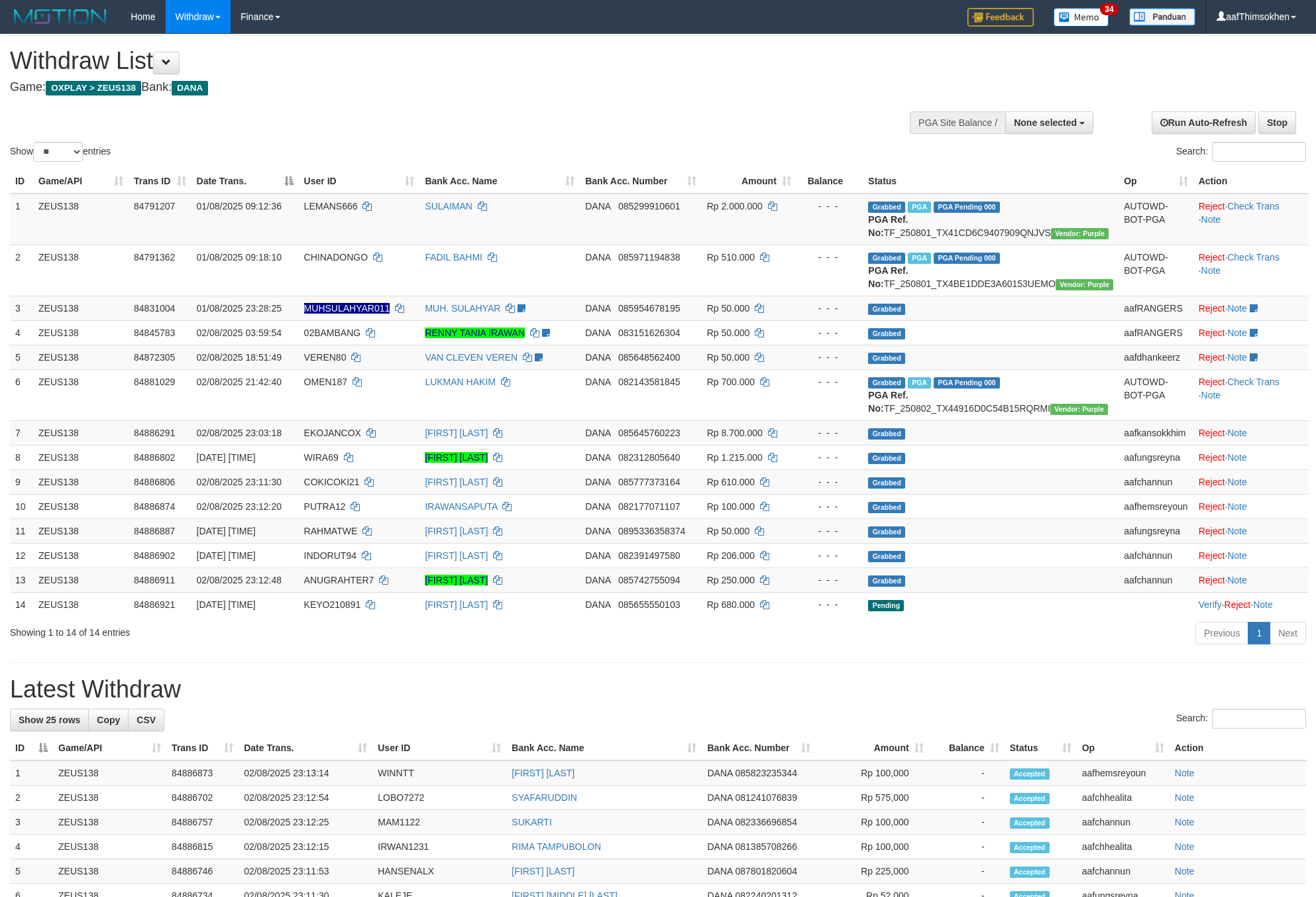 select 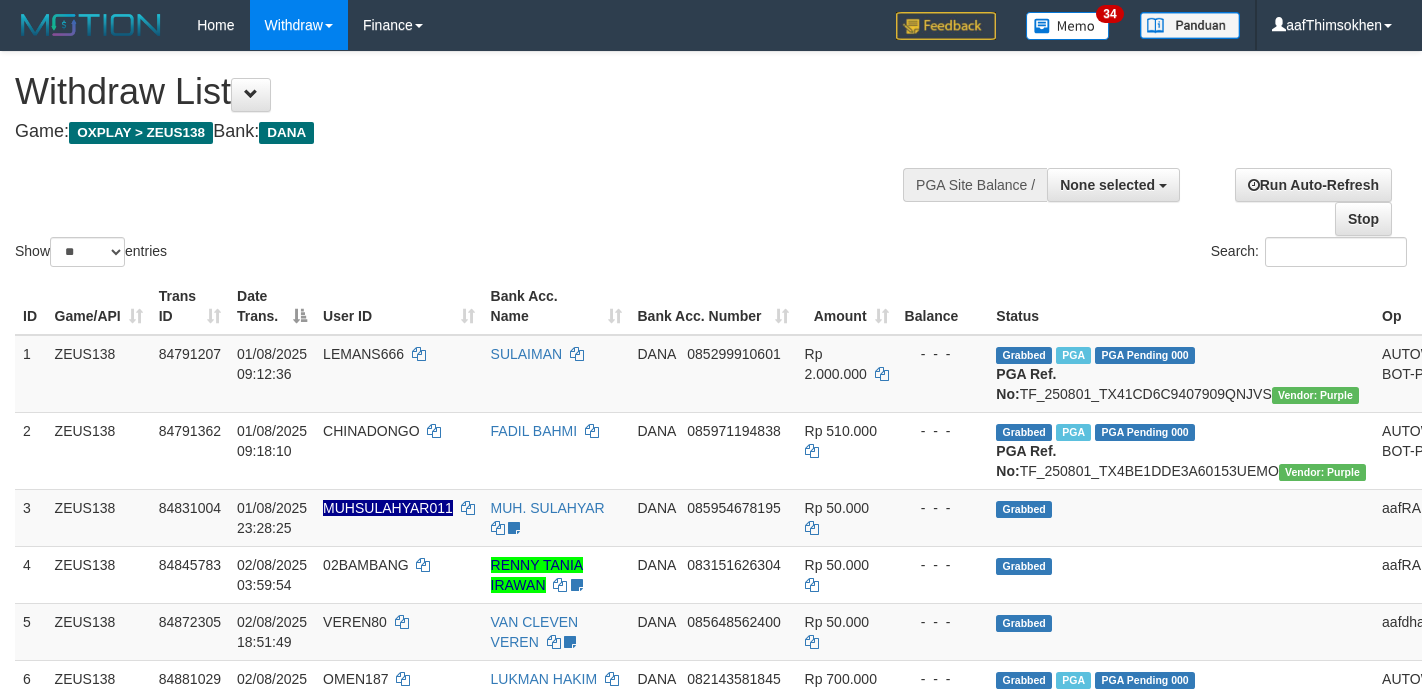 select 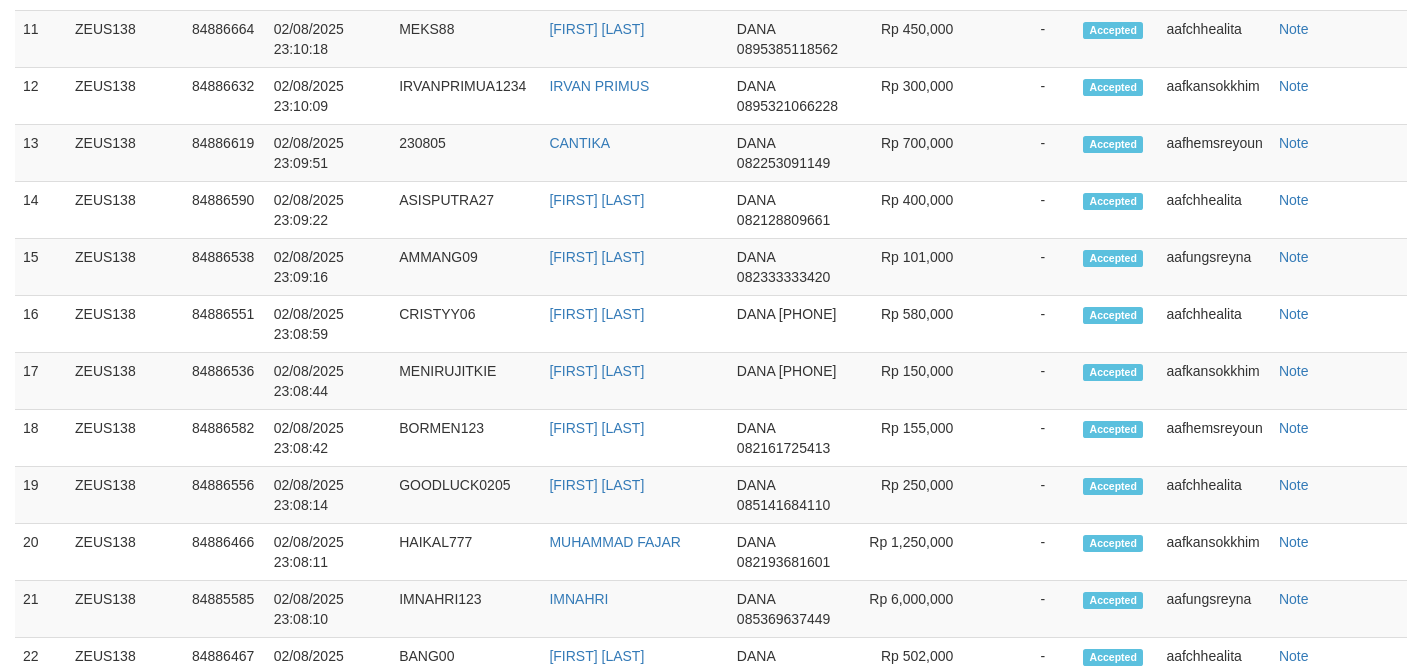 scroll, scrollTop: 1935, scrollLeft: 0, axis: vertical 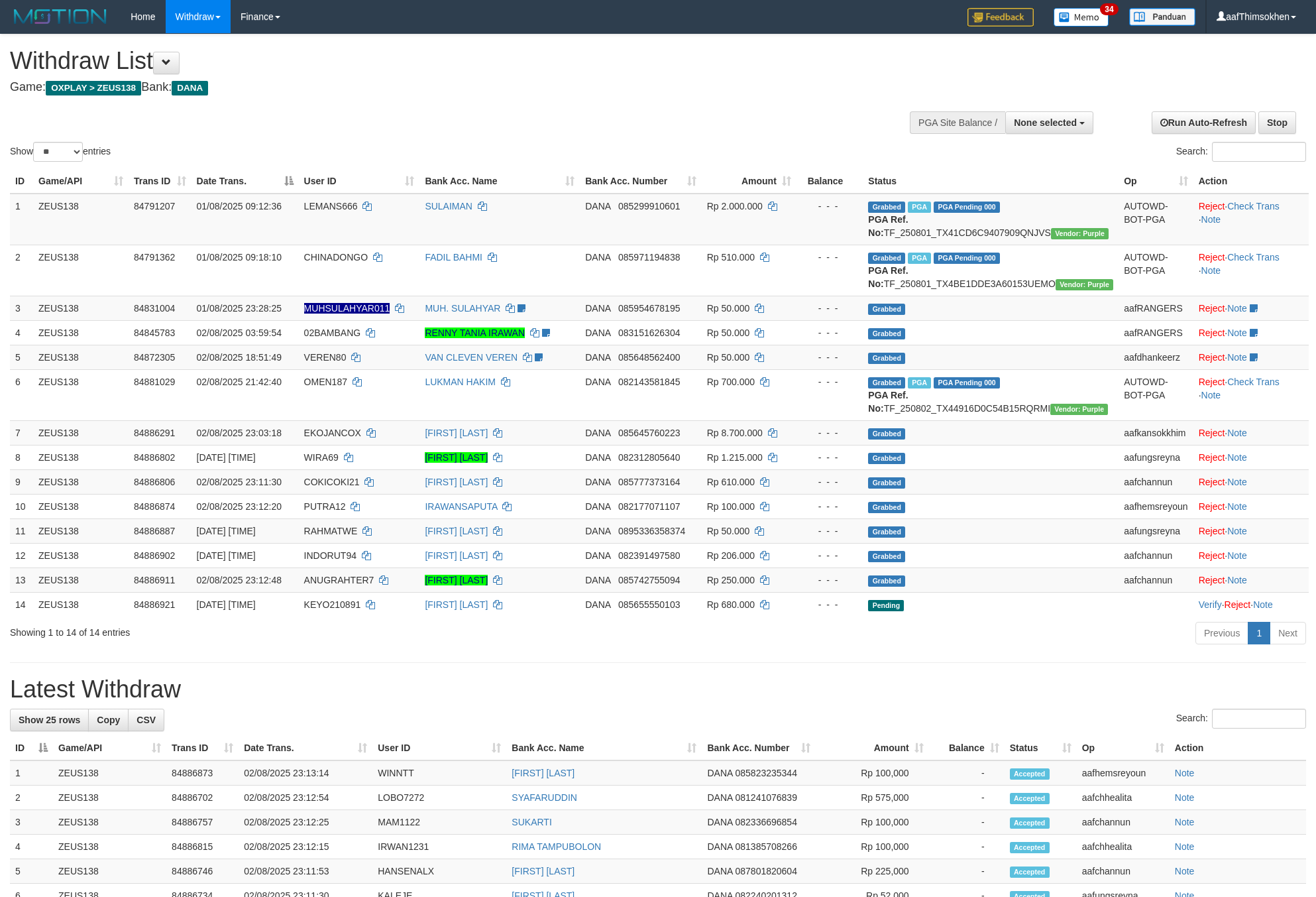 select 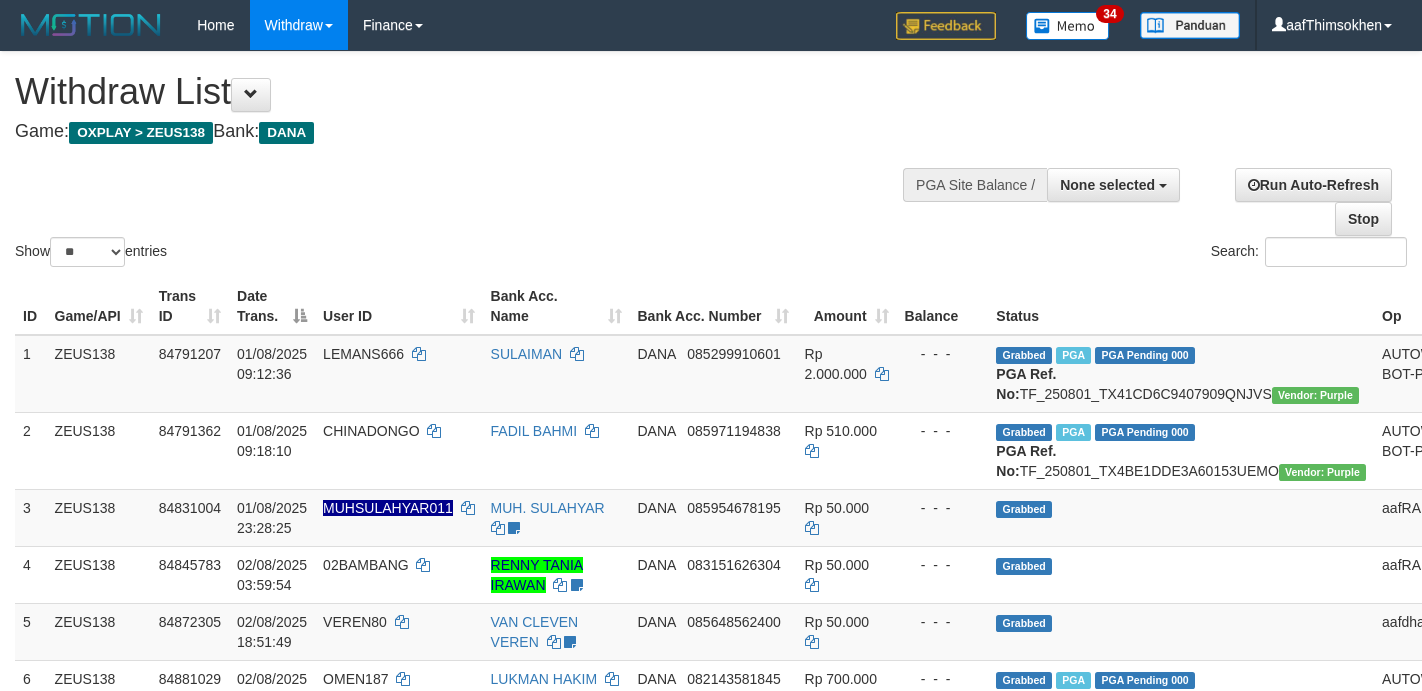 select 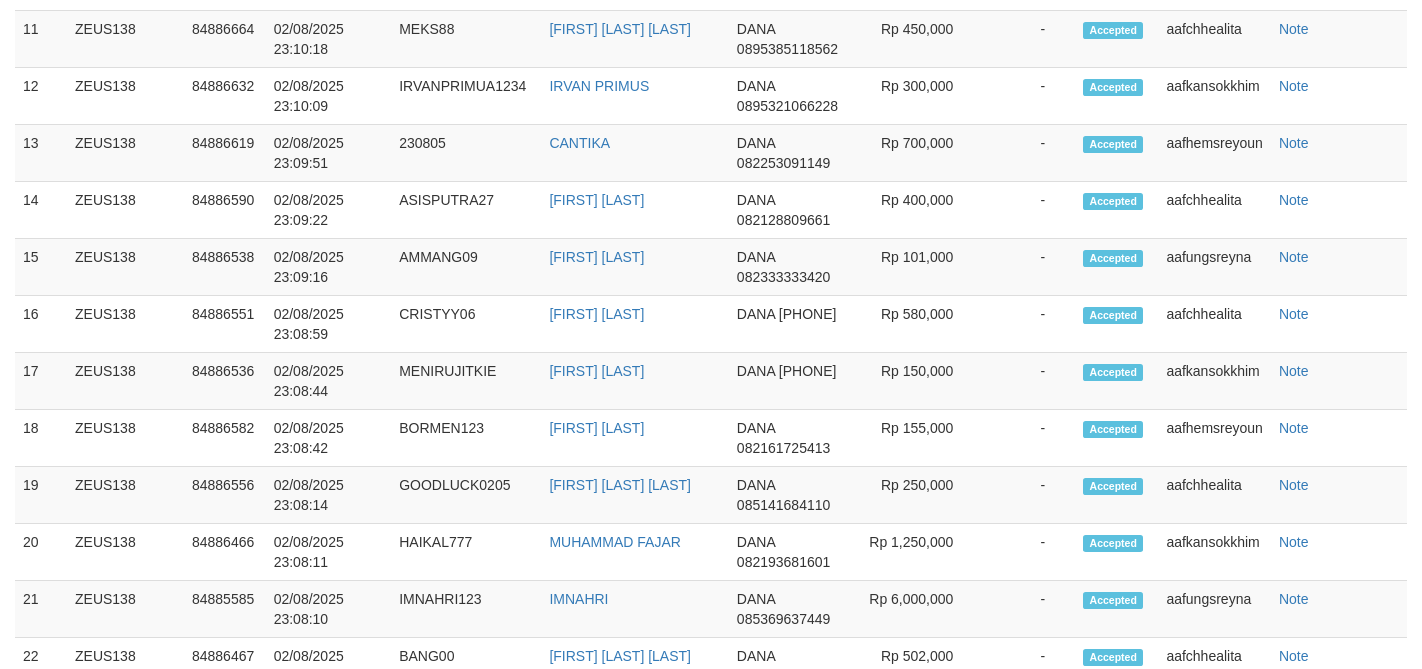 scroll, scrollTop: 1935, scrollLeft: 0, axis: vertical 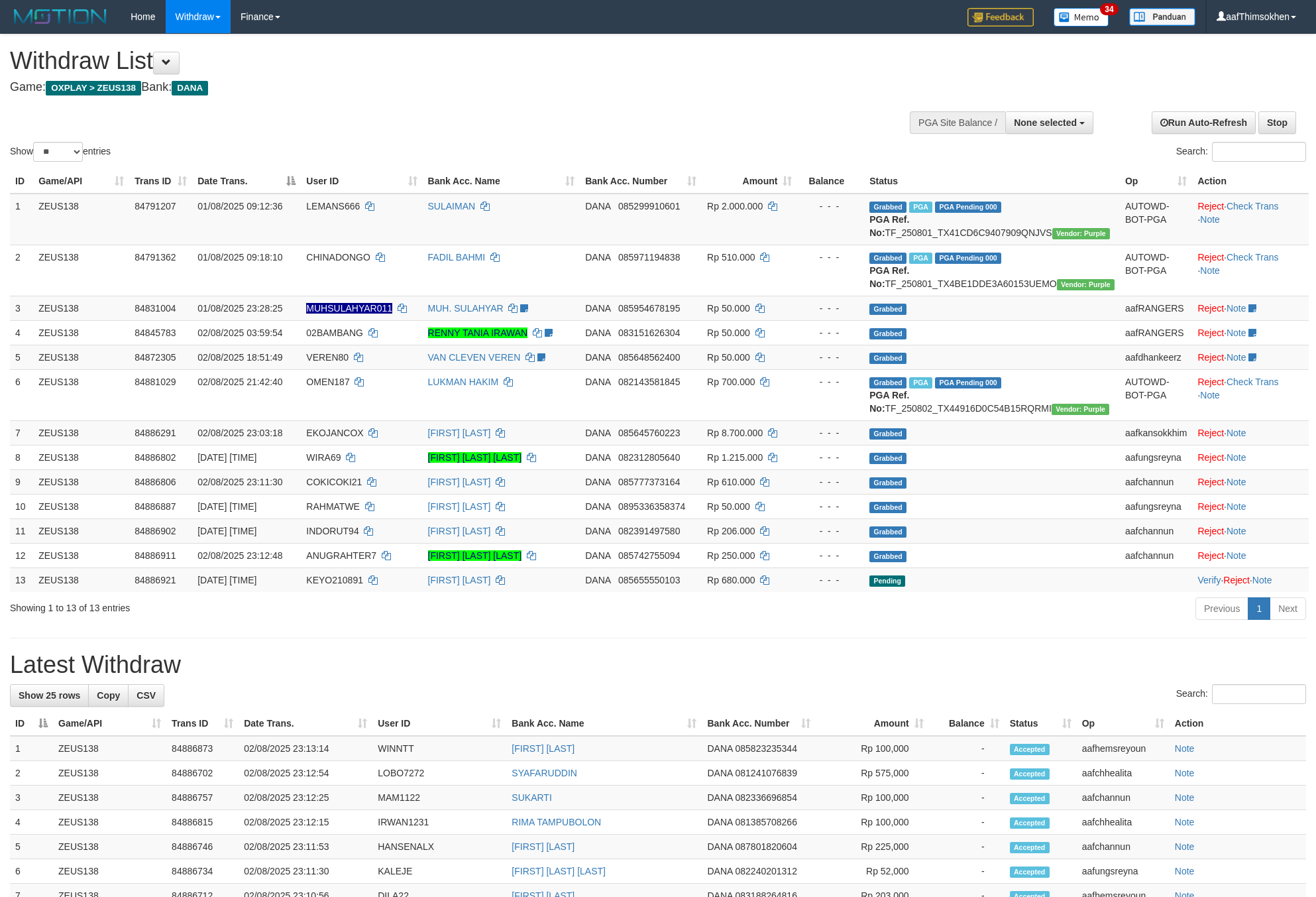 select 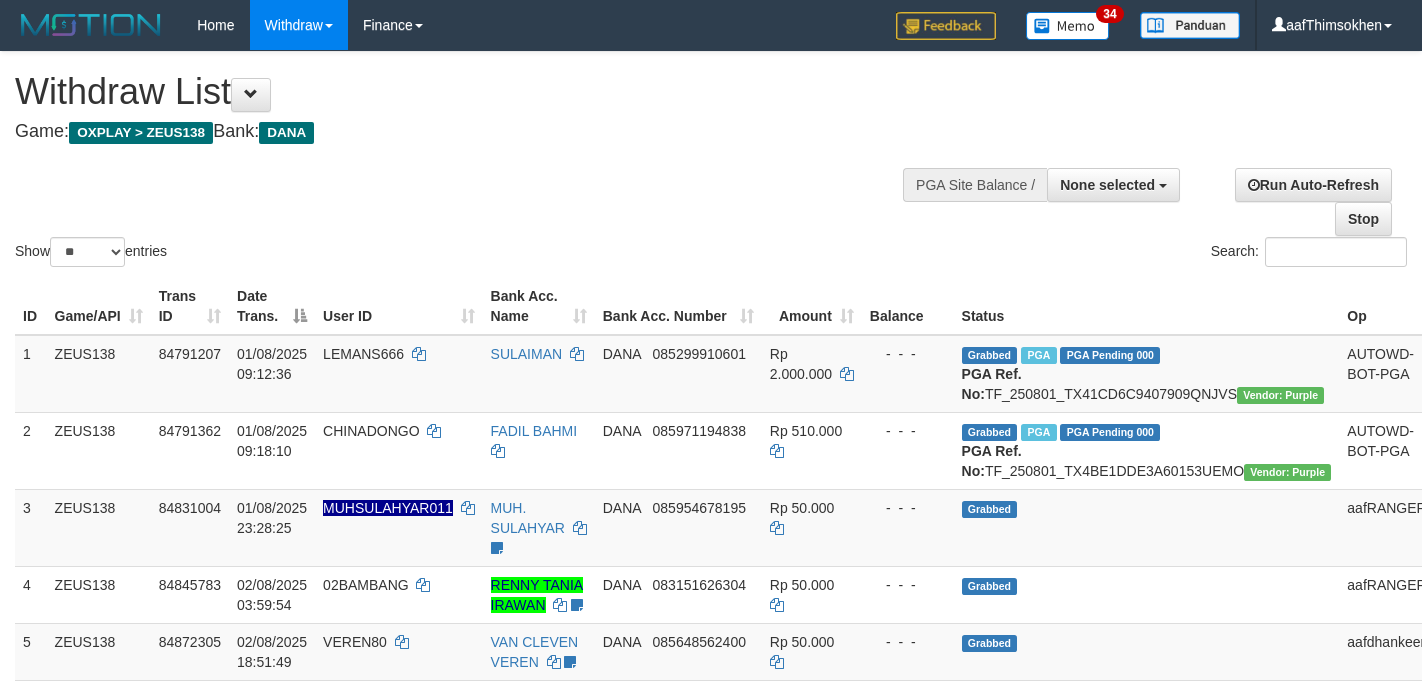 select 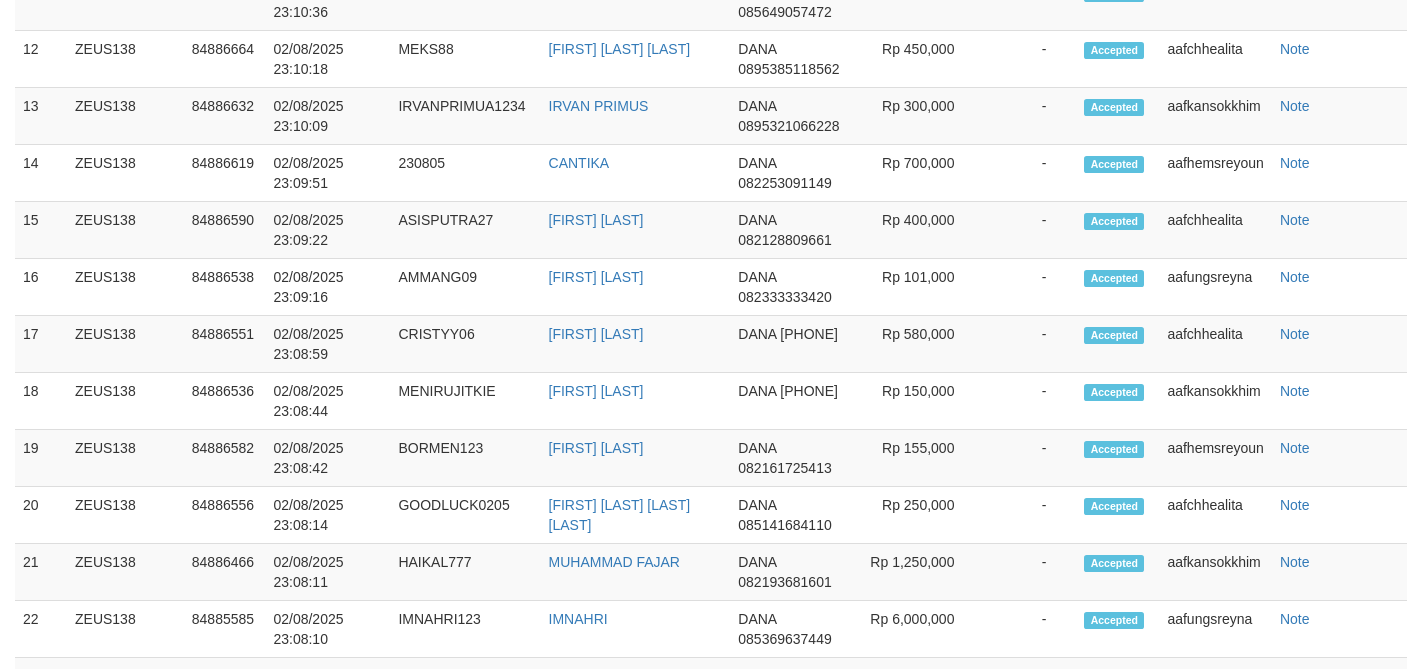scroll, scrollTop: 1935, scrollLeft: 0, axis: vertical 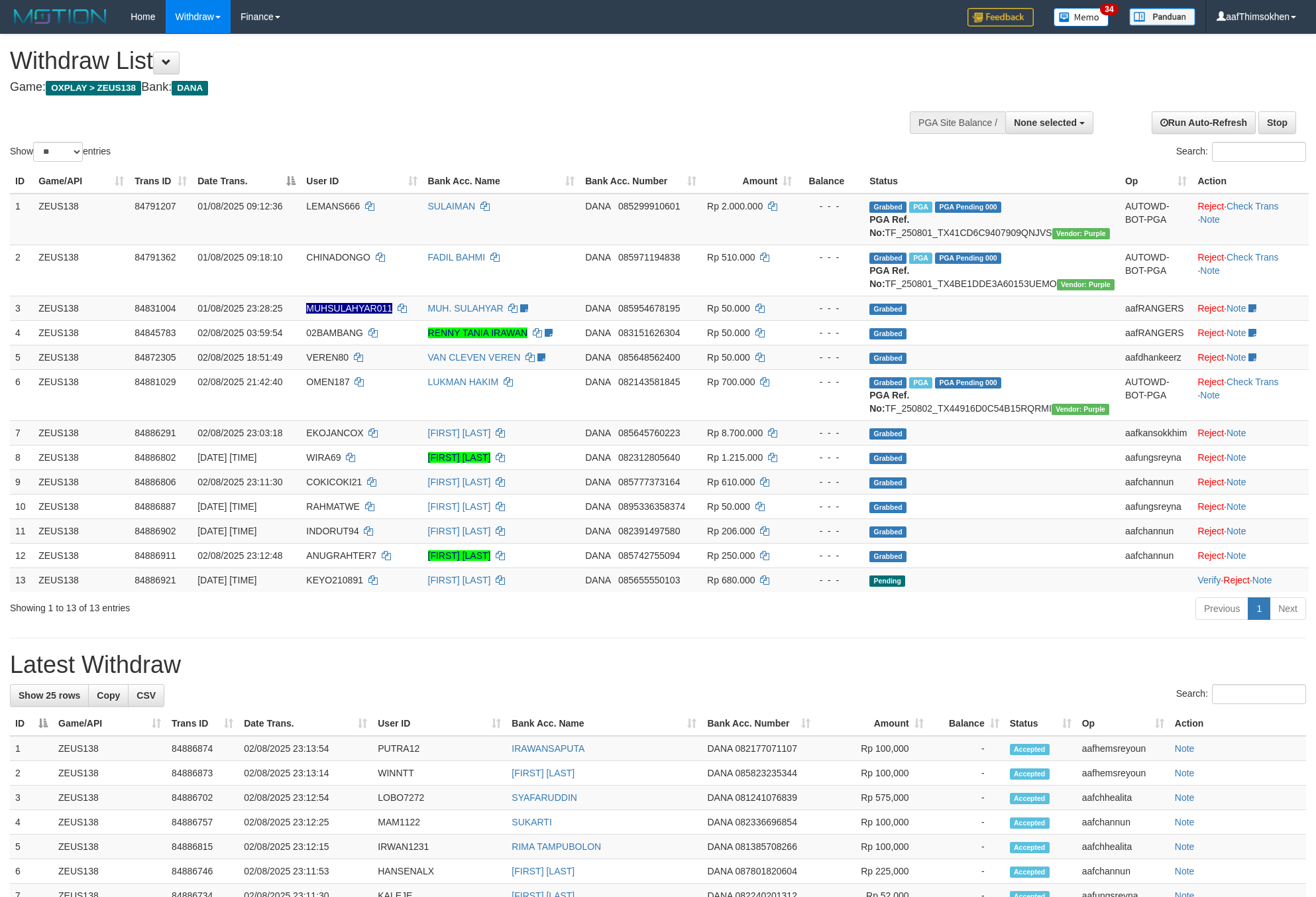 select 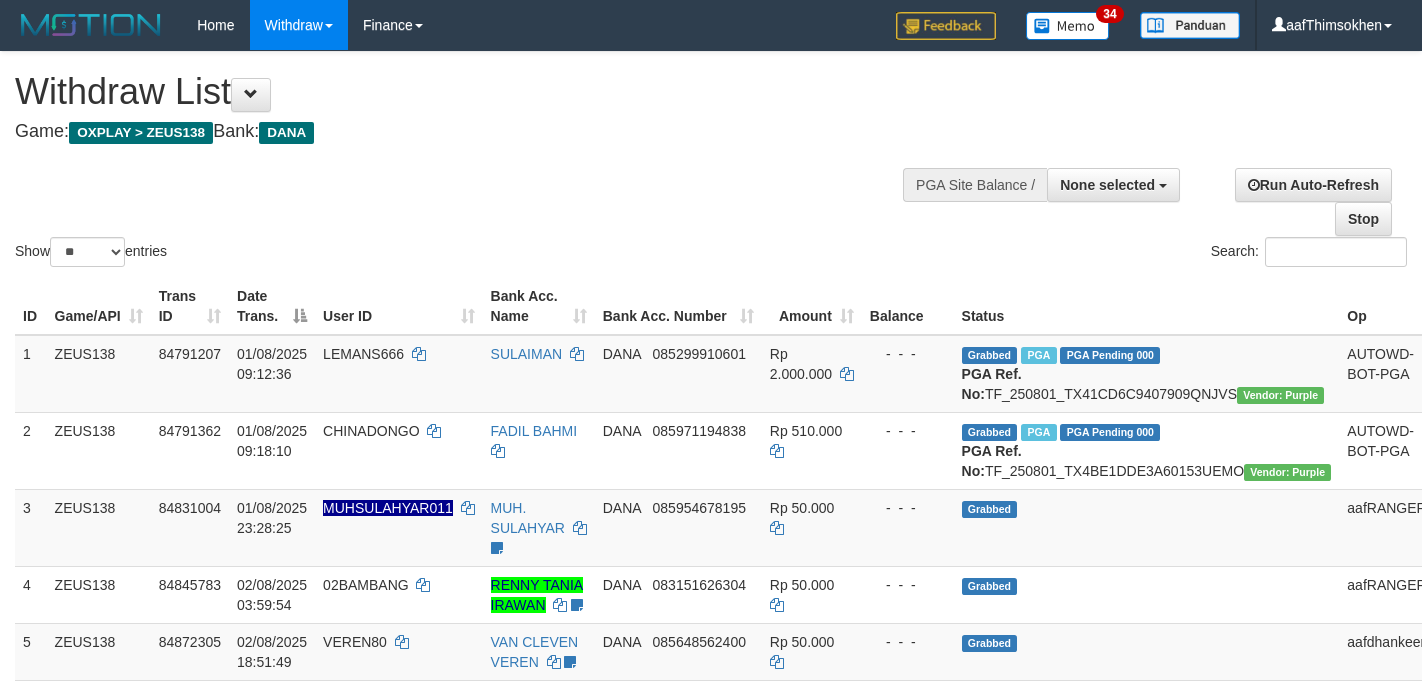 select 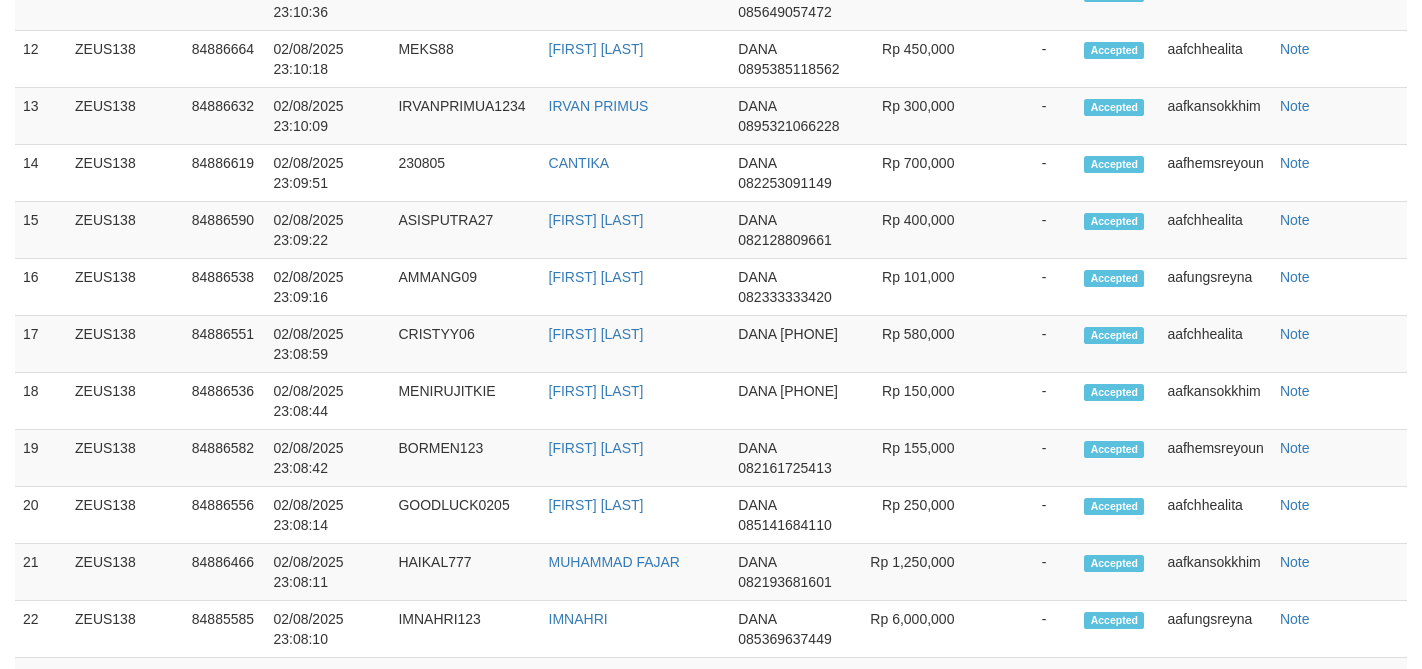 scroll, scrollTop: 1935, scrollLeft: 0, axis: vertical 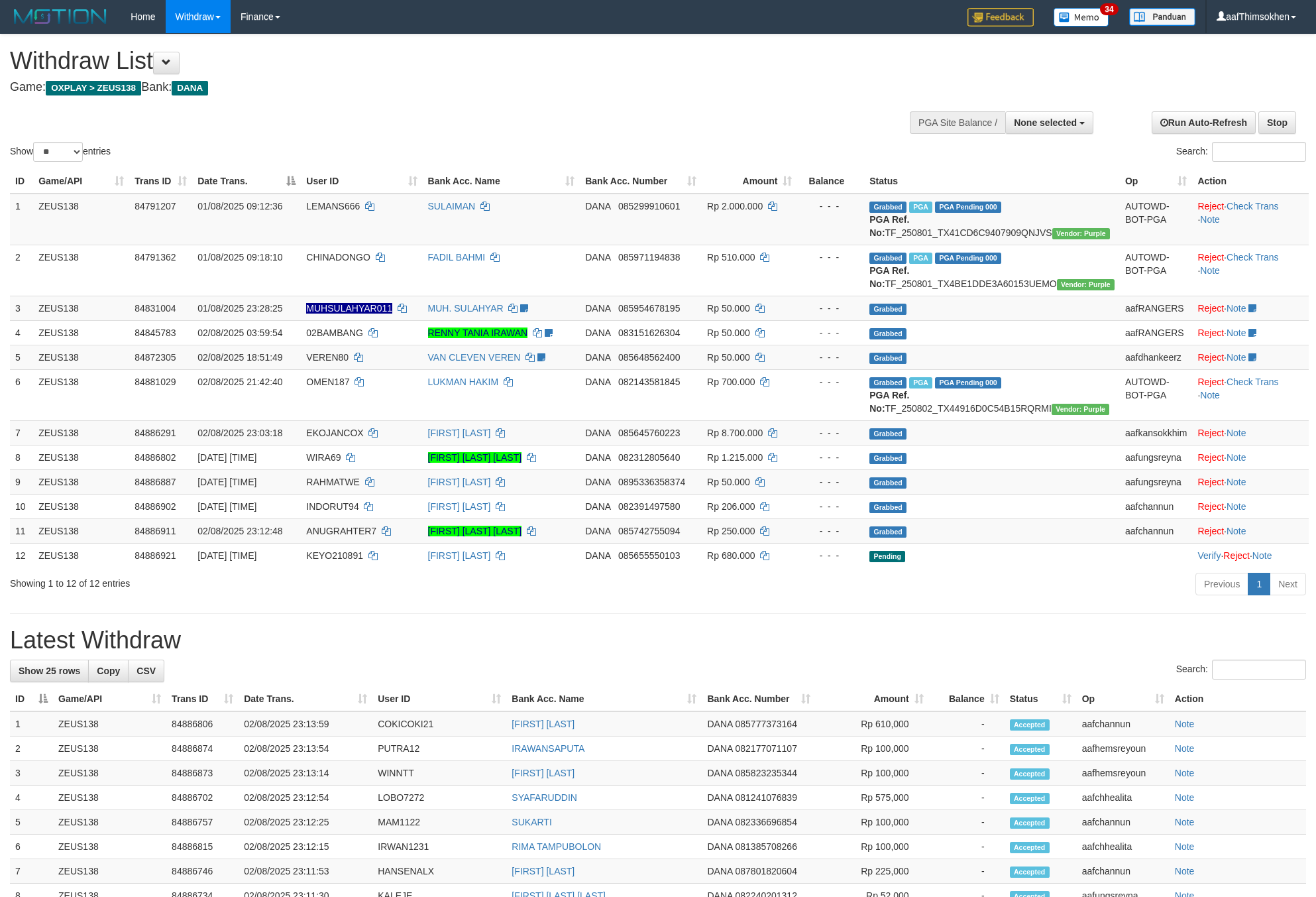 select 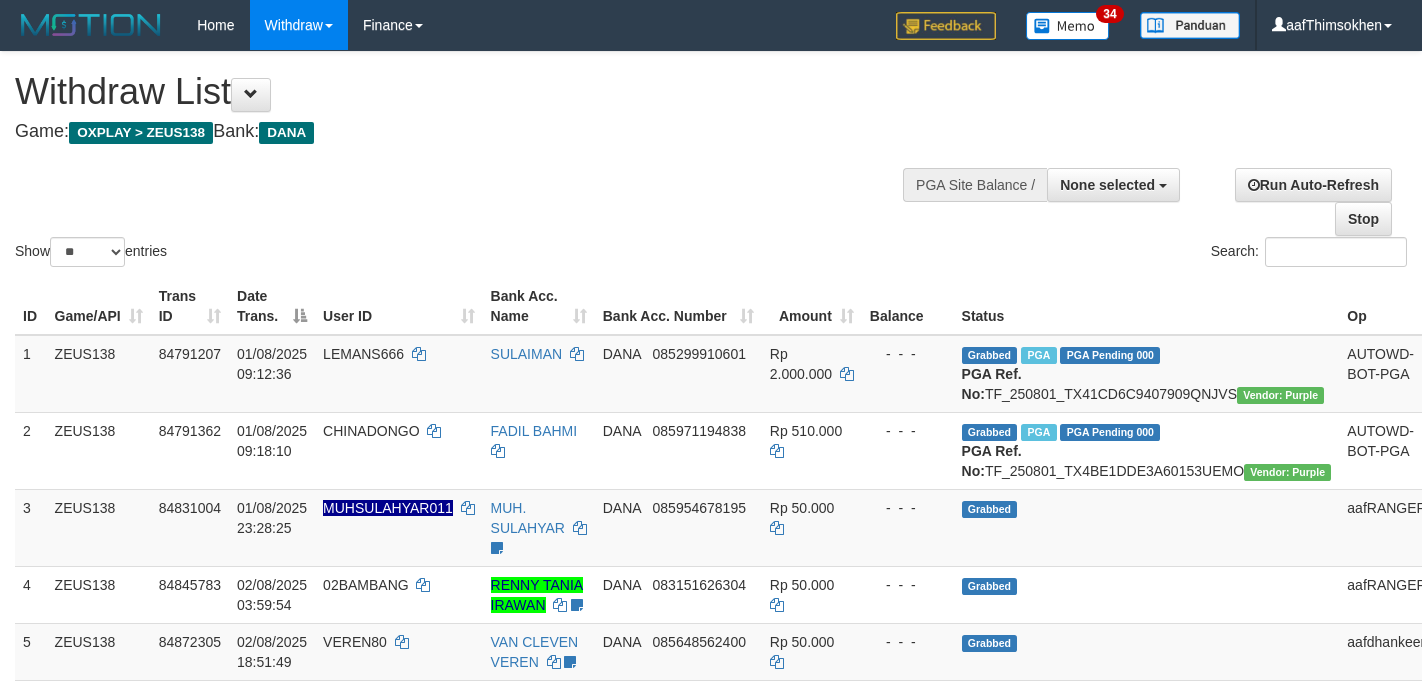 select 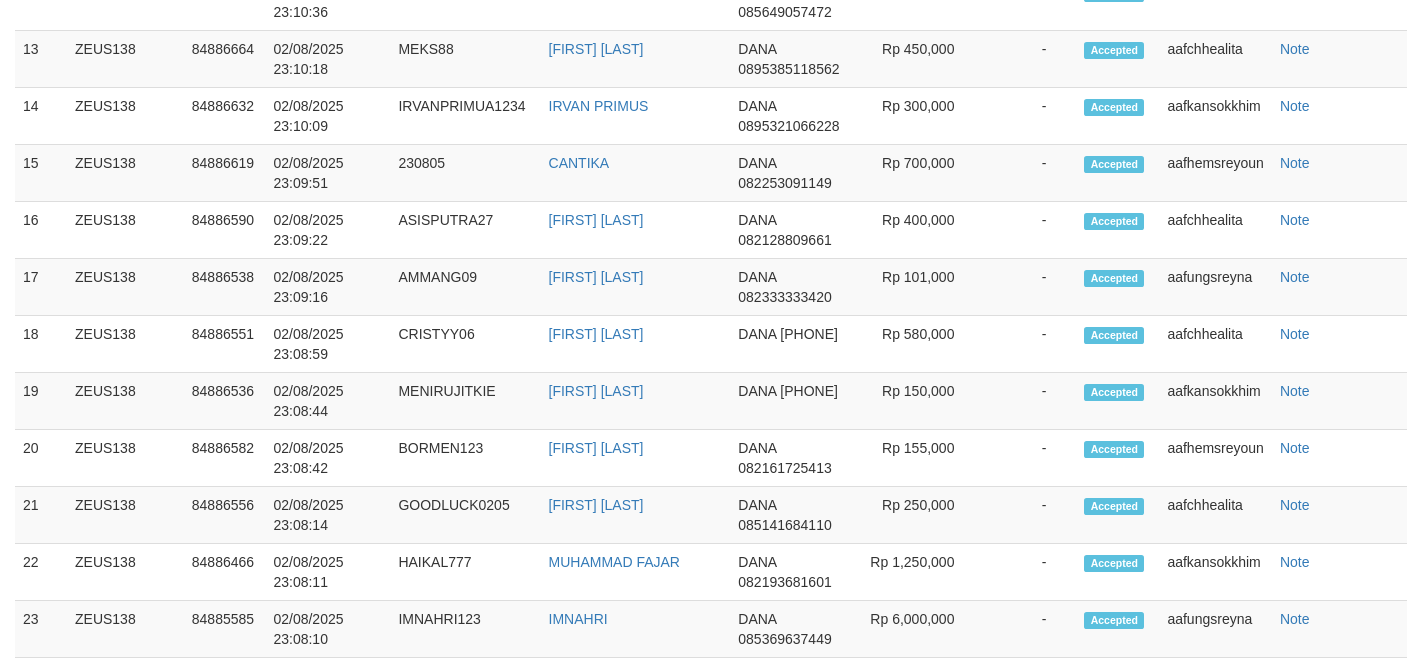 scroll, scrollTop: 1935, scrollLeft: 0, axis: vertical 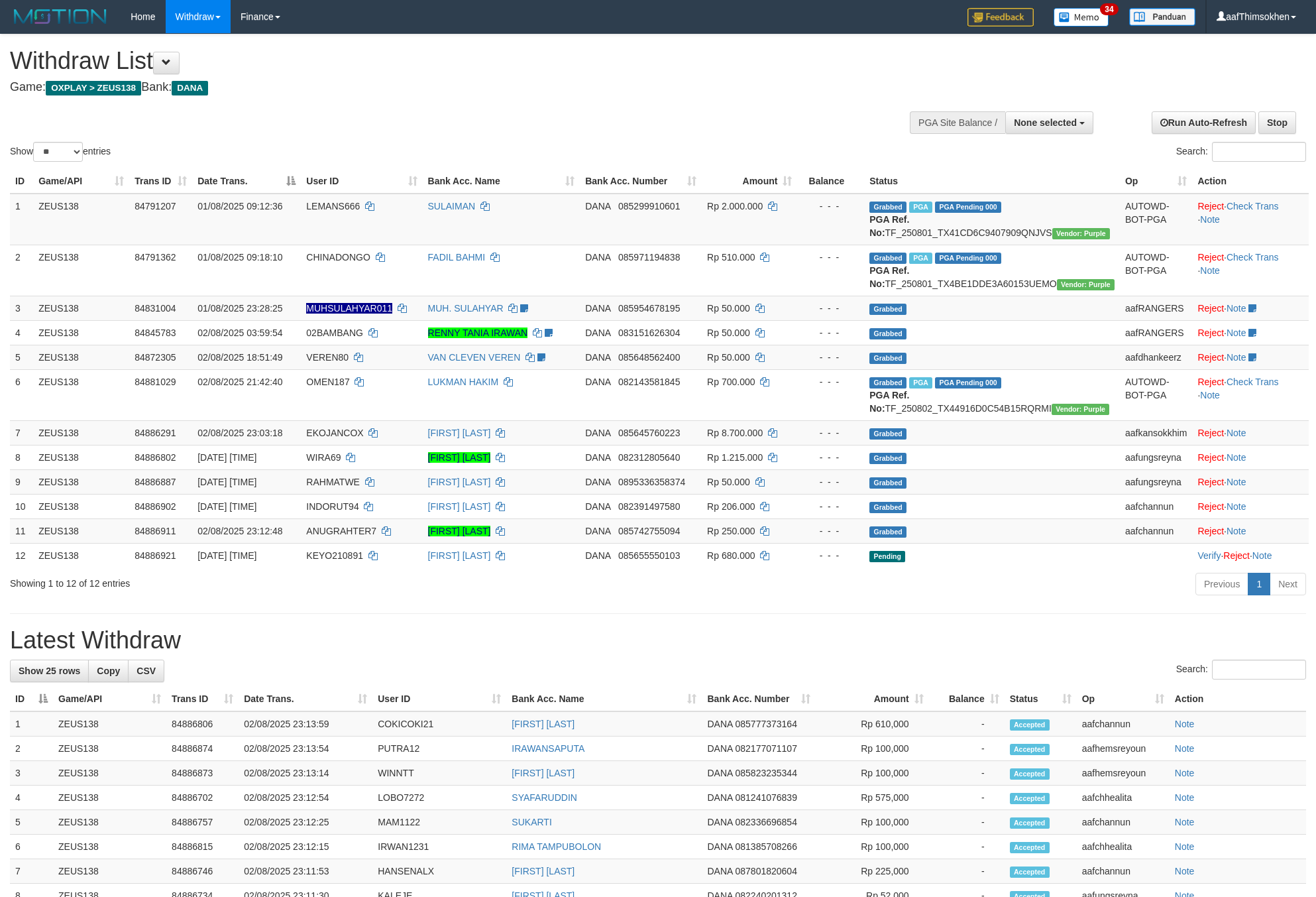 select 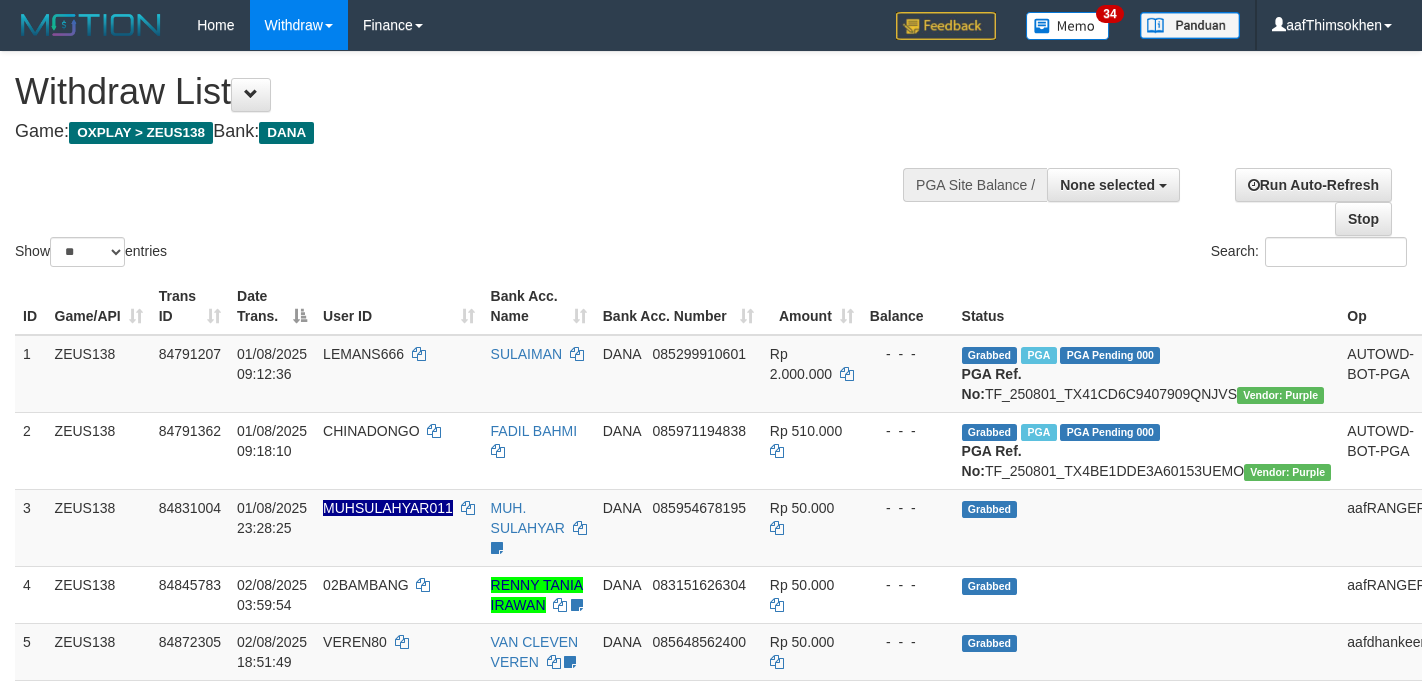 select 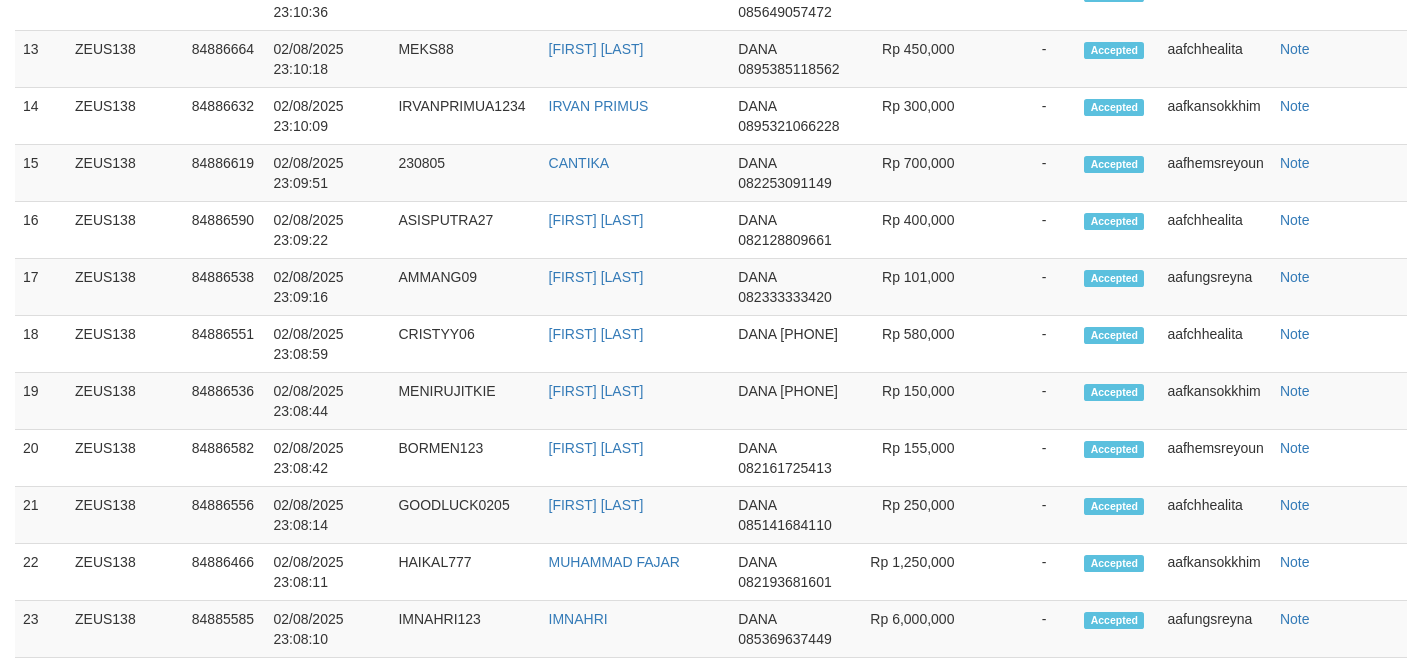 scroll, scrollTop: 1935, scrollLeft: 0, axis: vertical 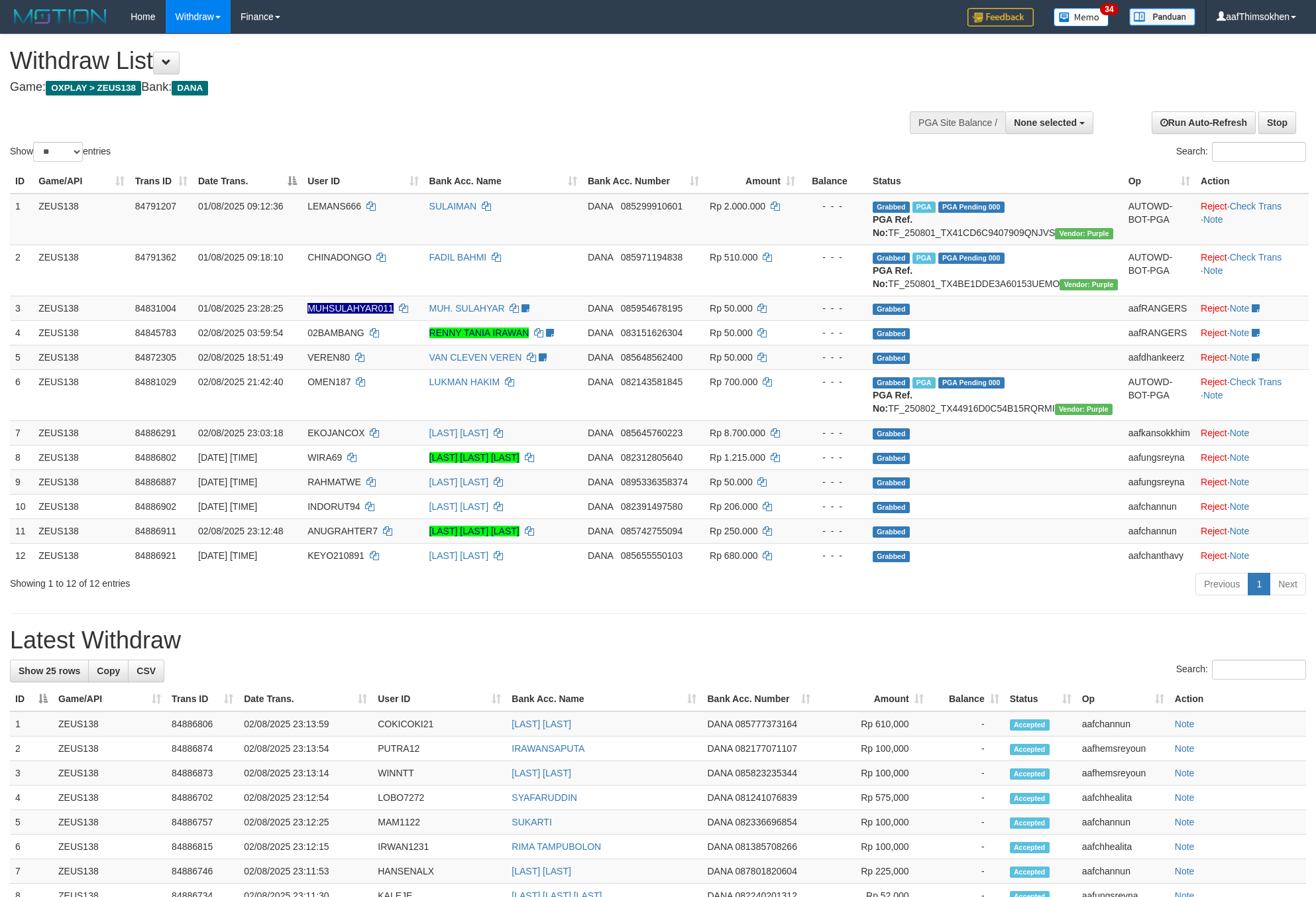 select 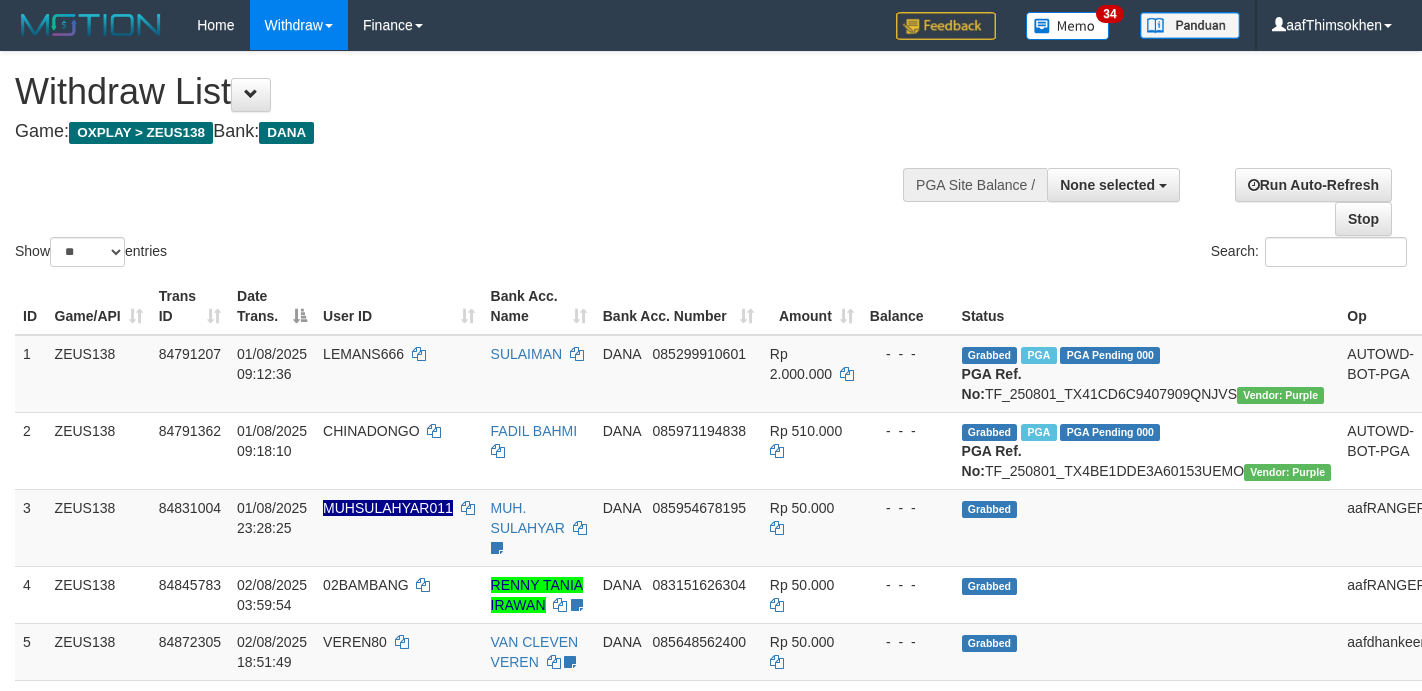 select 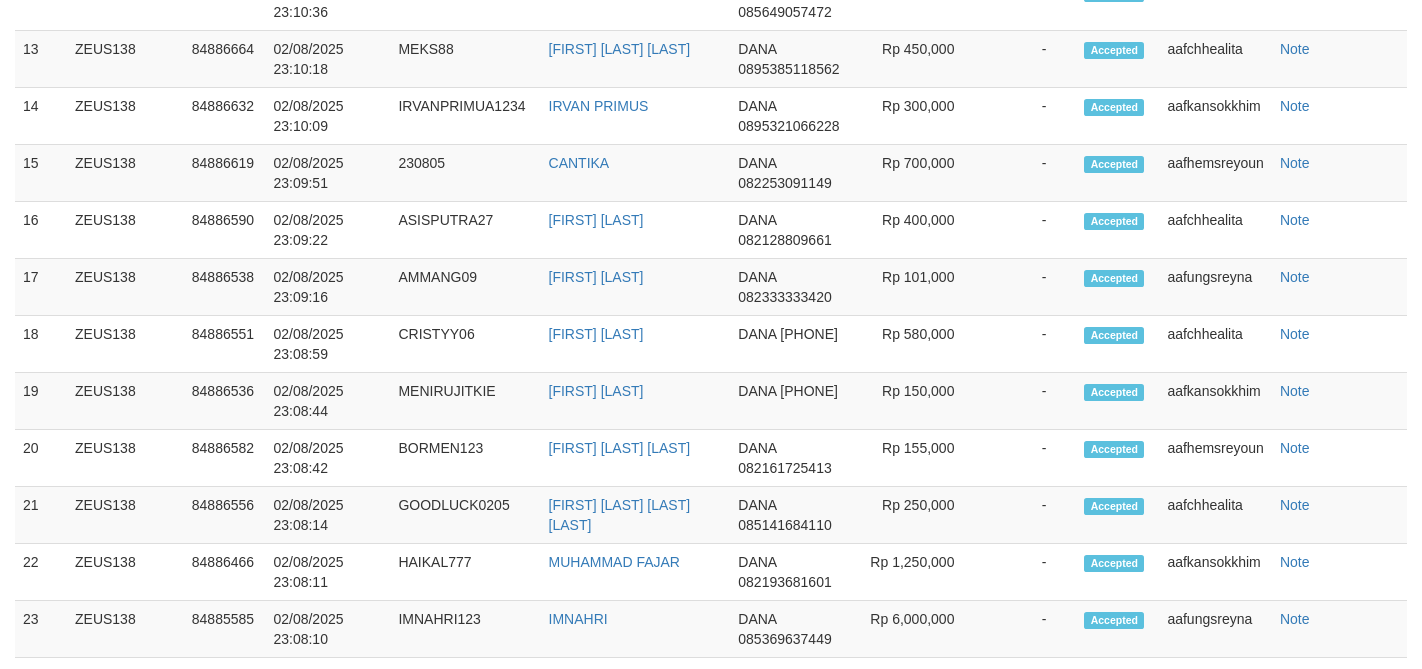 scroll, scrollTop: 1935, scrollLeft: 0, axis: vertical 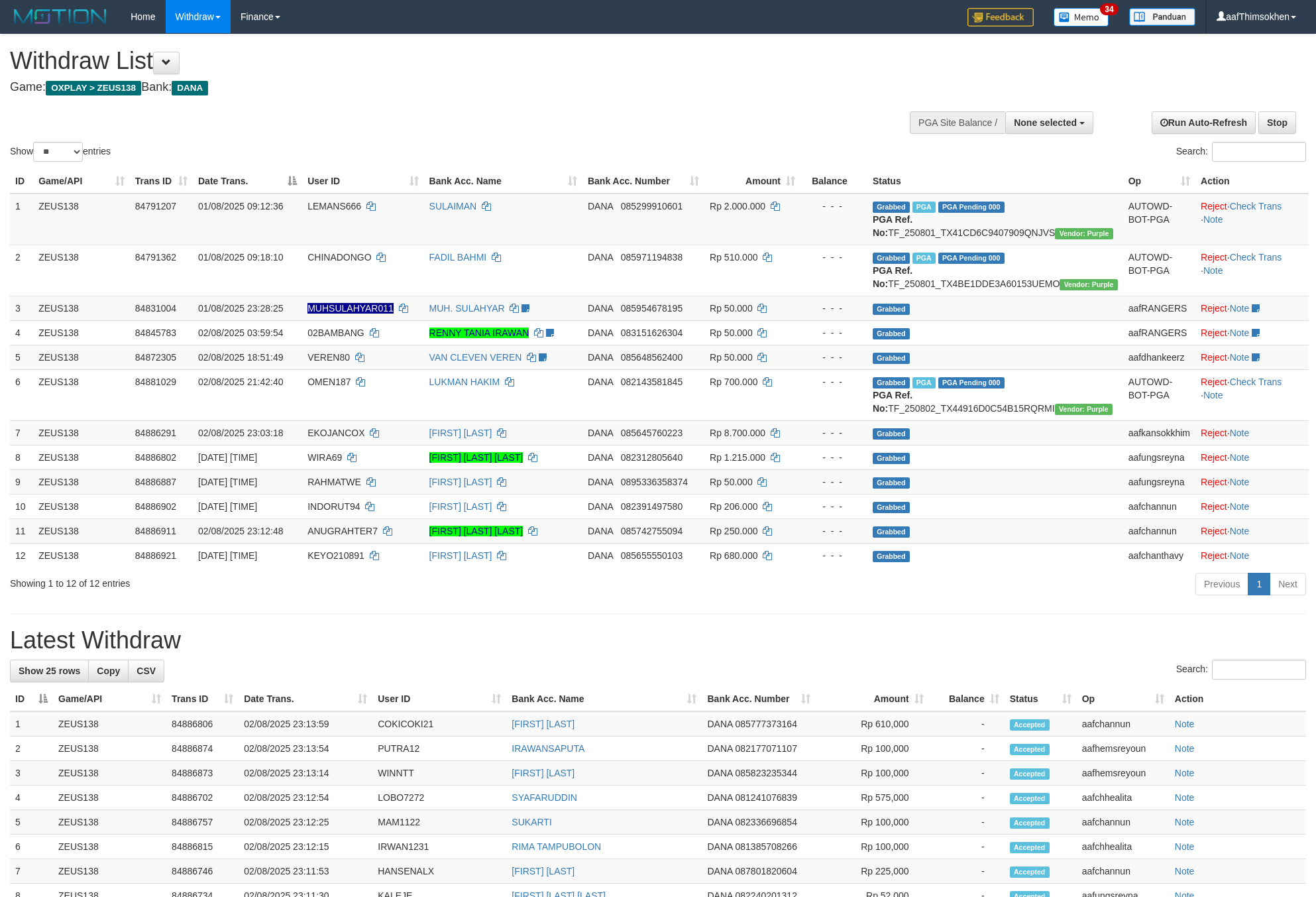 select 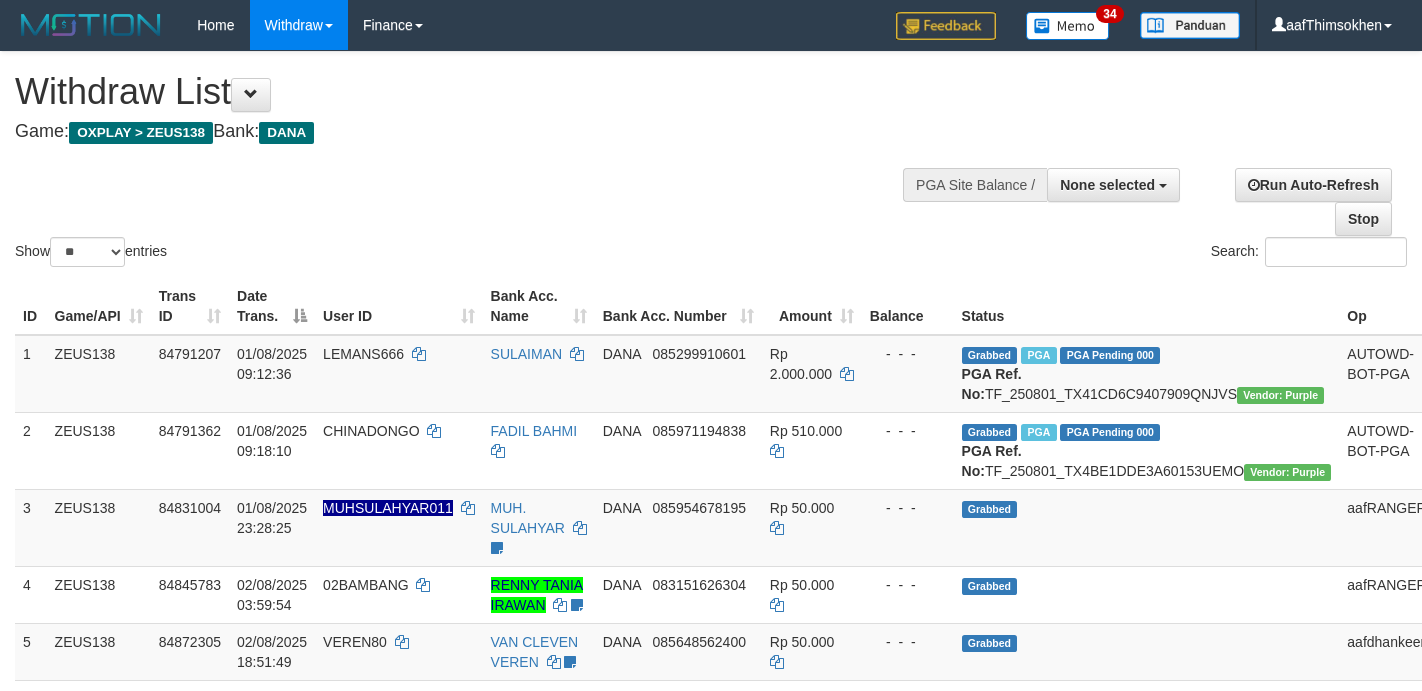 select 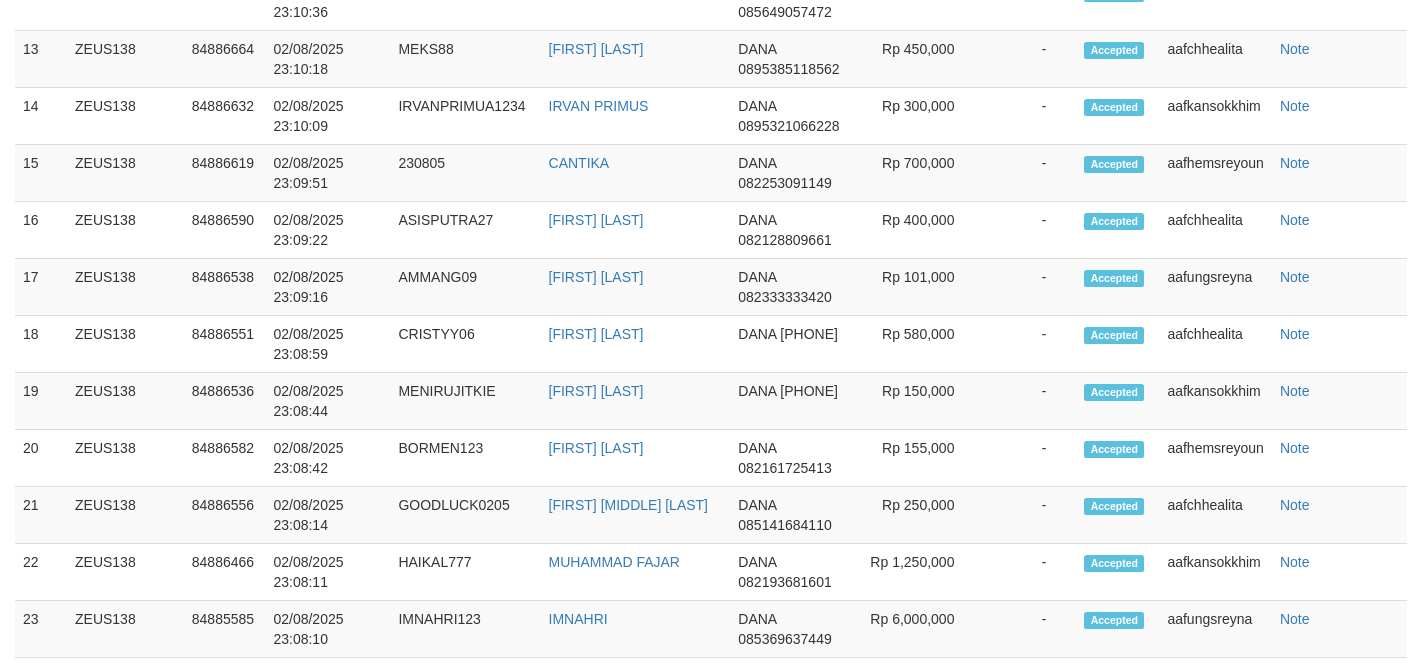 scroll, scrollTop: 1935, scrollLeft: 0, axis: vertical 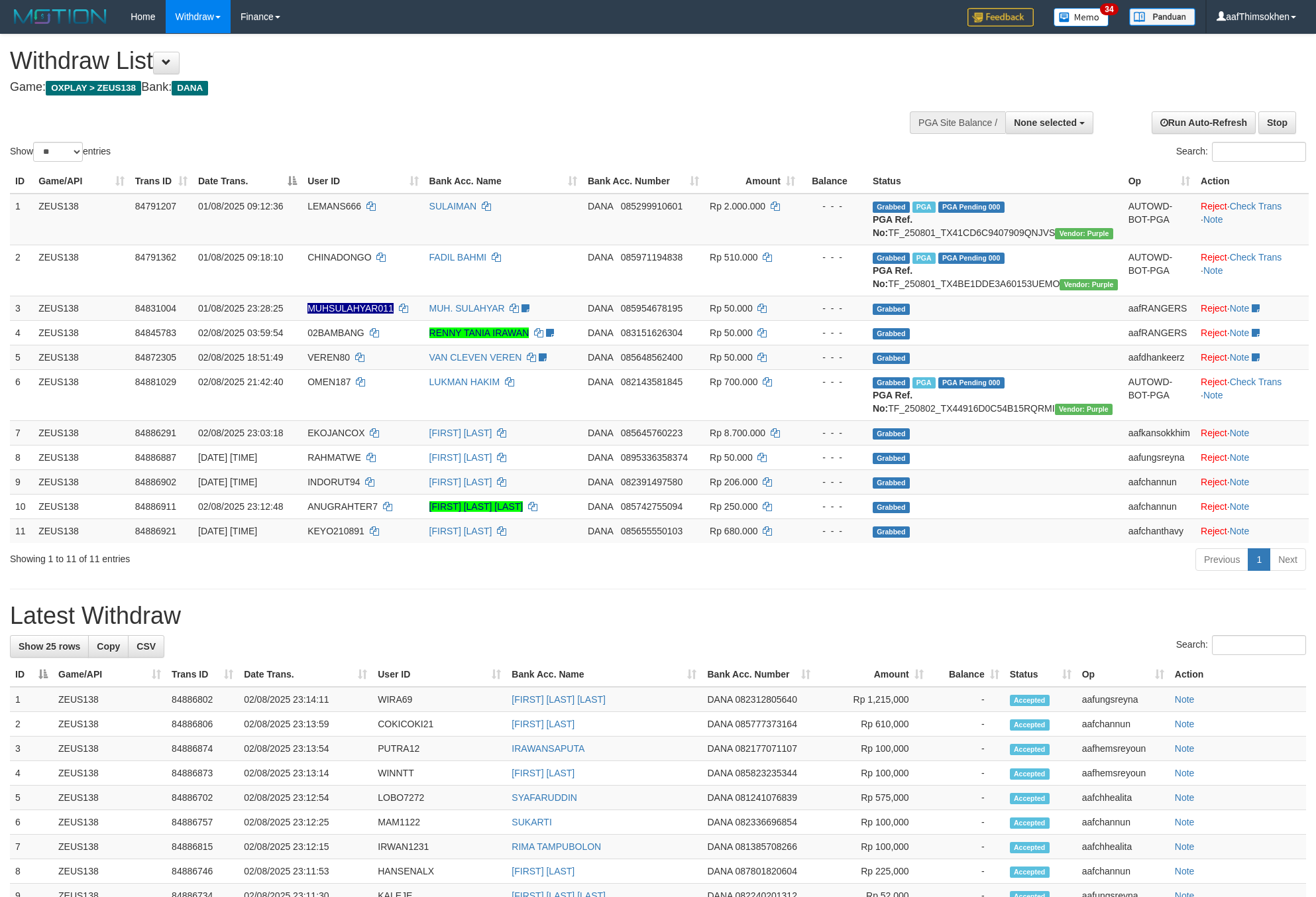 select 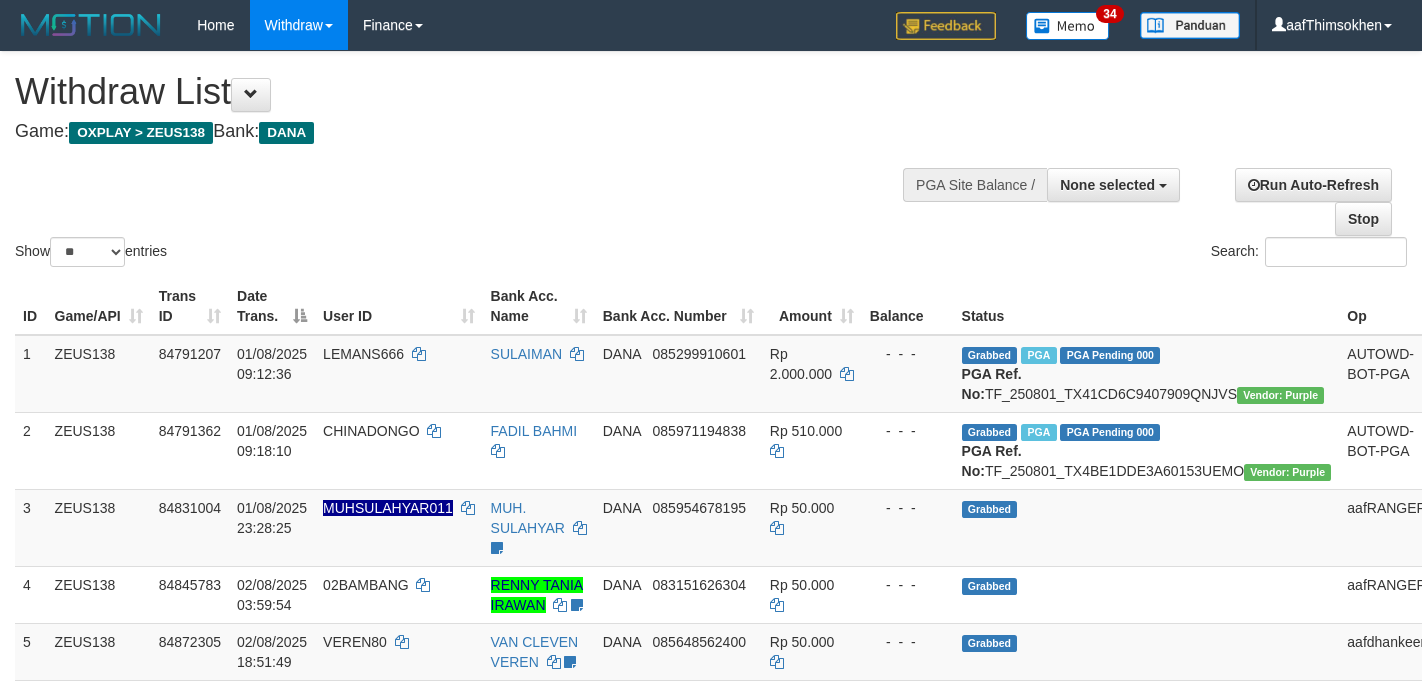 select 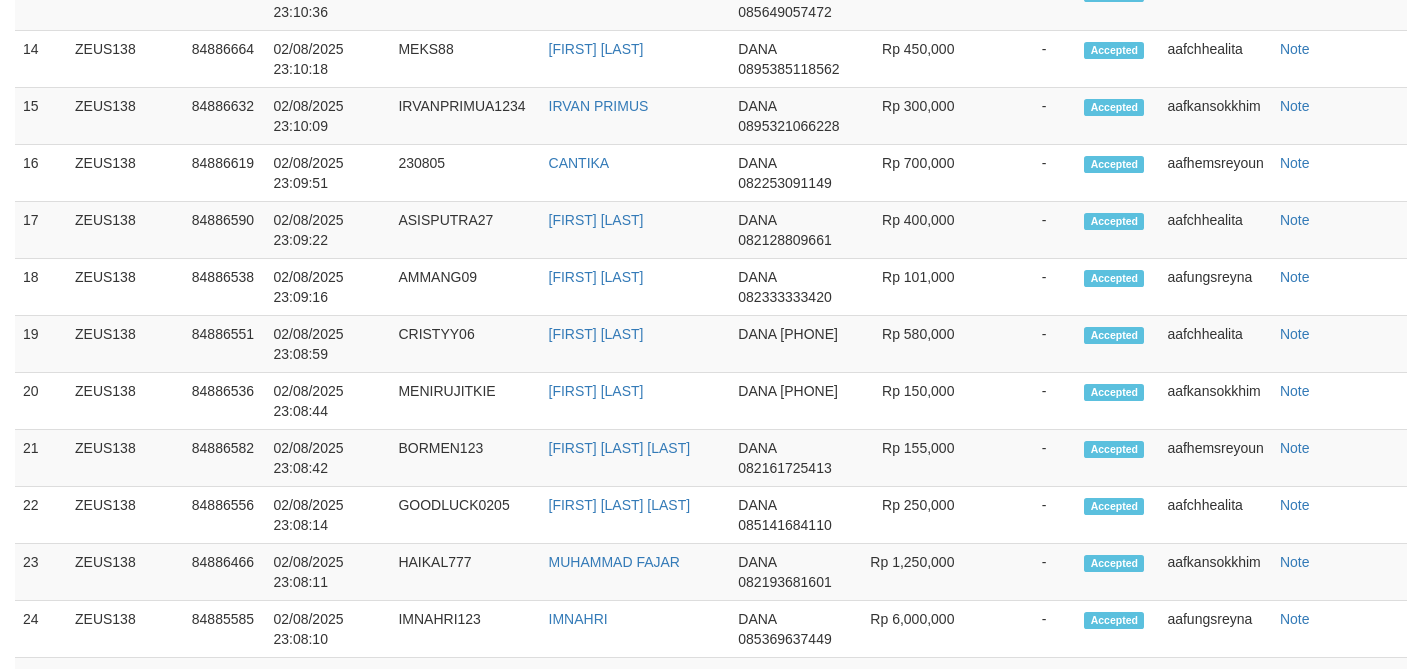 scroll, scrollTop: 1935, scrollLeft: 0, axis: vertical 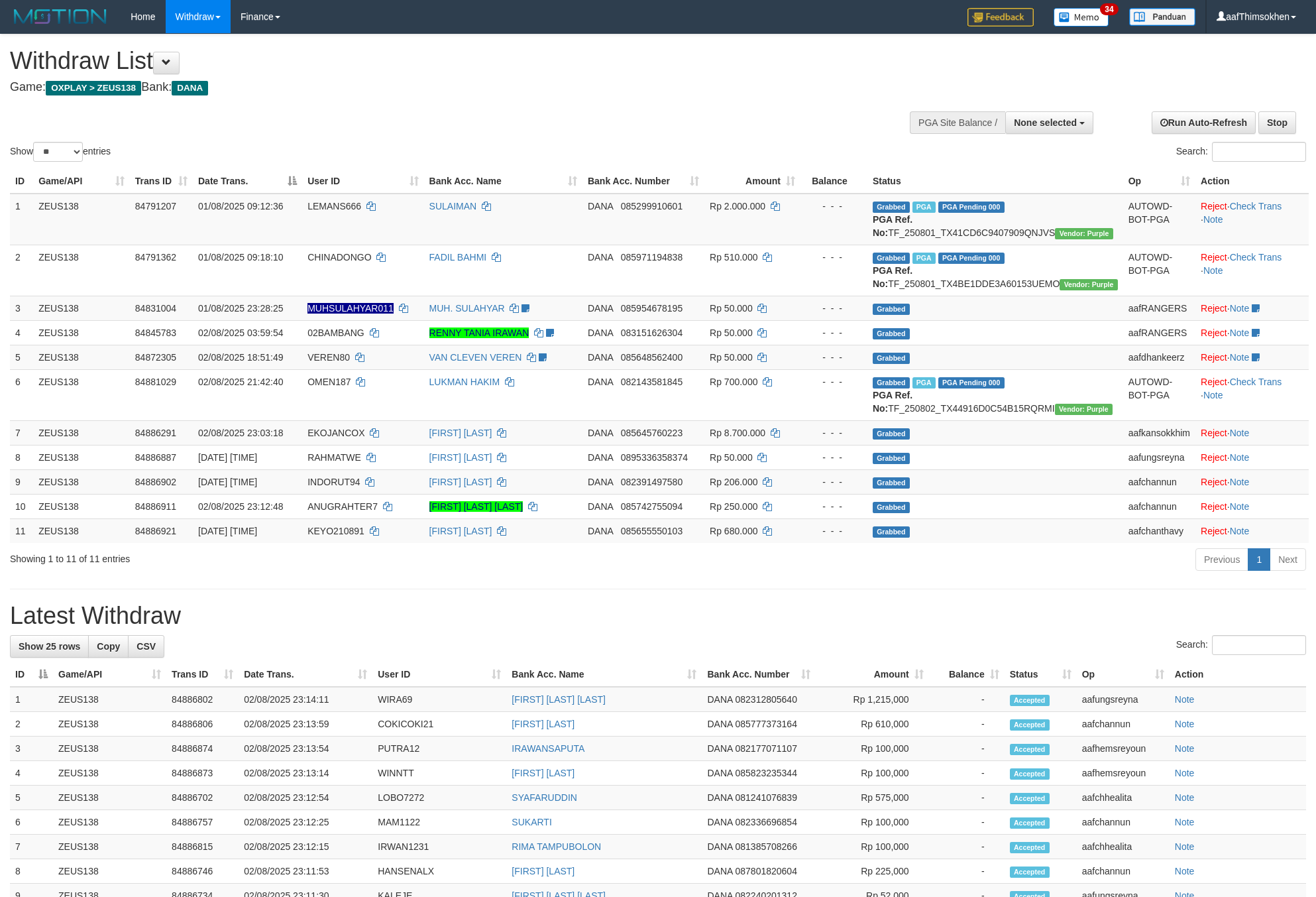 select 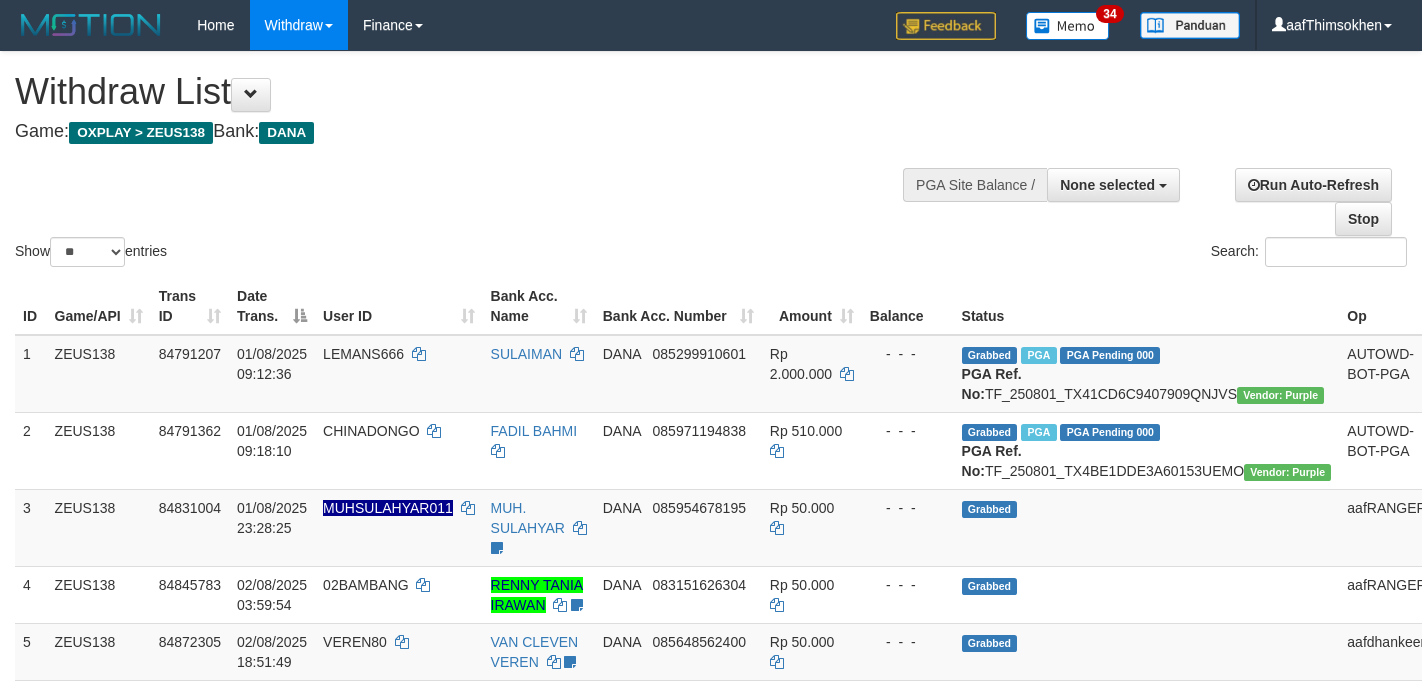 select 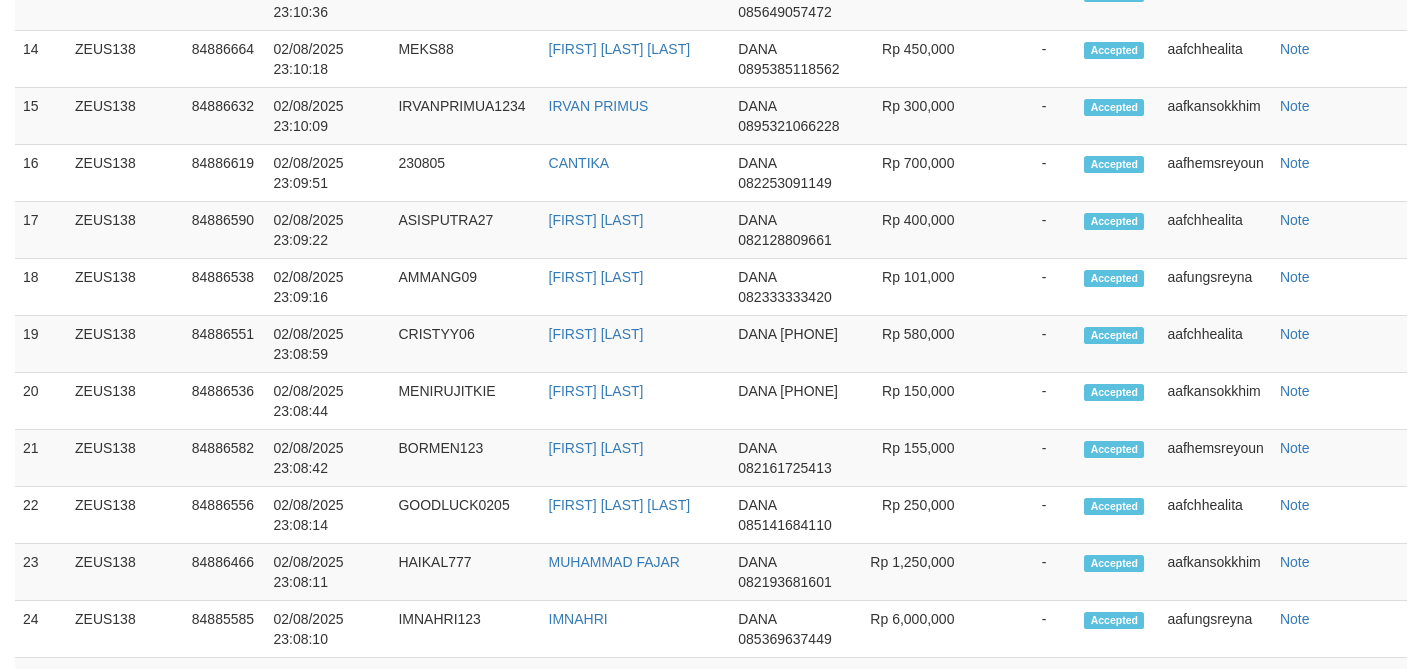 scroll, scrollTop: 1935, scrollLeft: 0, axis: vertical 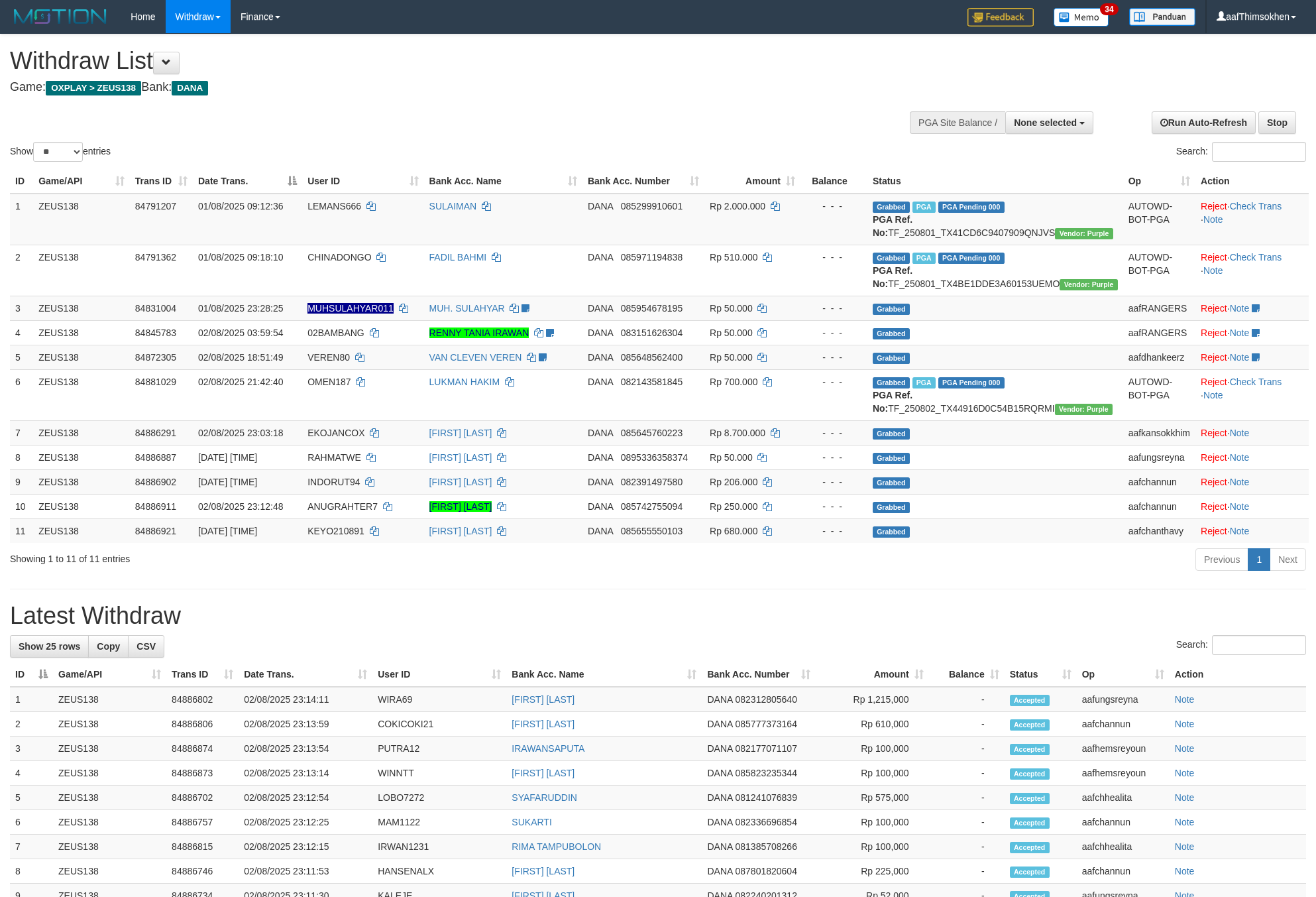 select 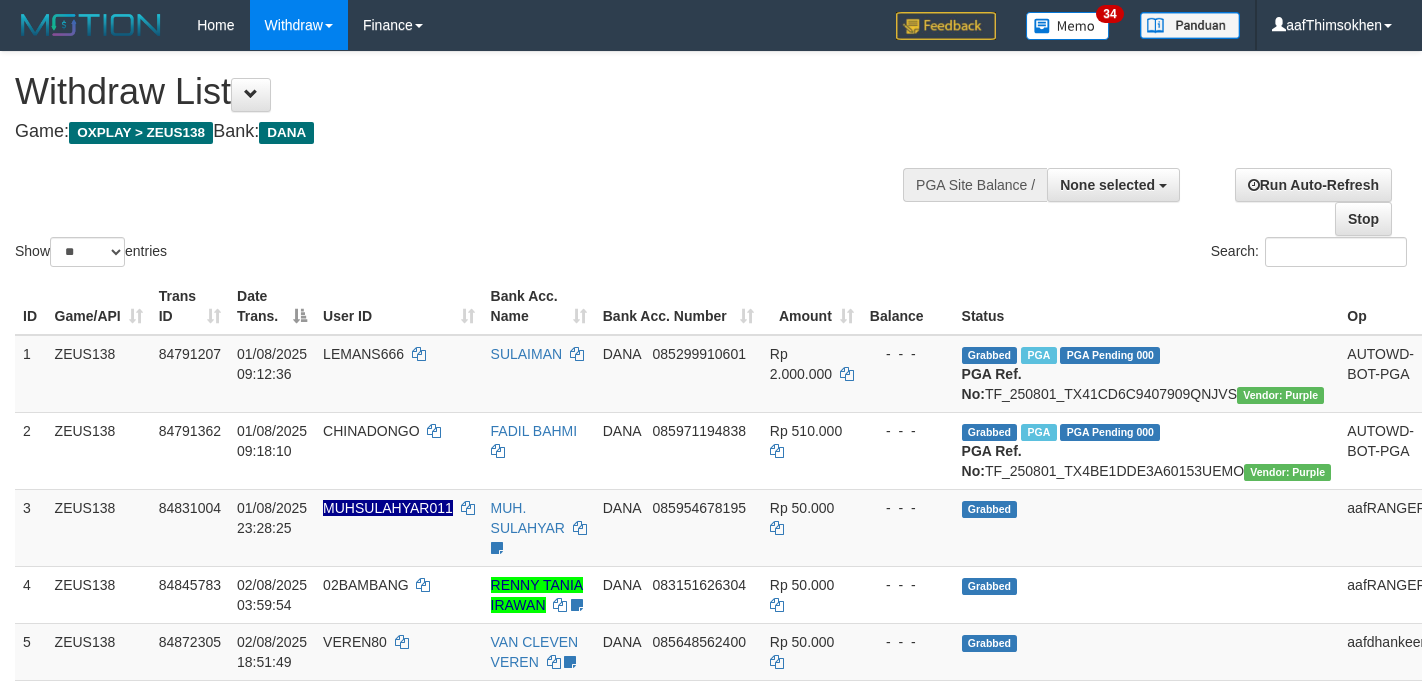 select 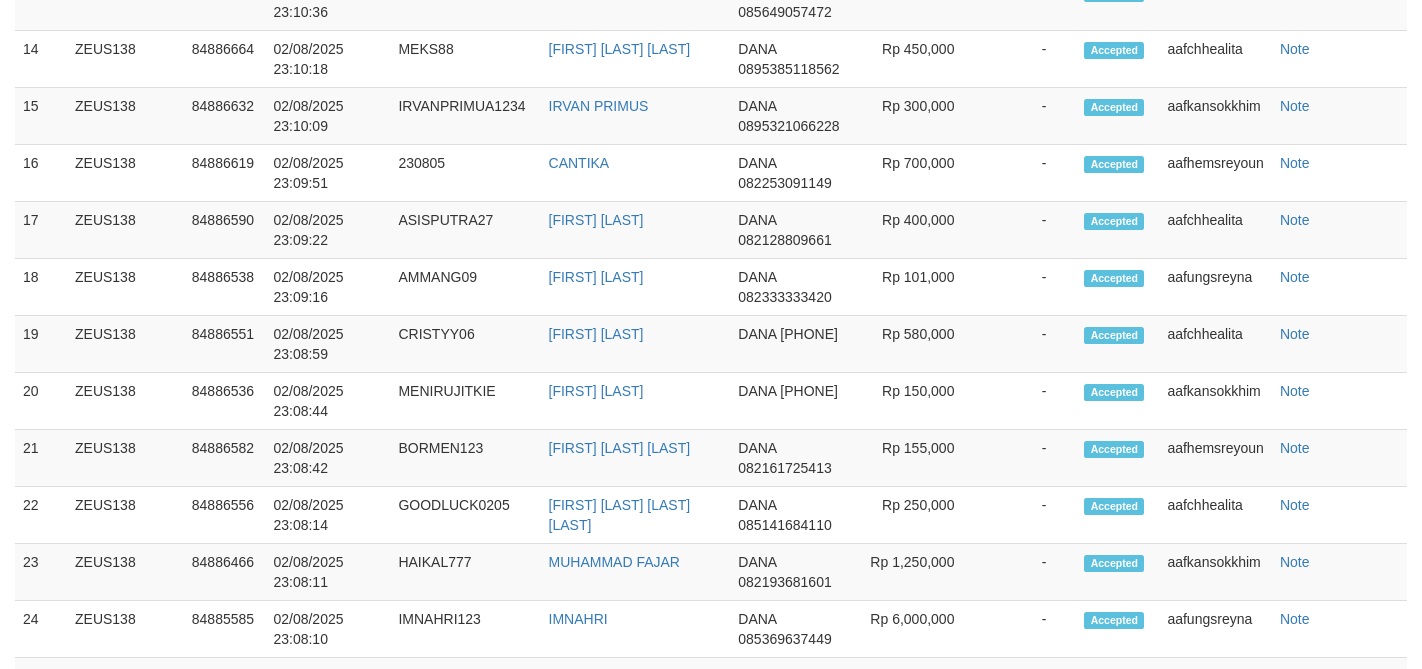 scroll, scrollTop: 1935, scrollLeft: 0, axis: vertical 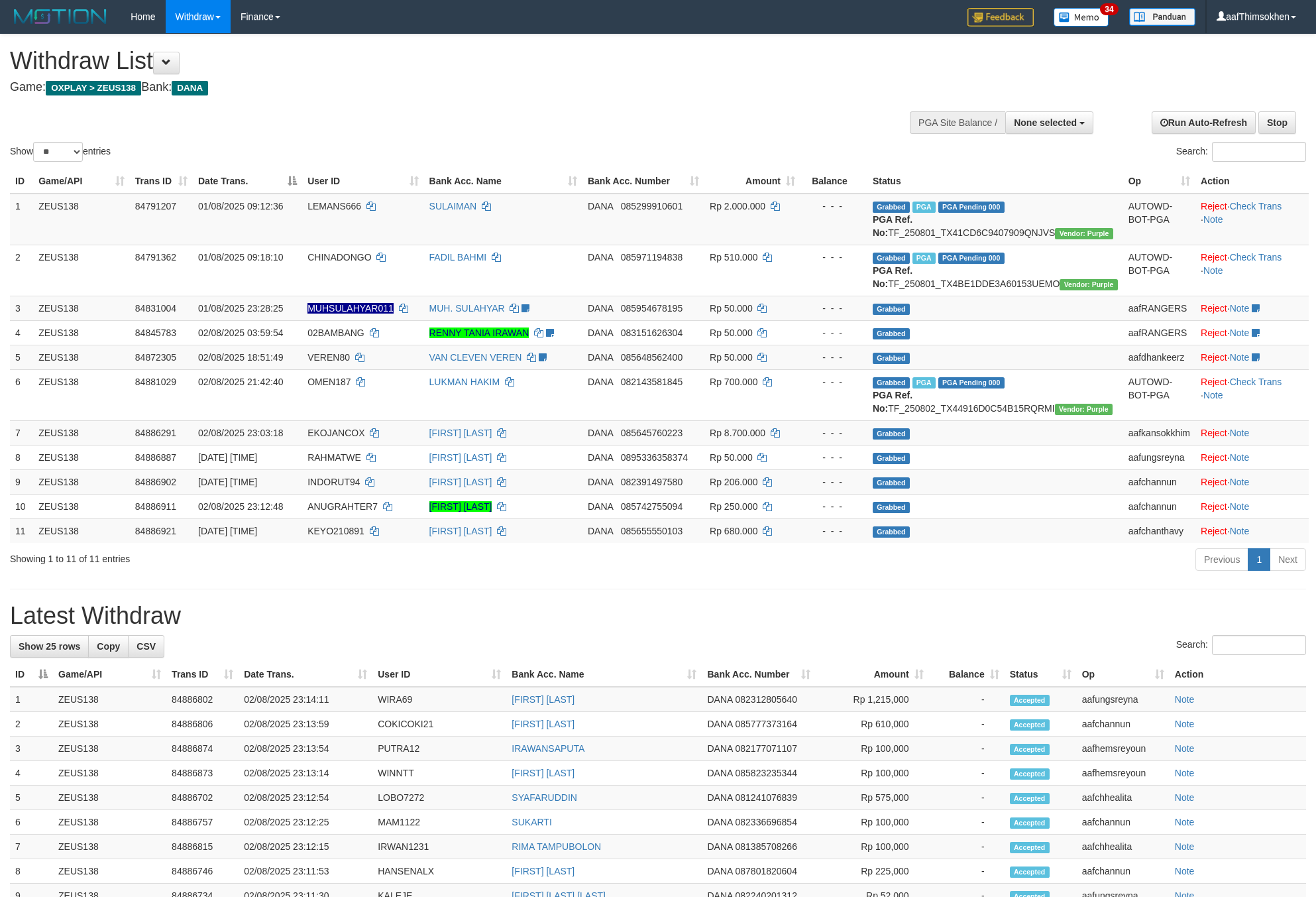 select 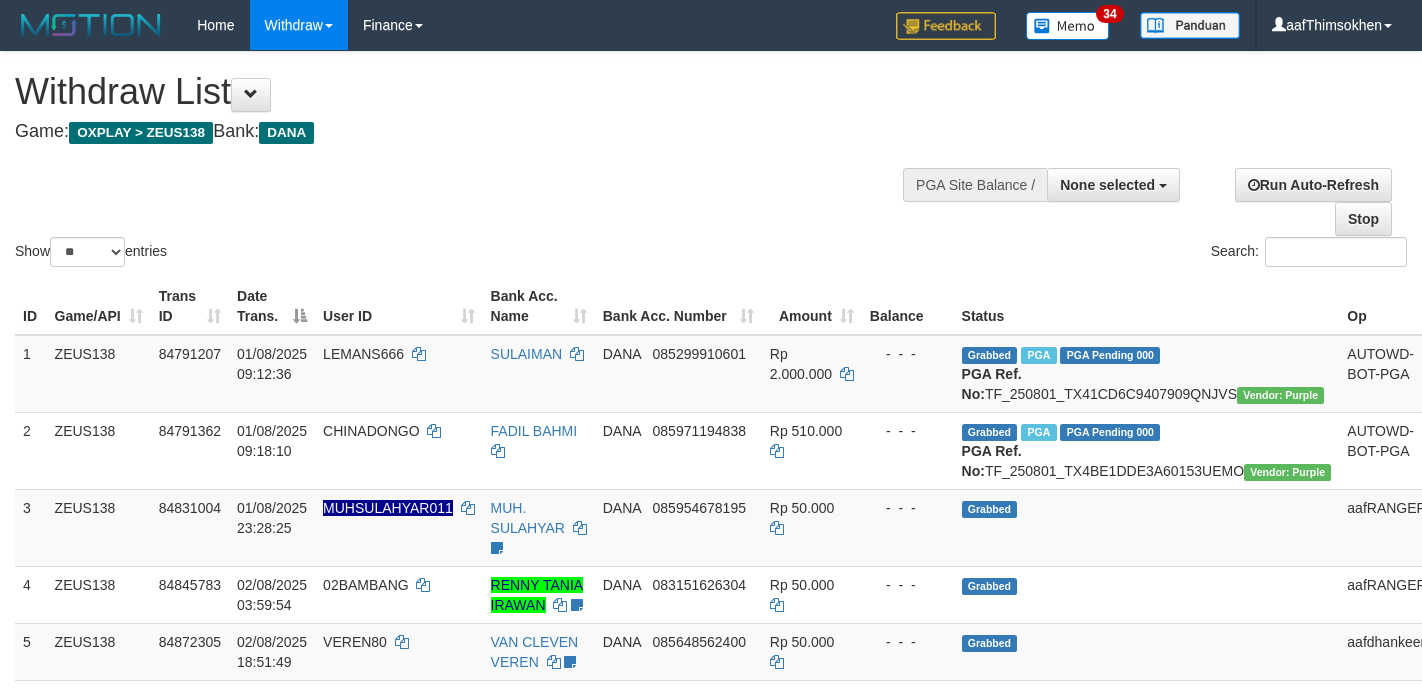 select 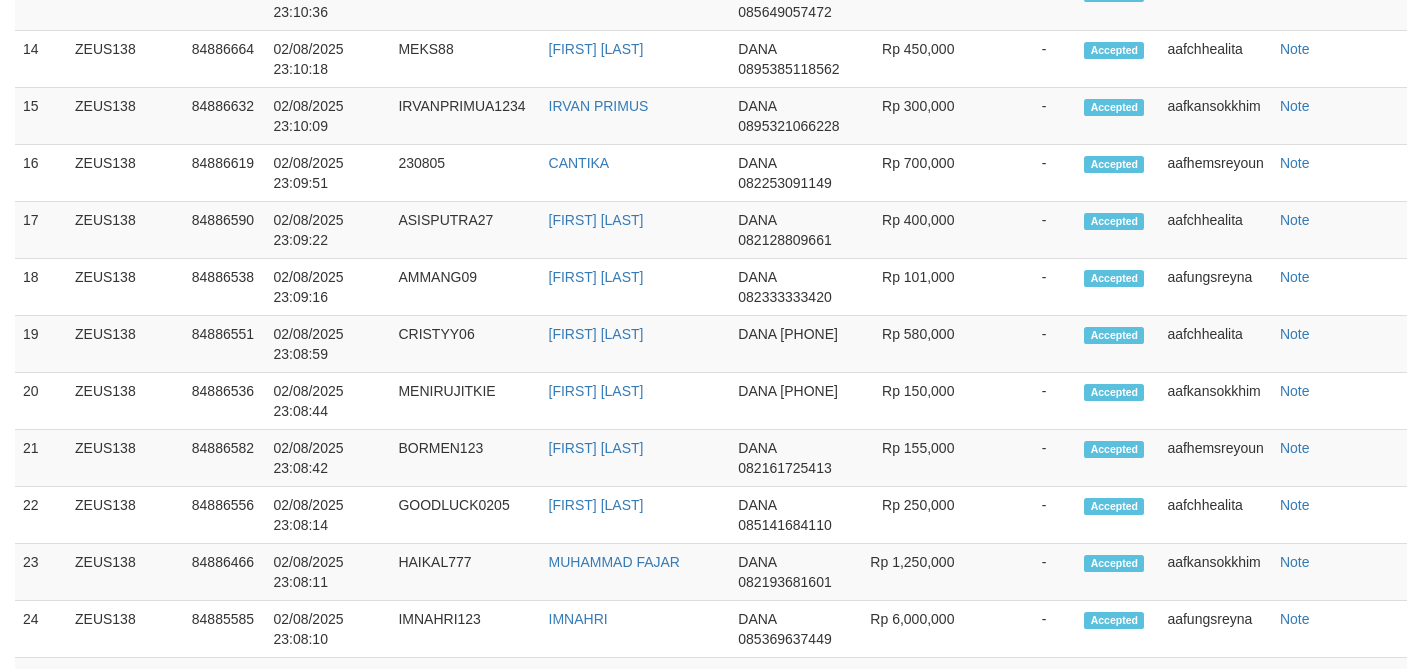 scroll, scrollTop: 1935, scrollLeft: 0, axis: vertical 